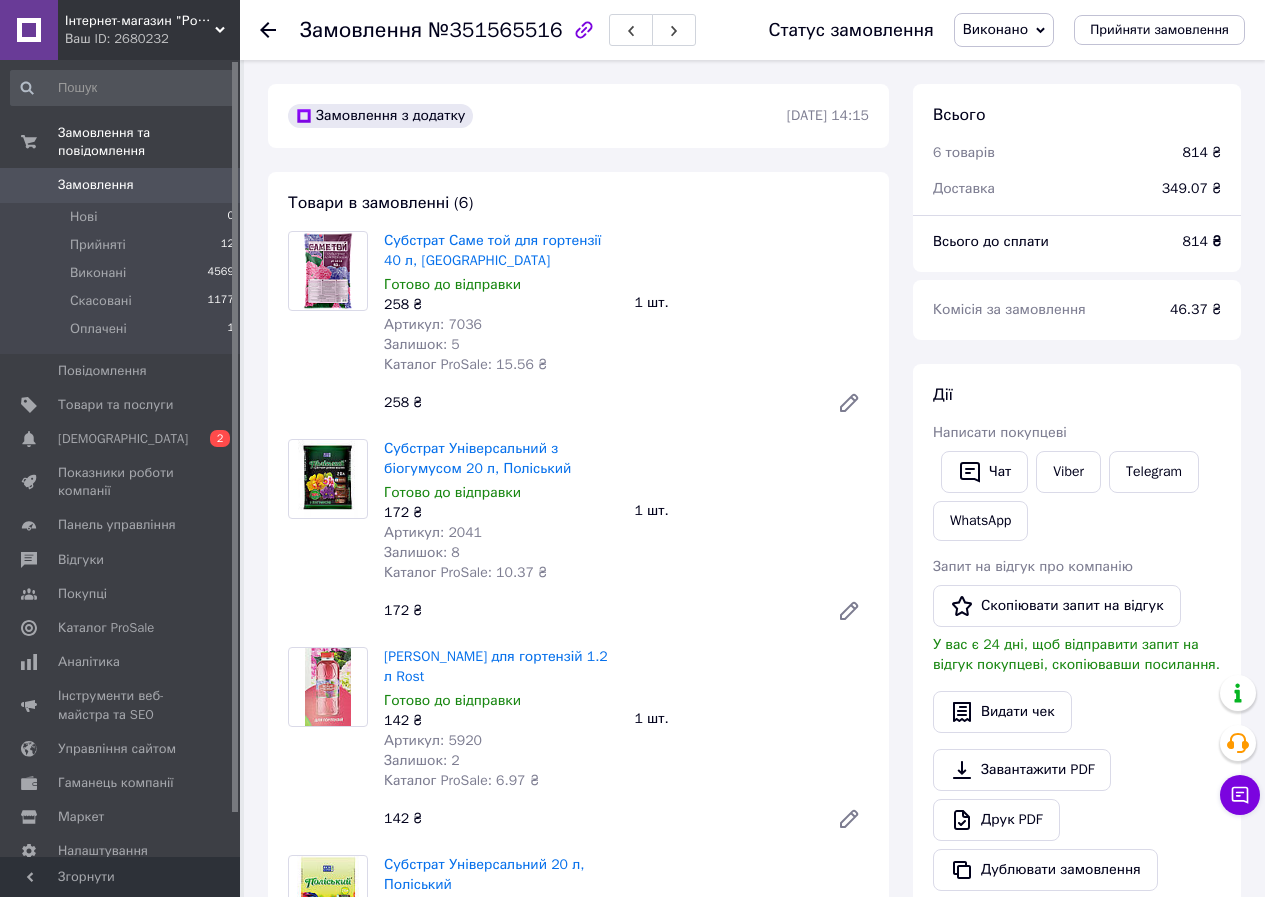 scroll, scrollTop: 0, scrollLeft: 0, axis: both 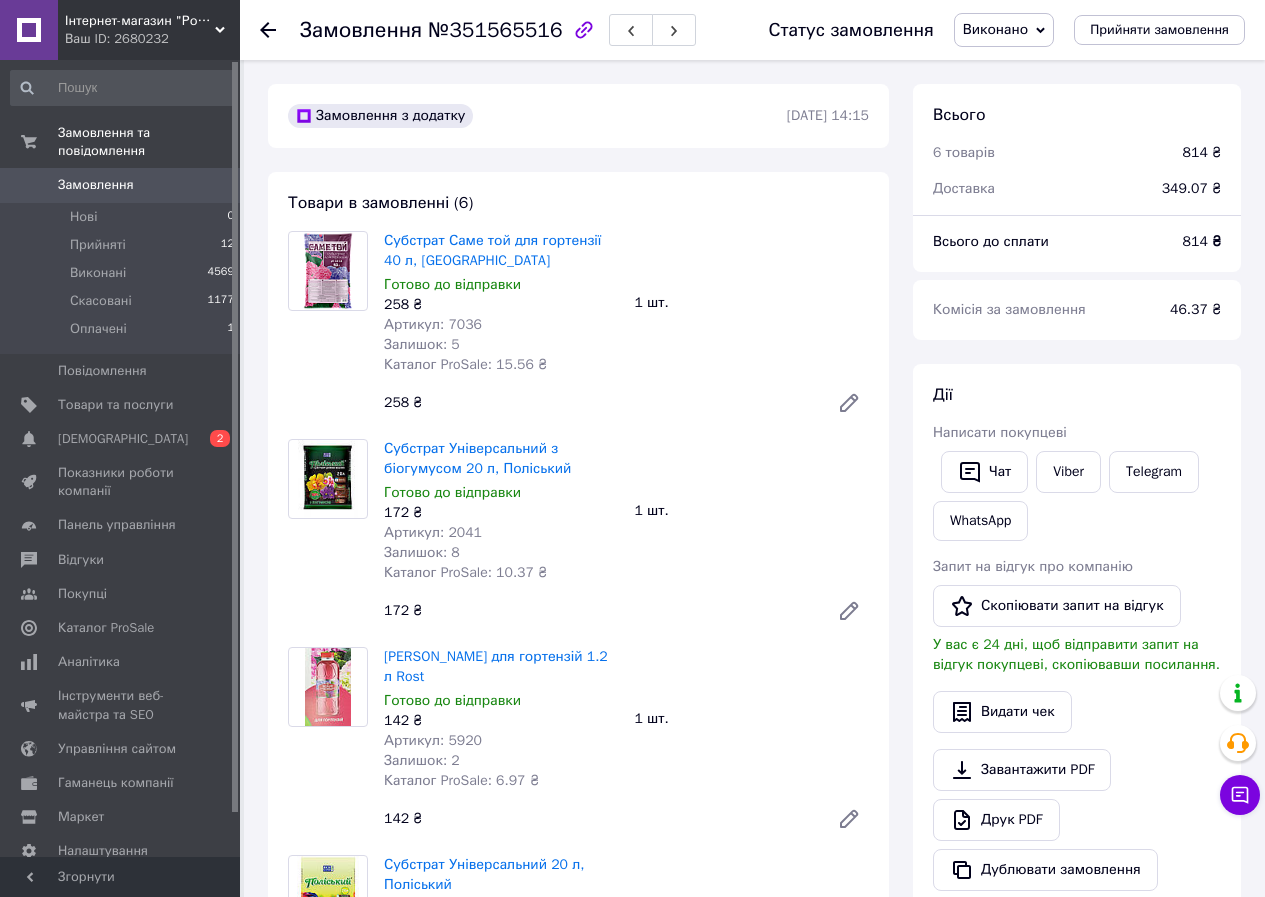 click 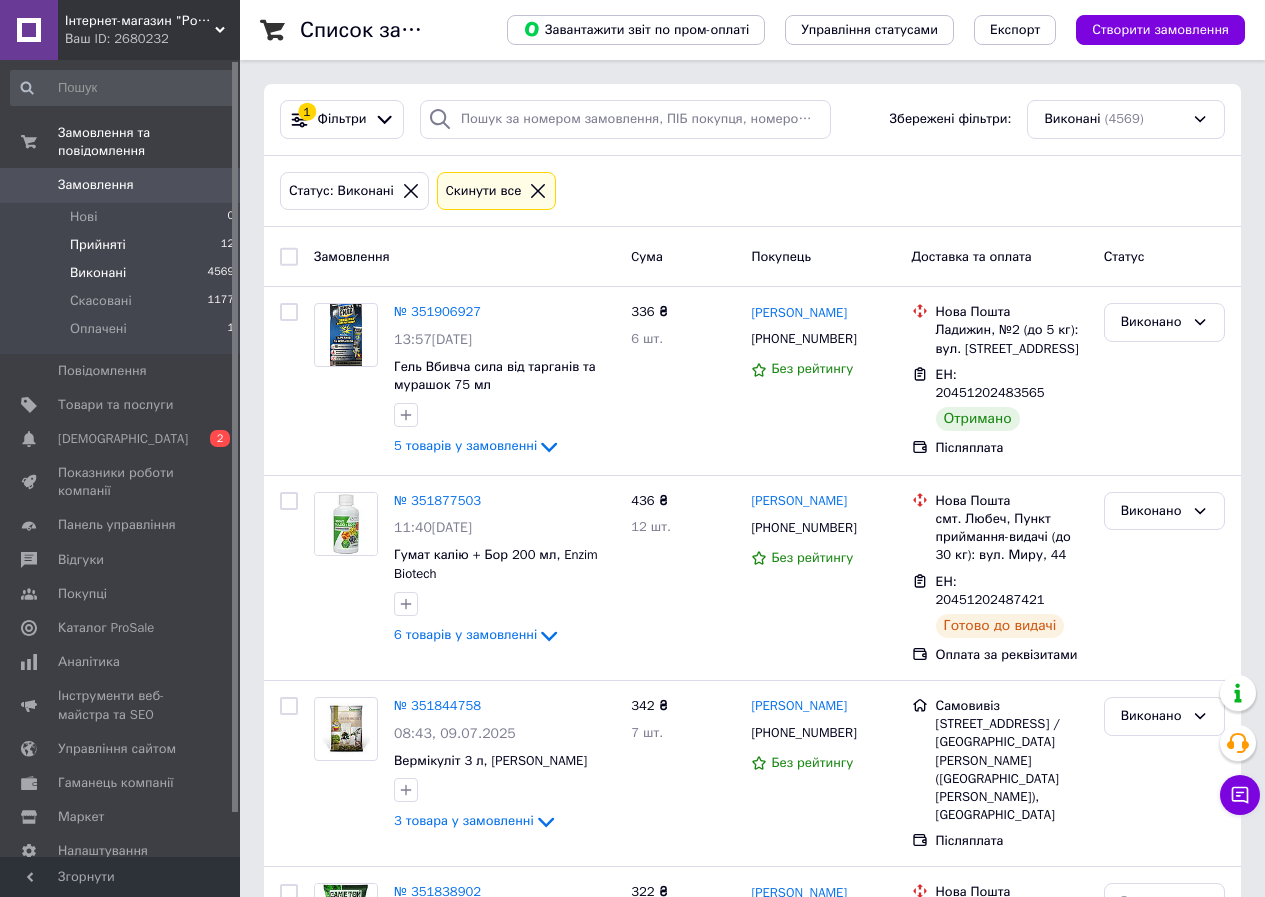 click on "Прийняті 12" at bounding box center (123, 245) 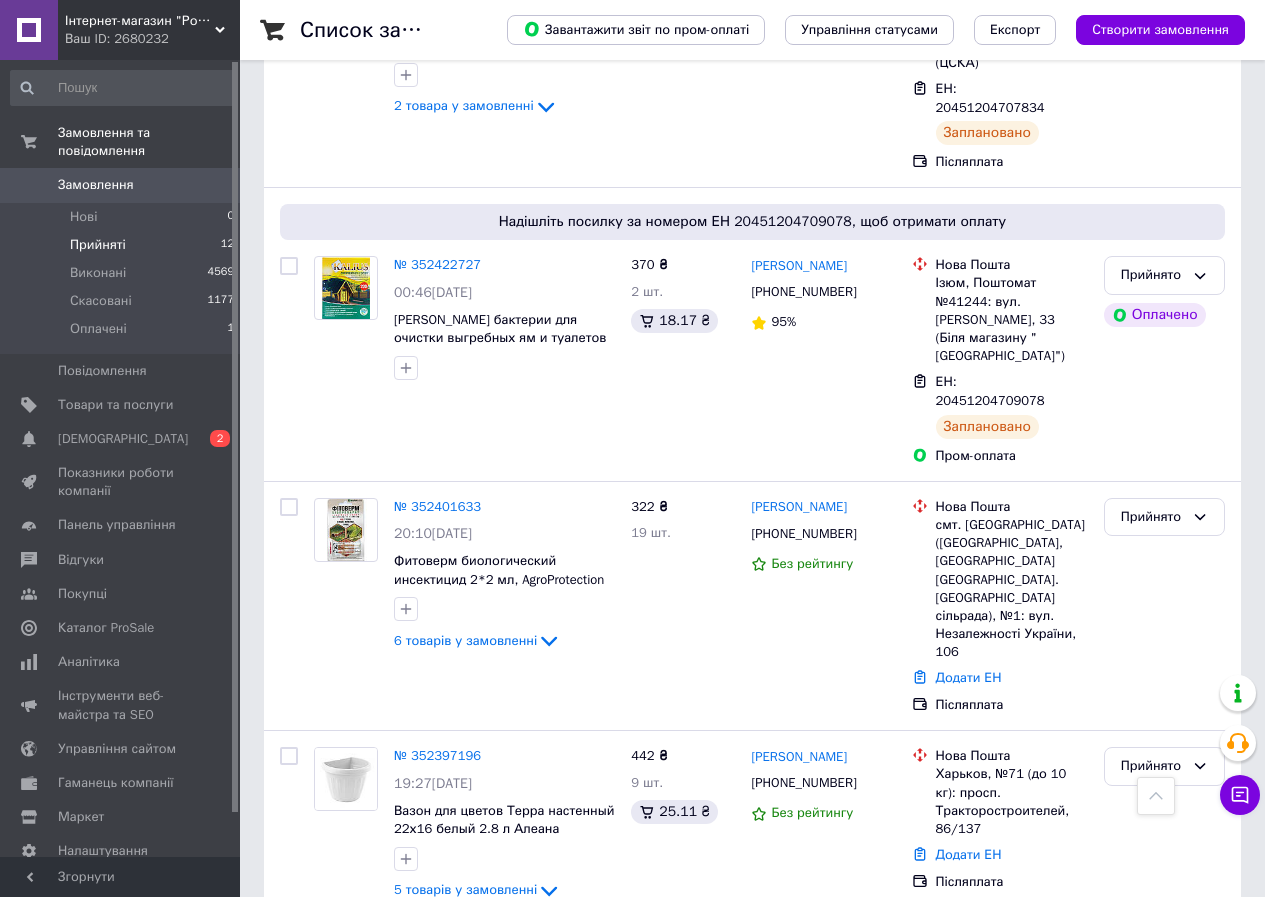 scroll, scrollTop: 700, scrollLeft: 0, axis: vertical 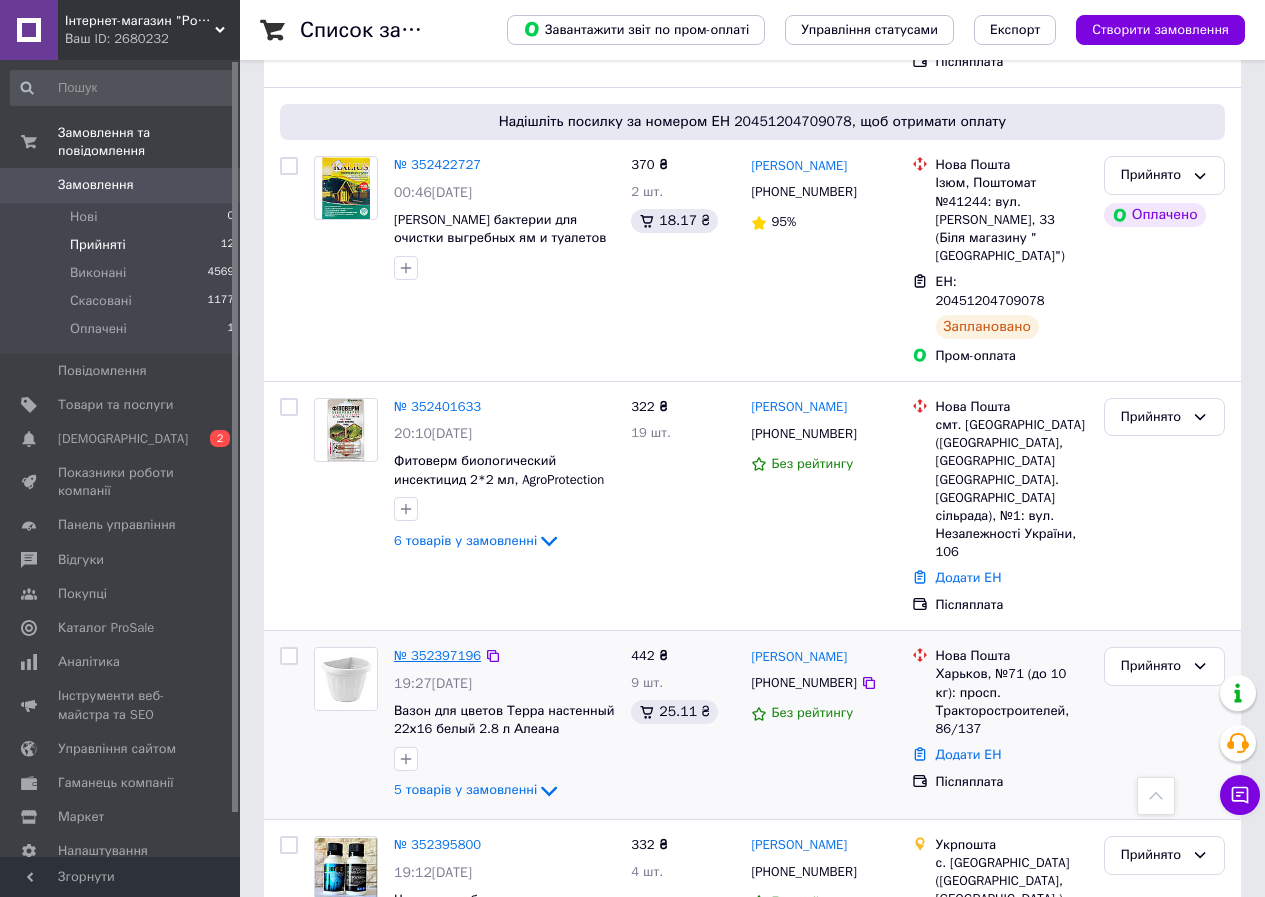 click on "№ 352397196" at bounding box center [437, 655] 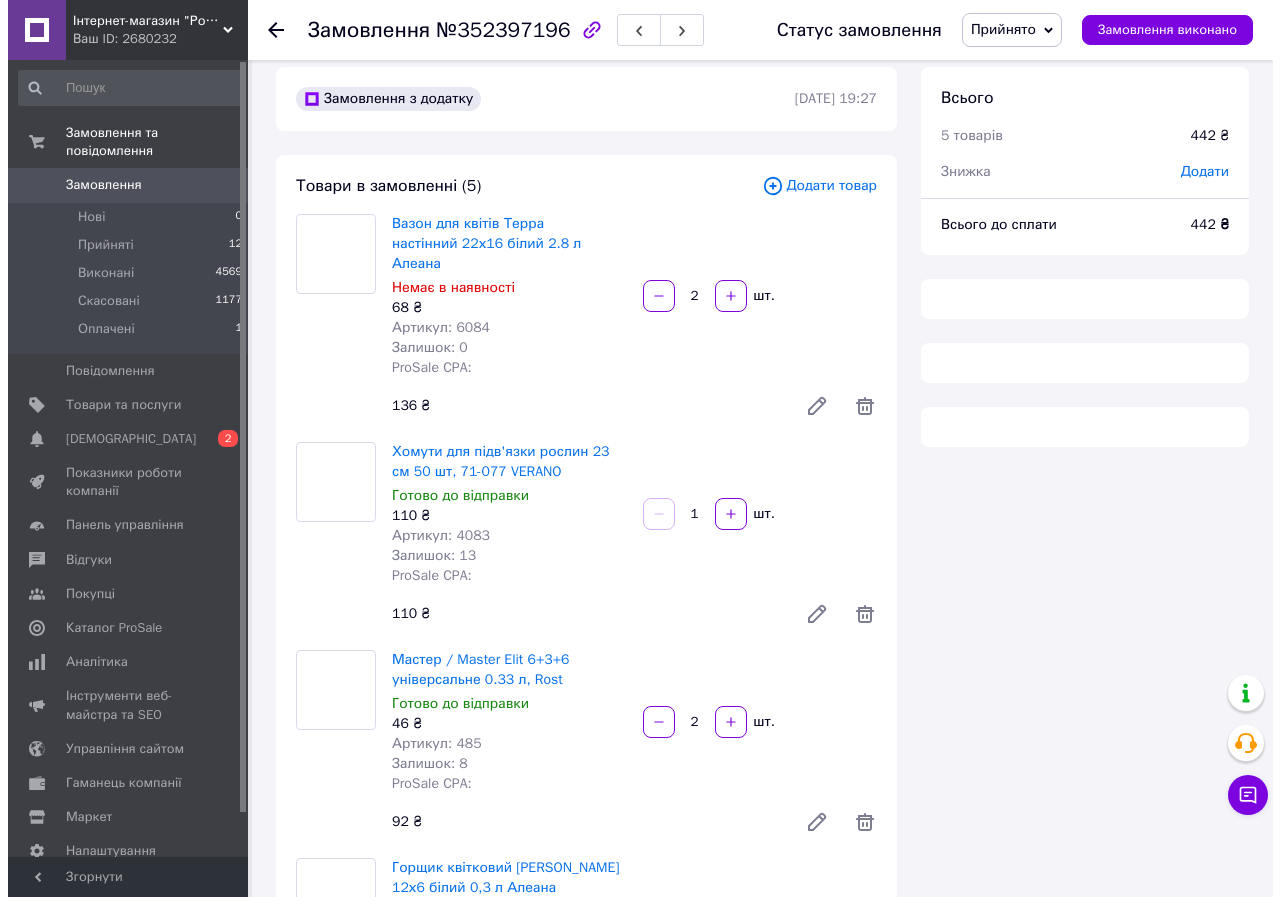 scroll, scrollTop: 700, scrollLeft: 0, axis: vertical 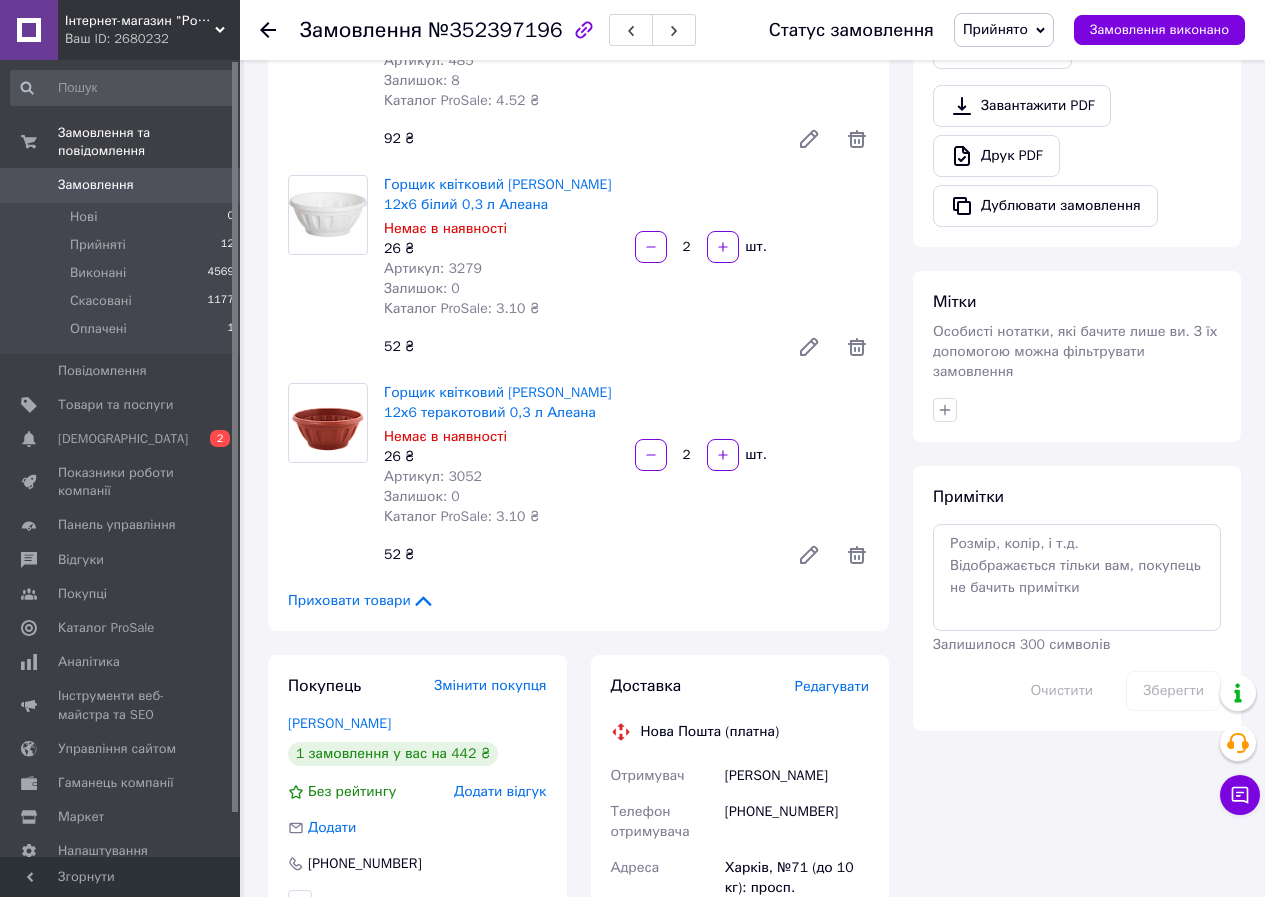 click on "Редагувати" at bounding box center (832, 686) 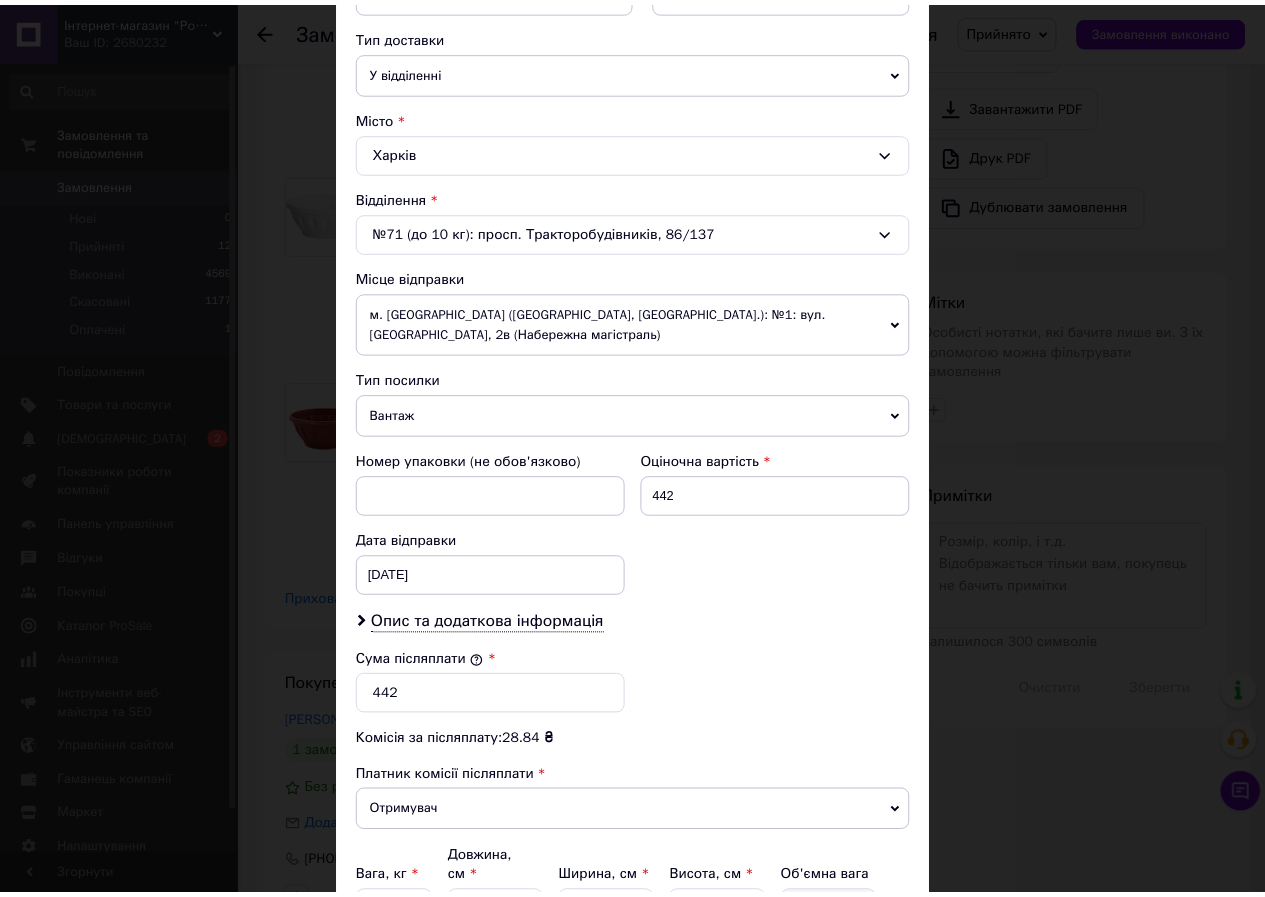 scroll, scrollTop: 600, scrollLeft: 0, axis: vertical 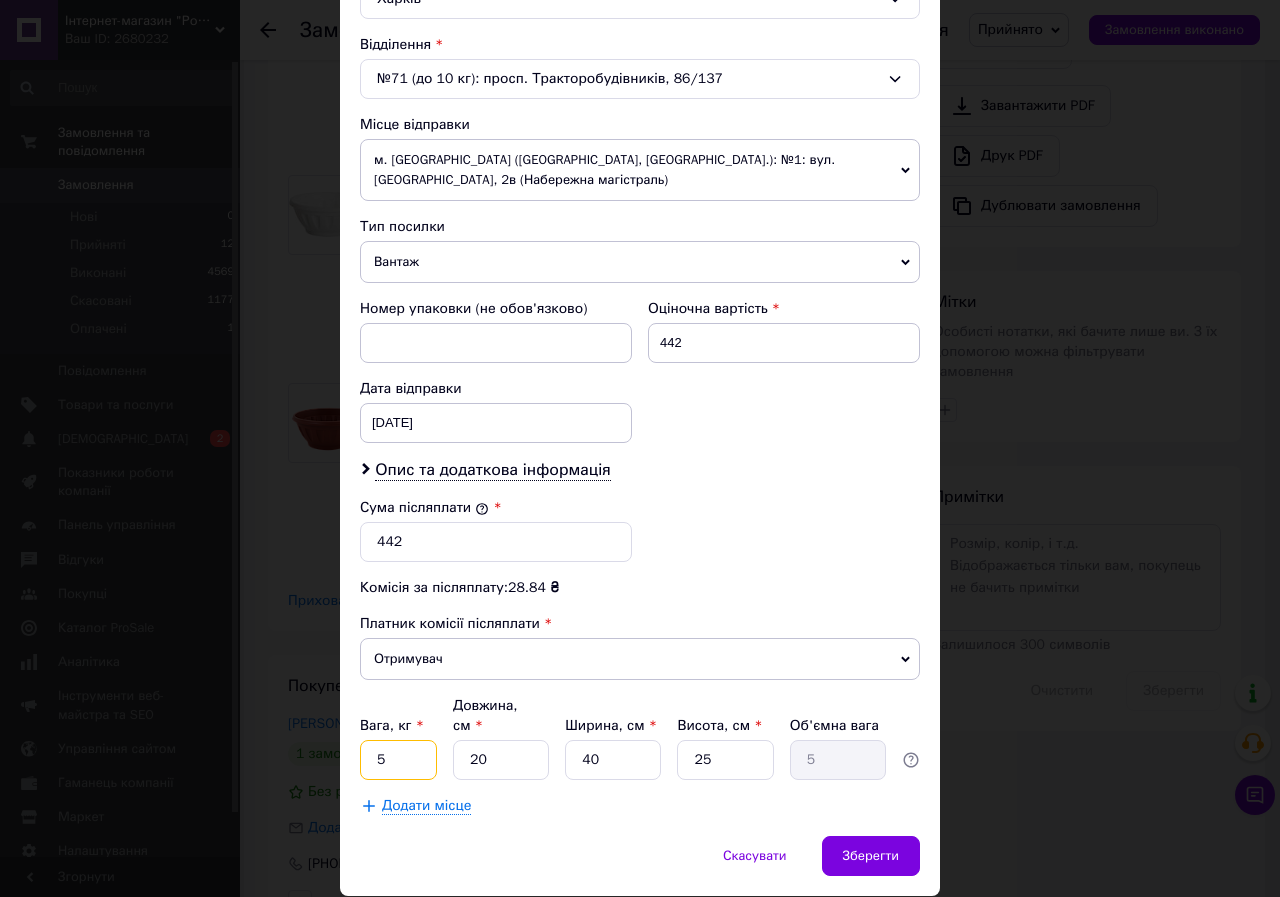 click on "5" at bounding box center [398, 760] 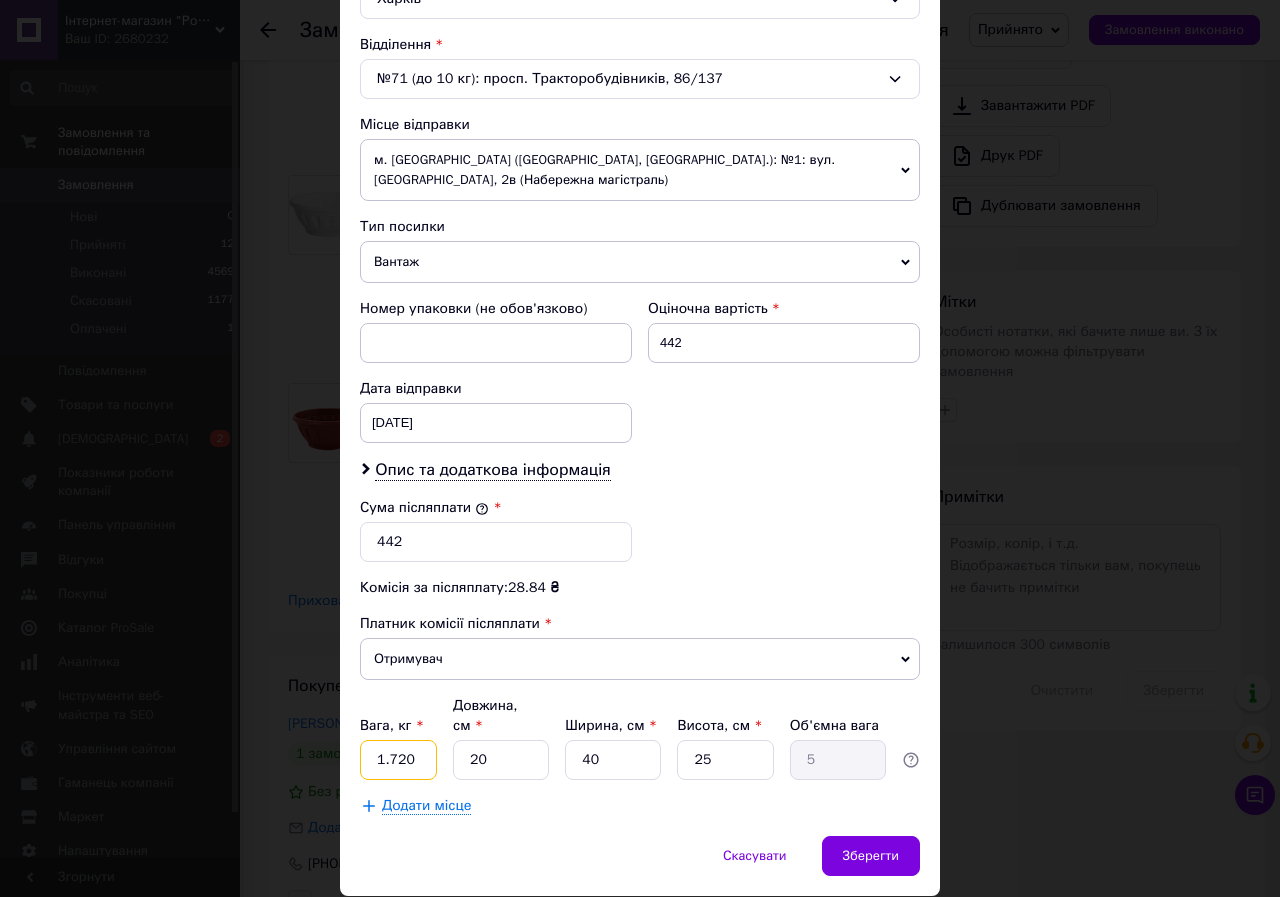 type on "1.720" 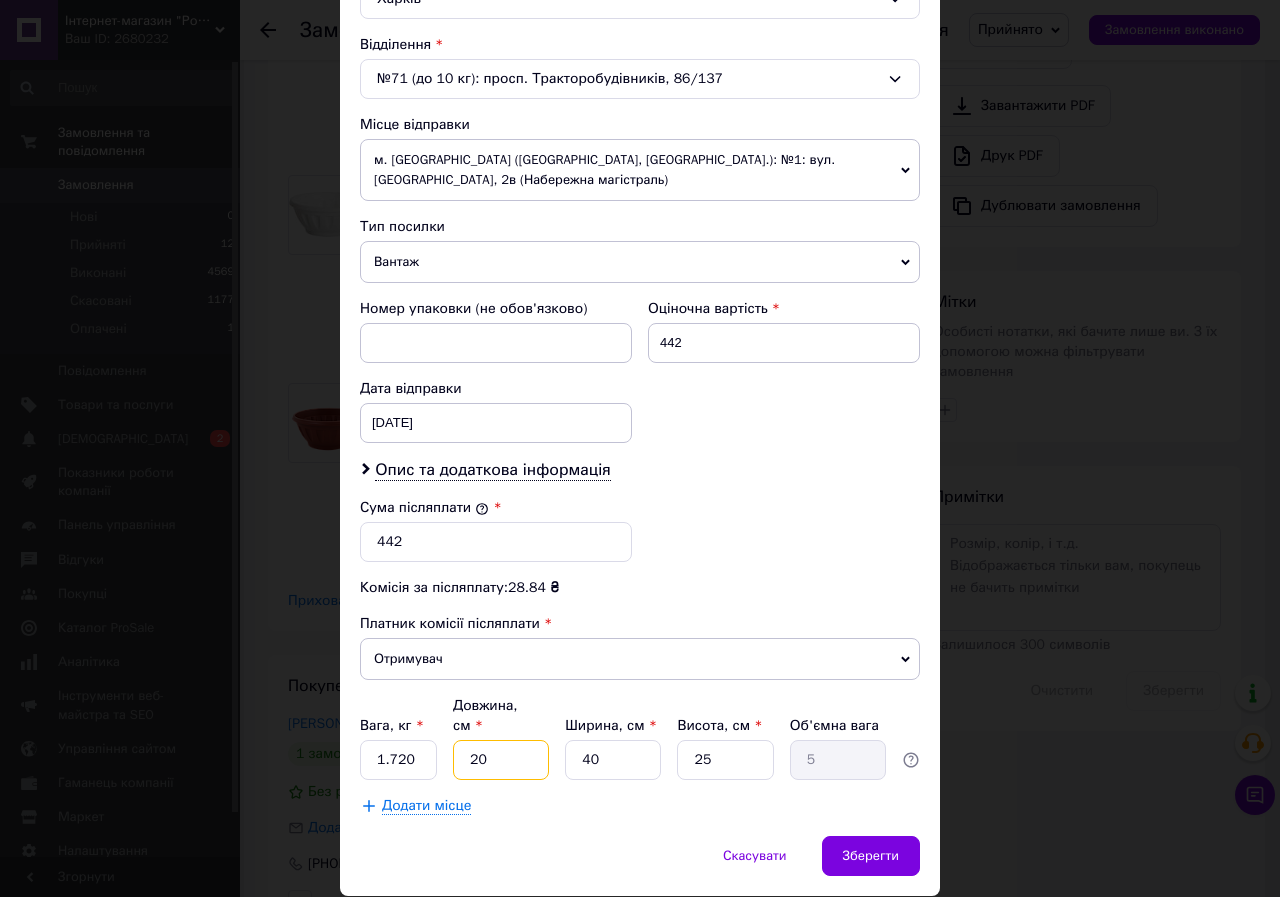 click on "20" at bounding box center (501, 760) 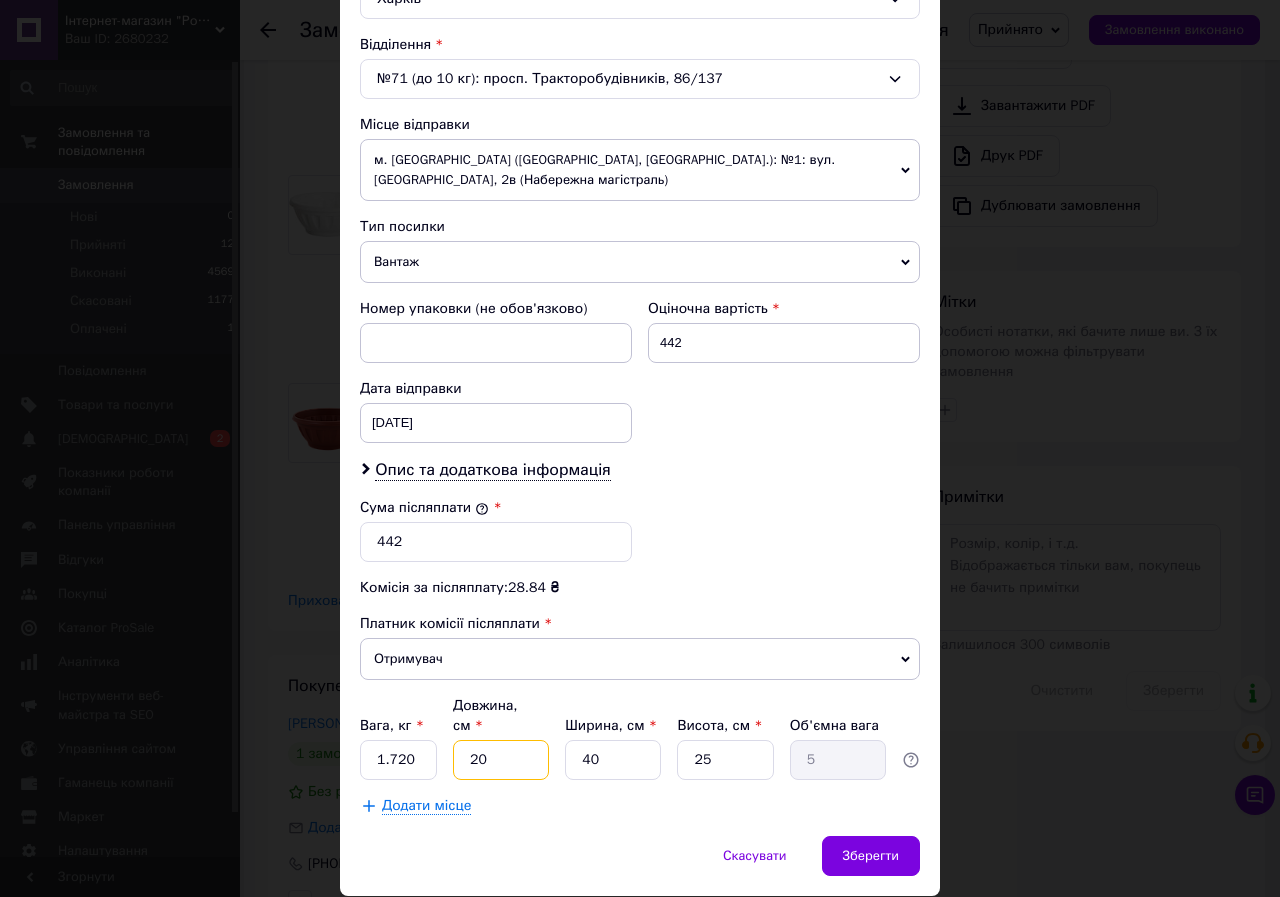 type on "2" 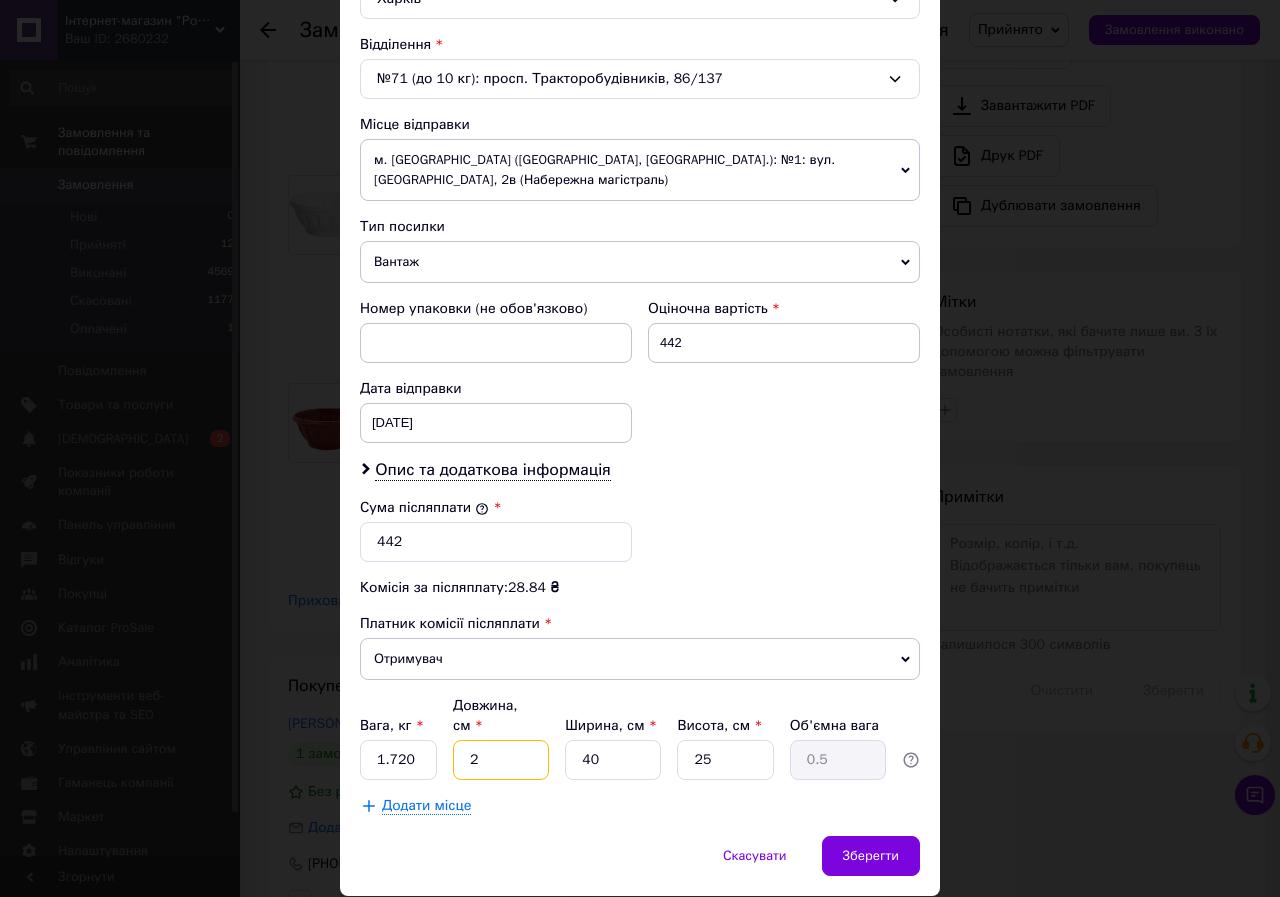 type 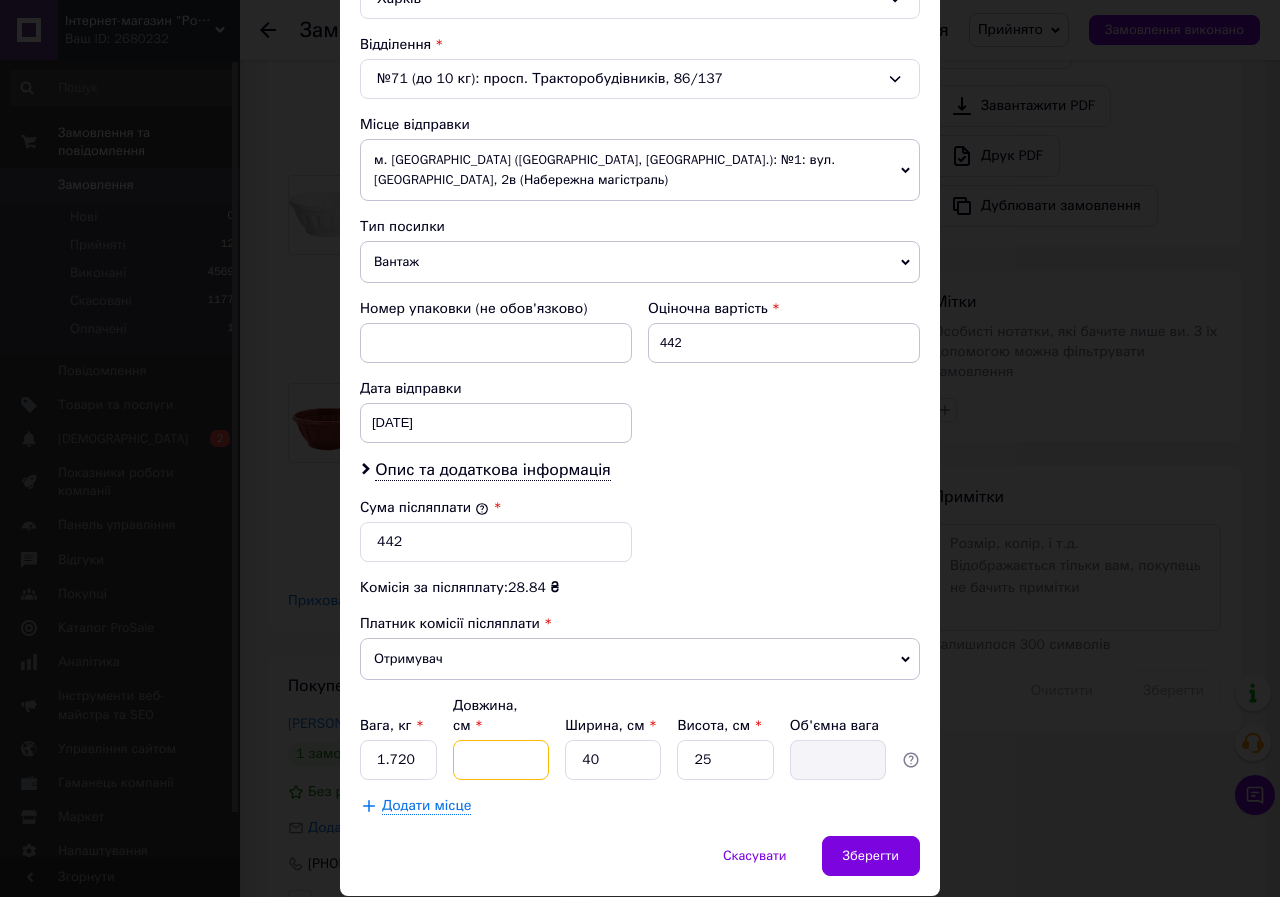 type on "3" 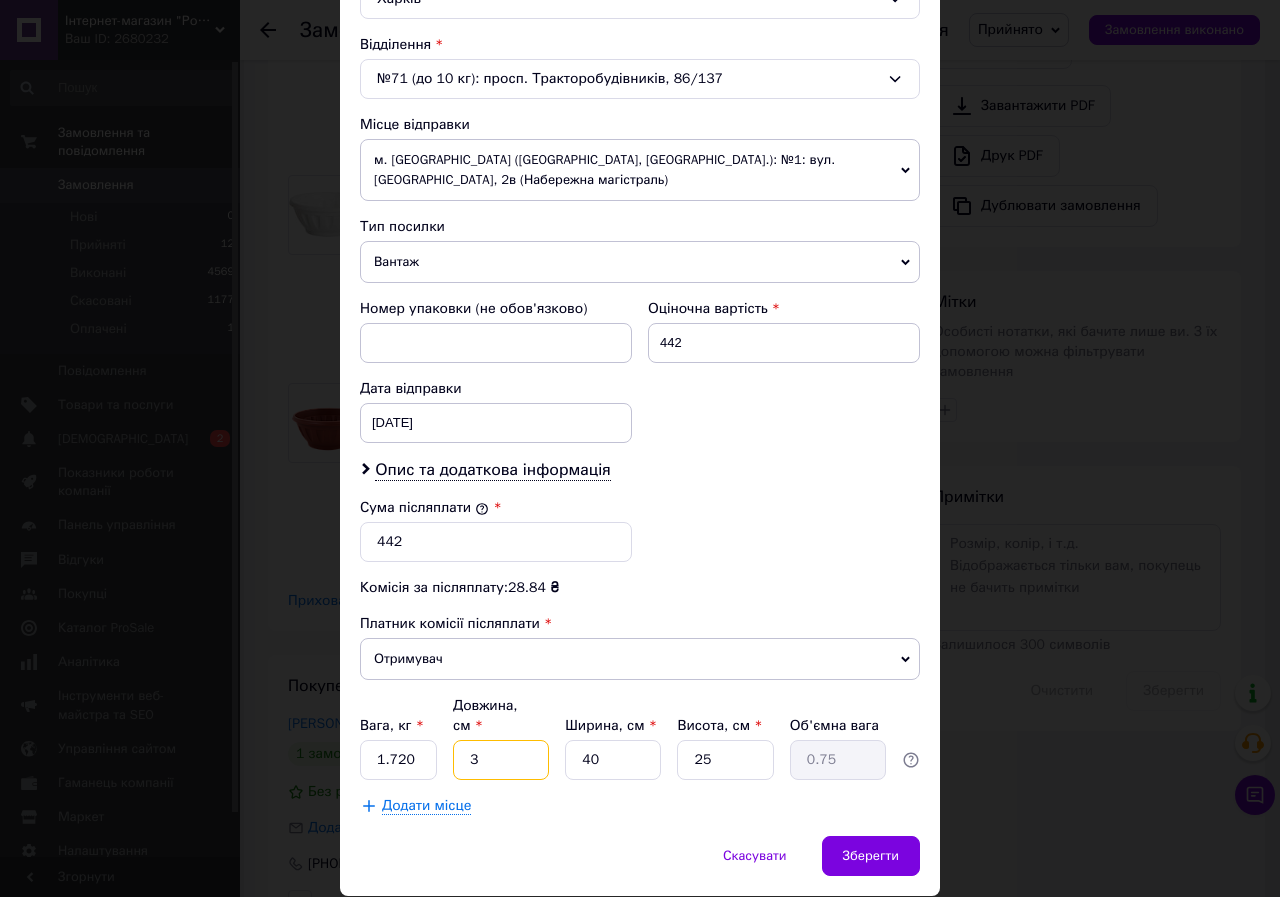 type on "30" 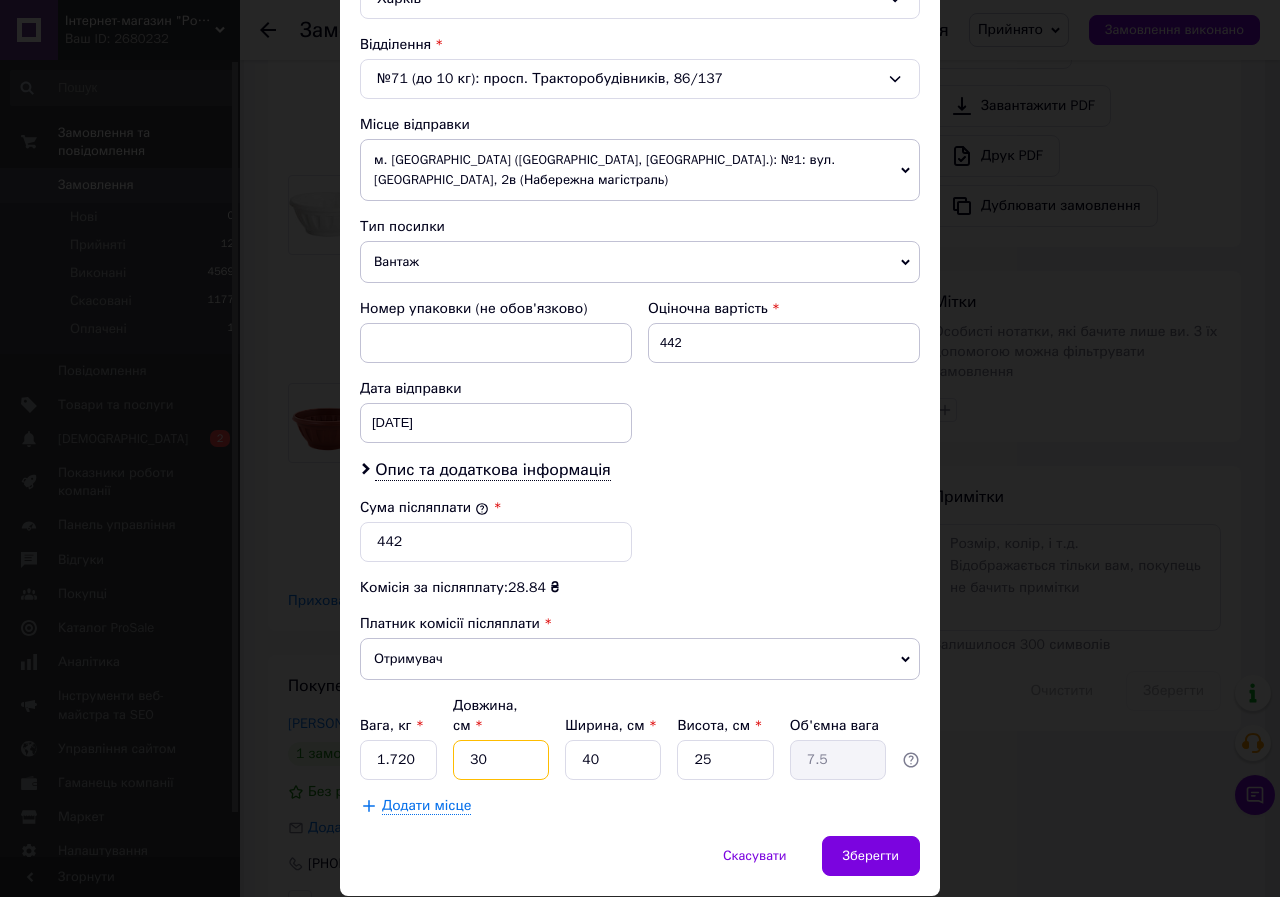 type on "30" 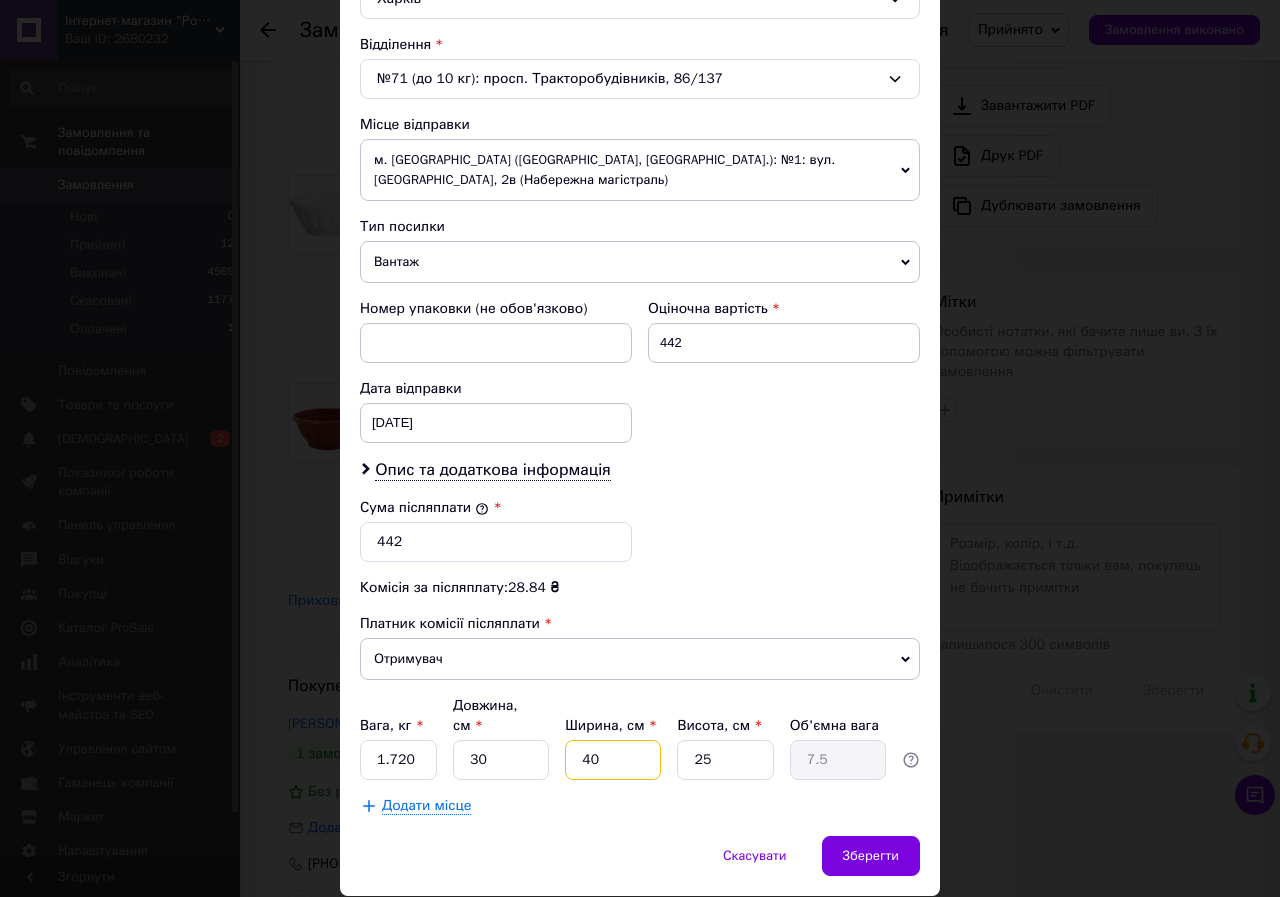 drag, startPoint x: 602, startPoint y: 726, endPoint x: 607, endPoint y: 736, distance: 11.18034 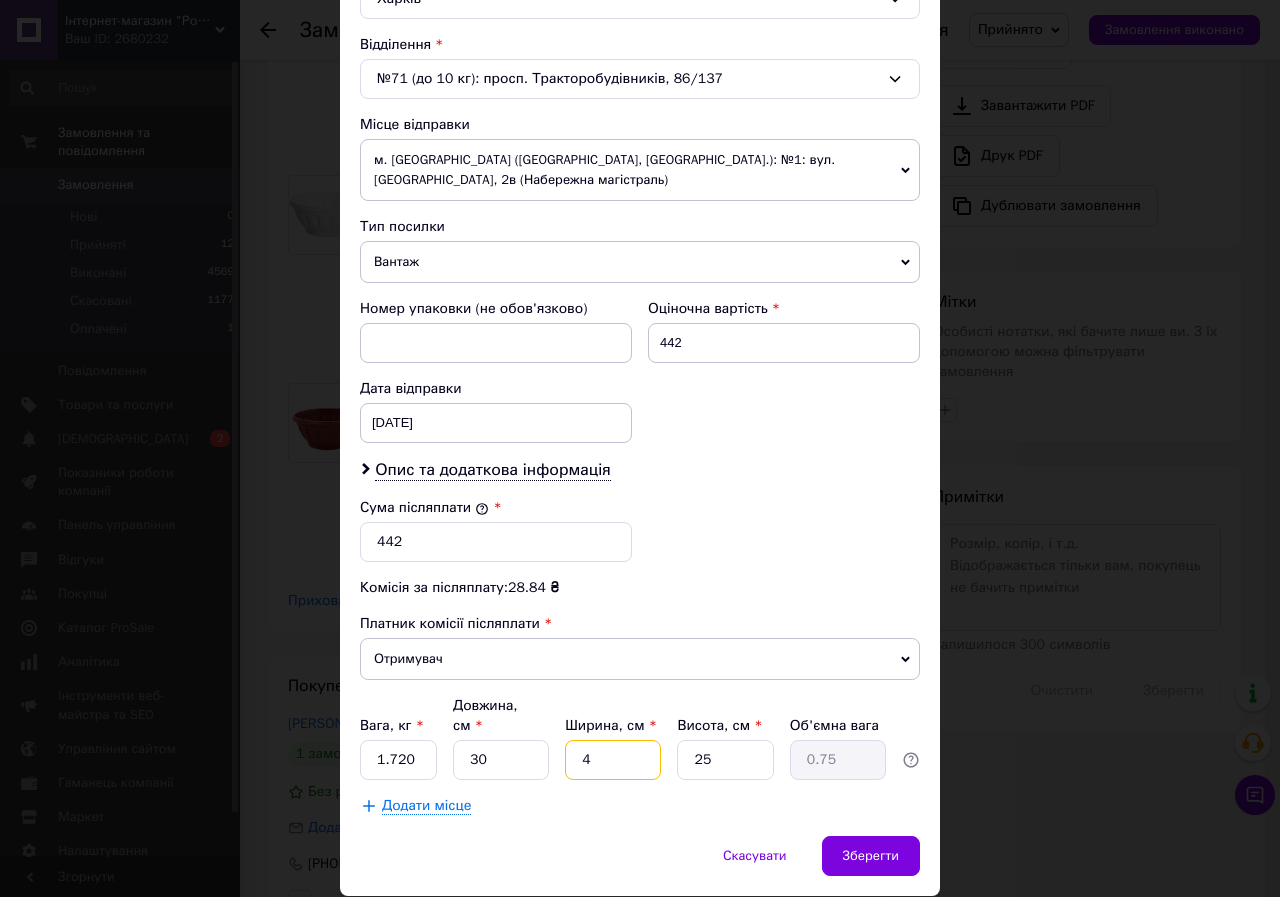 type 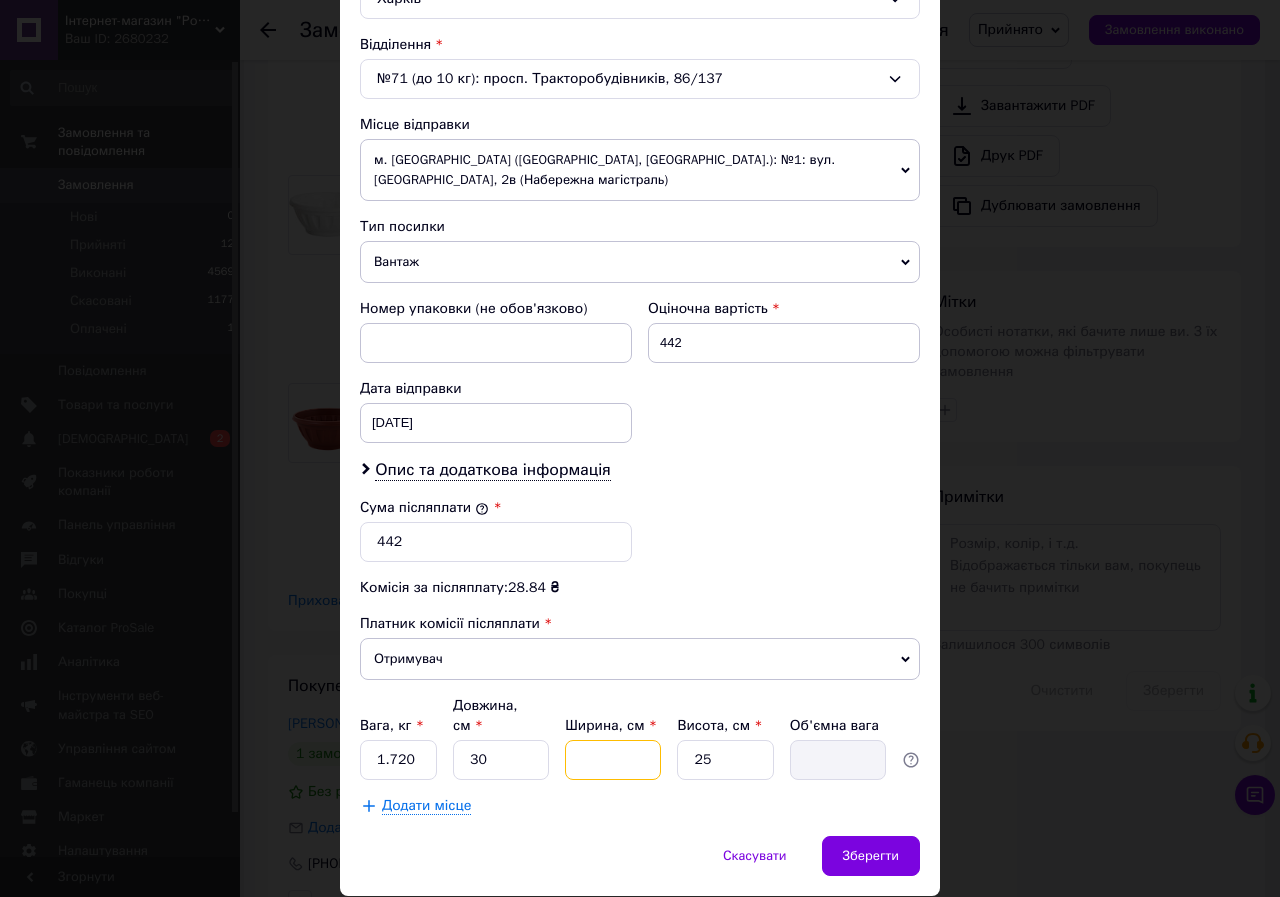 type on "2" 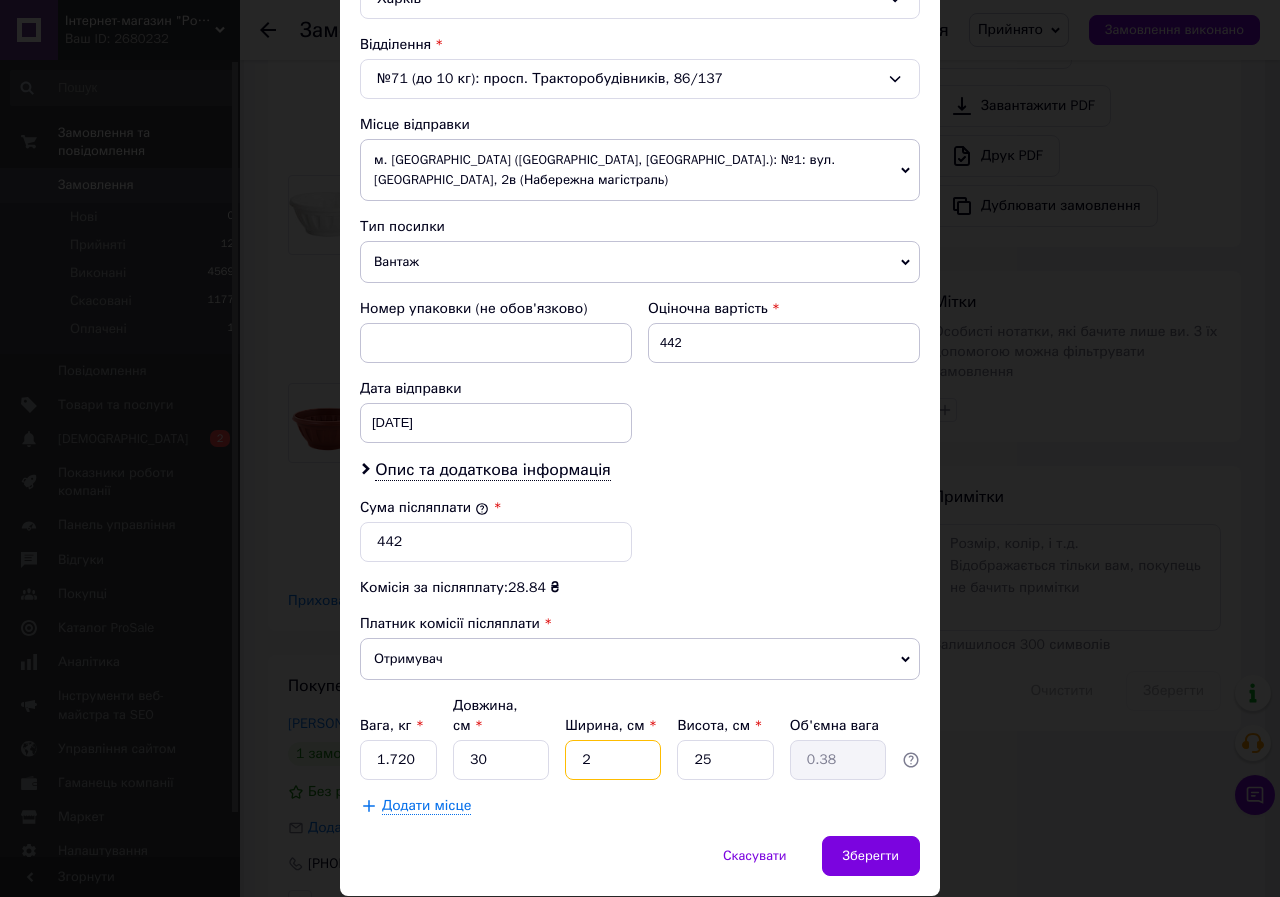 type on "23" 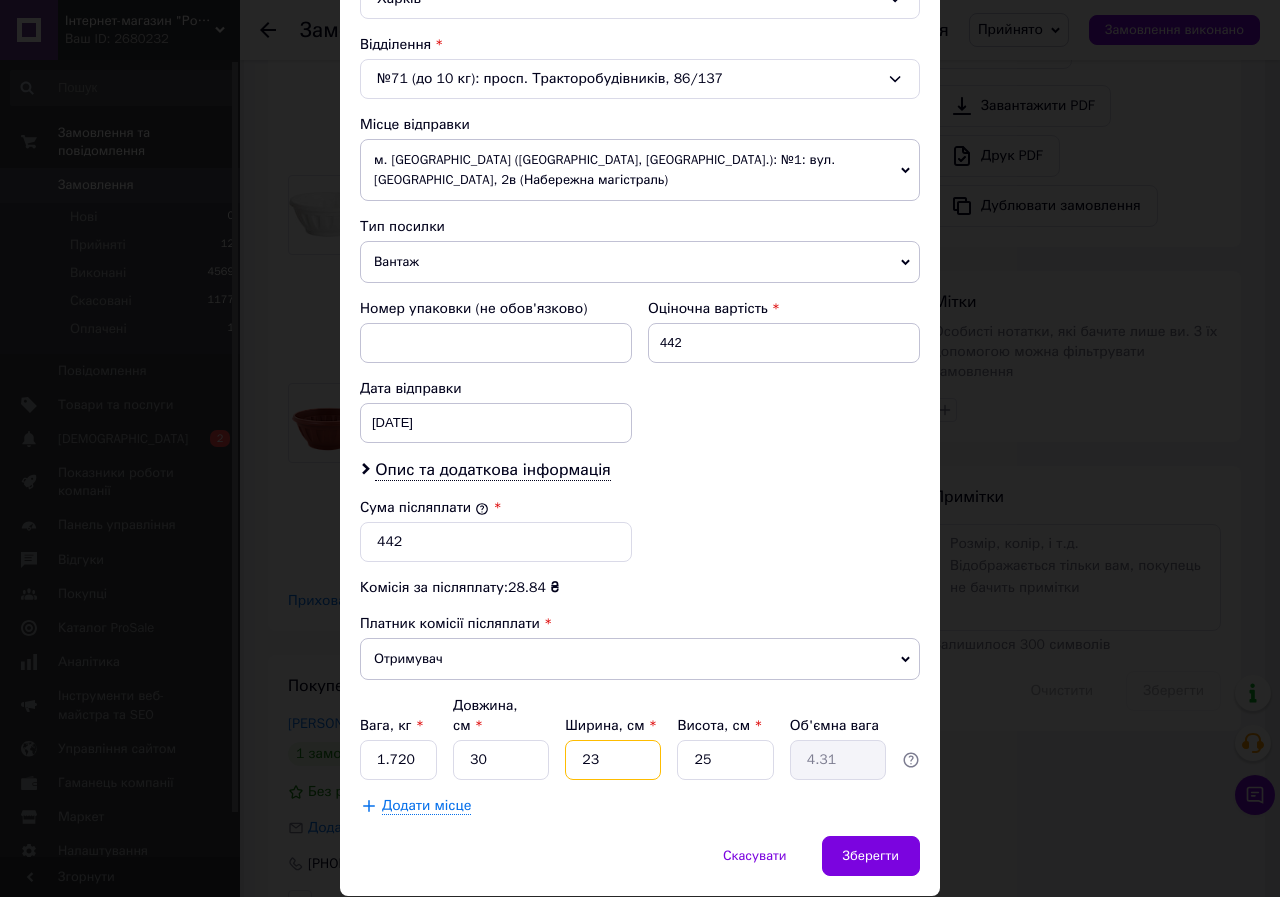 type on "23" 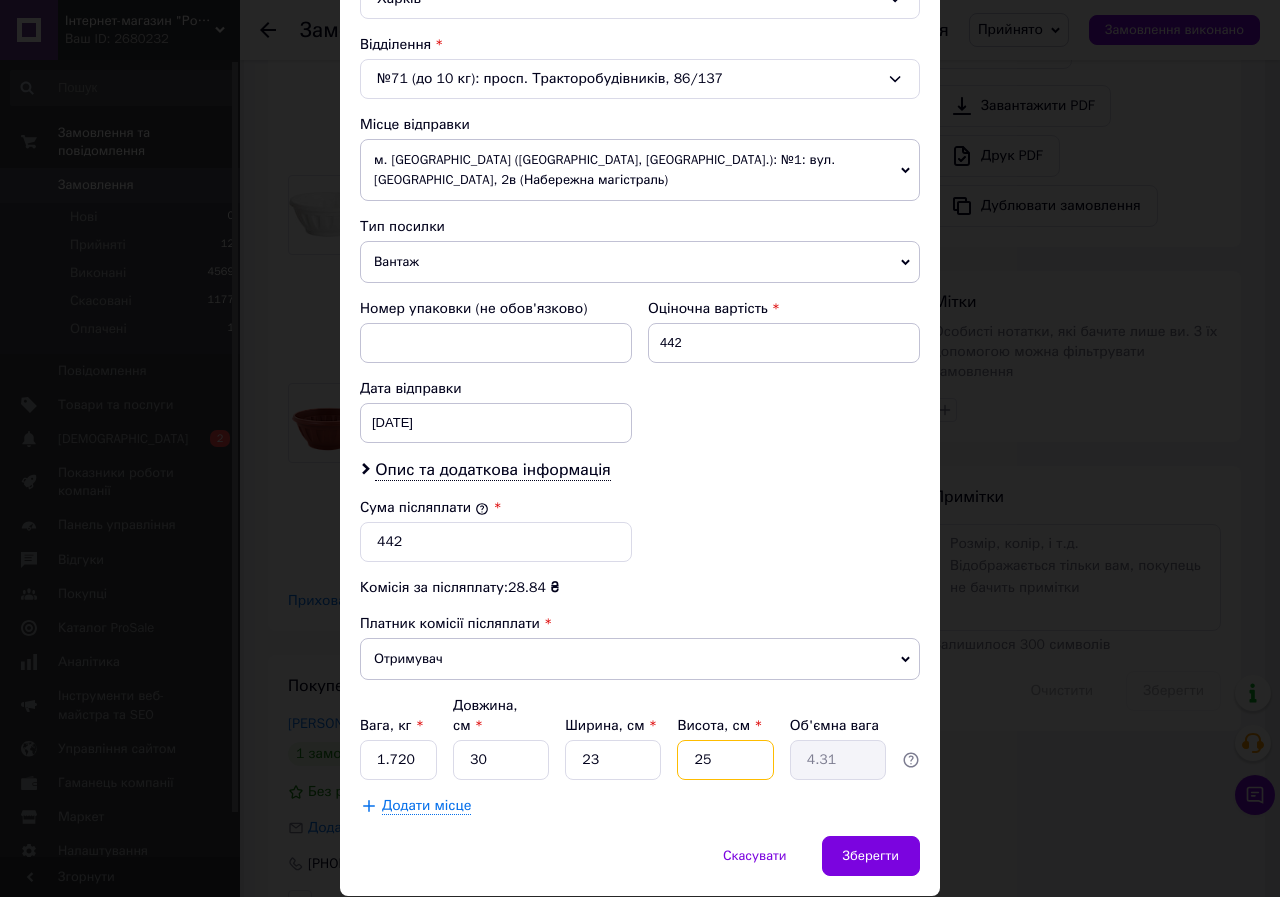 click on "25" at bounding box center [725, 760] 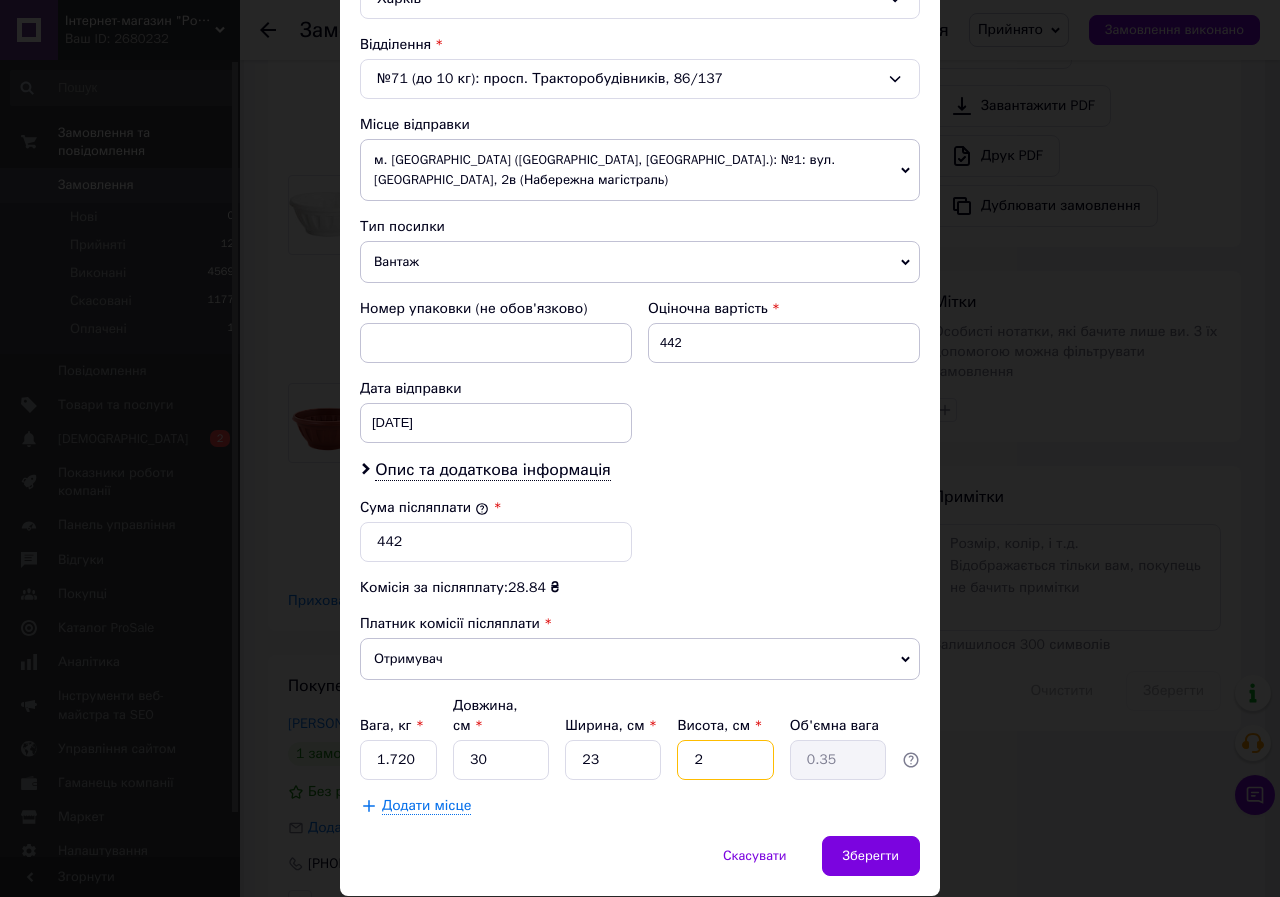 type on "23" 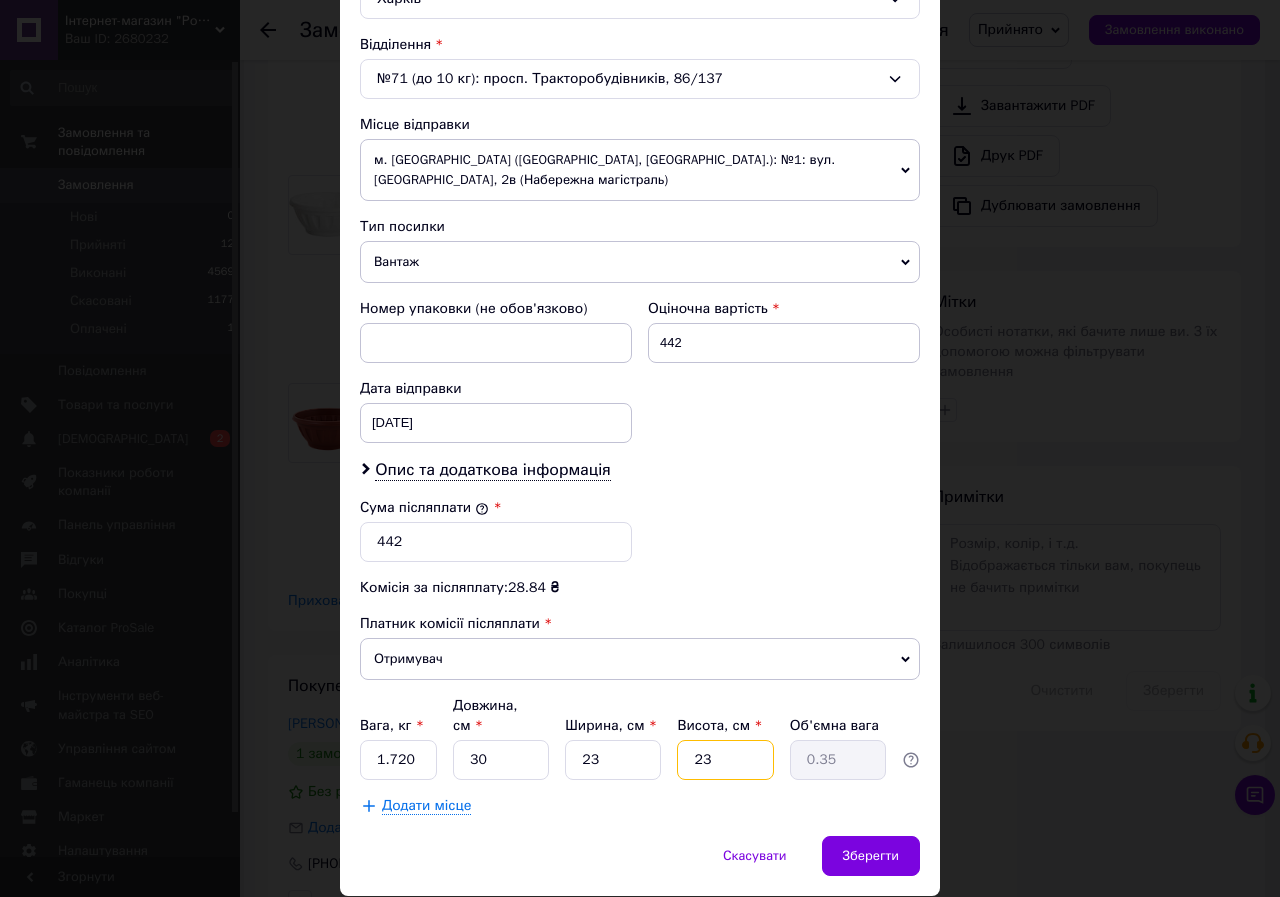 type on "3.97" 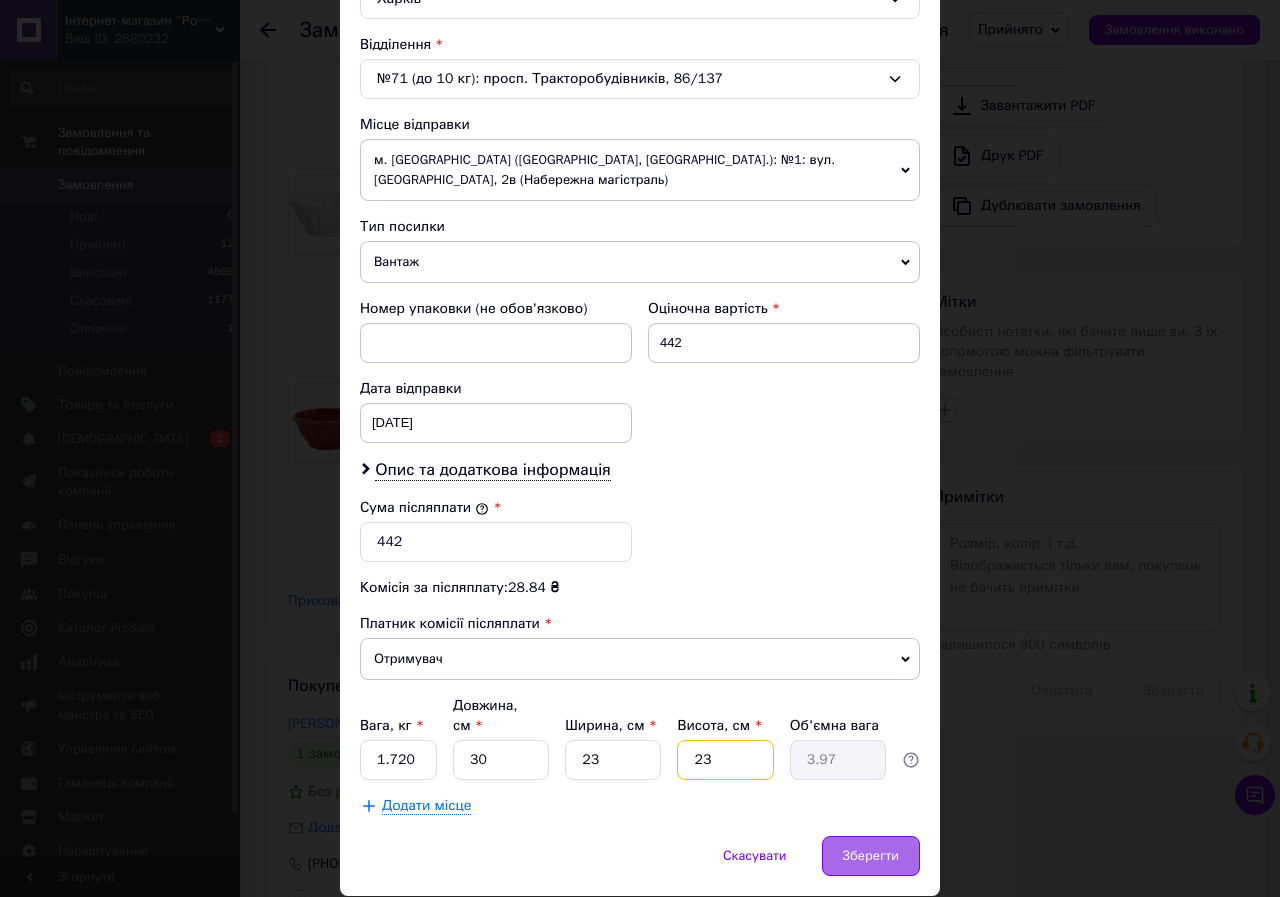 type on "23" 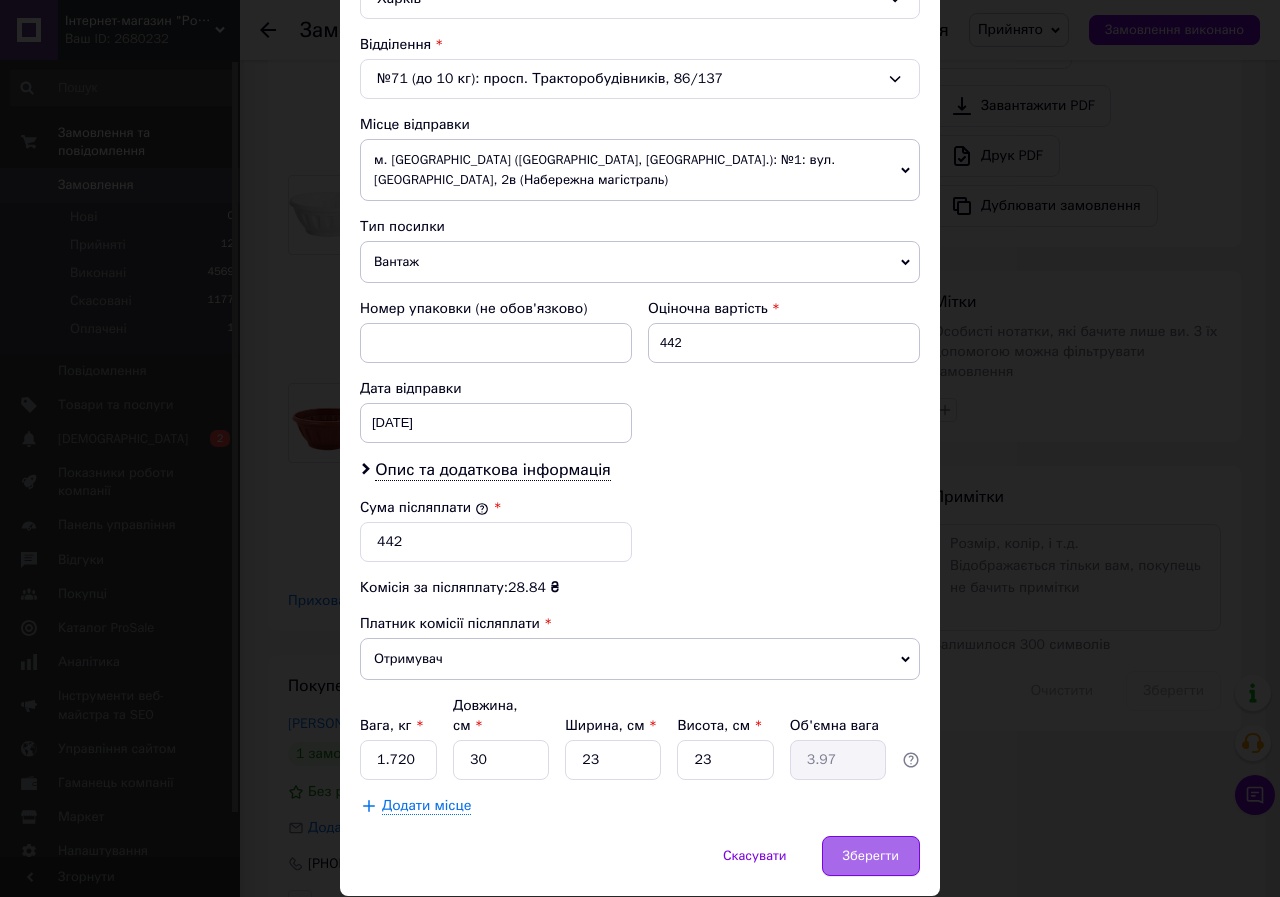 click on "Зберегти" at bounding box center (871, 856) 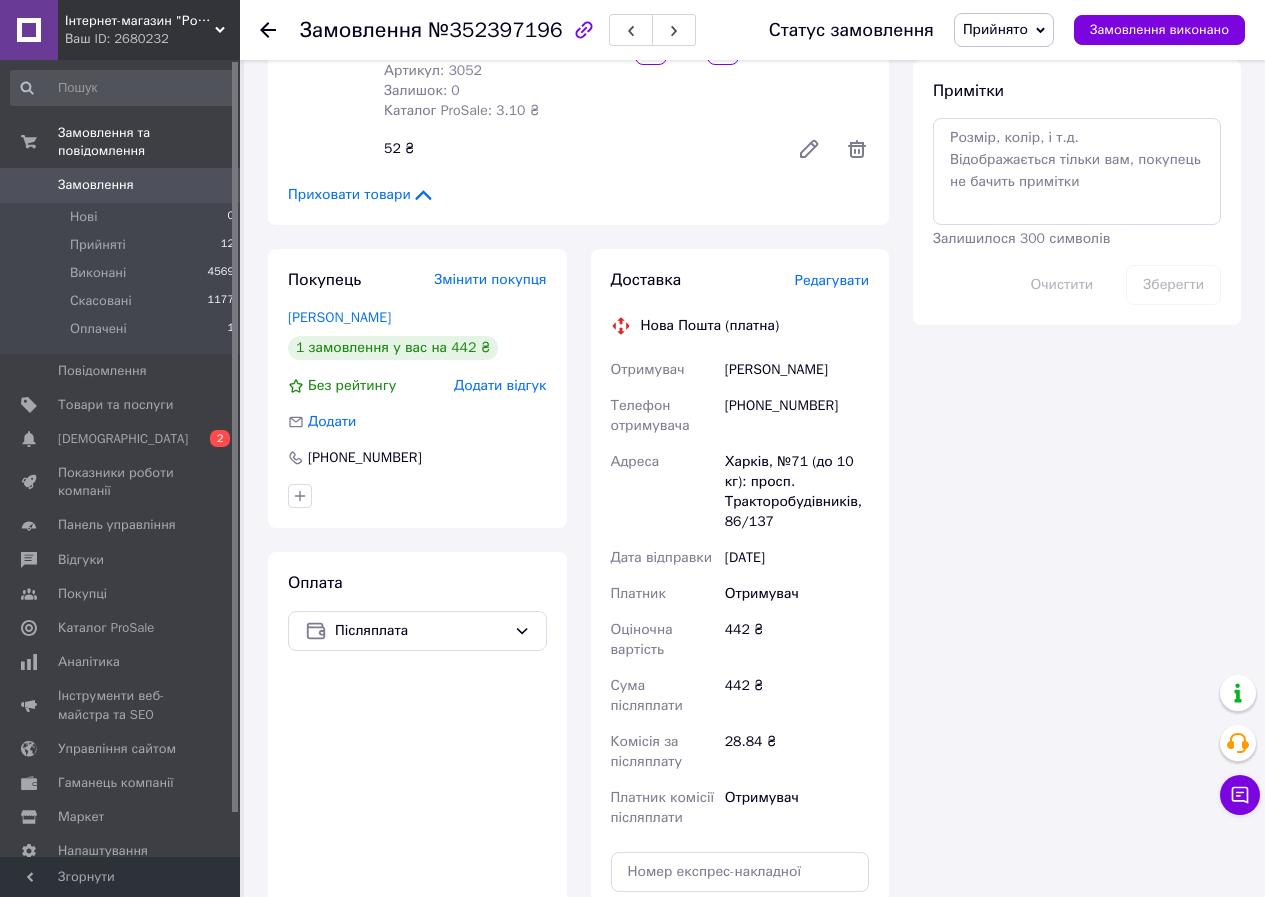 scroll, scrollTop: 1300, scrollLeft: 0, axis: vertical 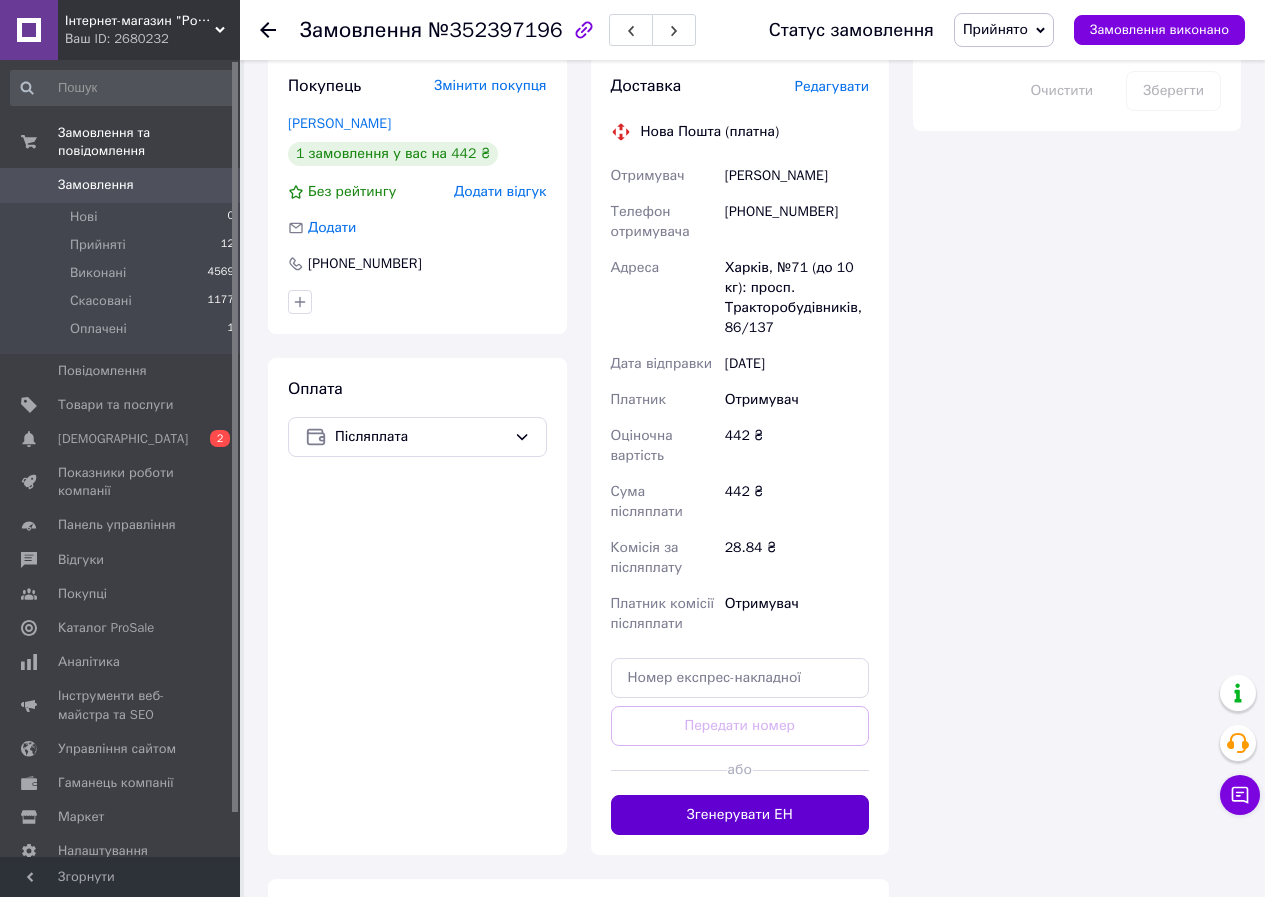 click on "Згенерувати ЕН" at bounding box center (740, 815) 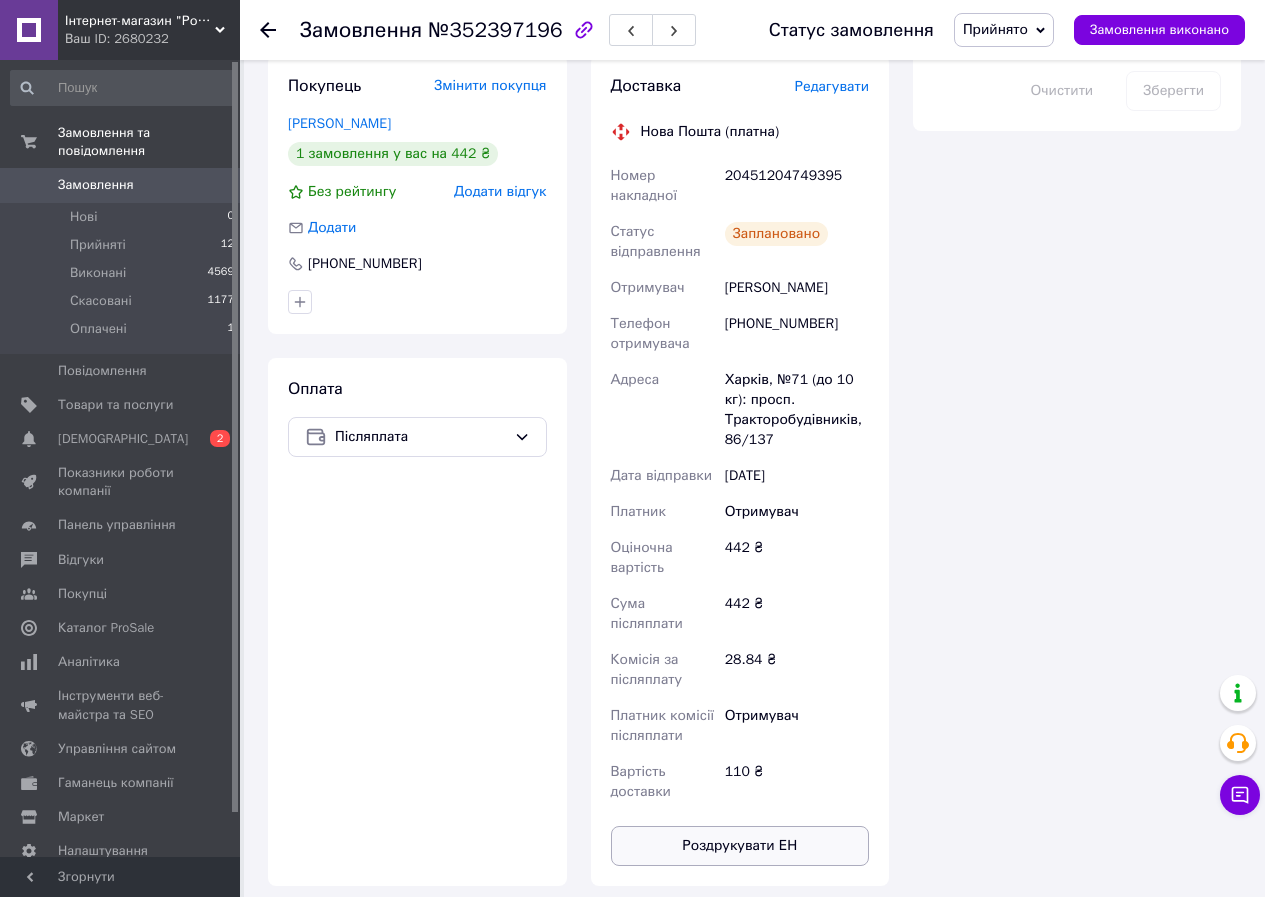 click on "Роздрукувати ЕН" at bounding box center (740, 846) 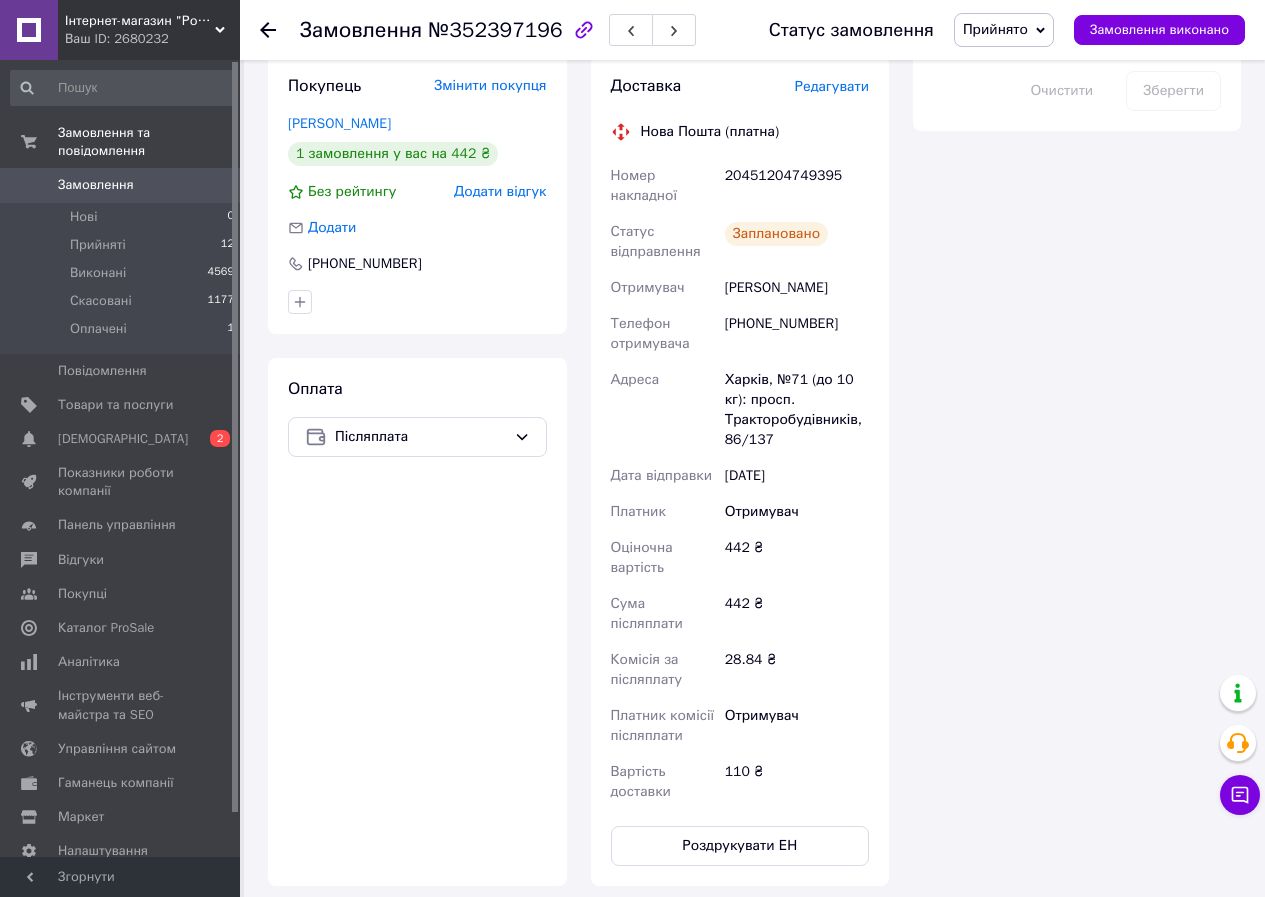 click 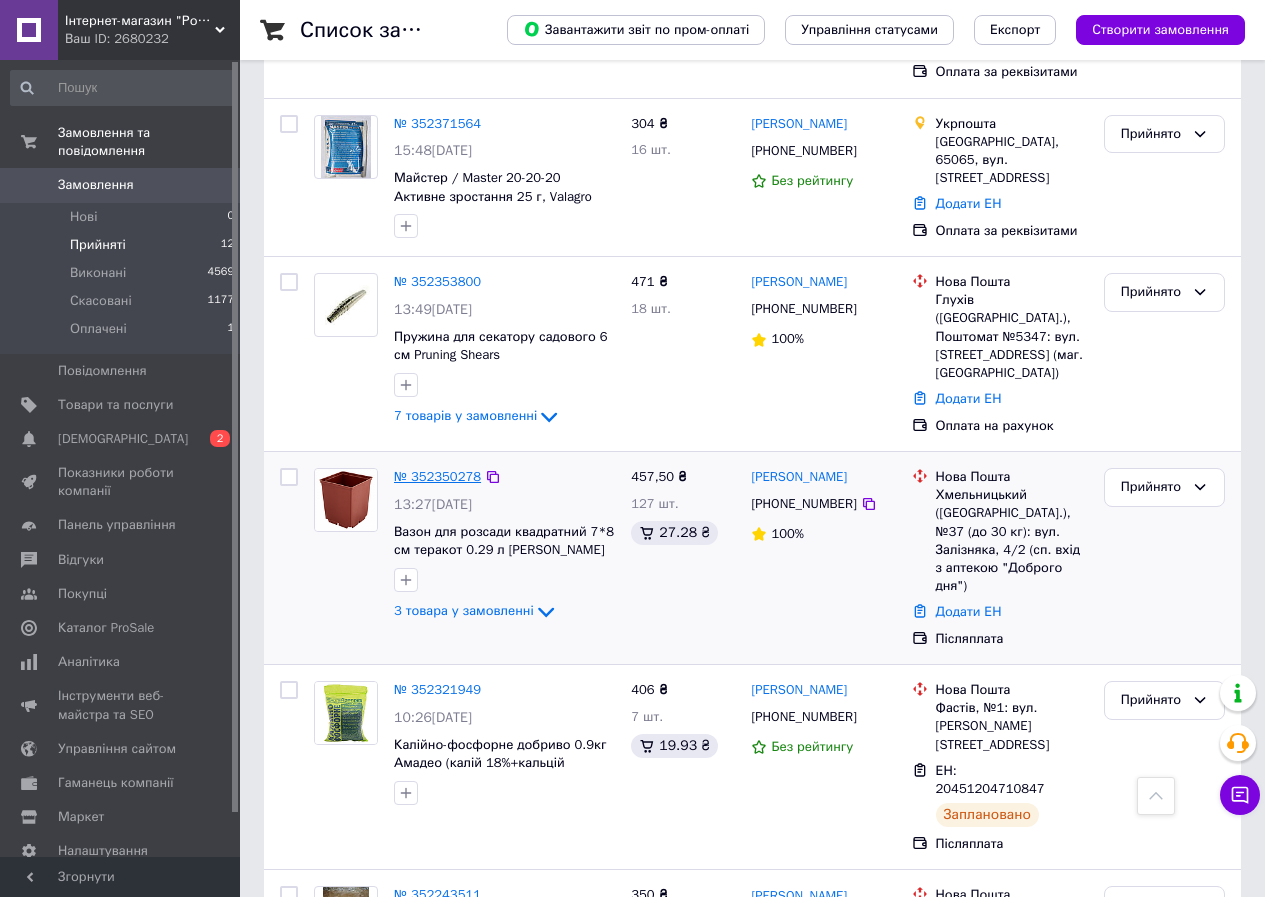 scroll, scrollTop: 1746, scrollLeft: 0, axis: vertical 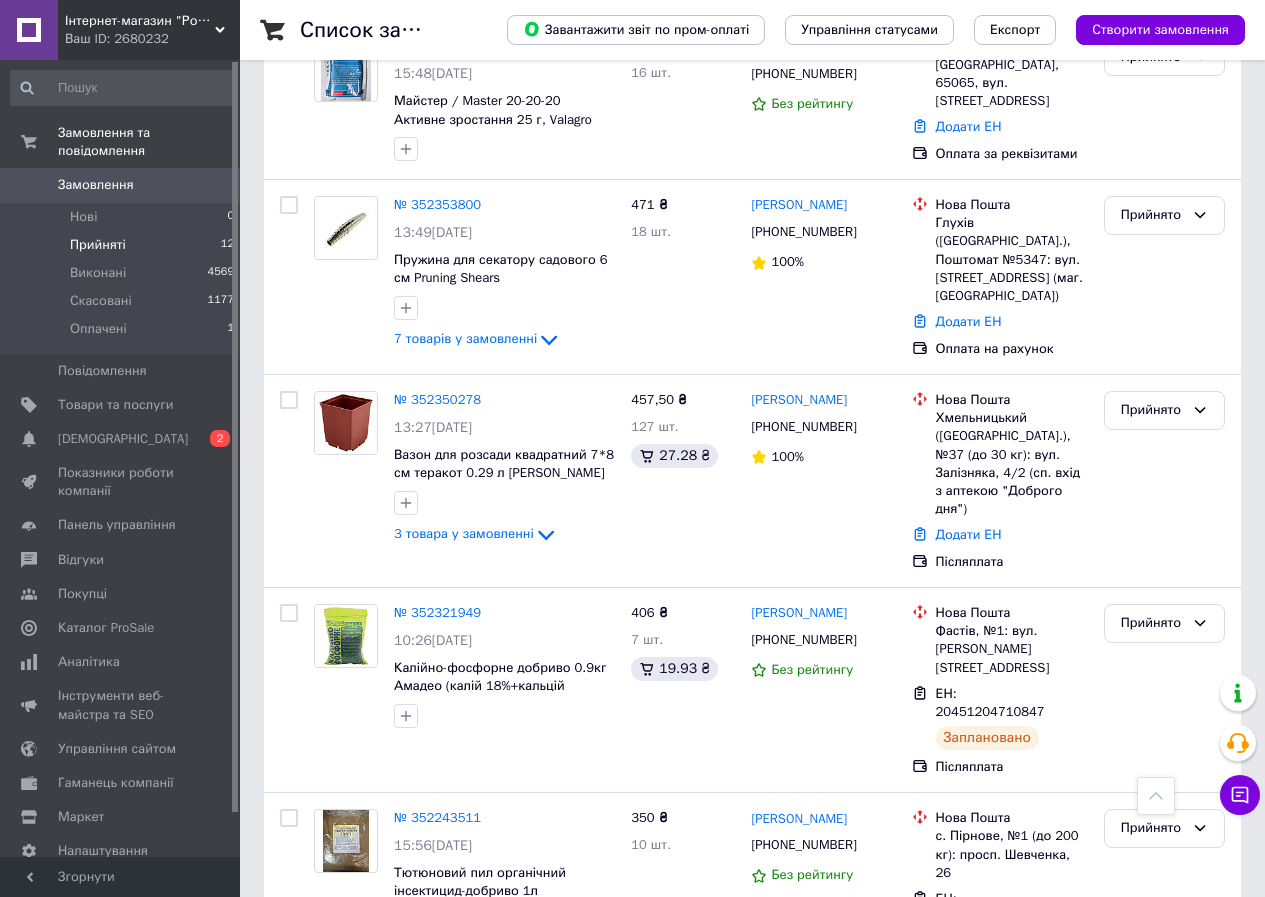 click 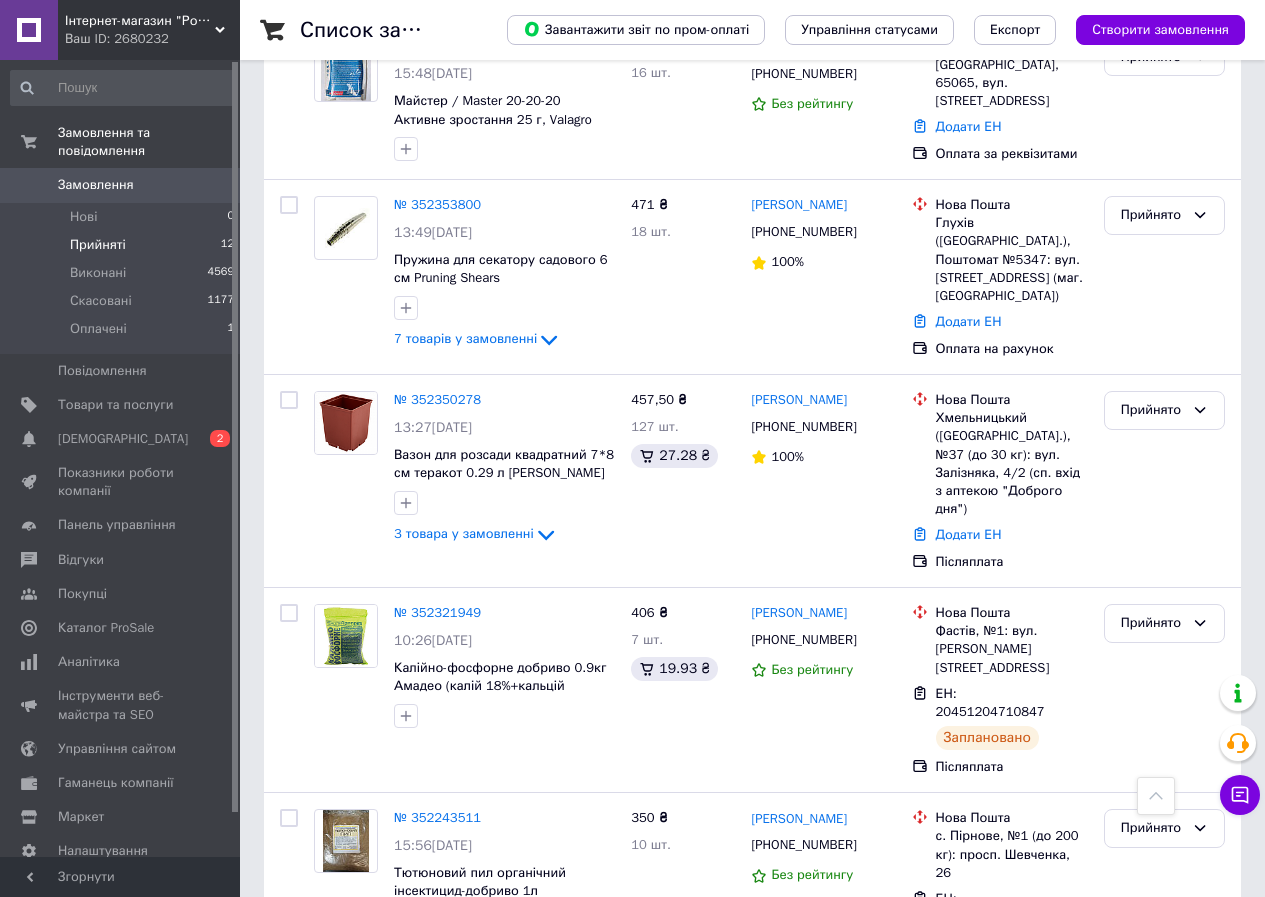 click on "Скасовано" at bounding box center (1164, 1111) 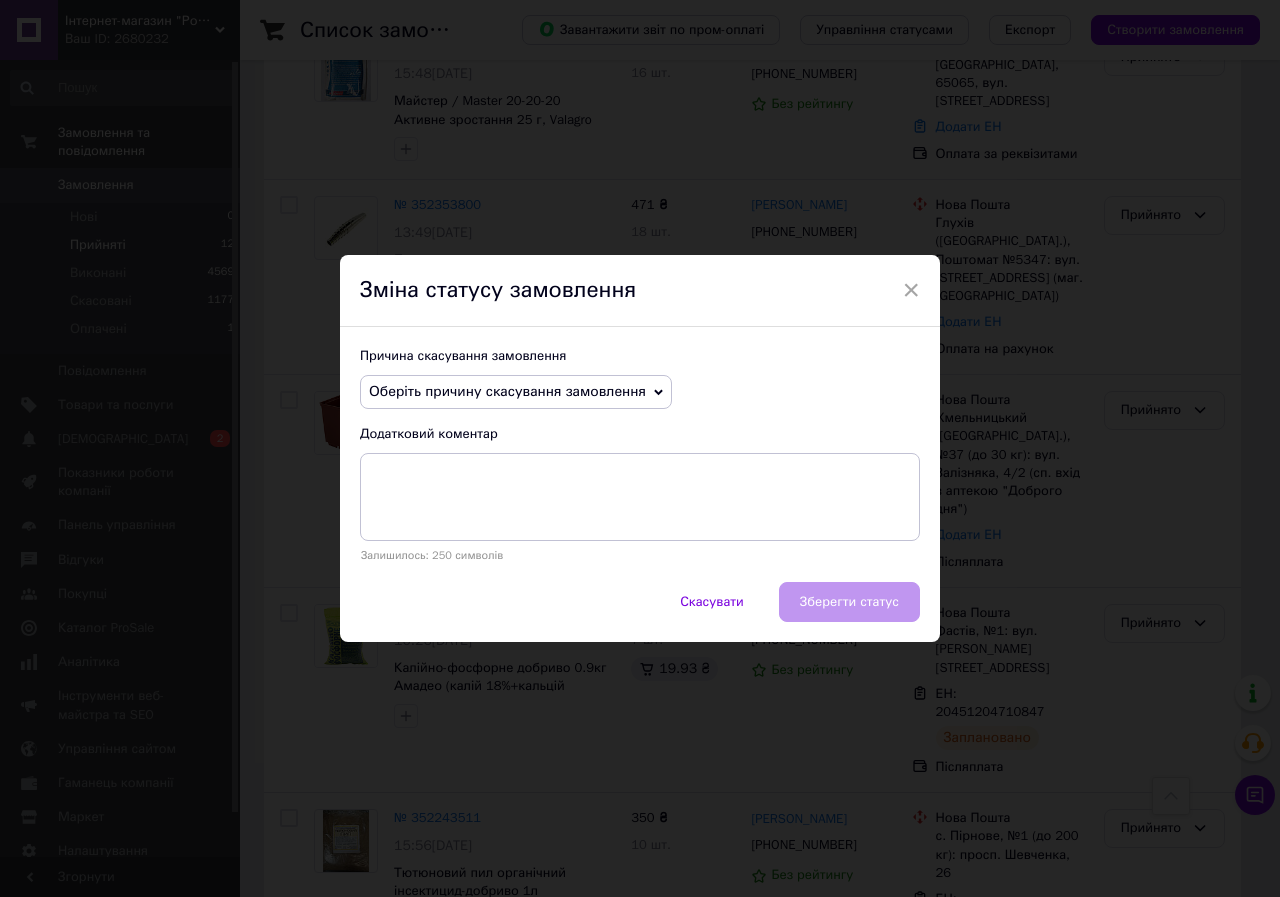 click on "Оберіть причину скасування замовлення" at bounding box center (516, 392) 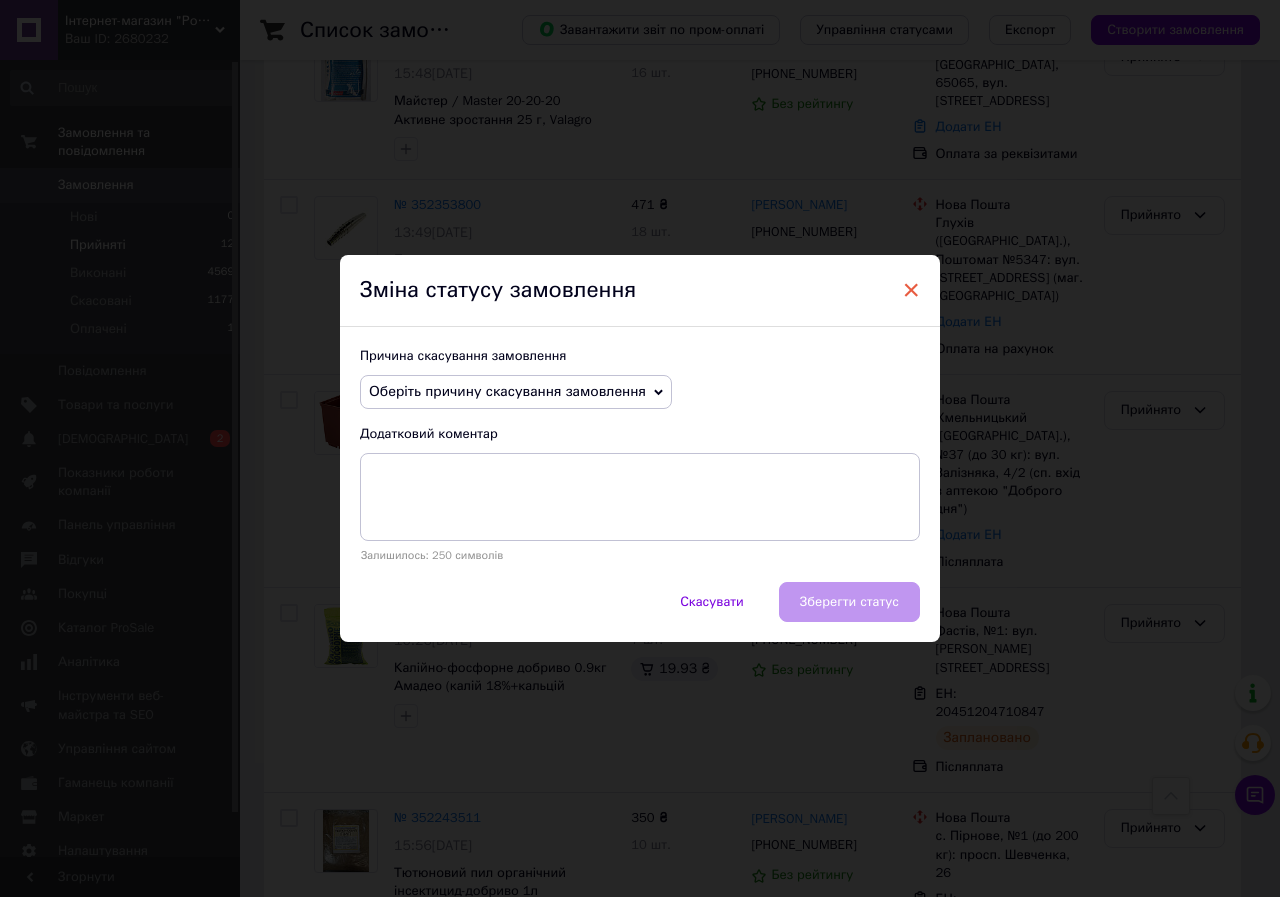 click on "×" at bounding box center (911, 290) 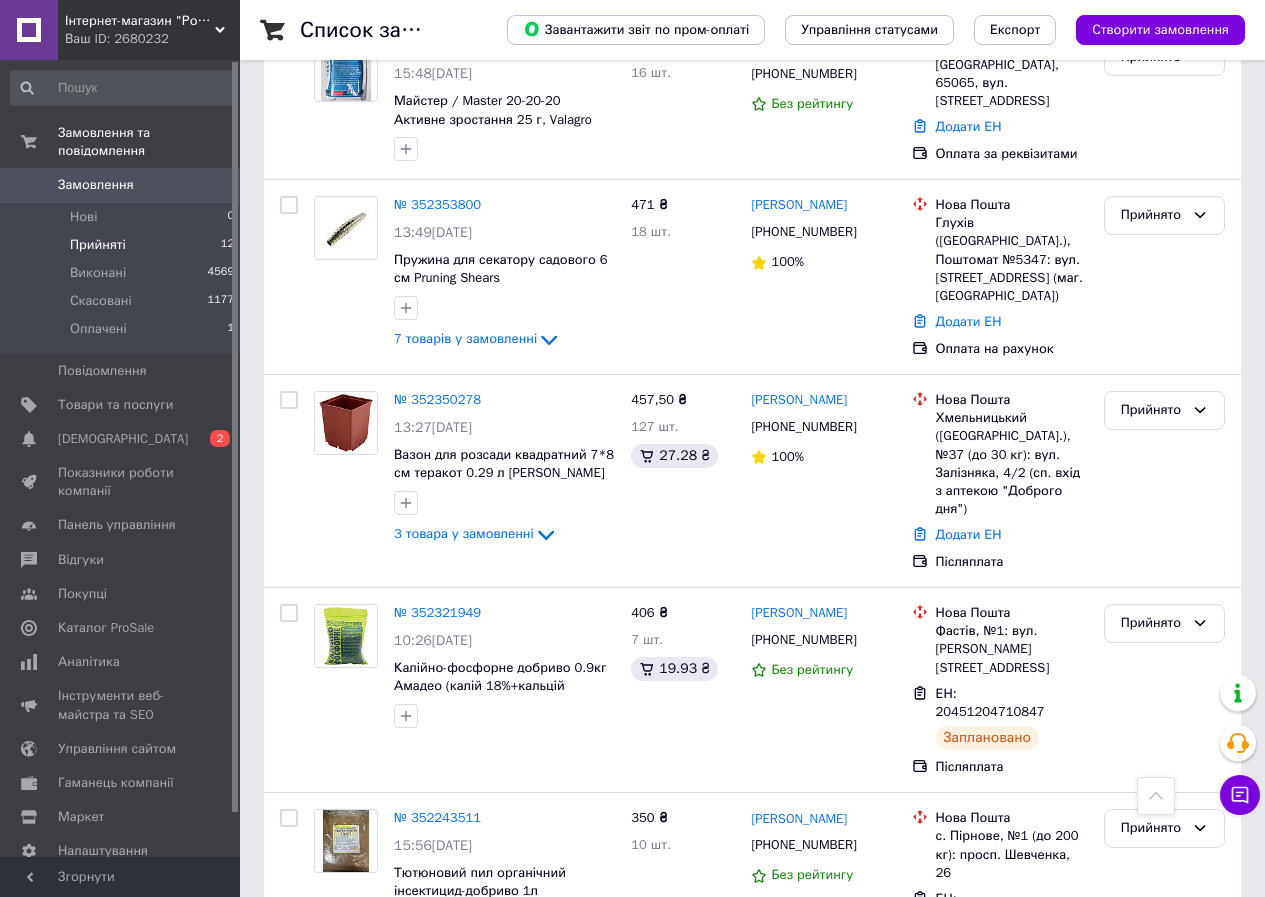 click on "Прийнято" at bounding box center (1152, 1033) 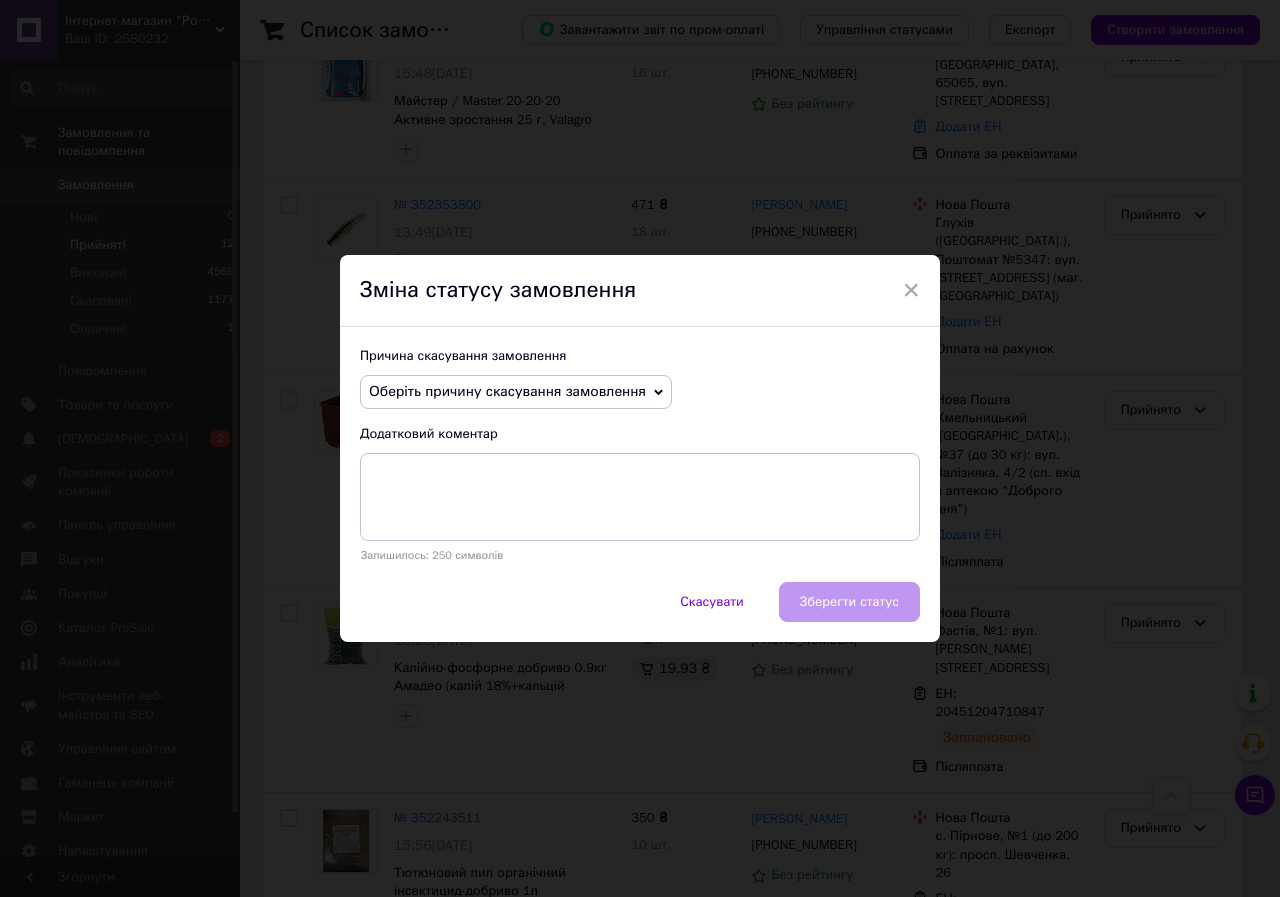 click 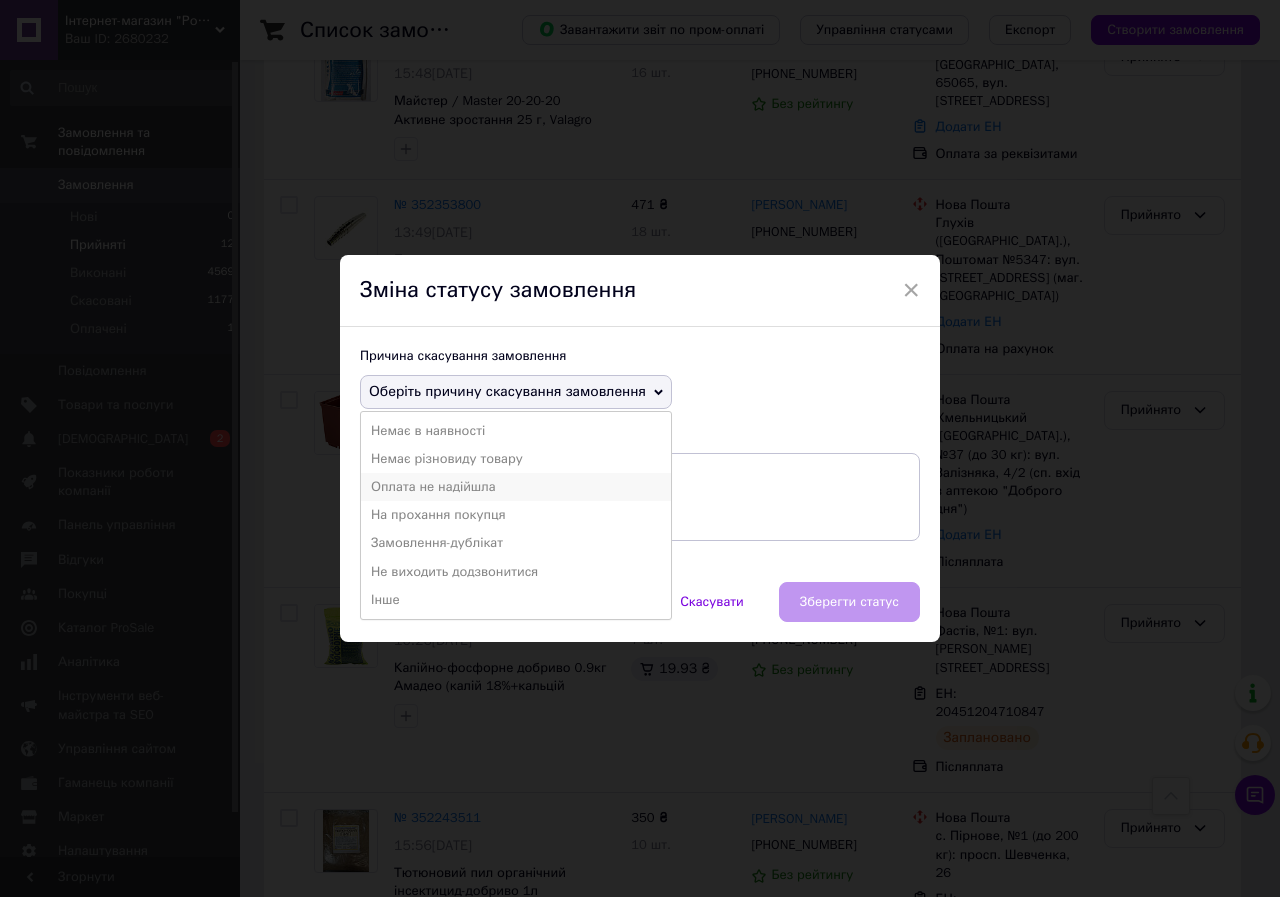 click on "Оплата не надійшла" at bounding box center [516, 487] 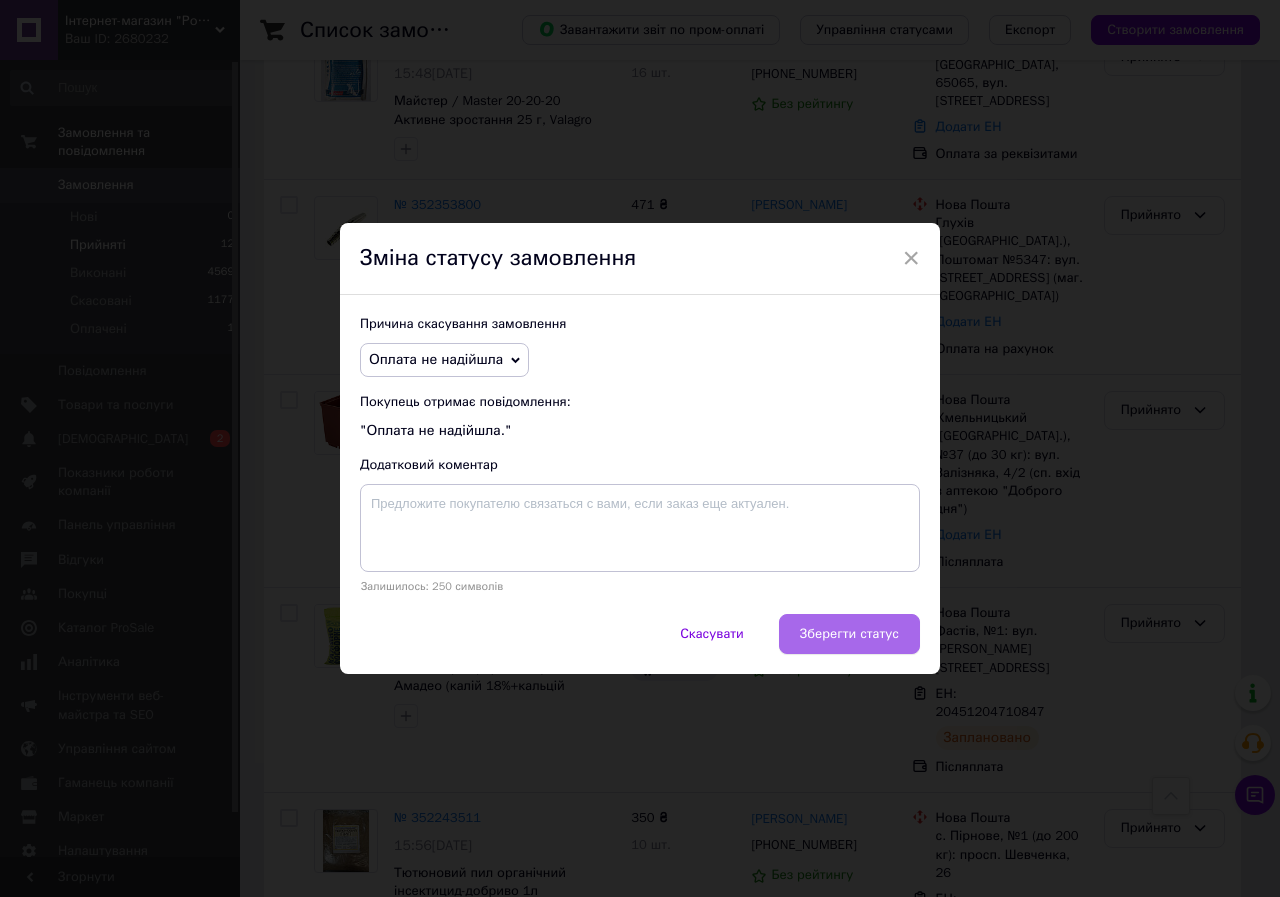 click on "Зберегти статус" at bounding box center (849, 634) 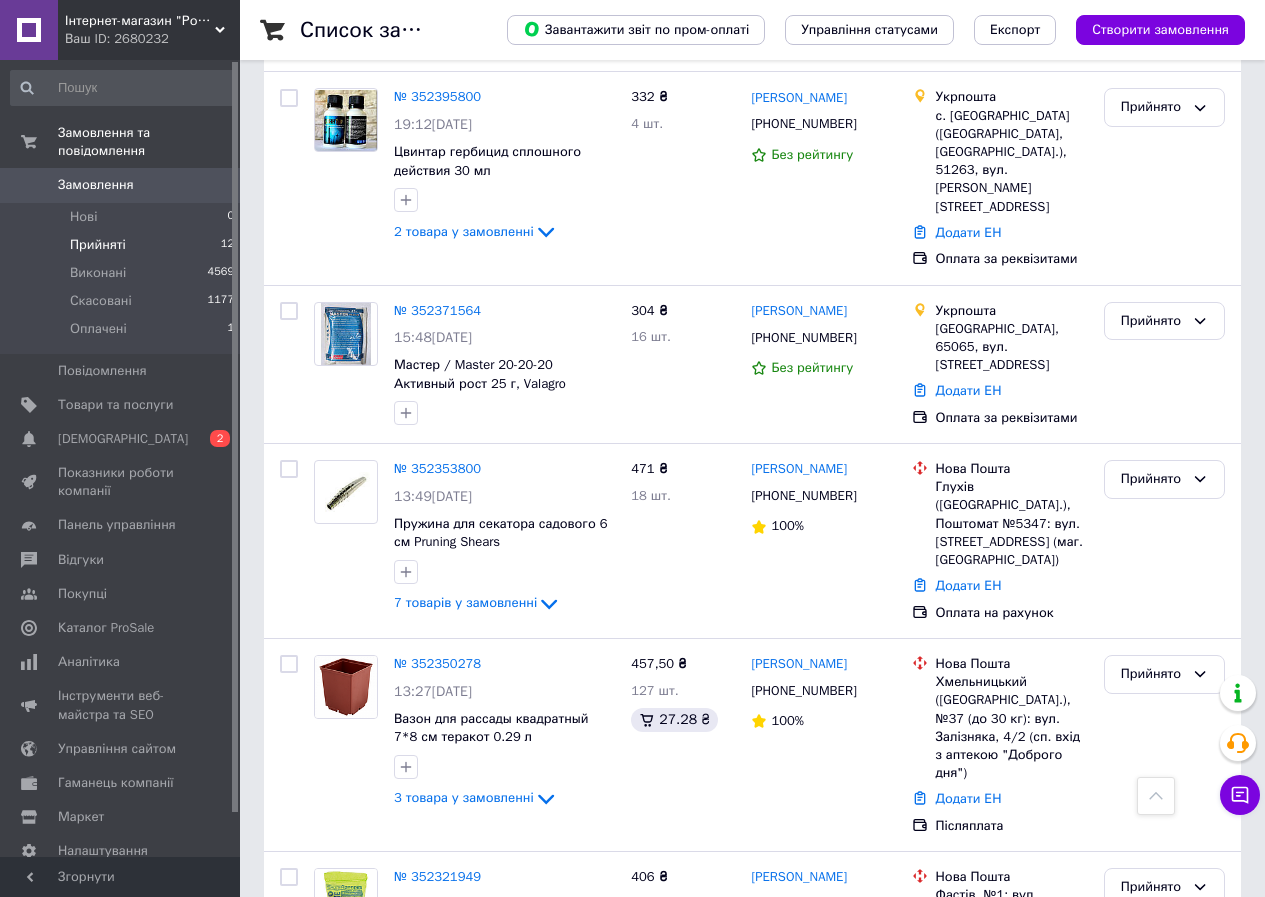 scroll, scrollTop: 1446, scrollLeft: 0, axis: vertical 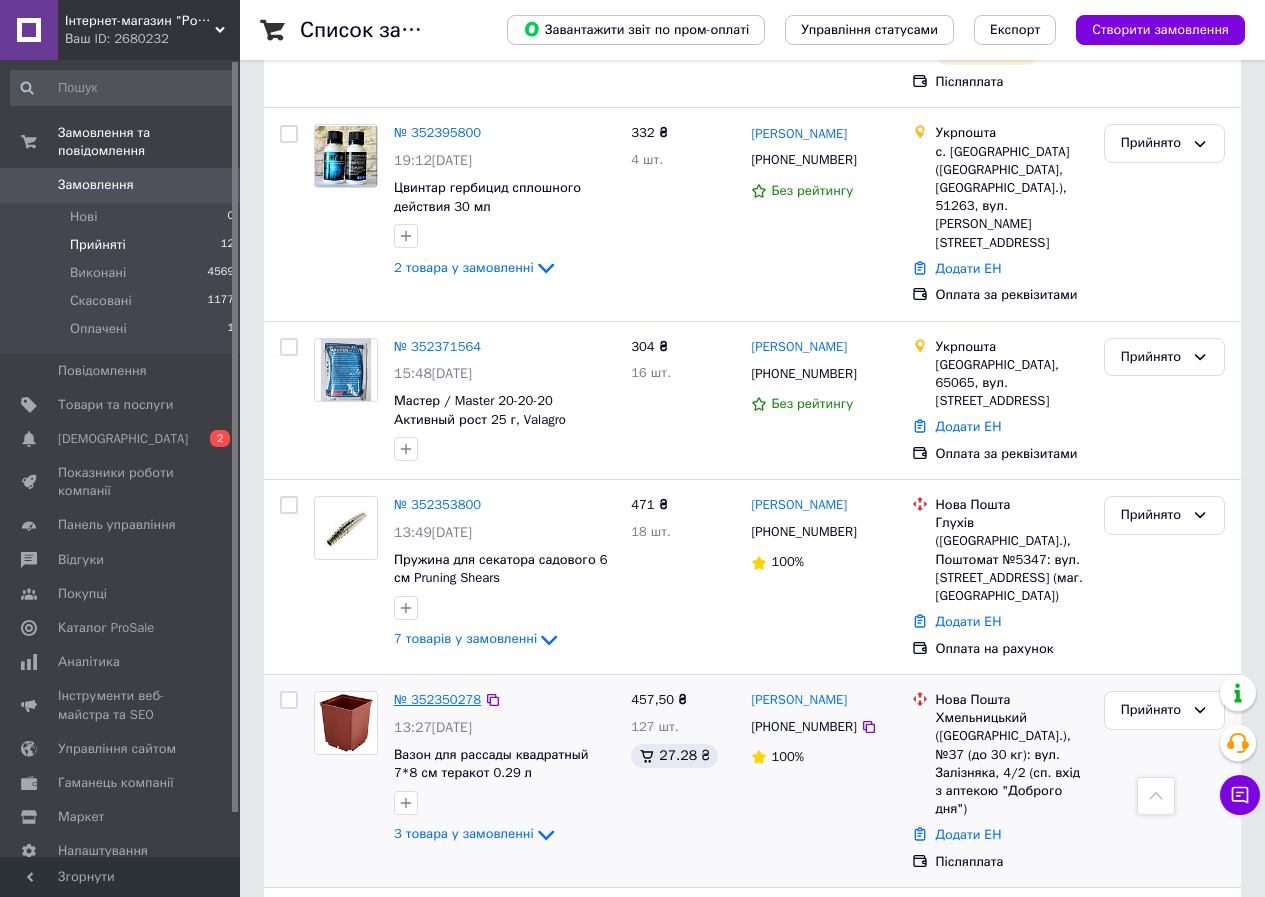 click on "№ 352350278" at bounding box center [437, 699] 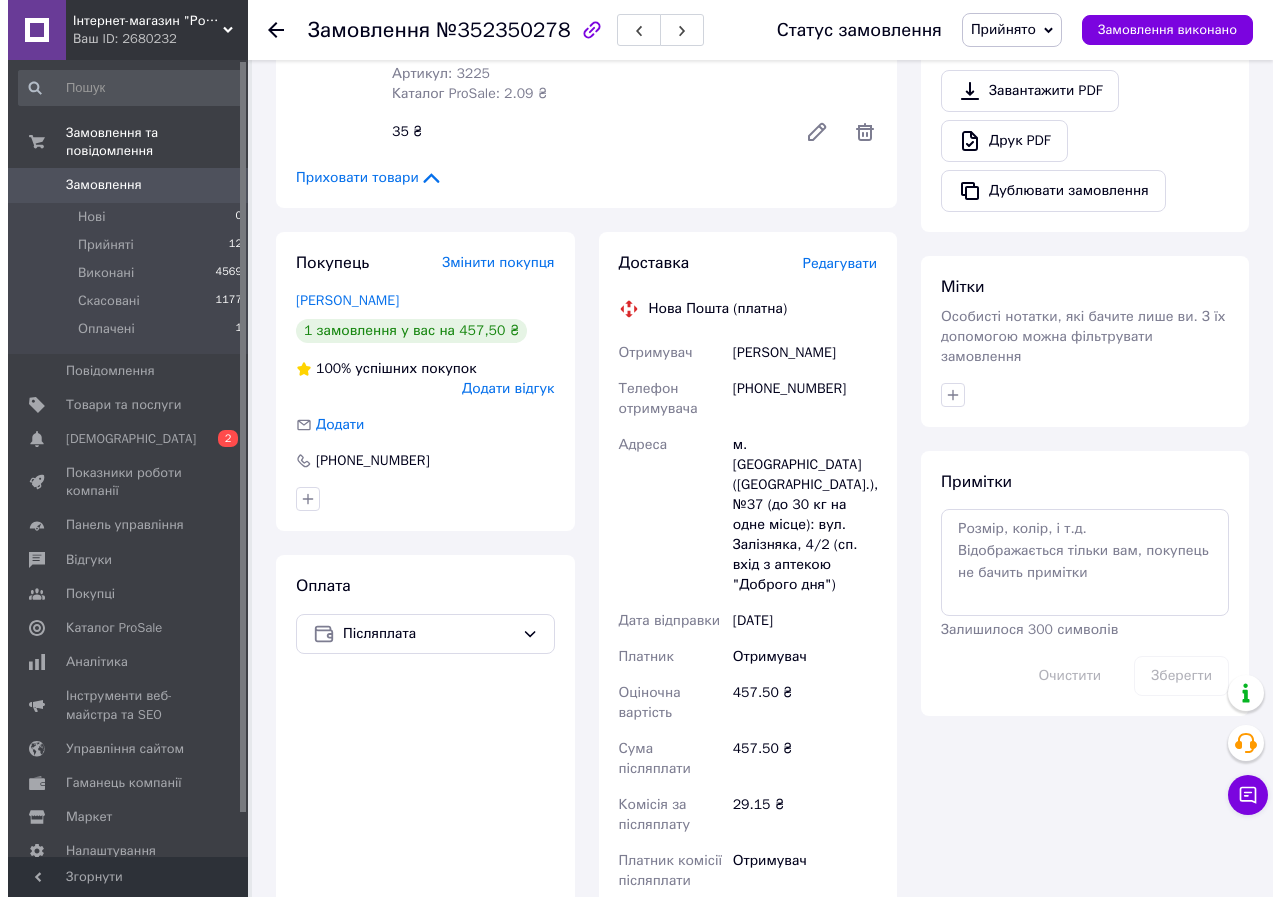 scroll, scrollTop: 625, scrollLeft: 0, axis: vertical 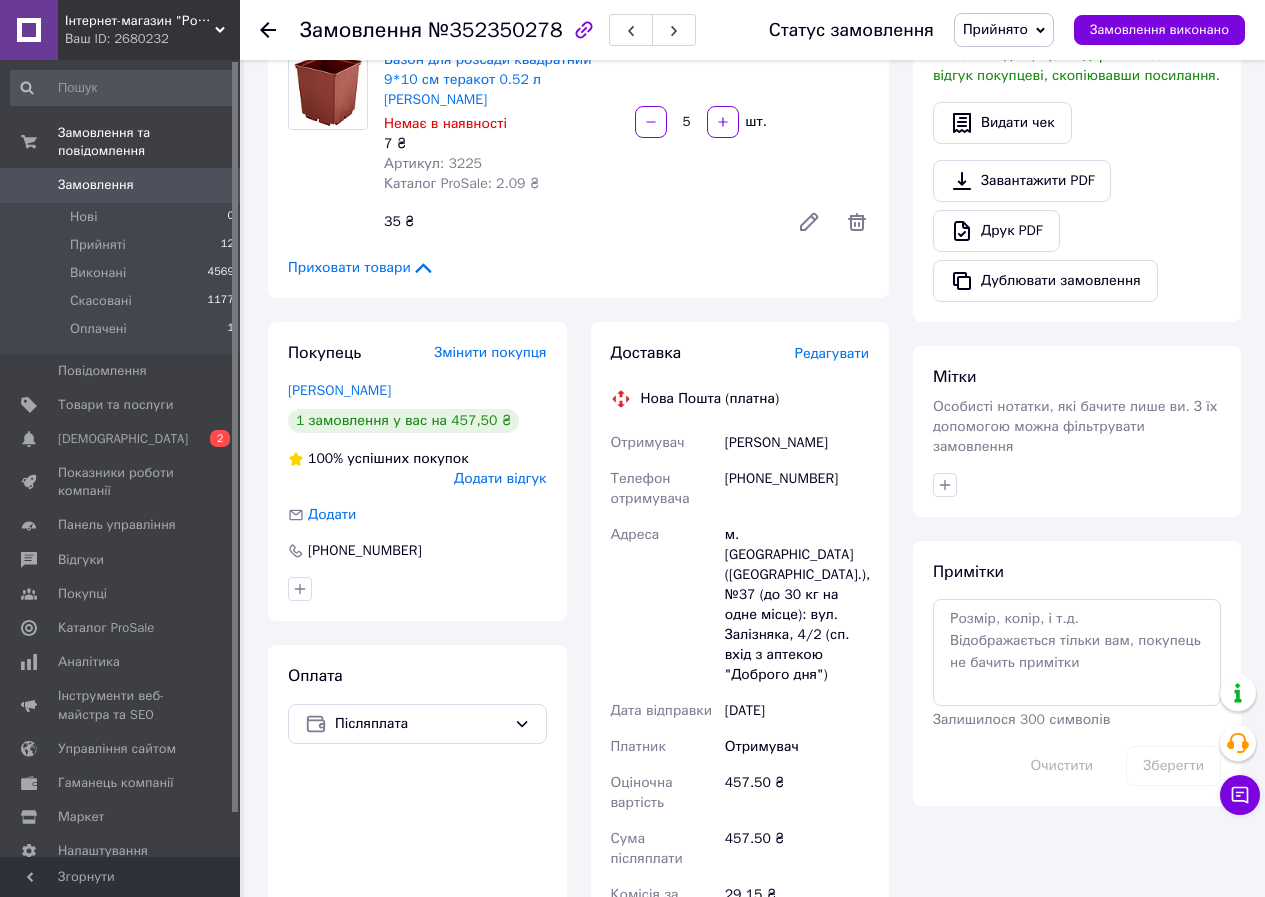 click on "Редагувати" at bounding box center (832, 353) 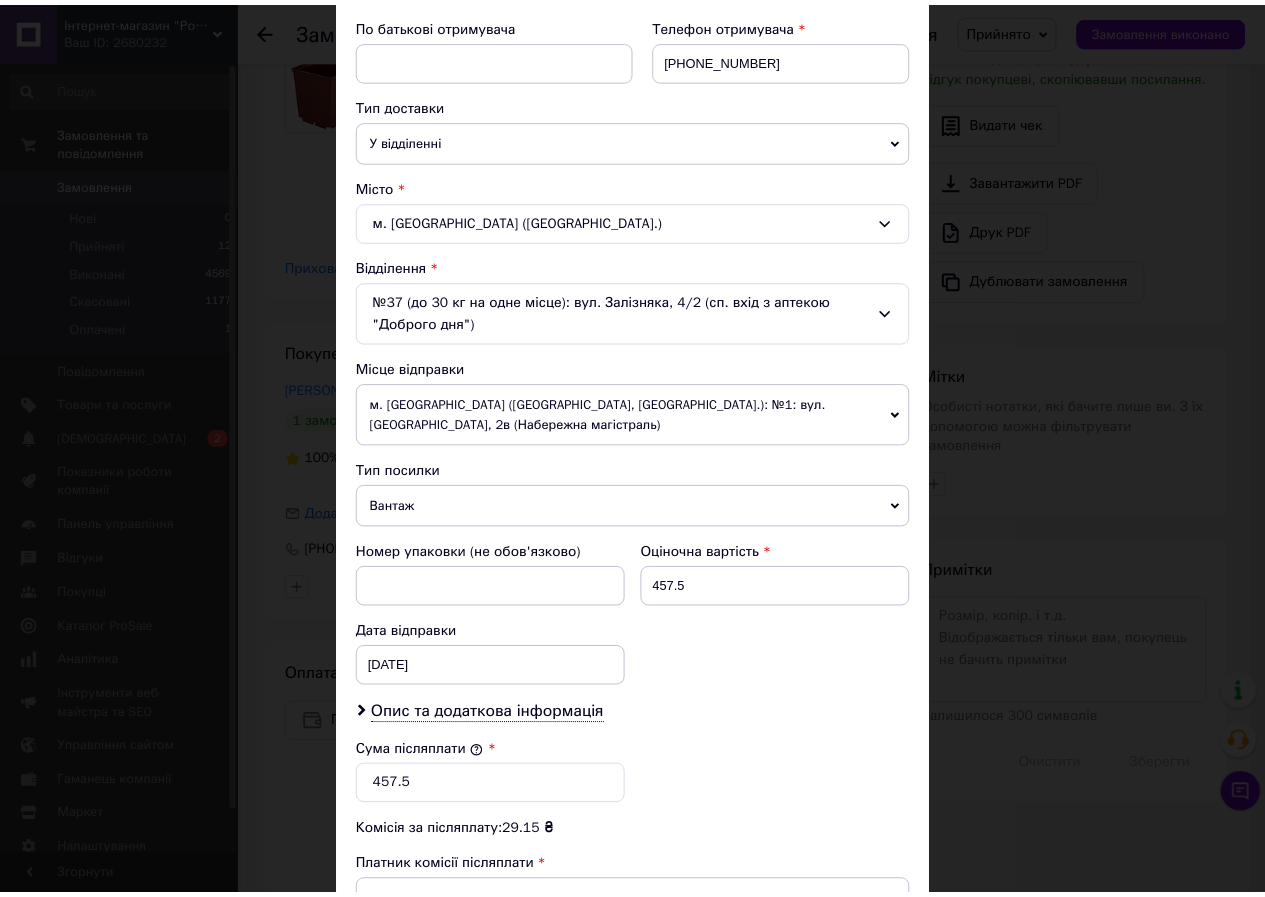 scroll, scrollTop: 600, scrollLeft: 0, axis: vertical 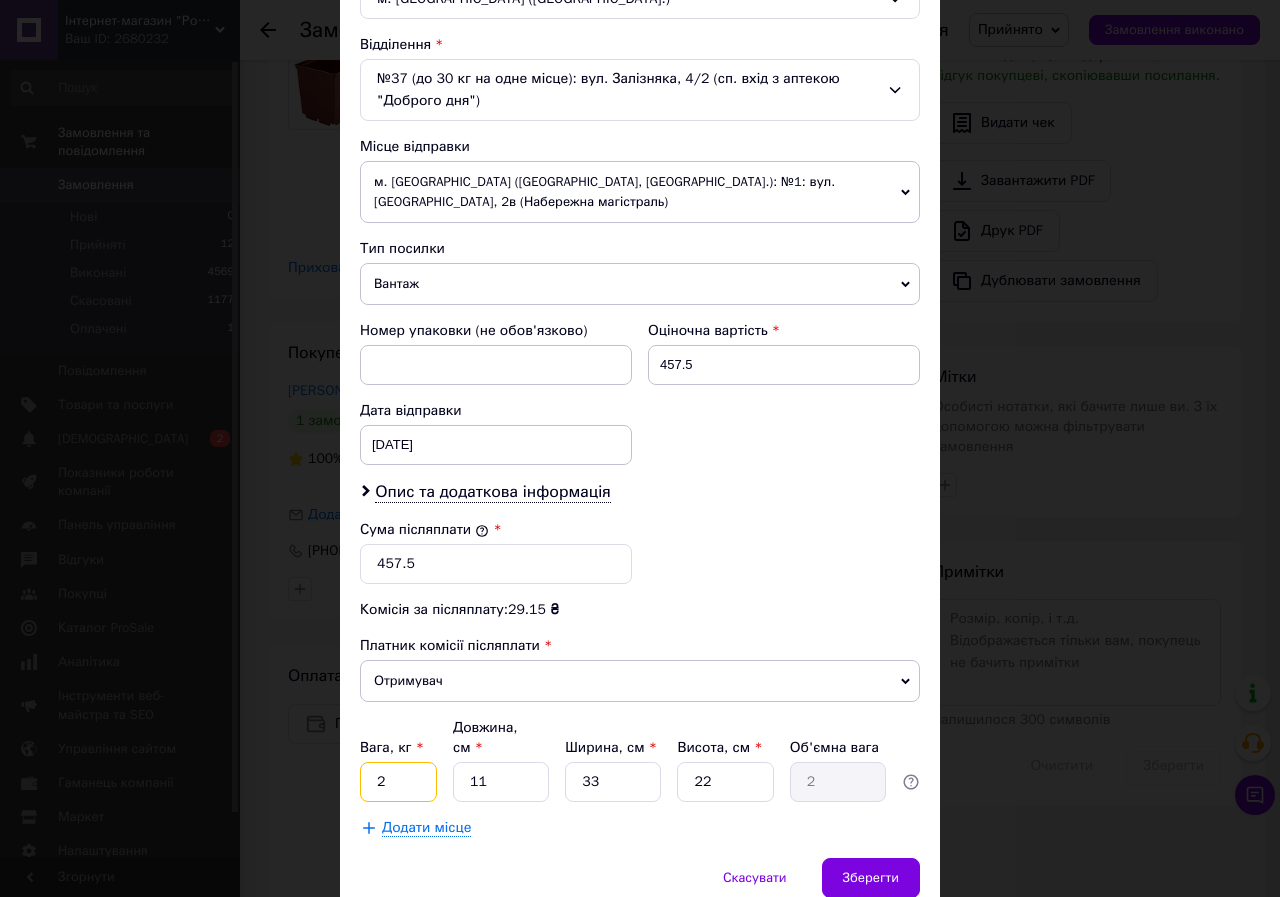 click on "2" at bounding box center [398, 782] 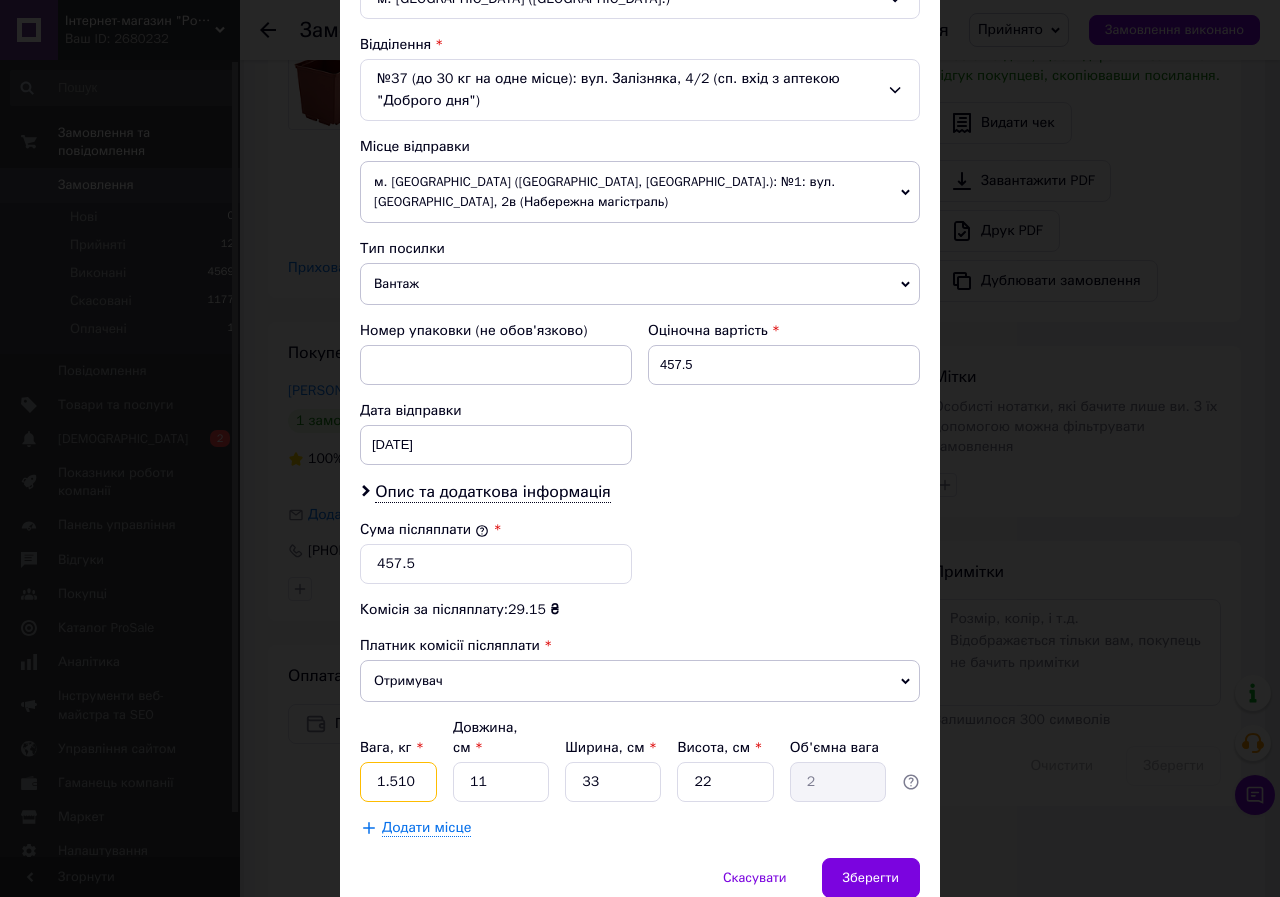 type on "1.510" 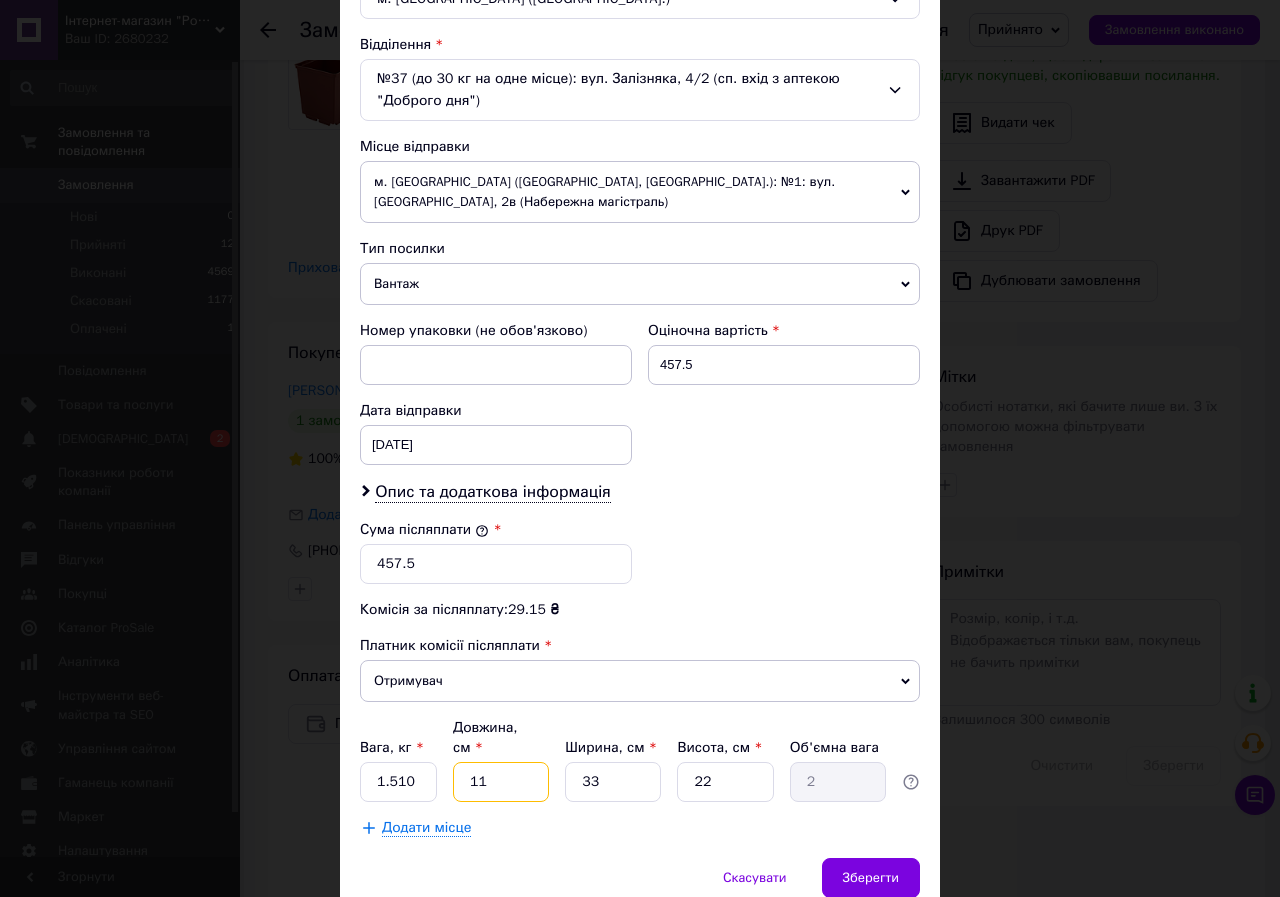 click on "11" at bounding box center [501, 782] 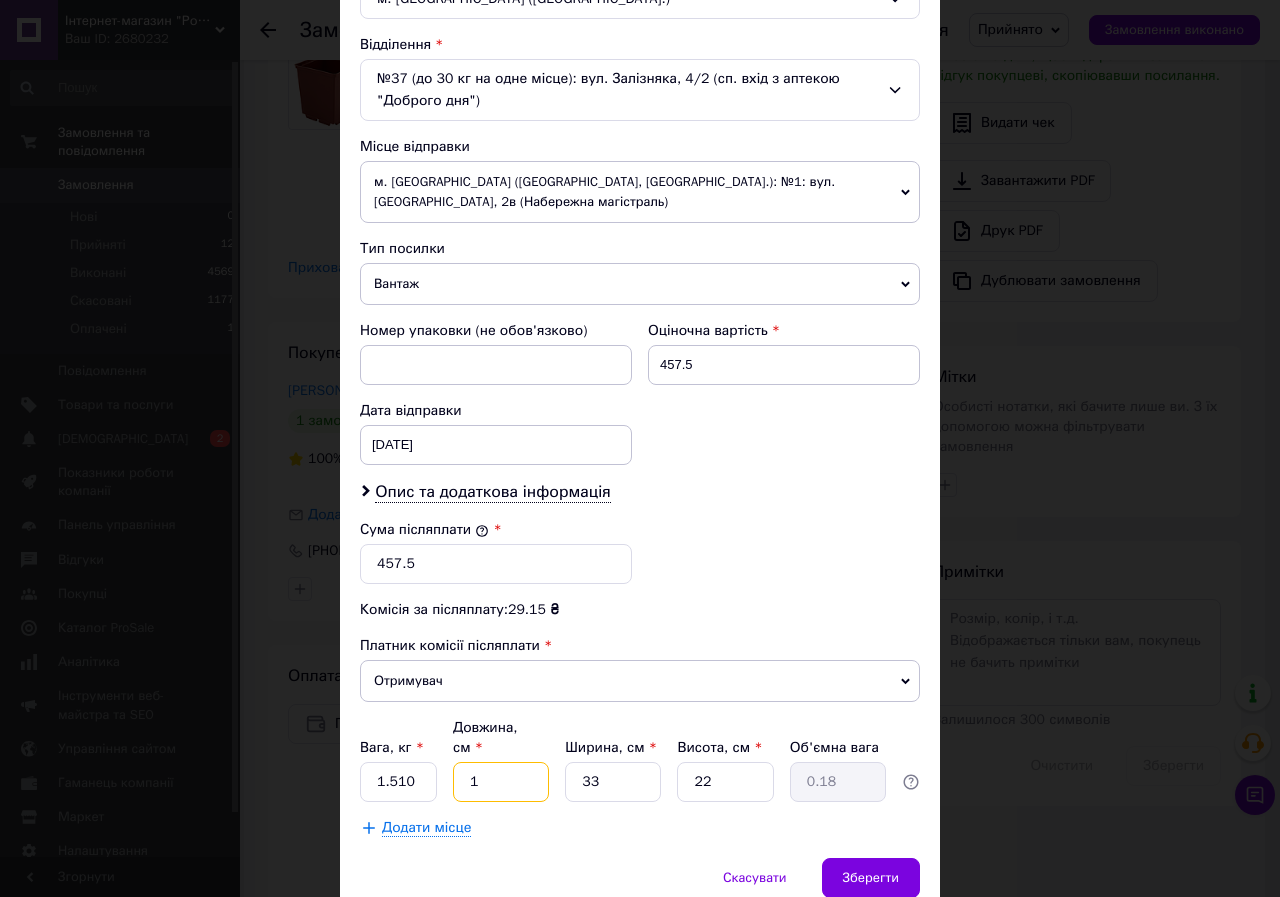 type 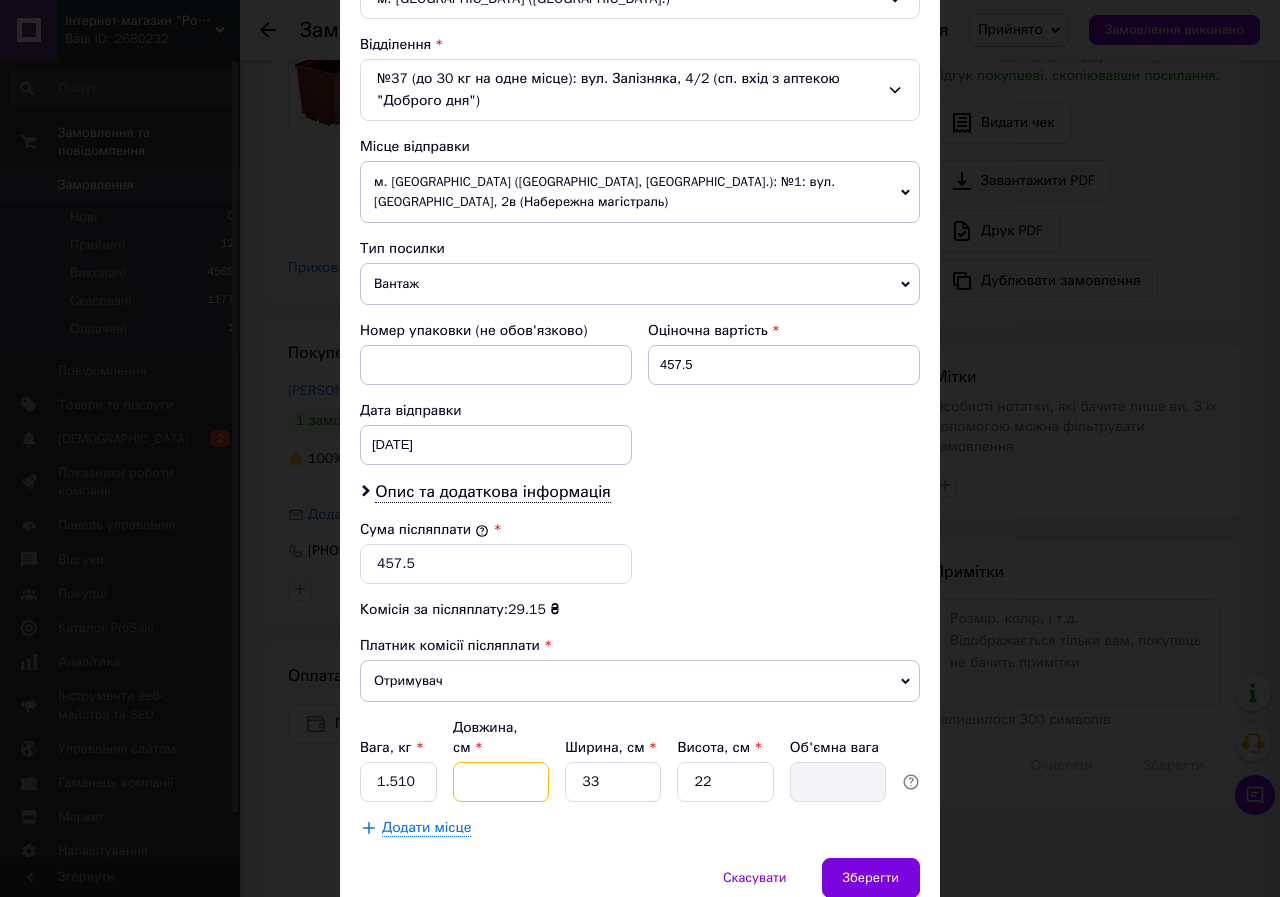 type on "4" 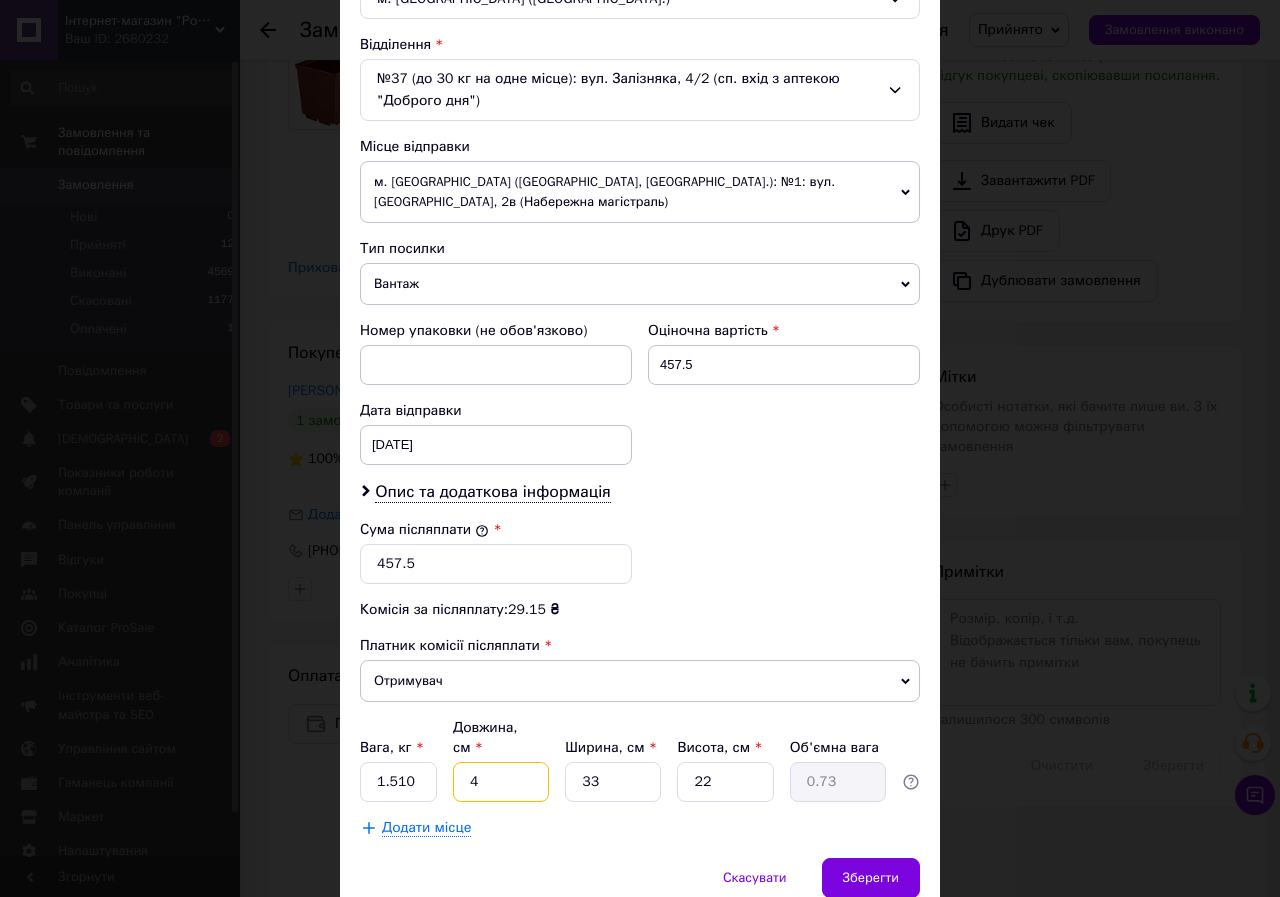 type on "43" 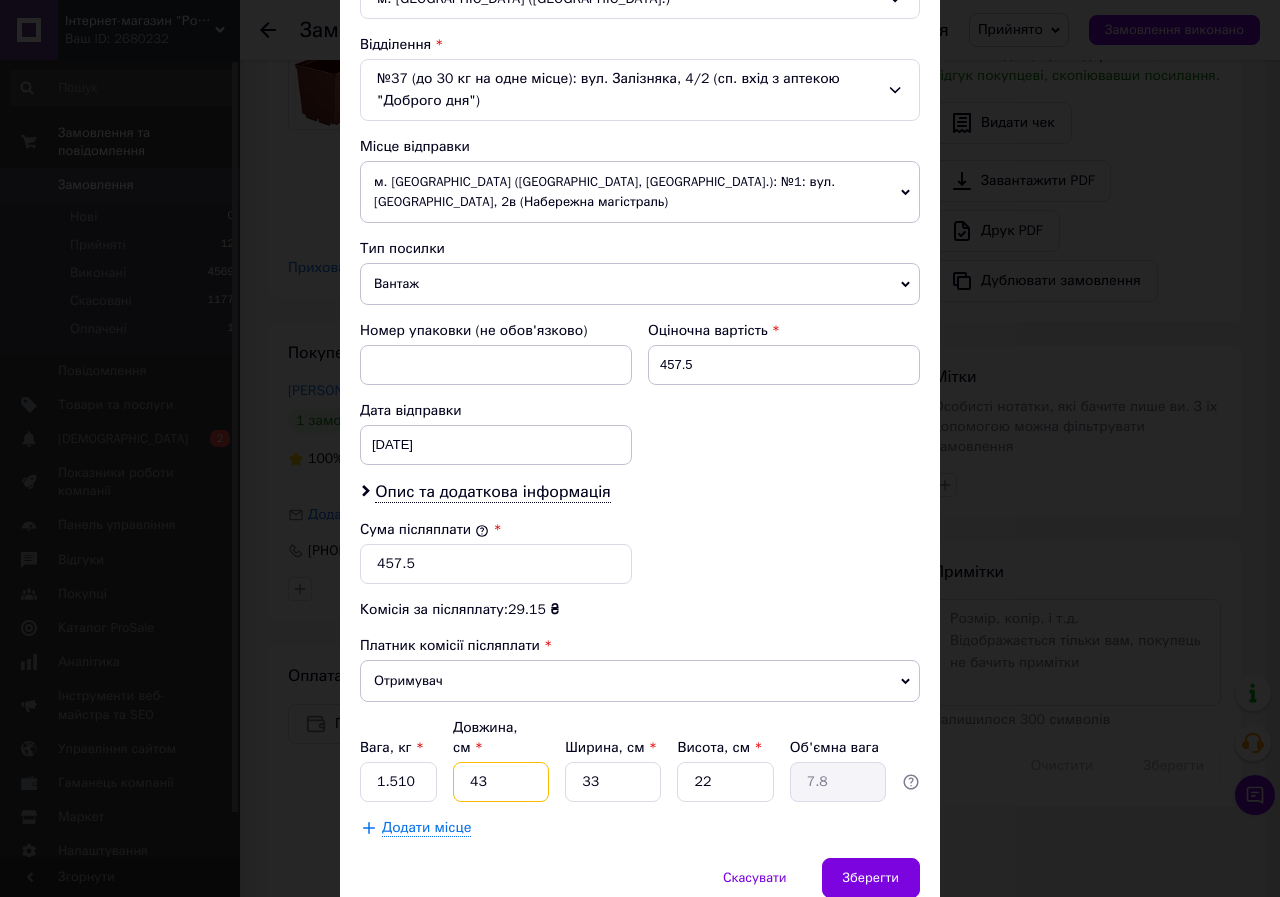 type on "43" 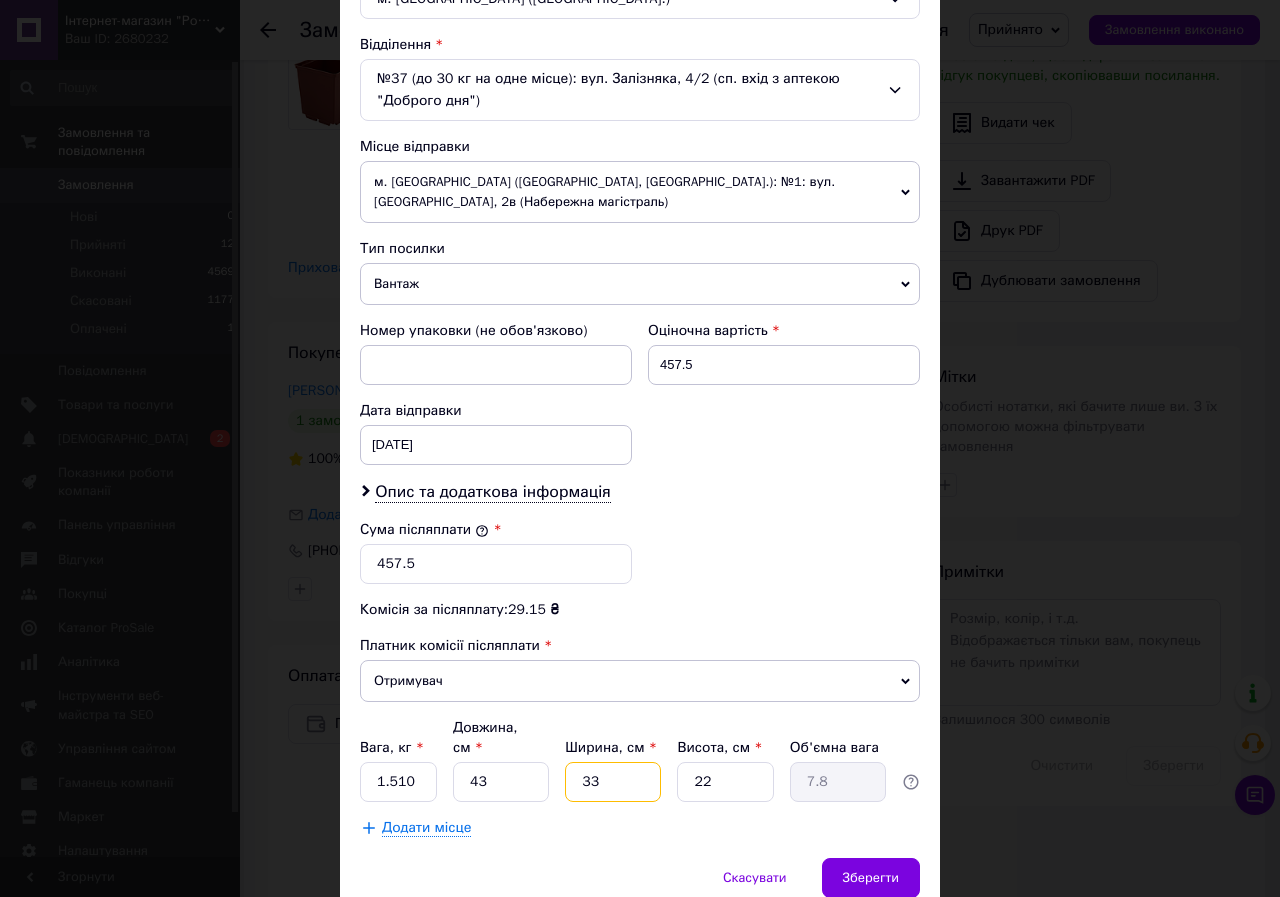 click on "33" at bounding box center (613, 782) 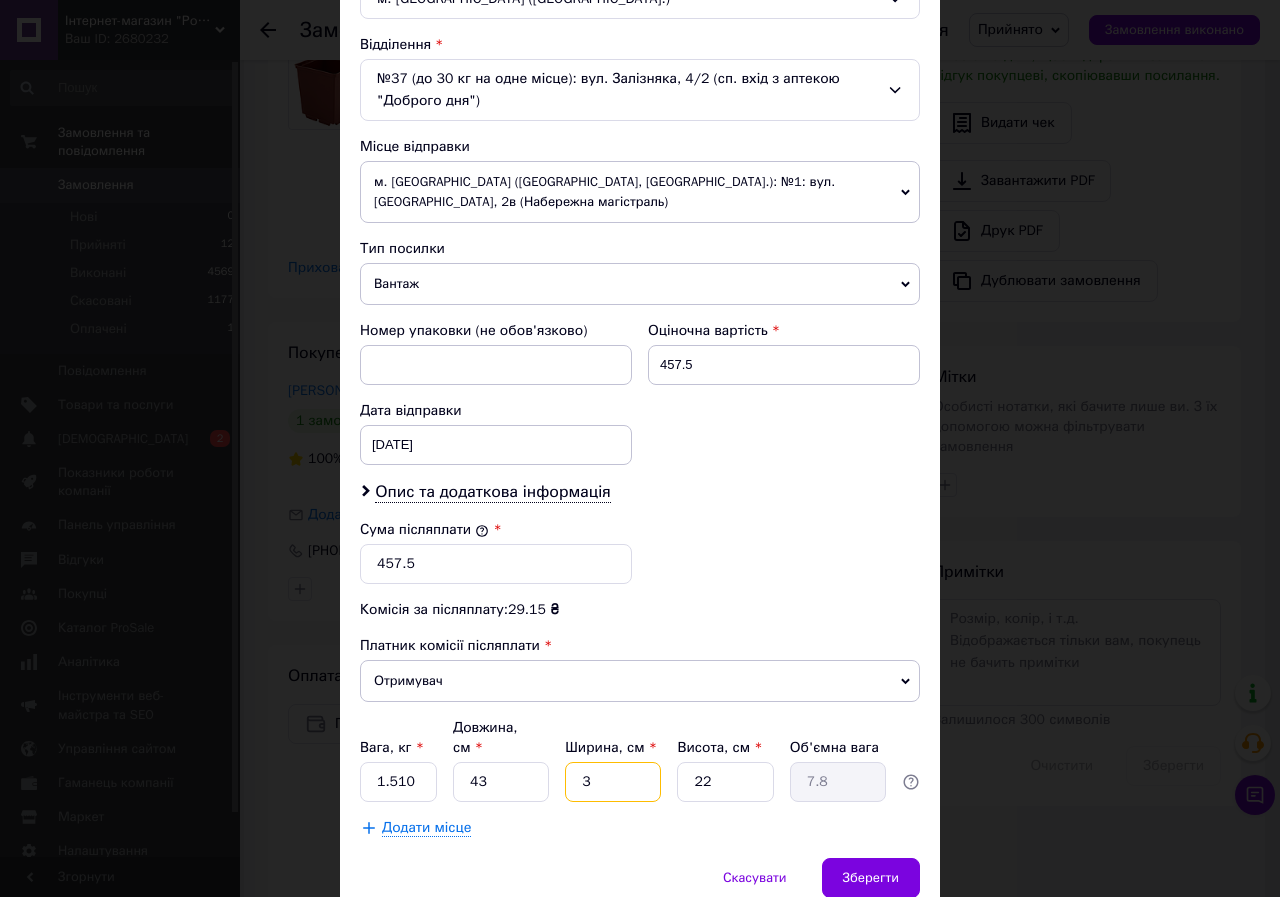 type on "0.71" 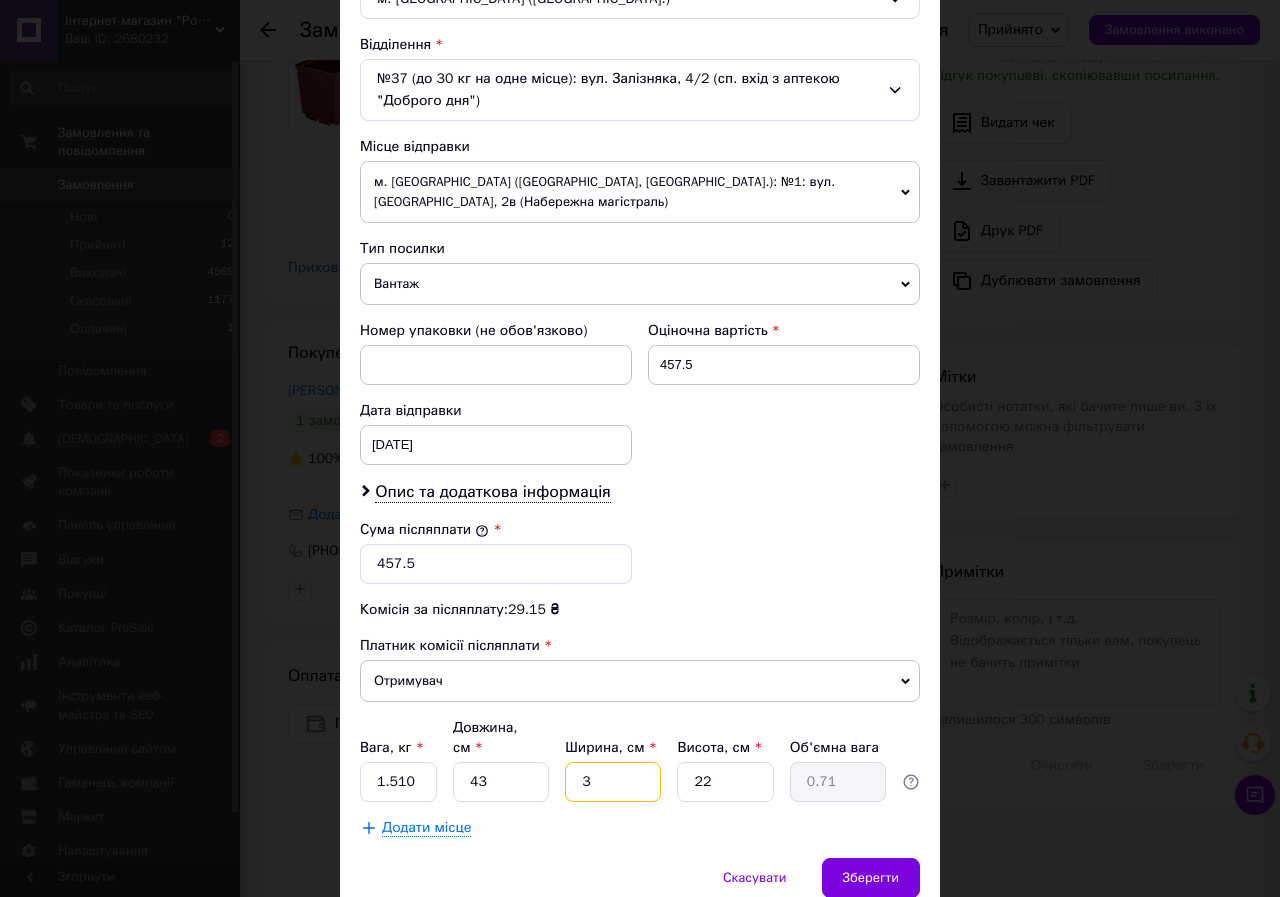 type 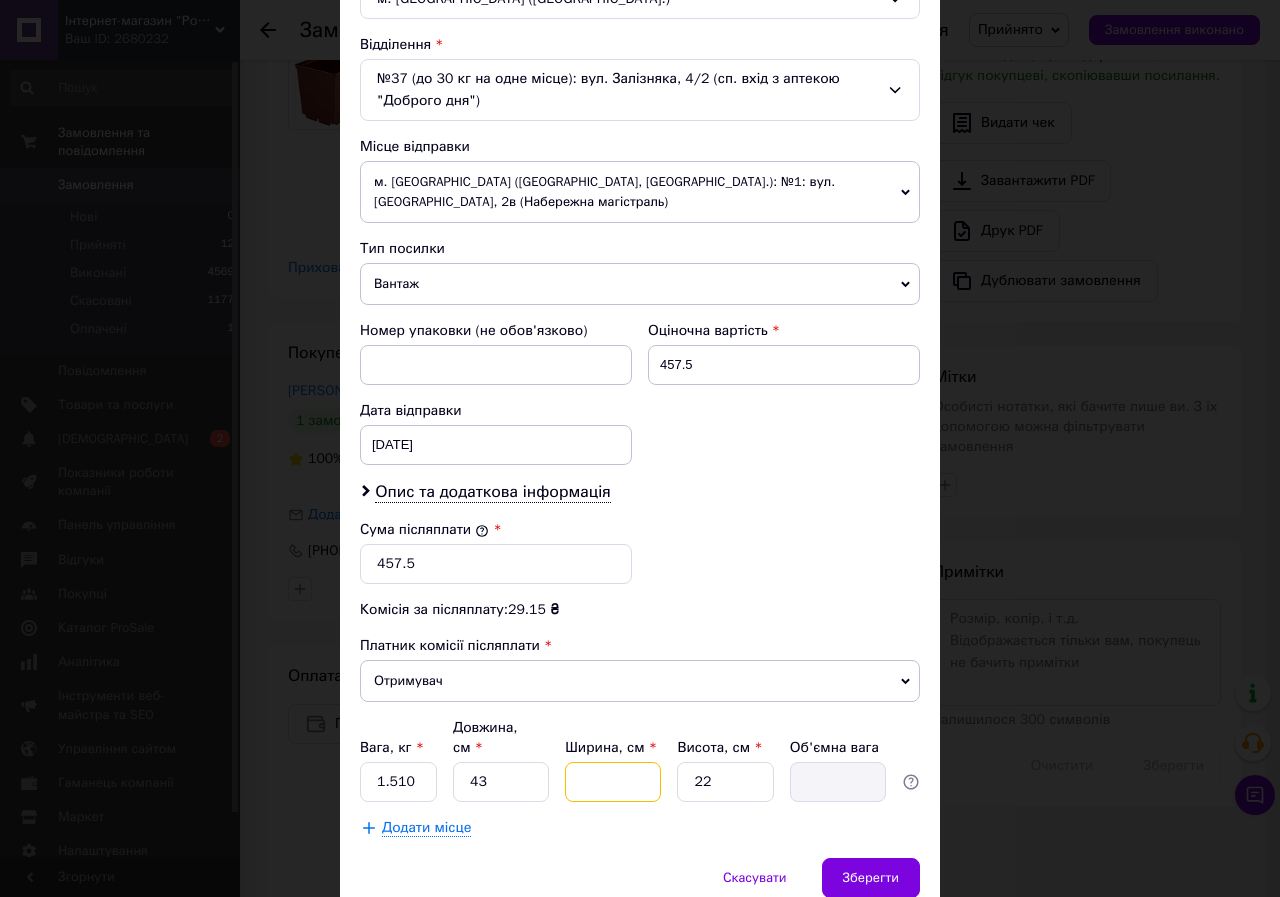 type on "2" 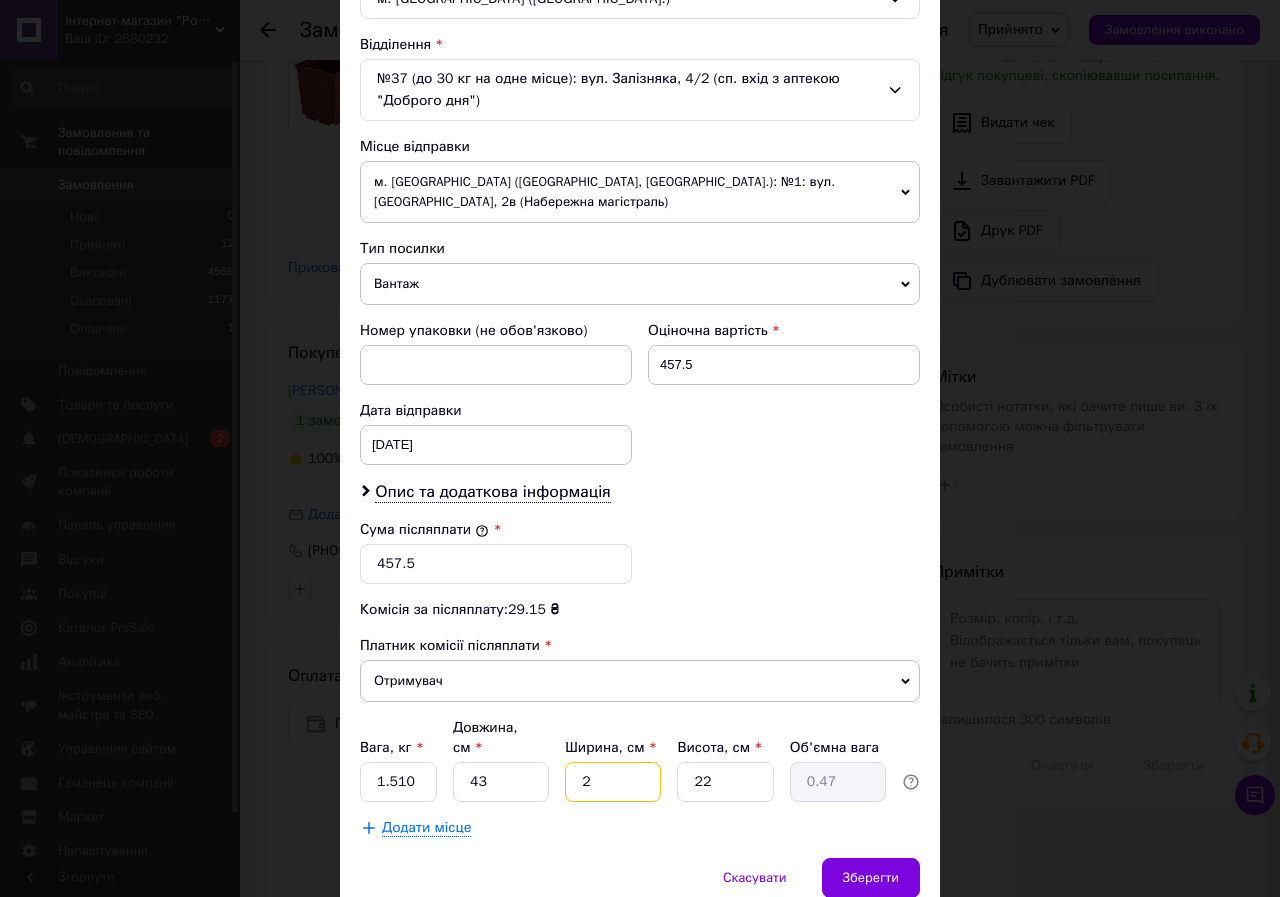type on "24" 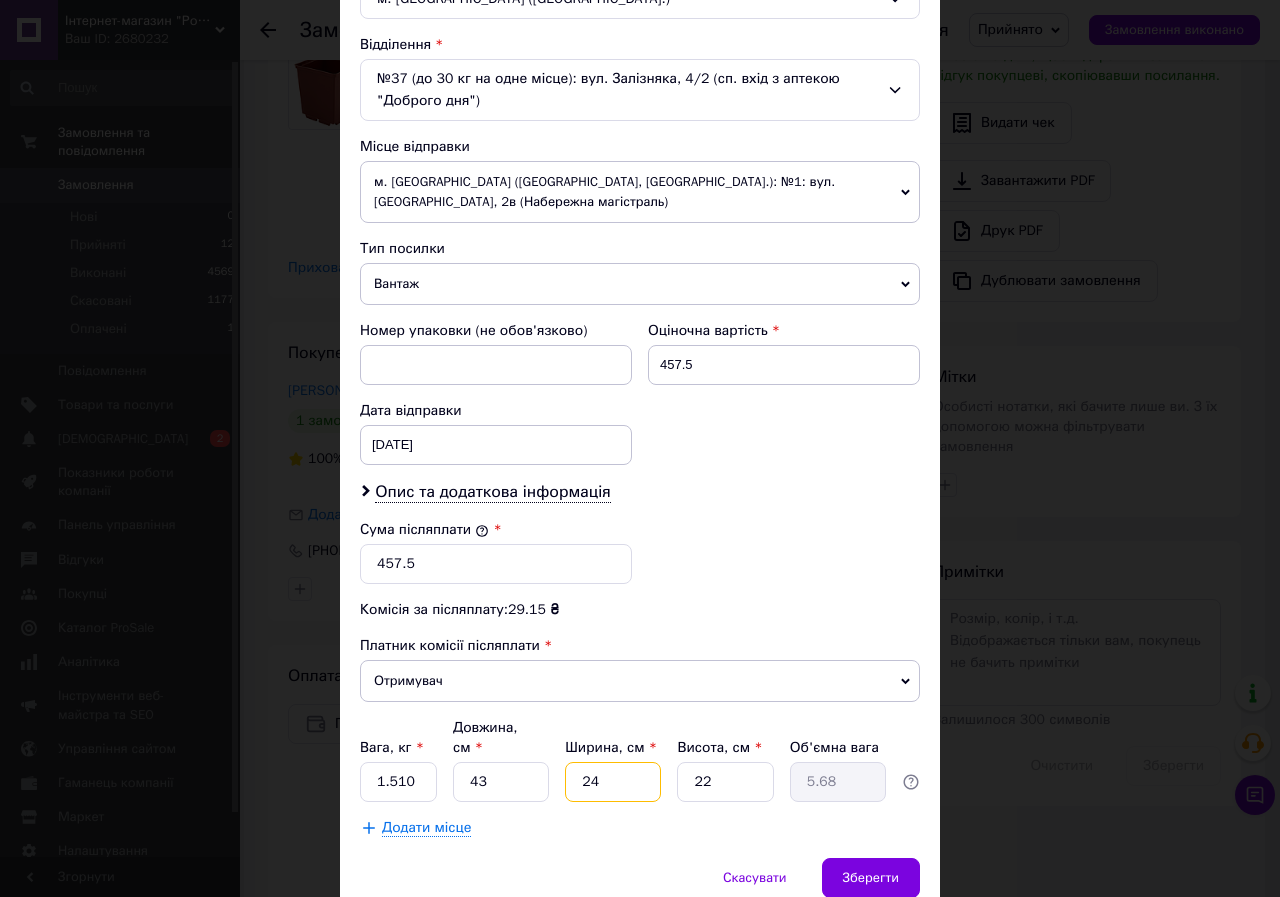 type on "24" 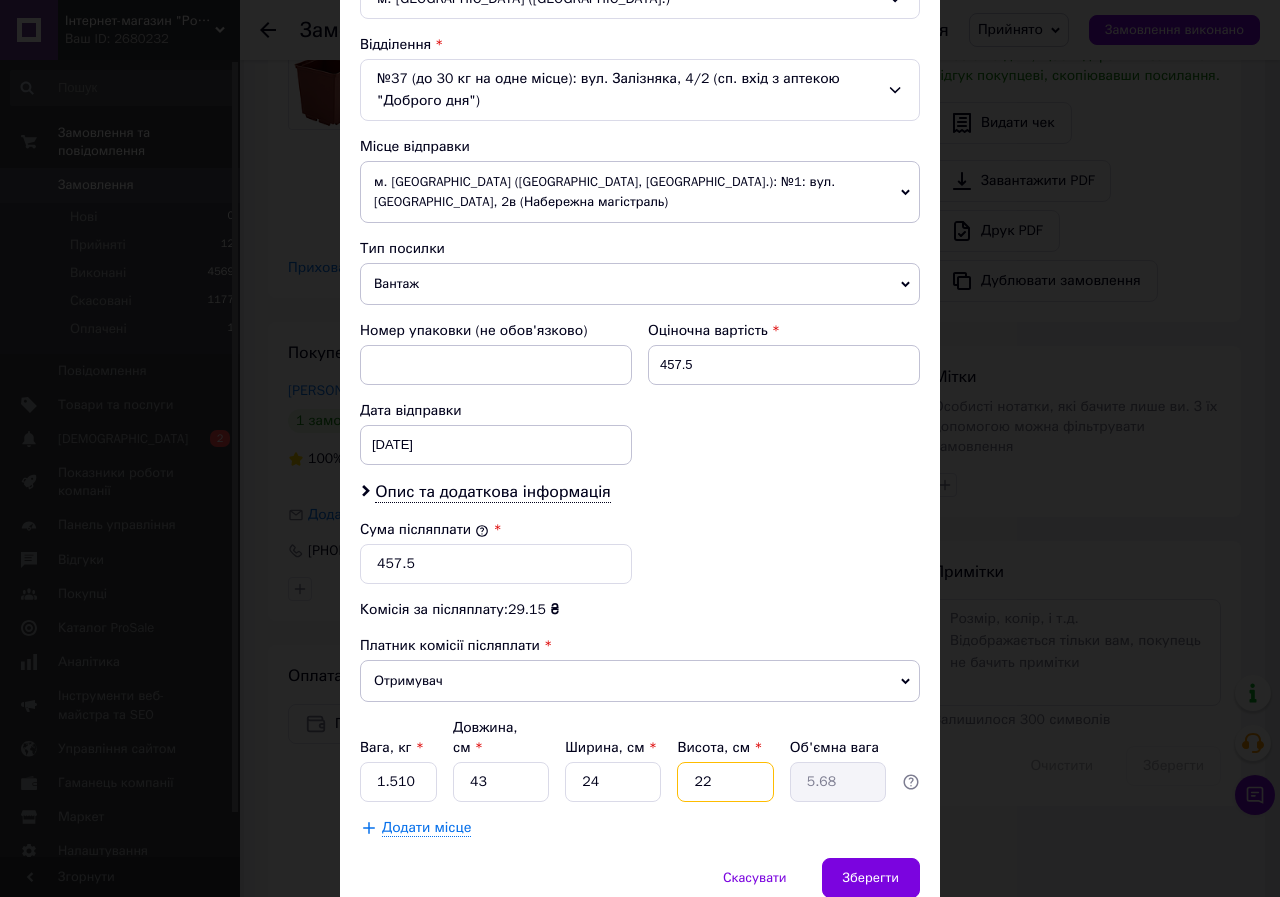 click on "22" at bounding box center (725, 782) 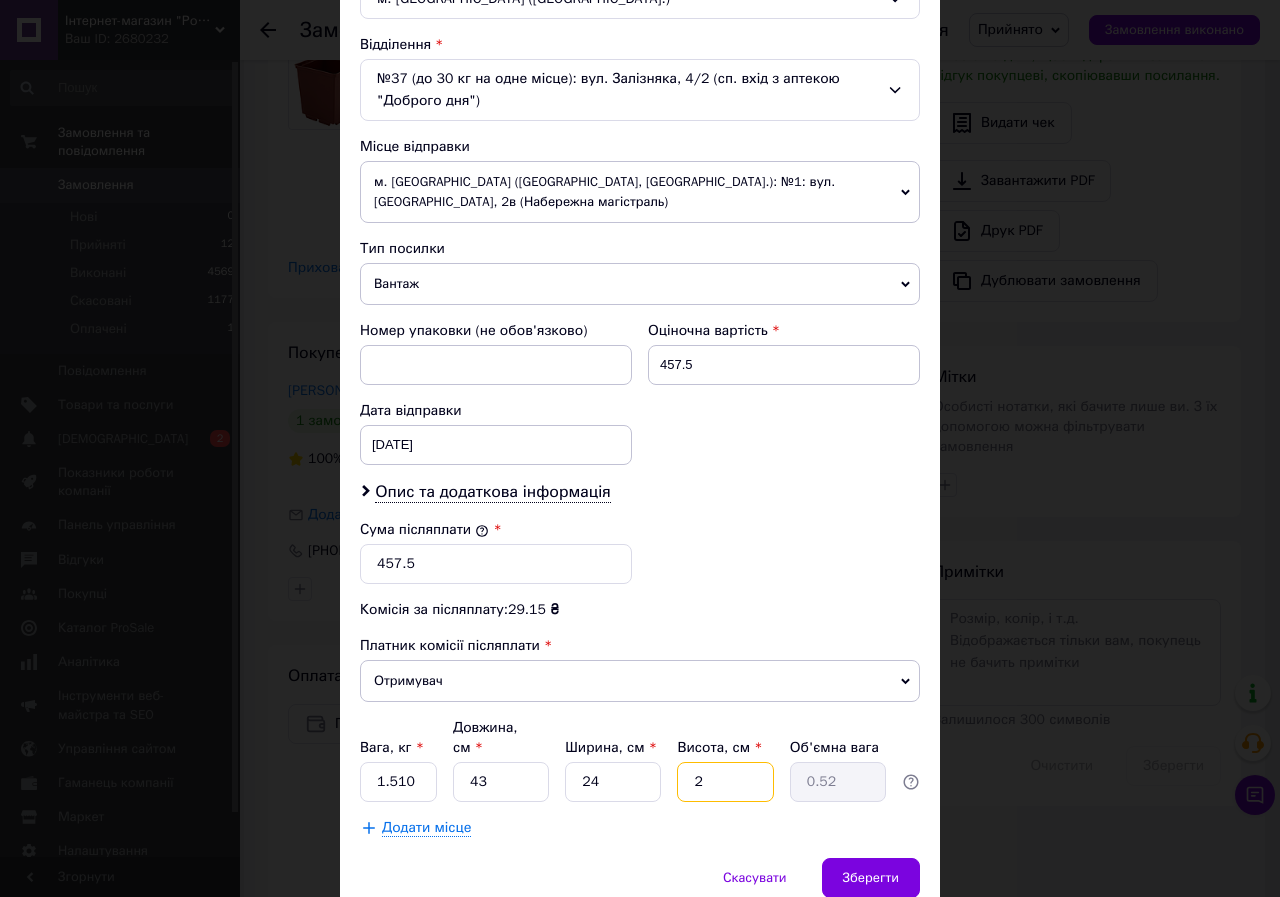 type 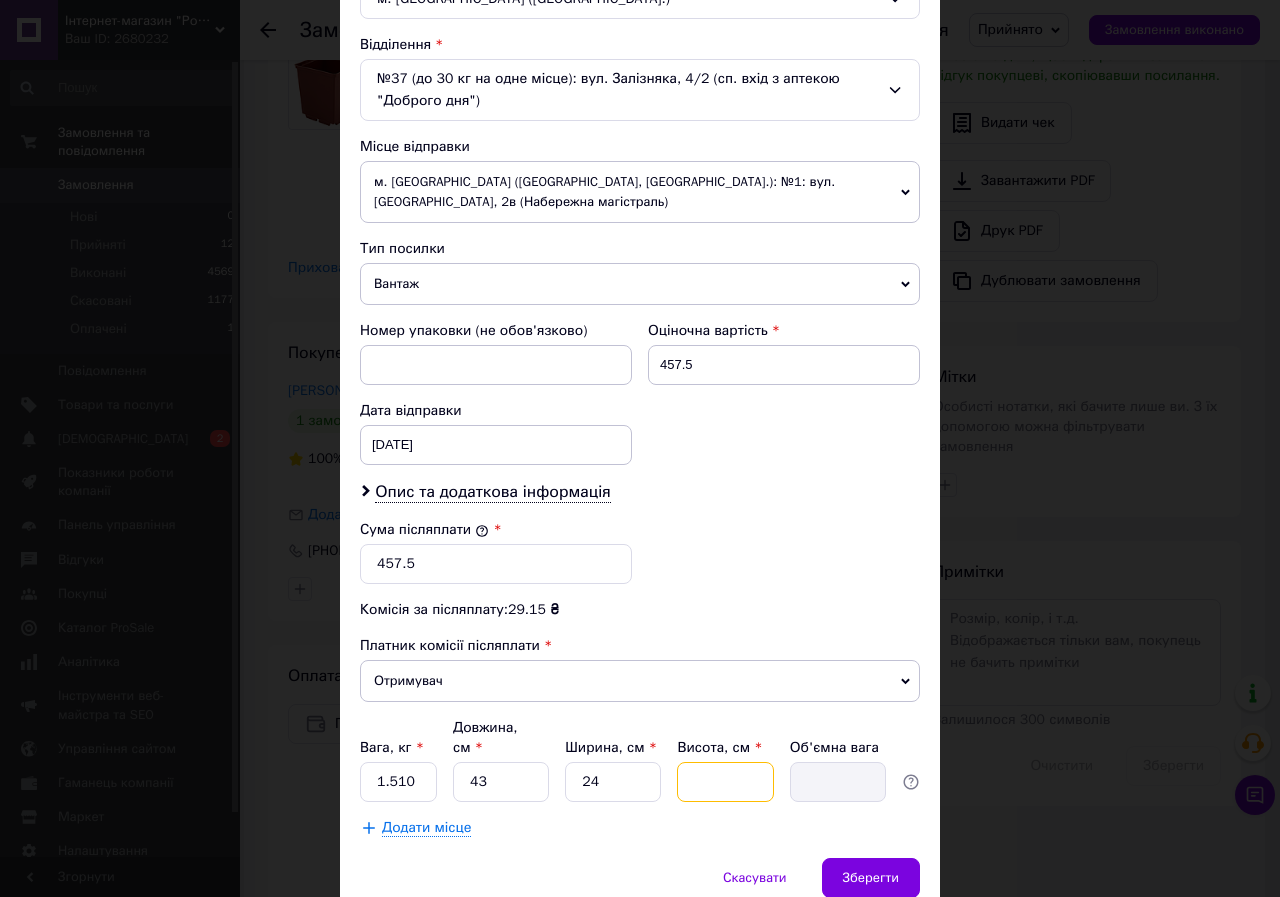 type on "1" 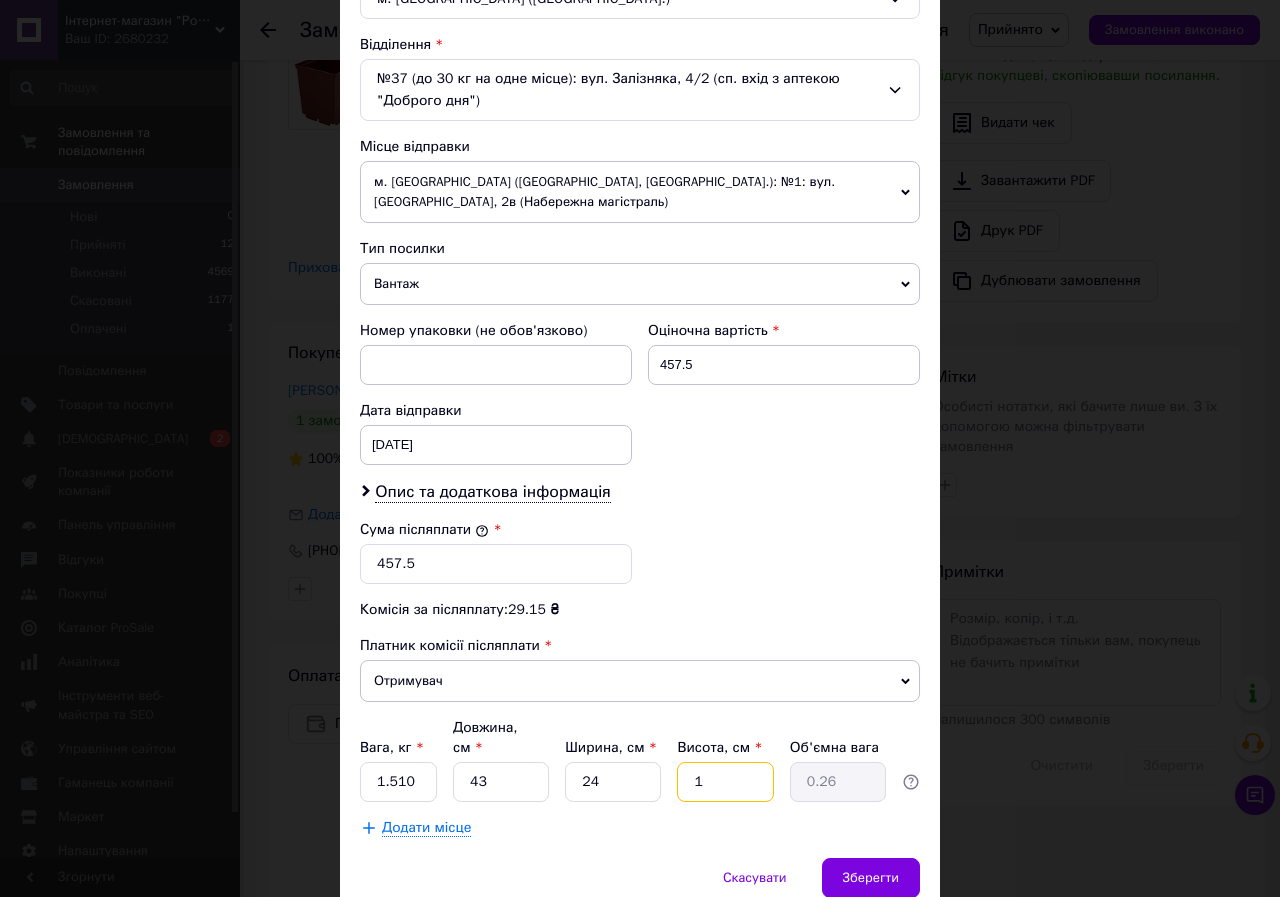 type on "10" 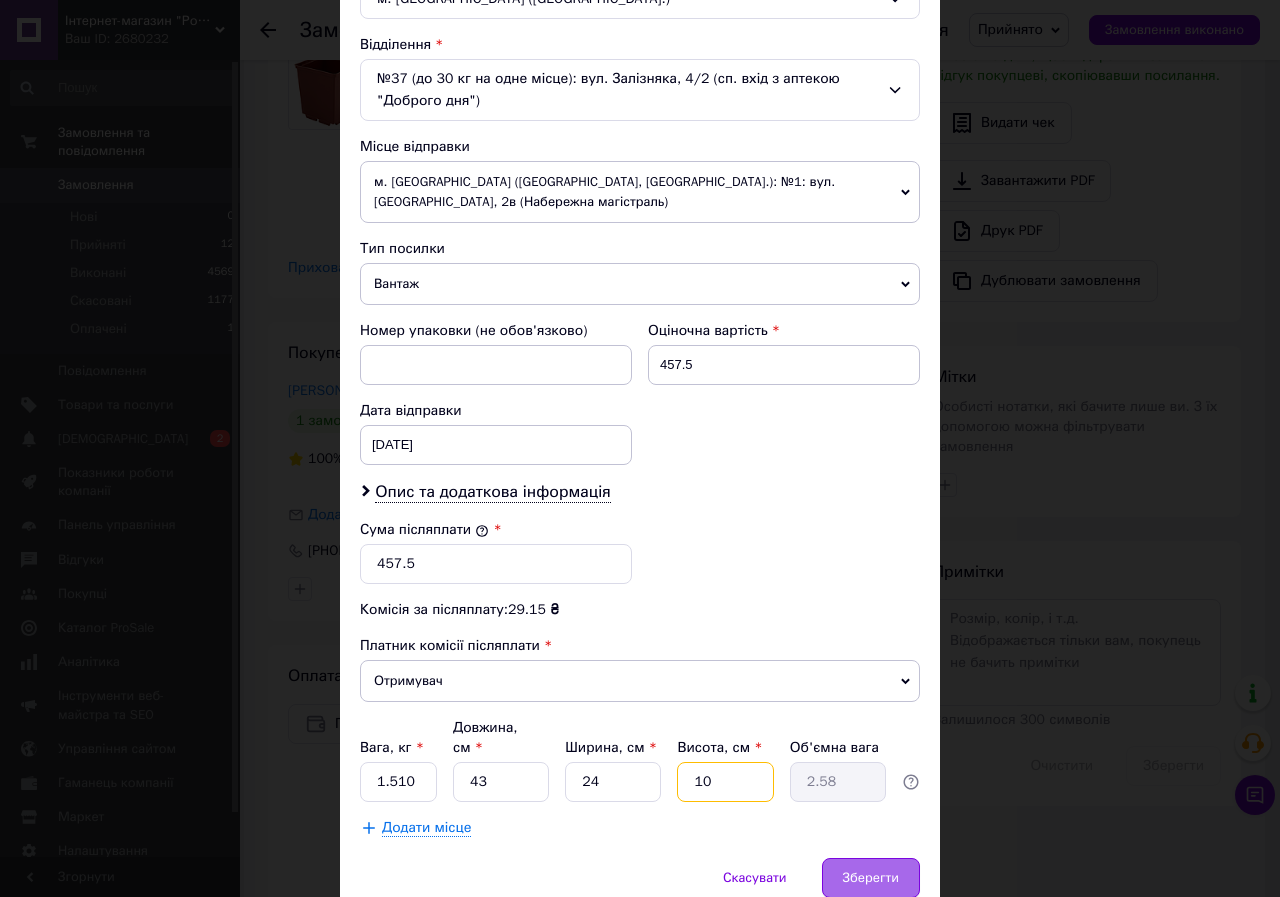 type on "10" 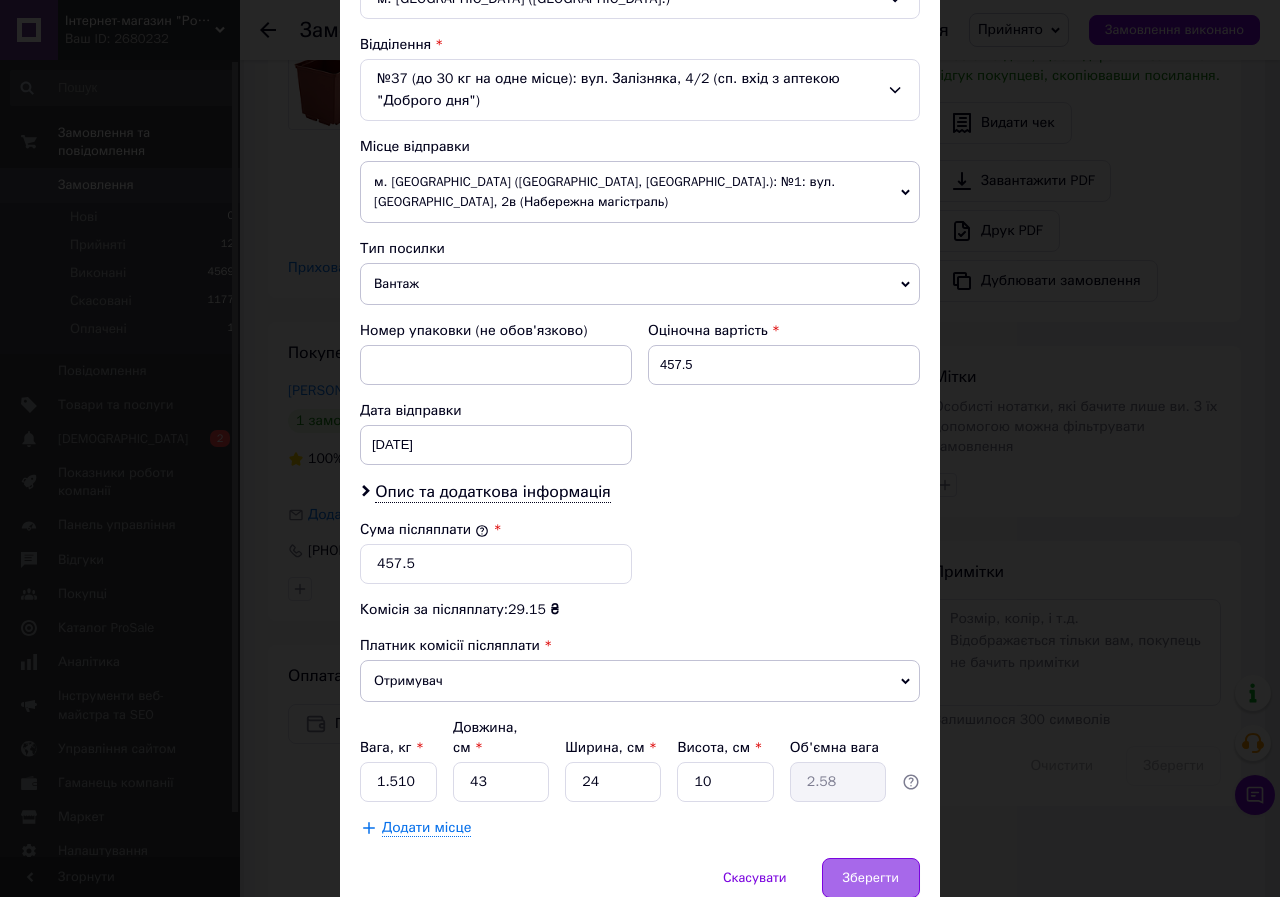 click on "Зберегти" at bounding box center (871, 878) 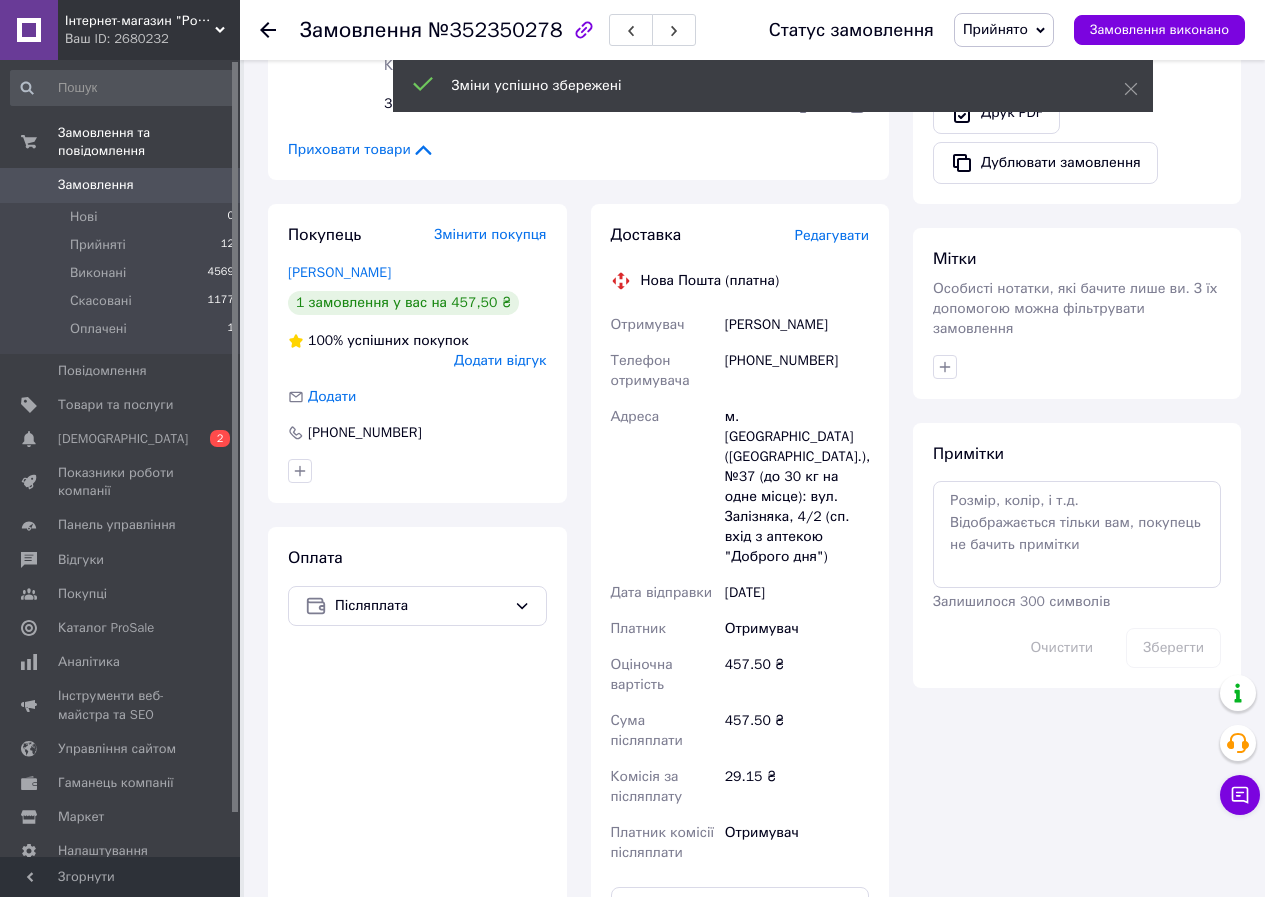 scroll, scrollTop: 925, scrollLeft: 0, axis: vertical 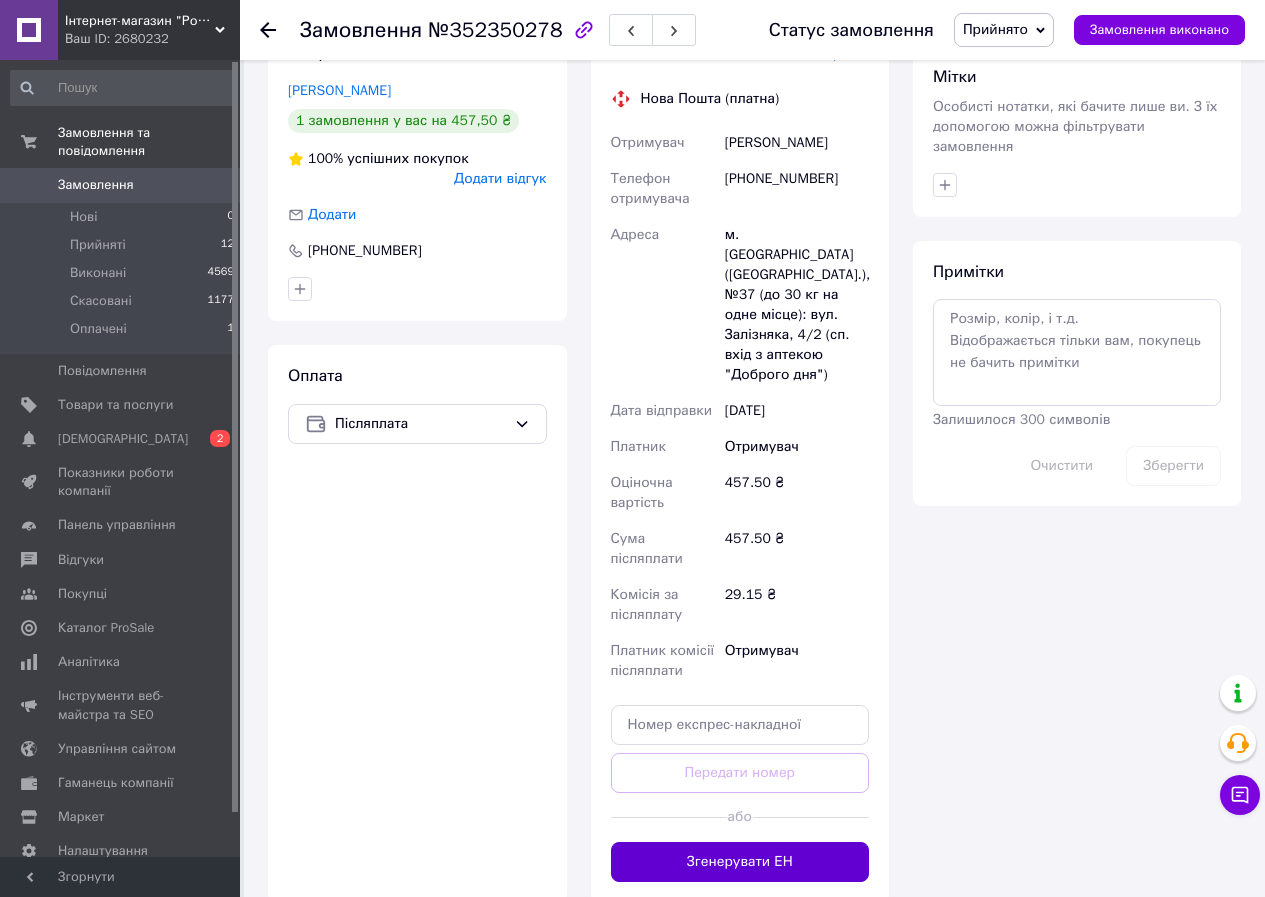 click on "Згенерувати ЕН" at bounding box center (740, 862) 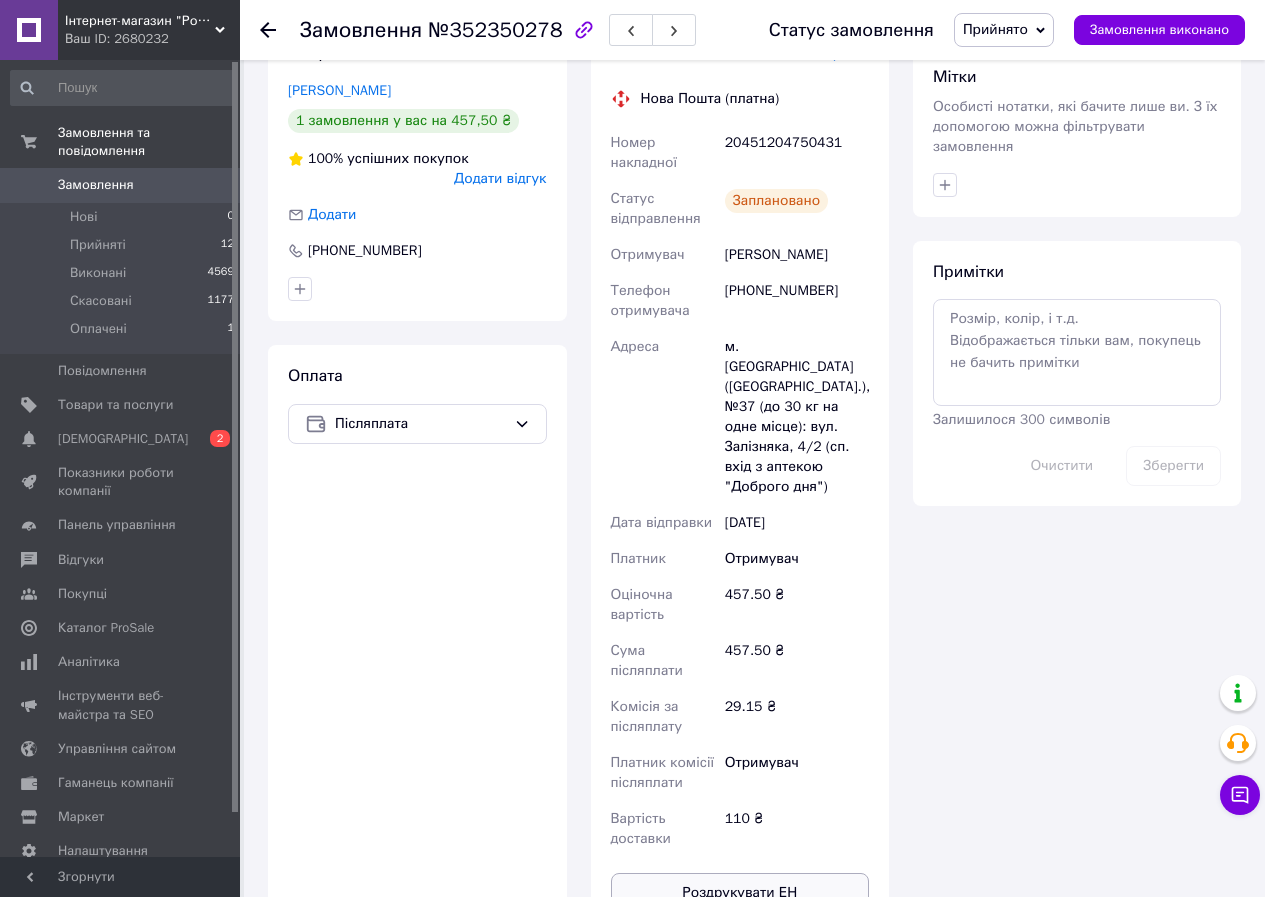 click on "Роздрукувати ЕН" at bounding box center [740, 893] 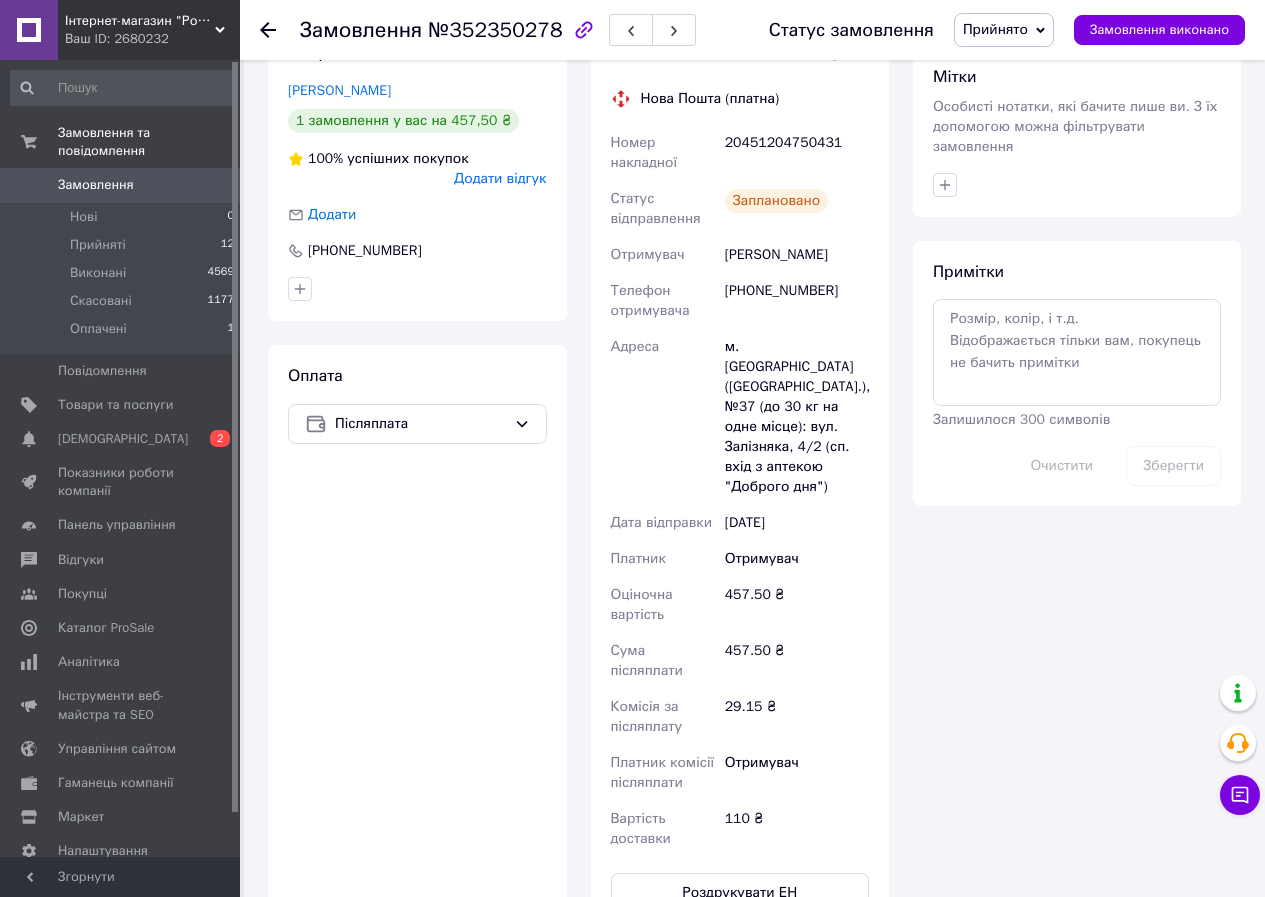click 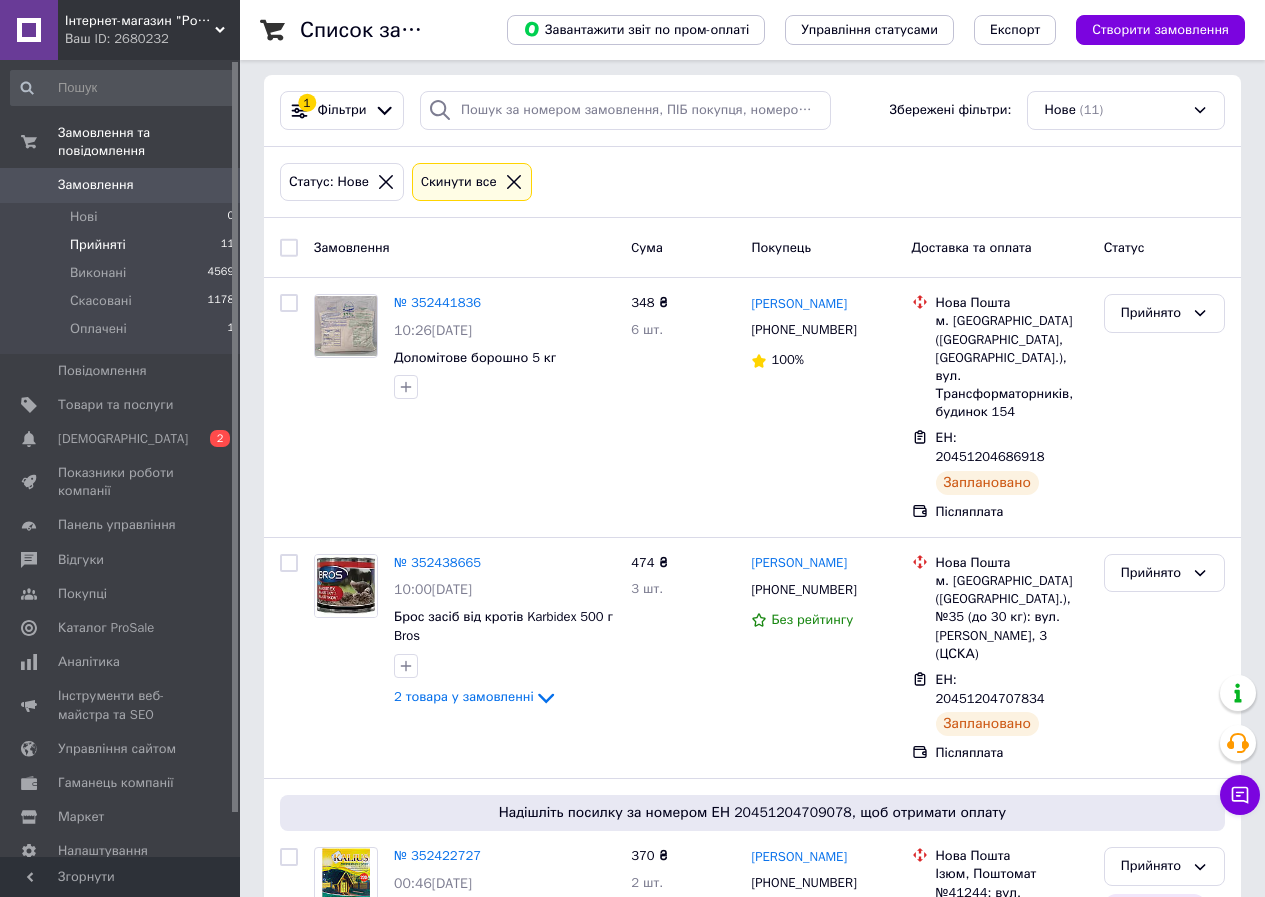 scroll, scrollTop: 0, scrollLeft: 0, axis: both 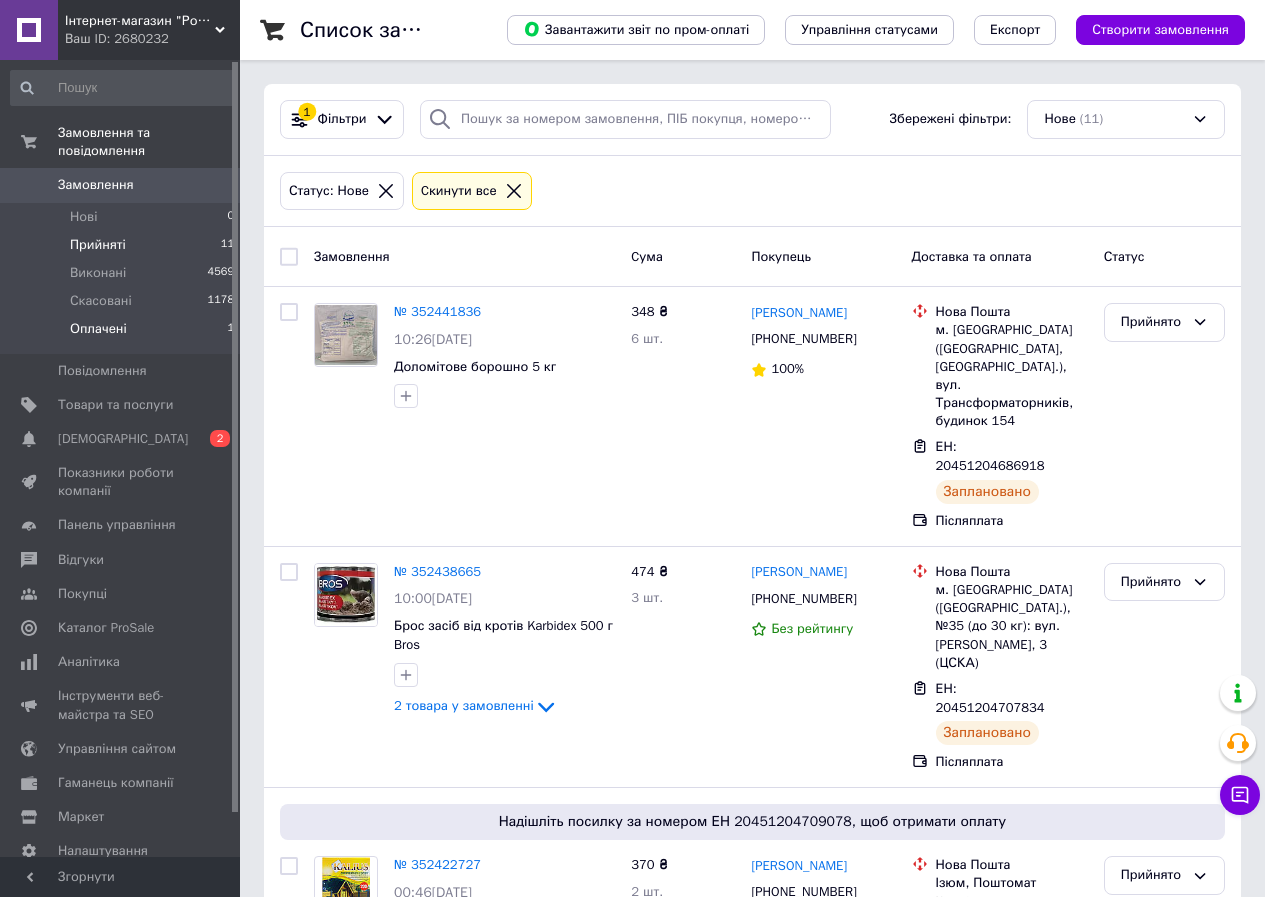 click on "Оплачені" at bounding box center (98, 329) 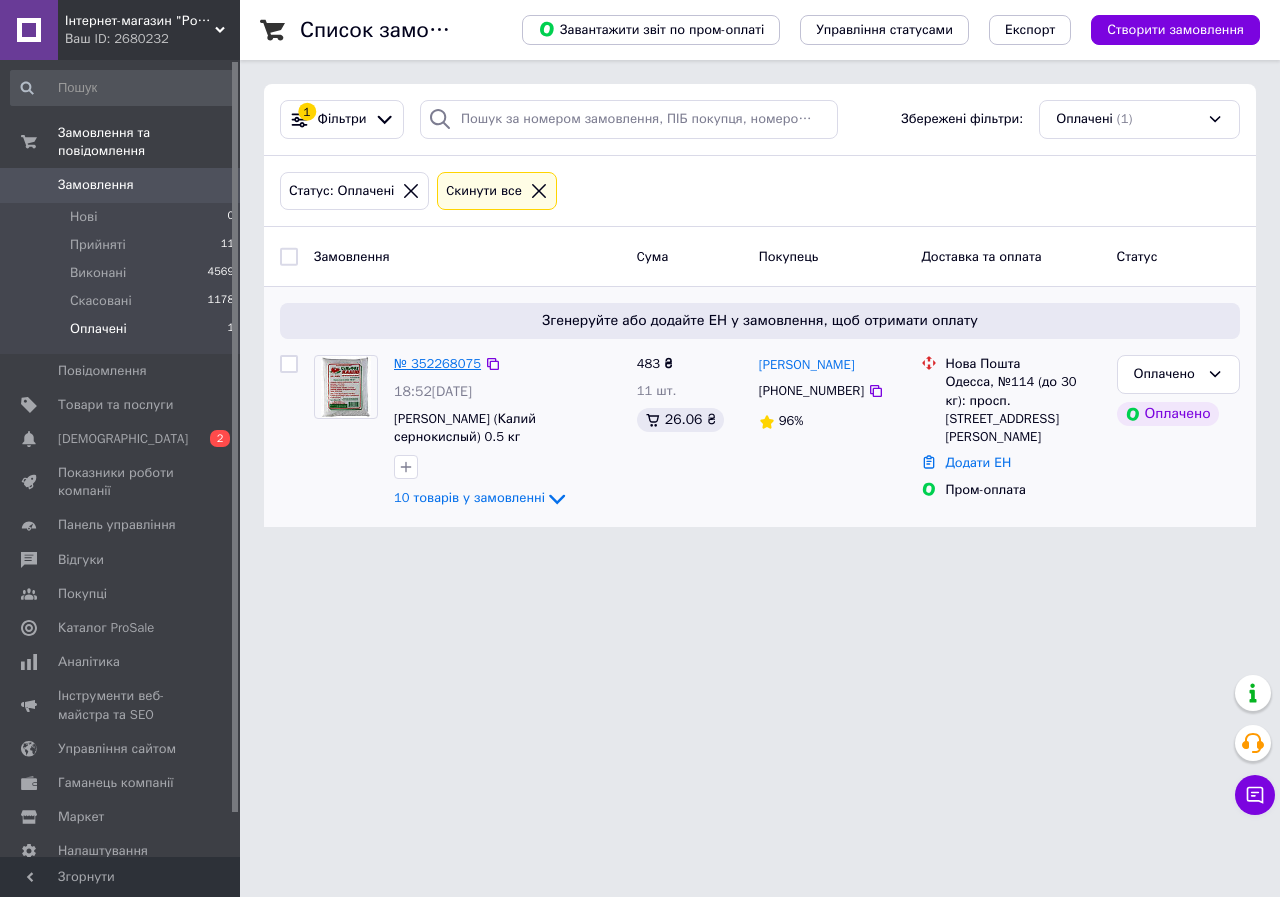click on "№ 352268075" at bounding box center [437, 363] 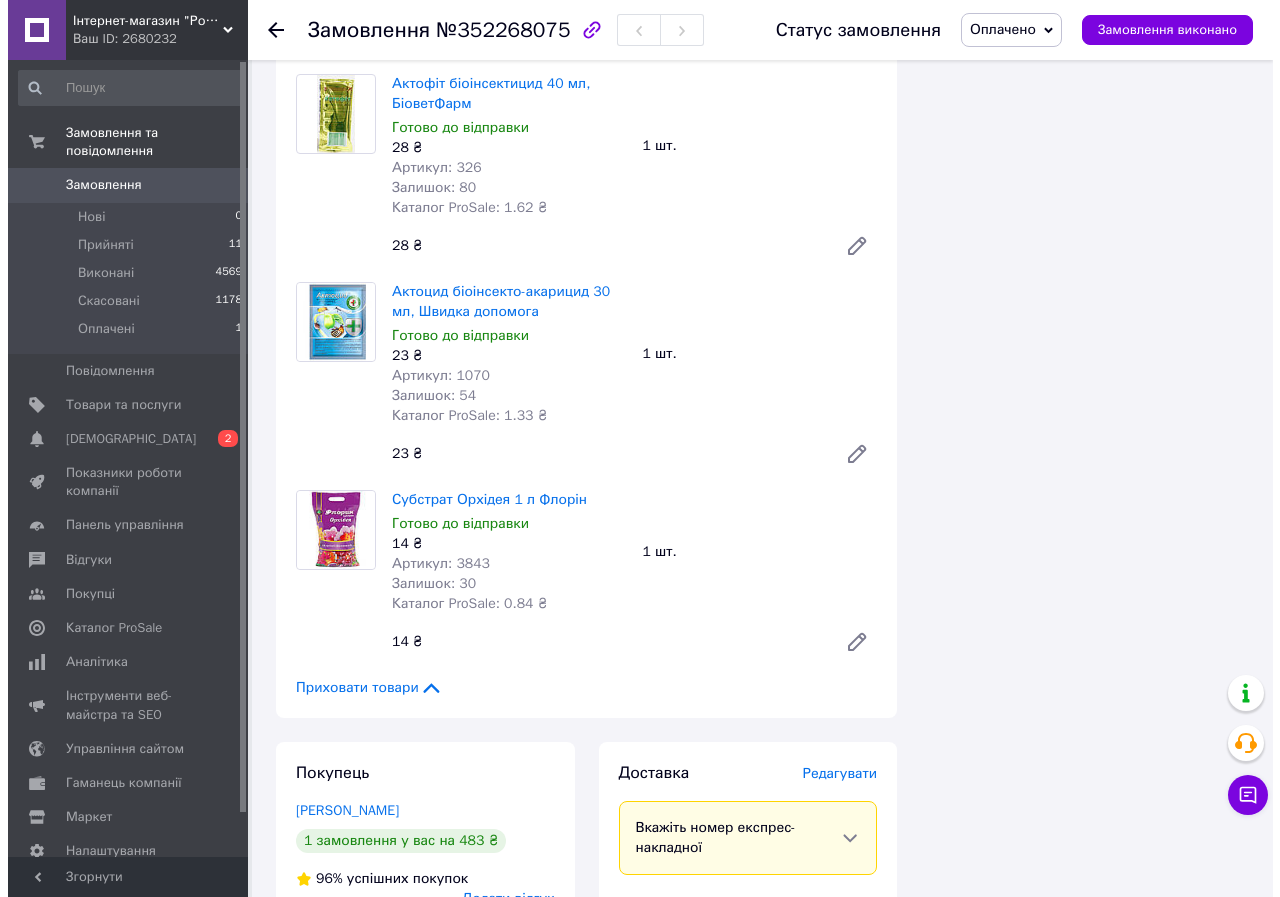 scroll, scrollTop: 1800, scrollLeft: 0, axis: vertical 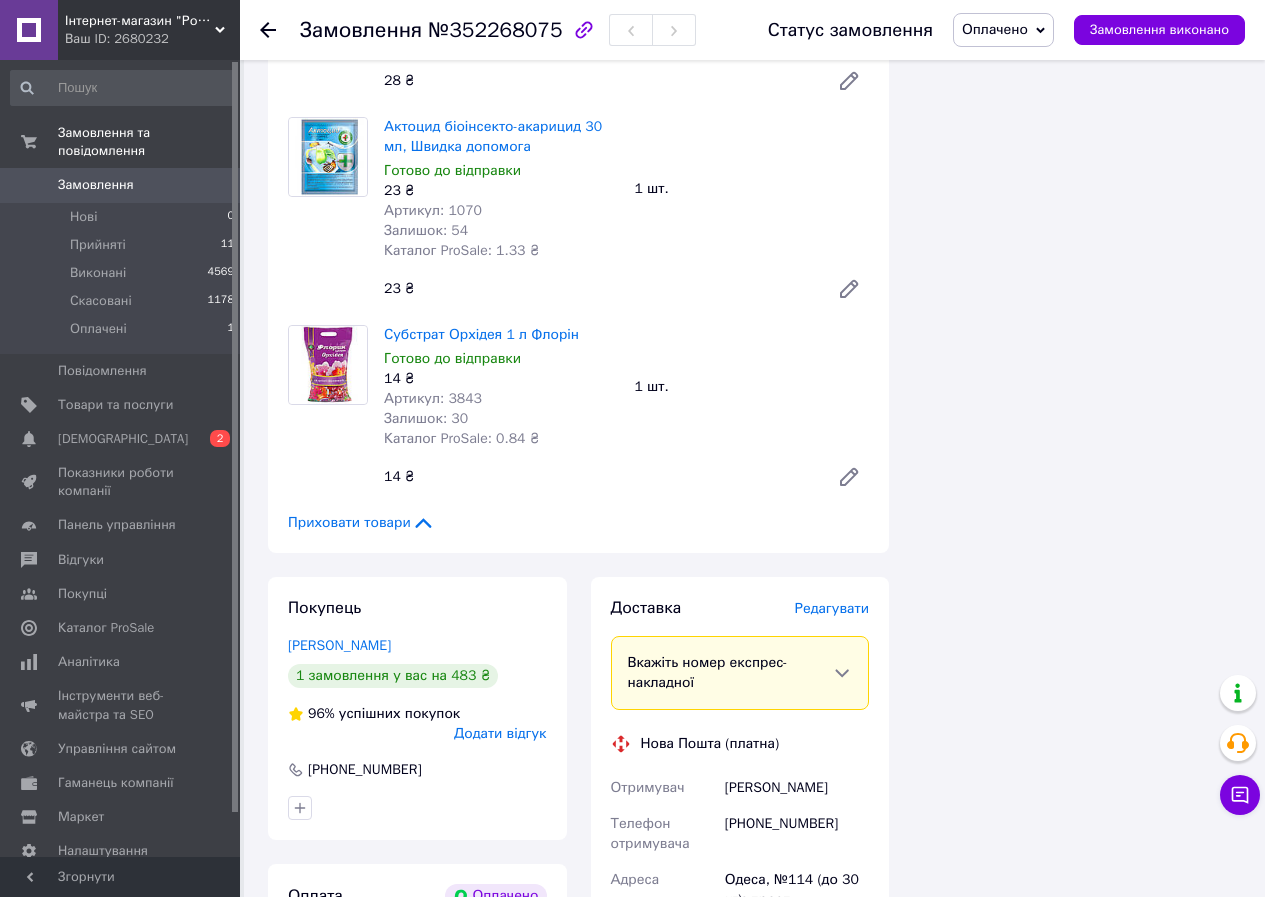 click on "Редагувати" at bounding box center (832, 608) 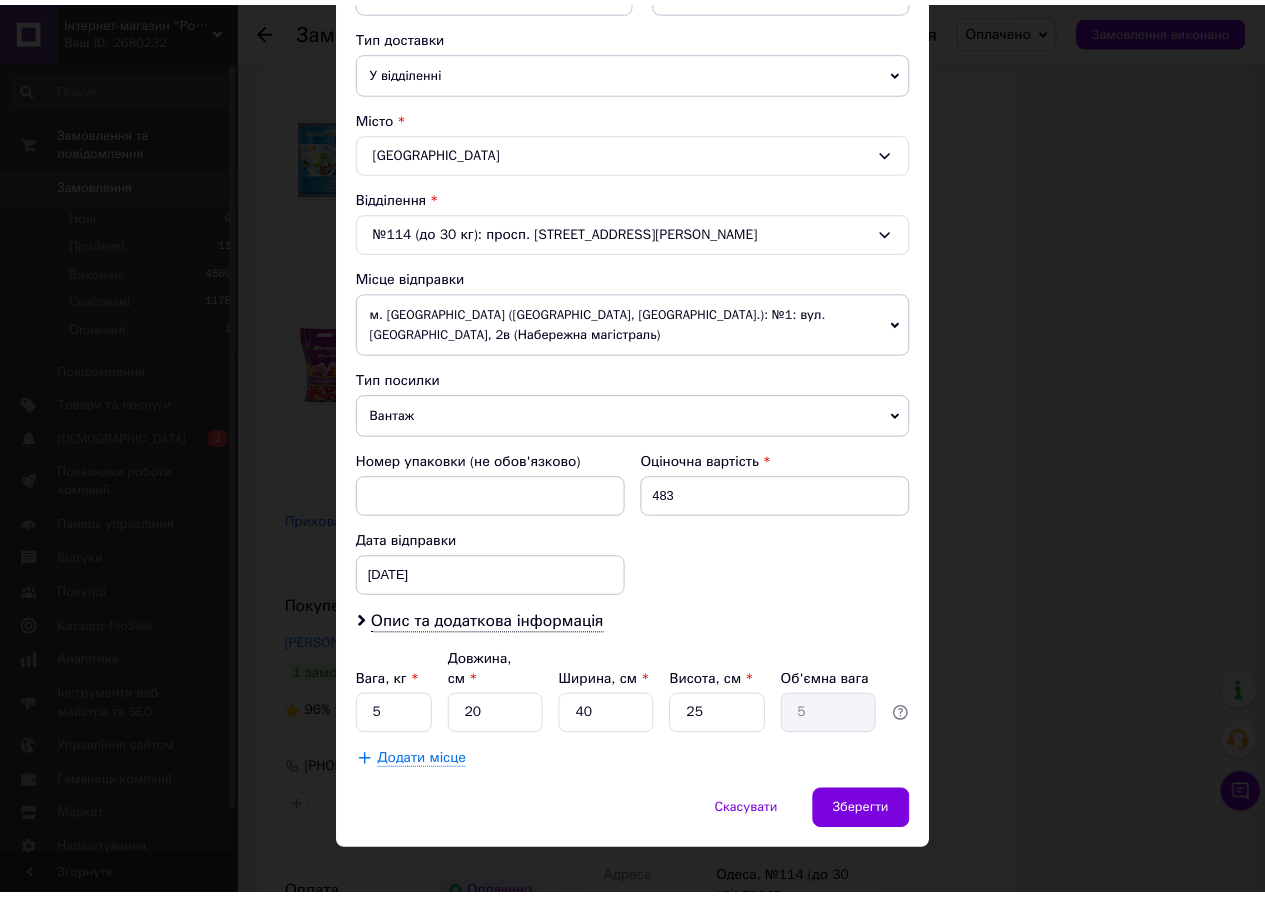 scroll, scrollTop: 451, scrollLeft: 0, axis: vertical 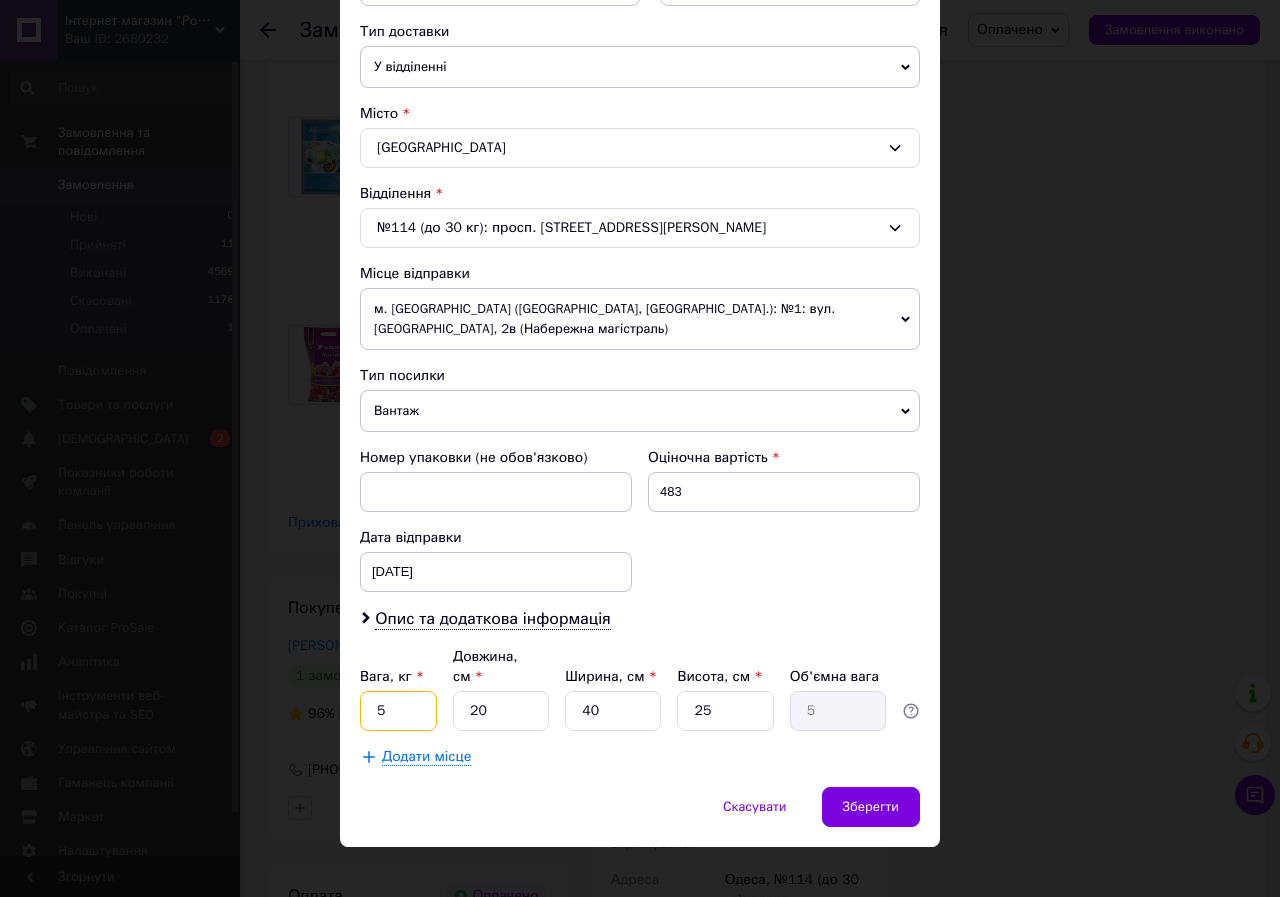 click on "5" at bounding box center (398, 711) 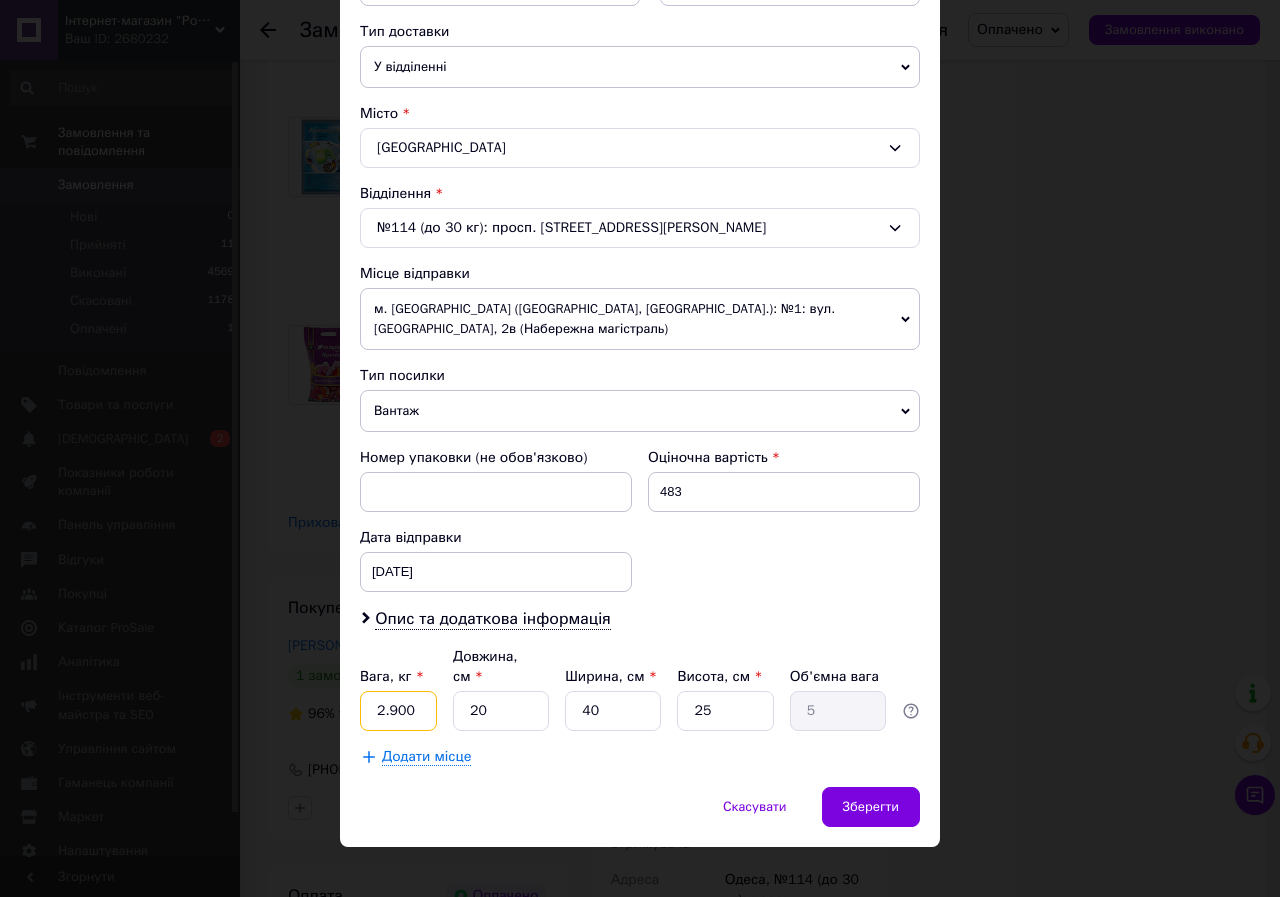 type on "2.900" 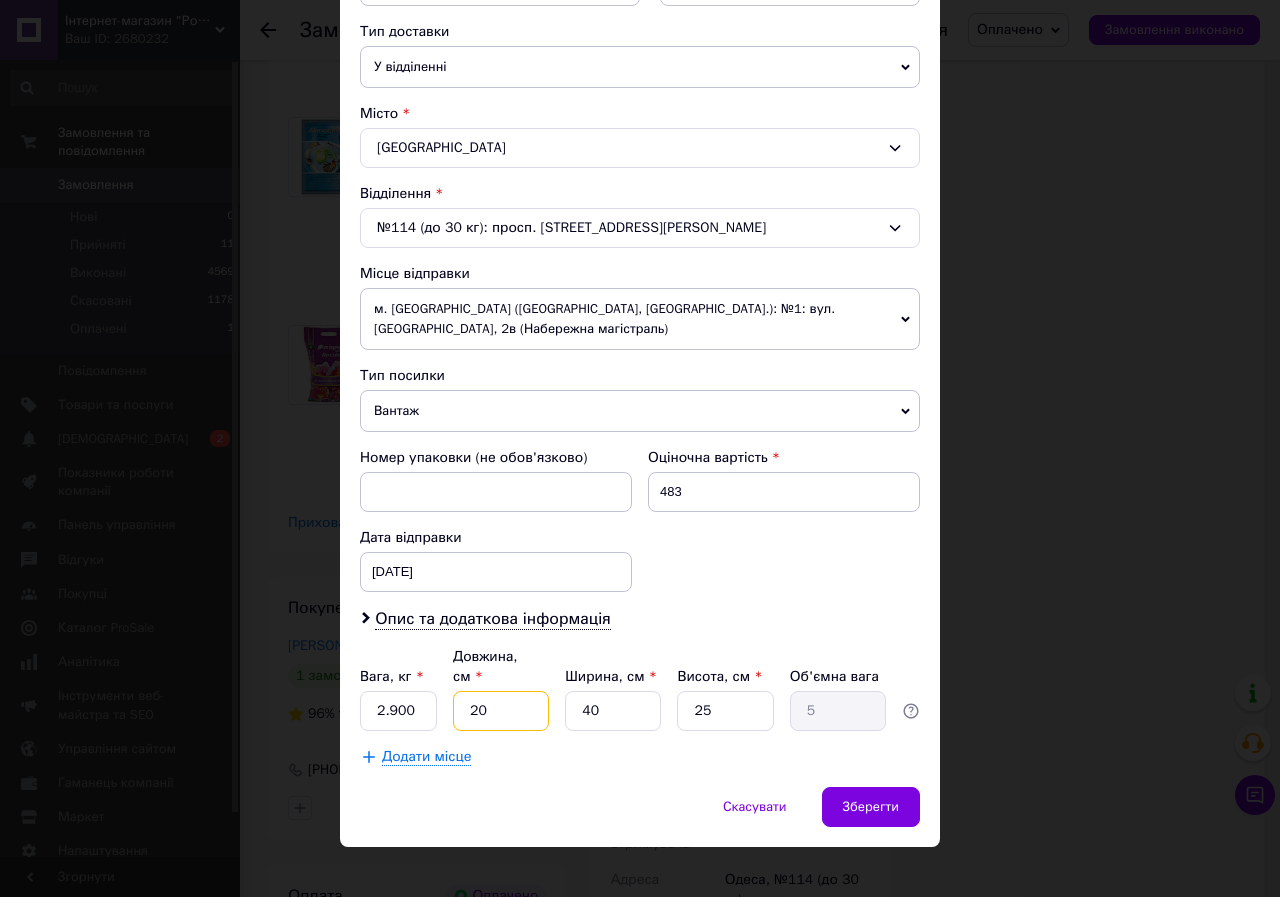 click on "20" at bounding box center [501, 711] 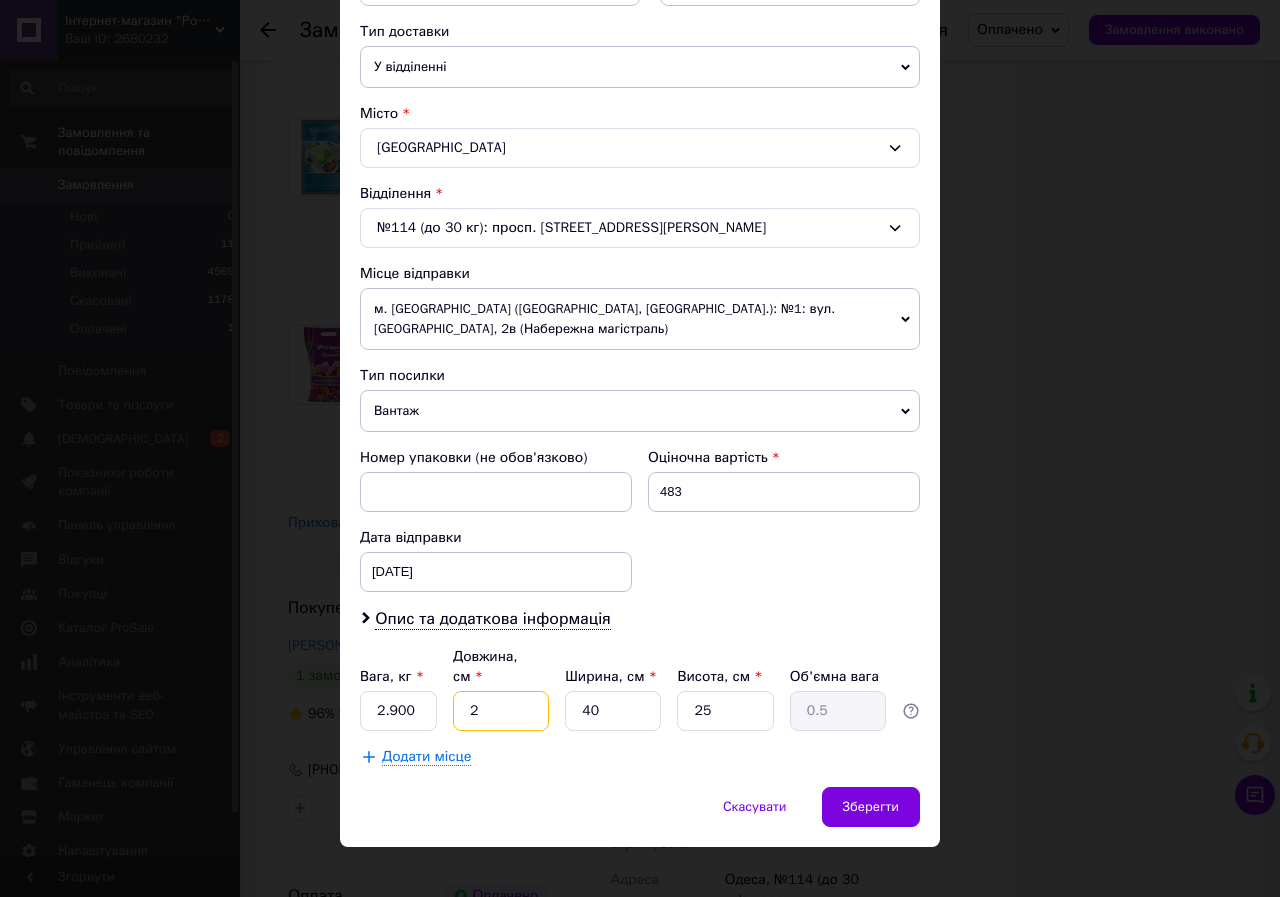 type 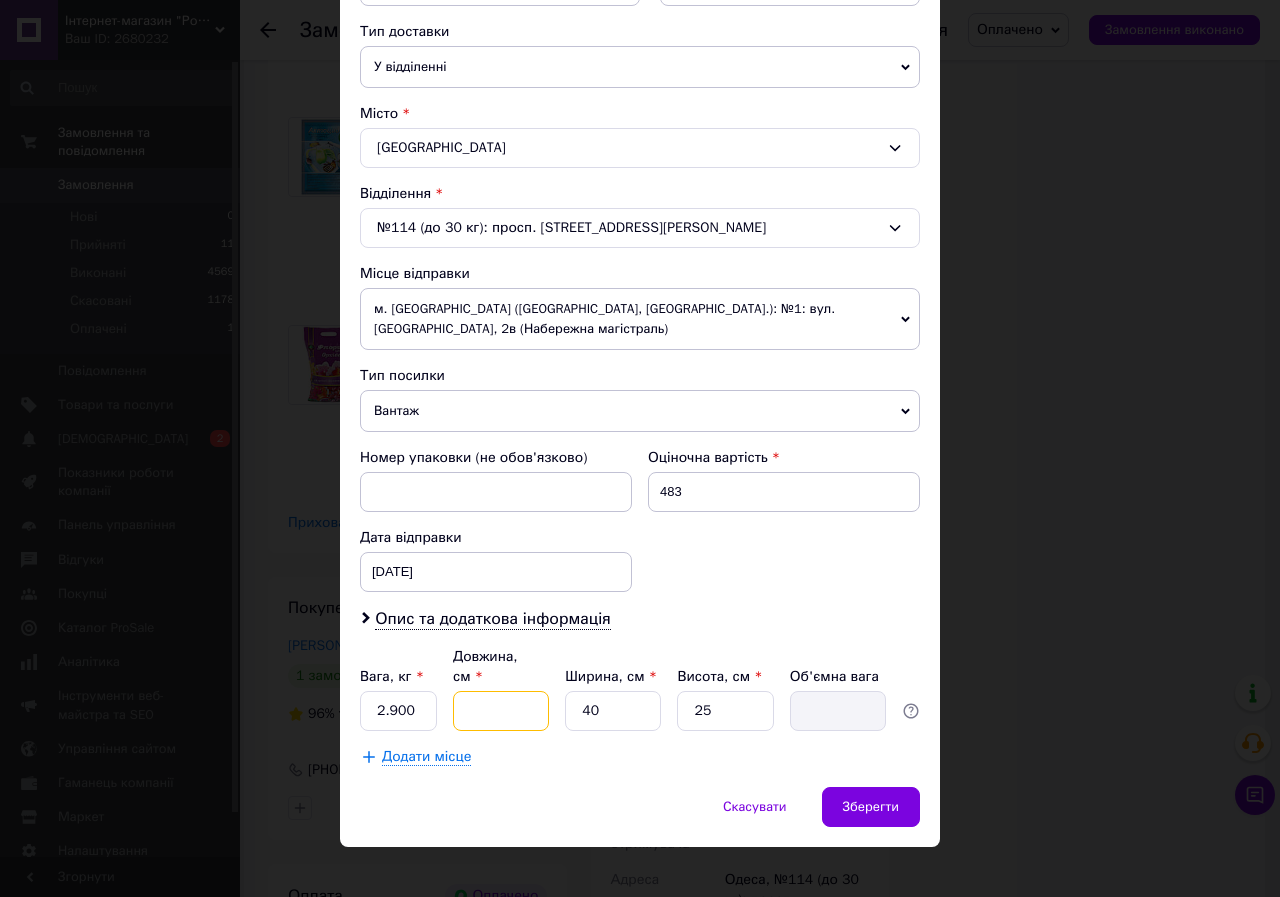 type on "3" 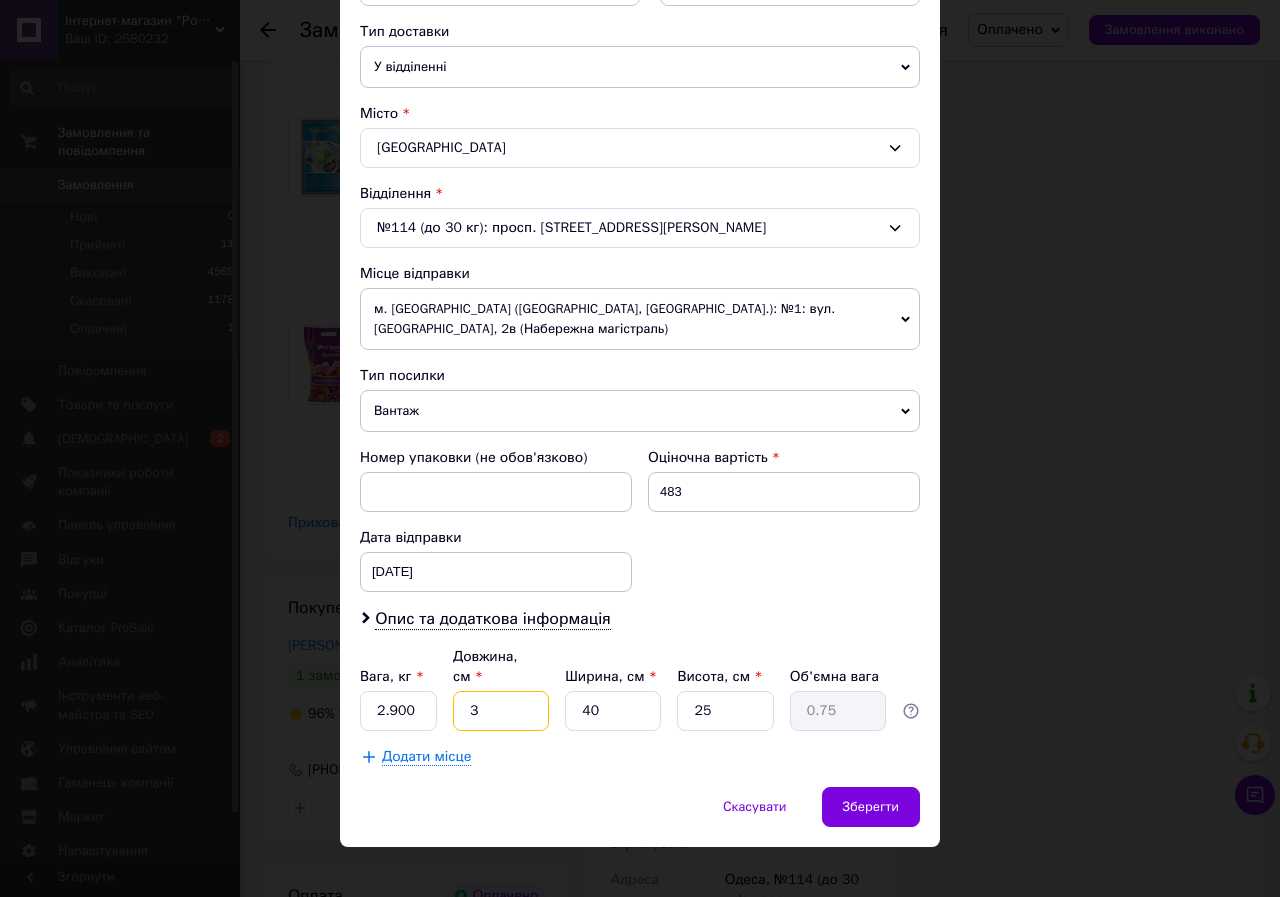type on "30" 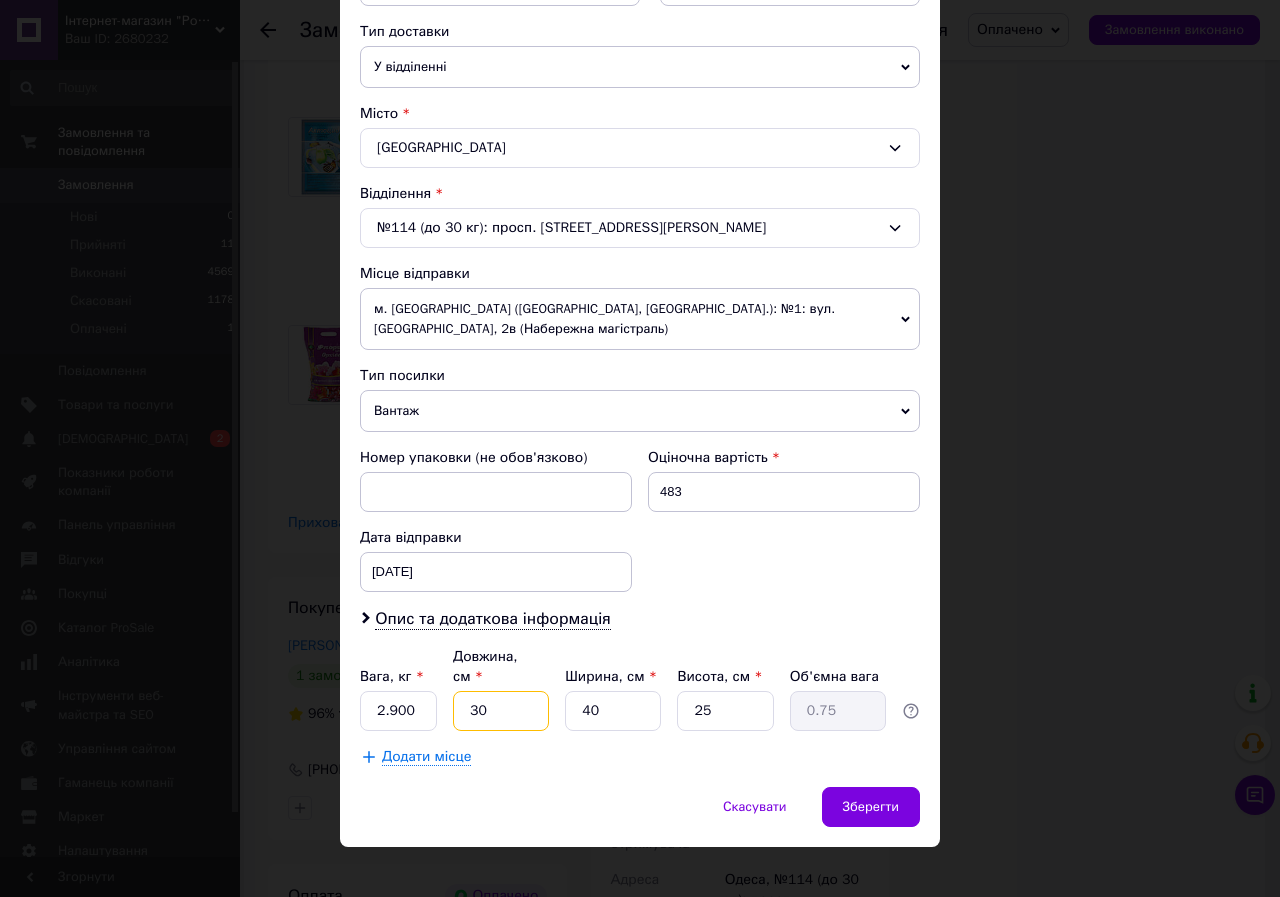 type on "7.5" 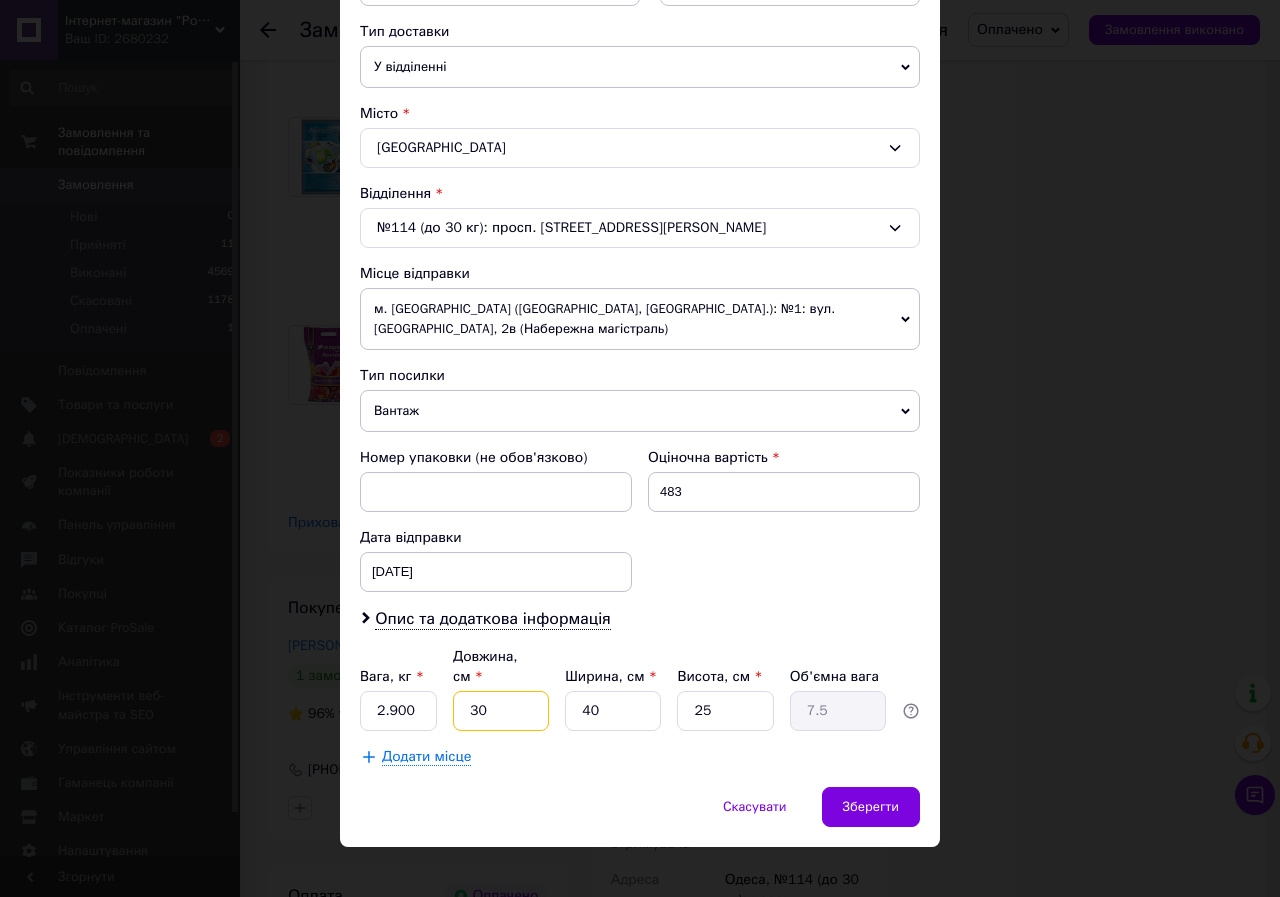 type on "30" 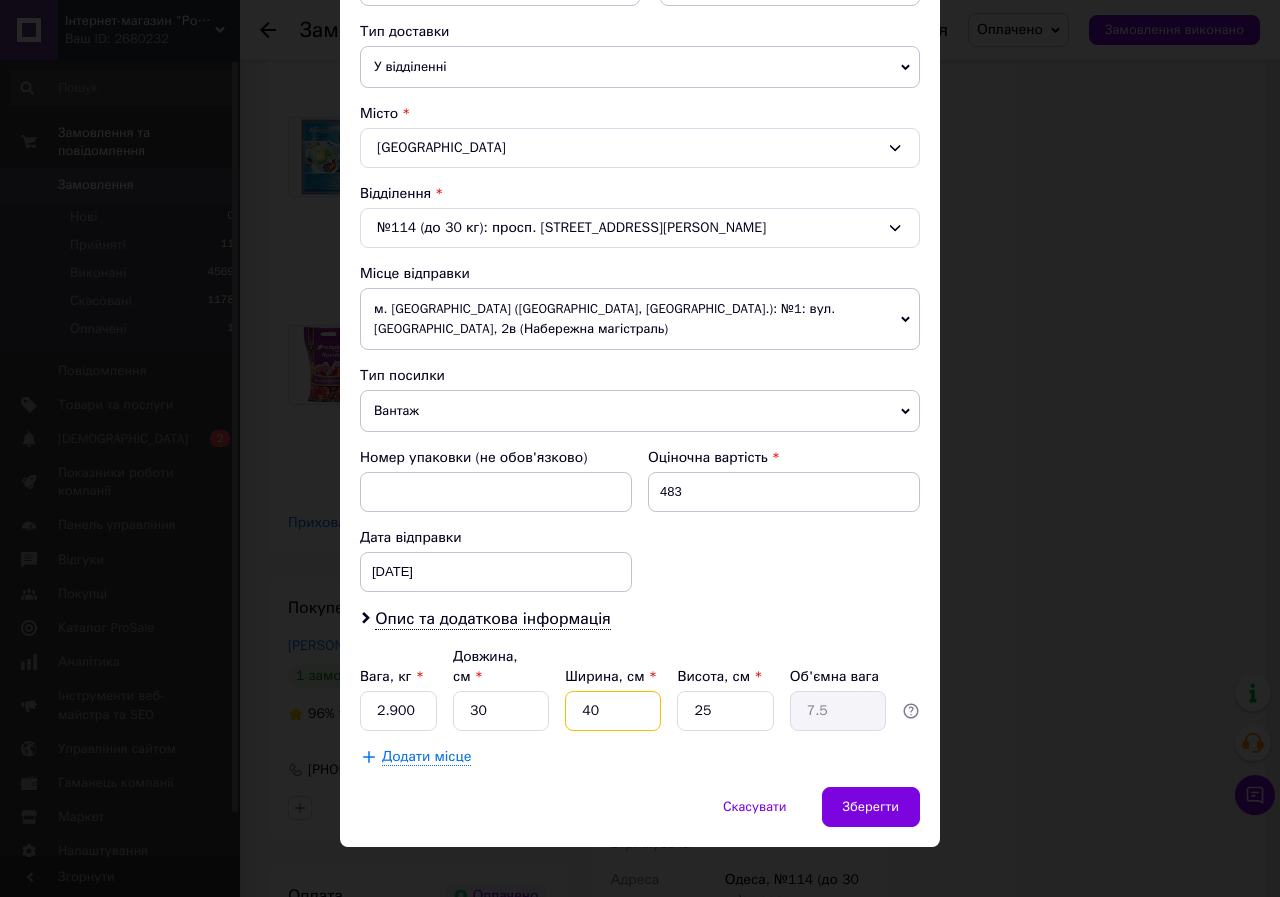 click on "40" at bounding box center [613, 711] 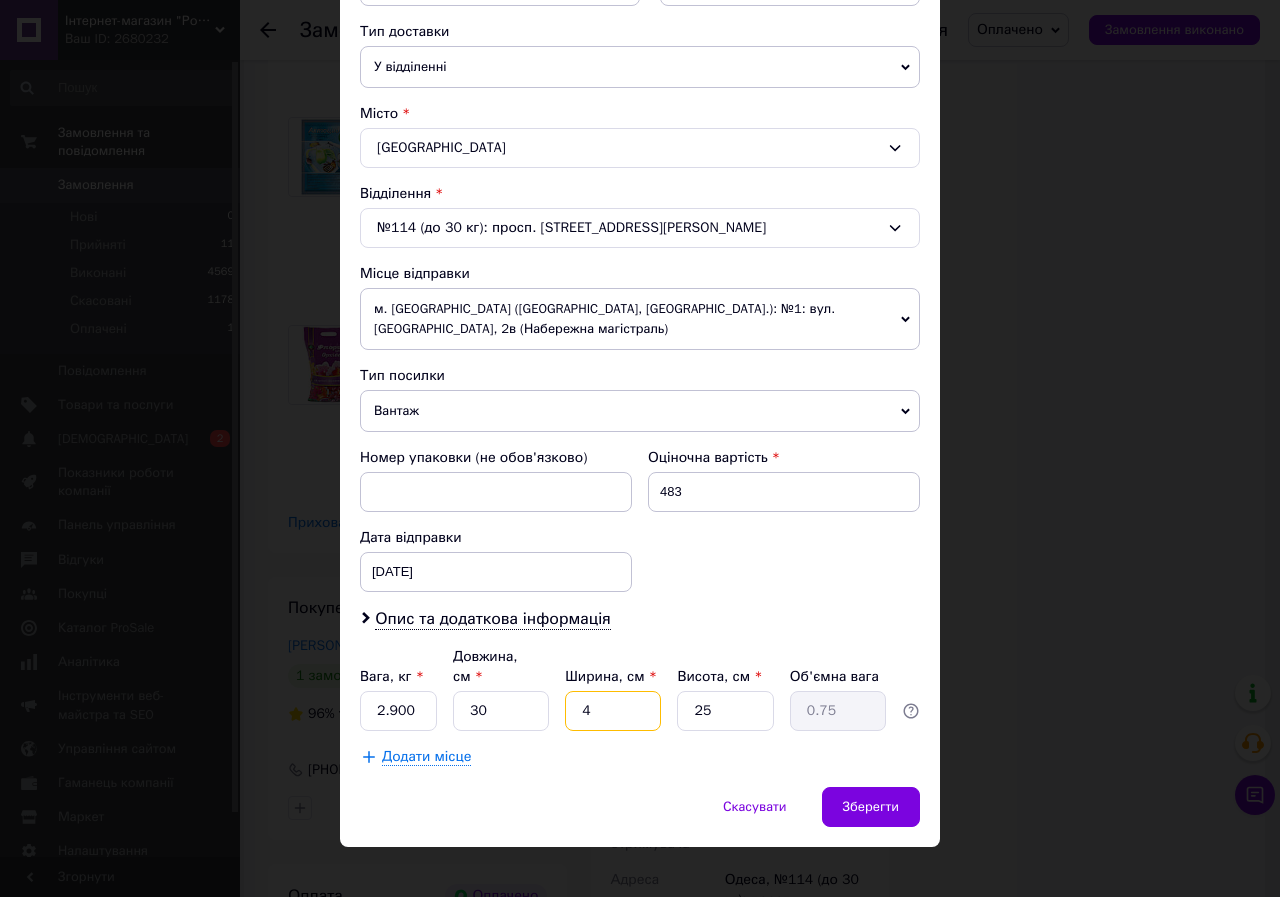 type 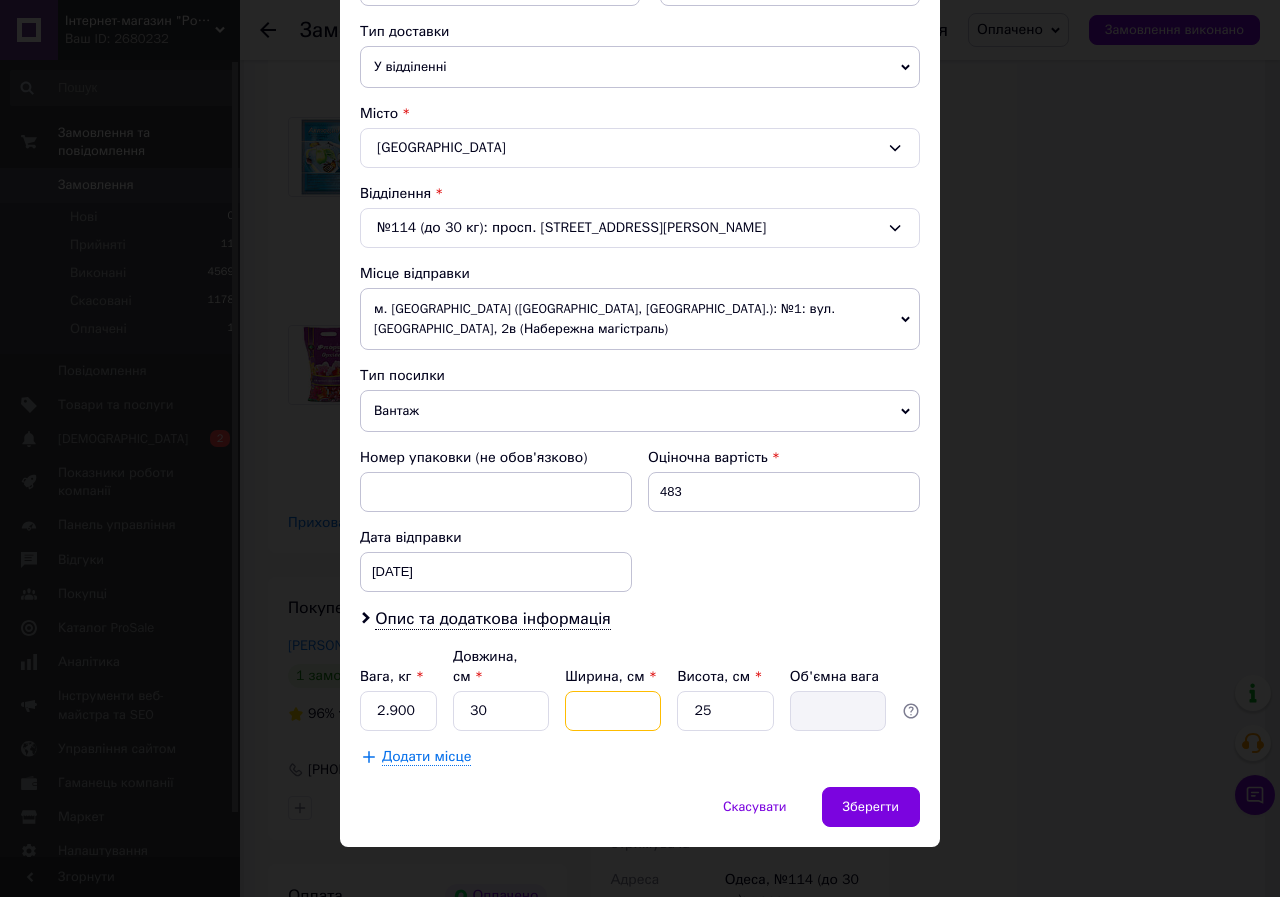 type on "2" 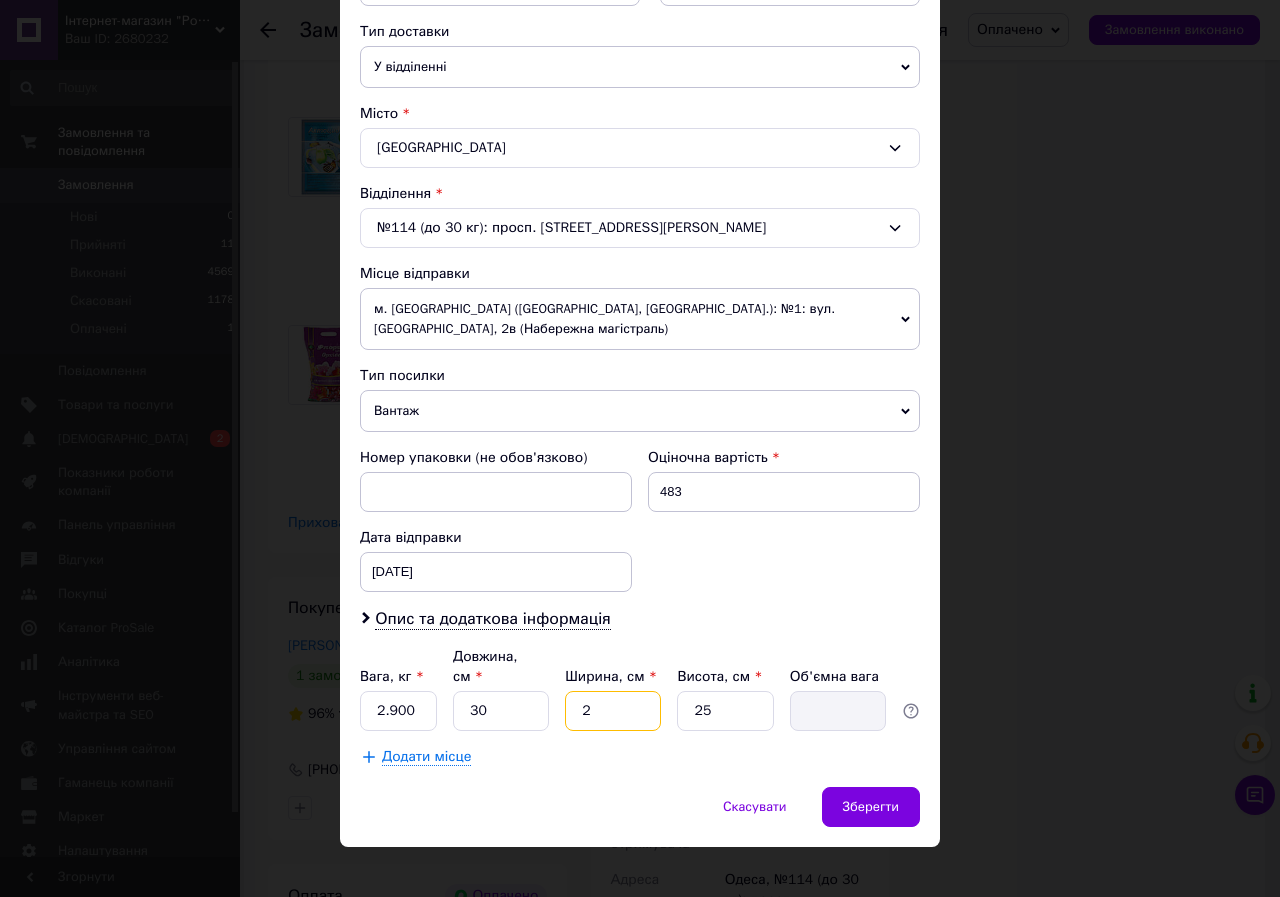 type on "0.38" 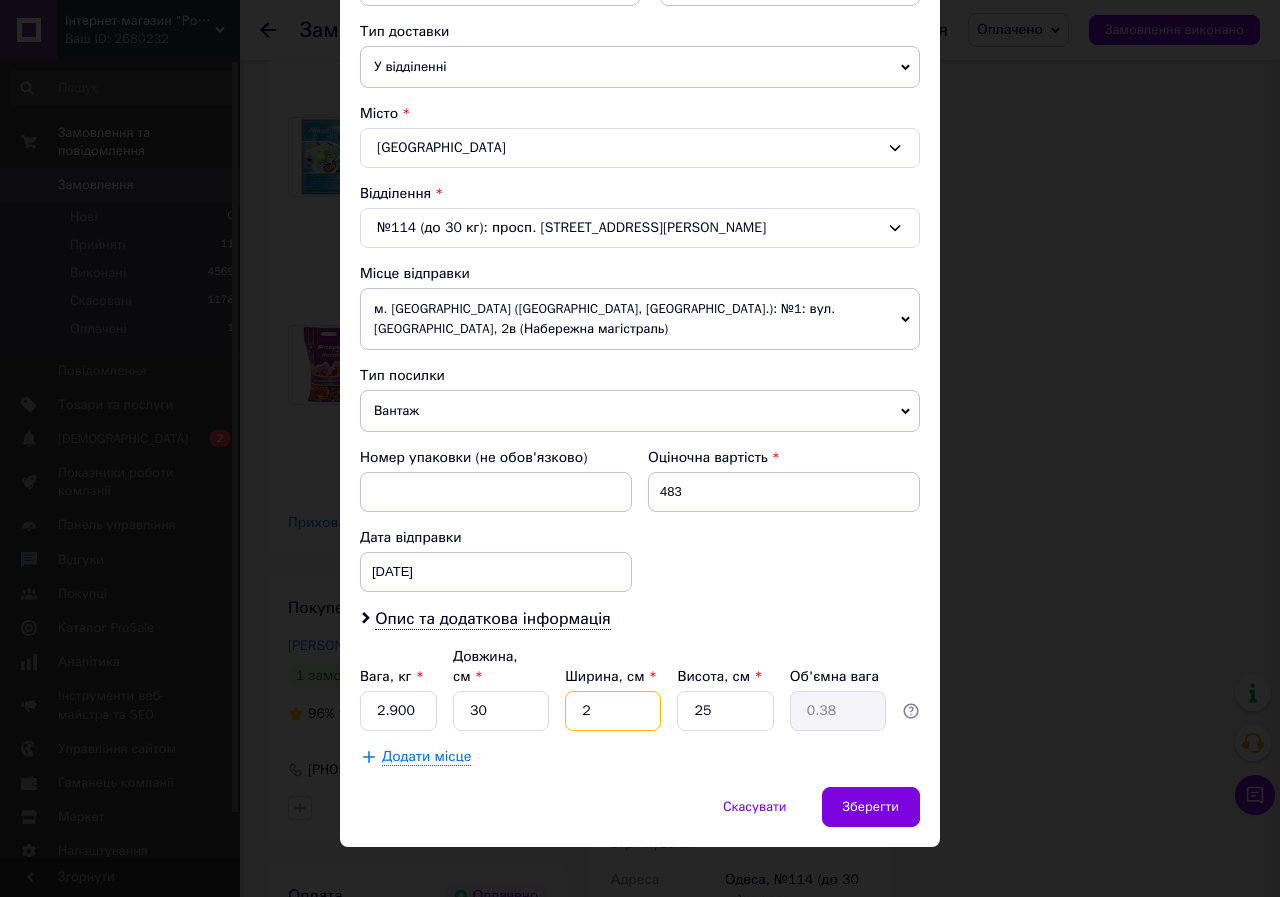 type on "24" 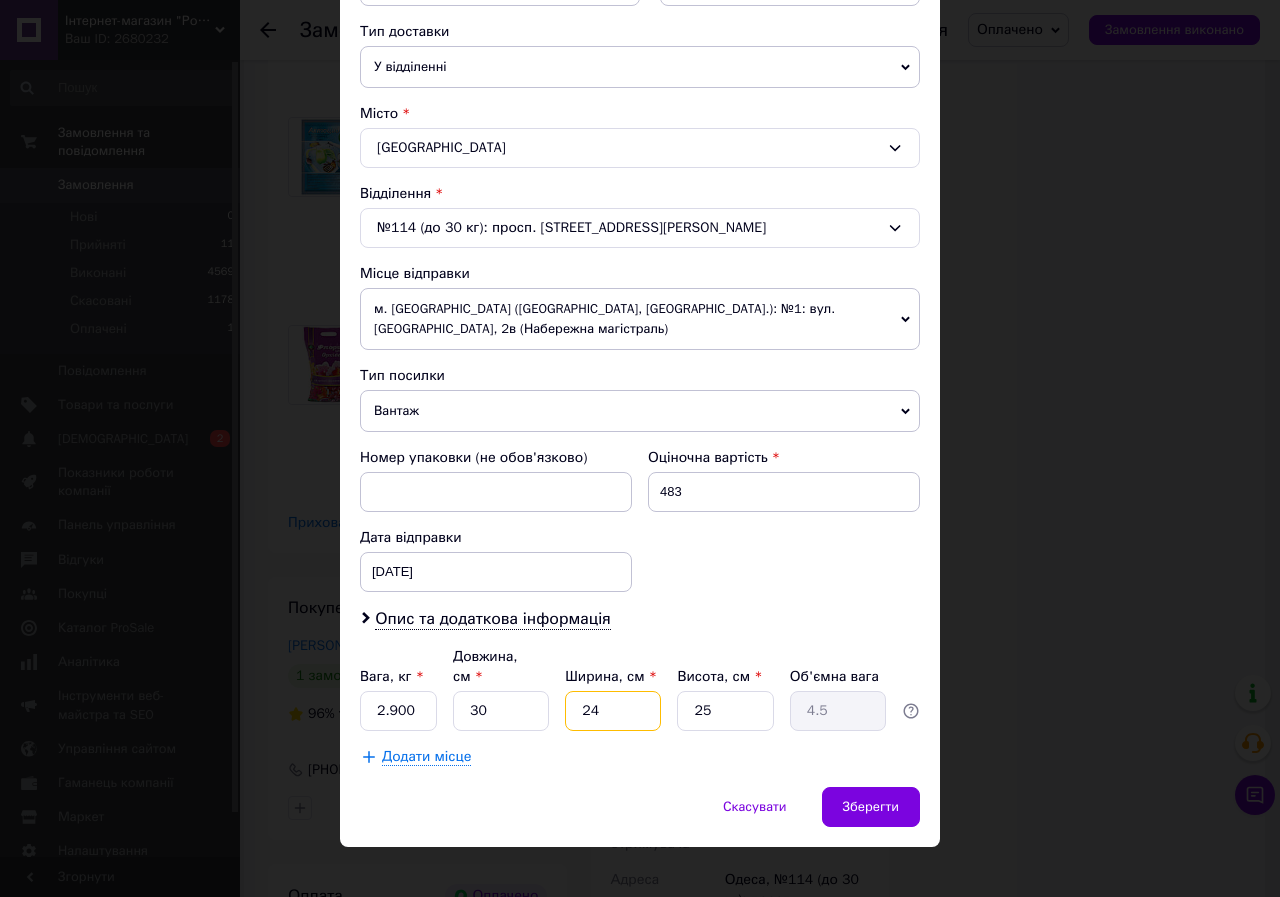 type on "24" 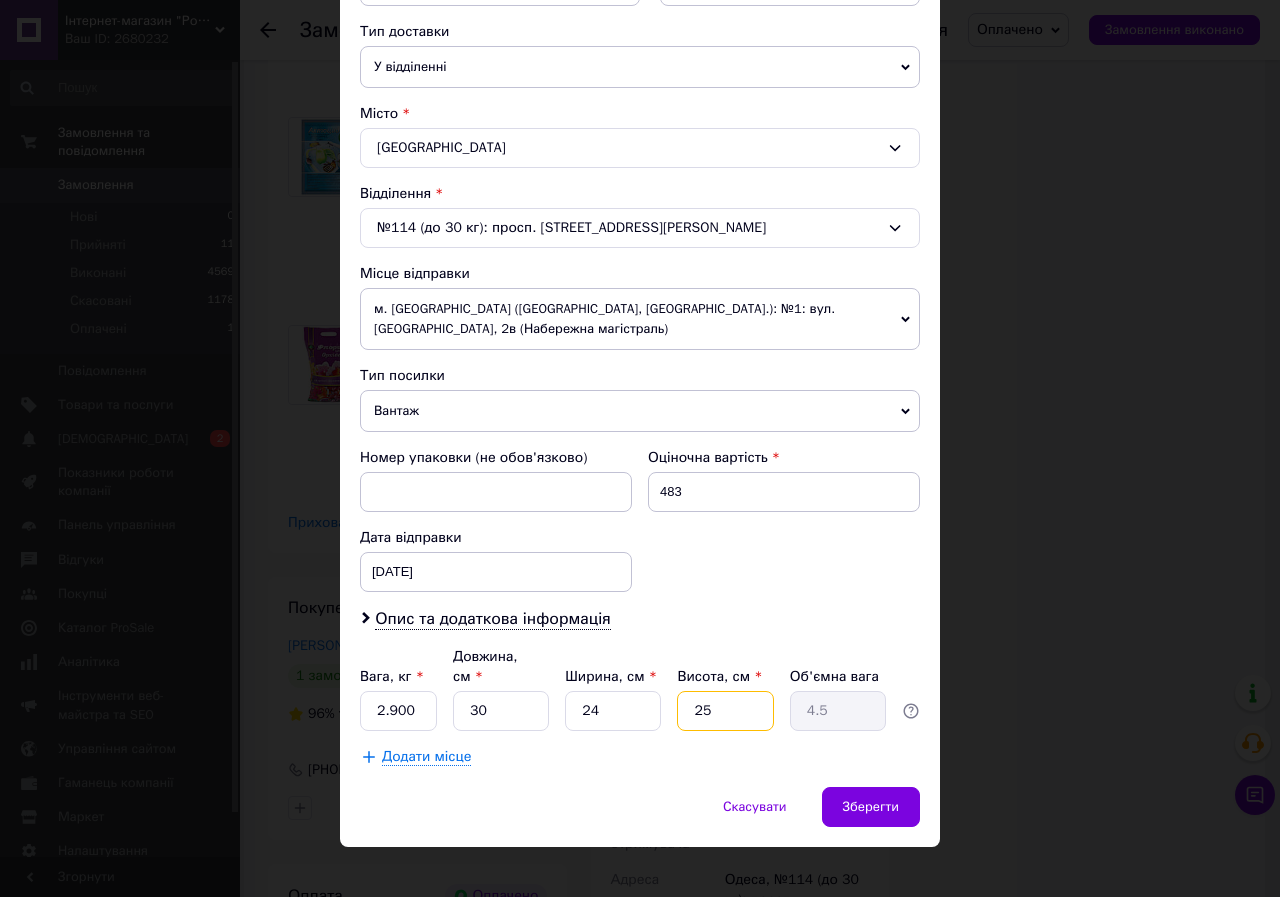 click on "25" at bounding box center [725, 711] 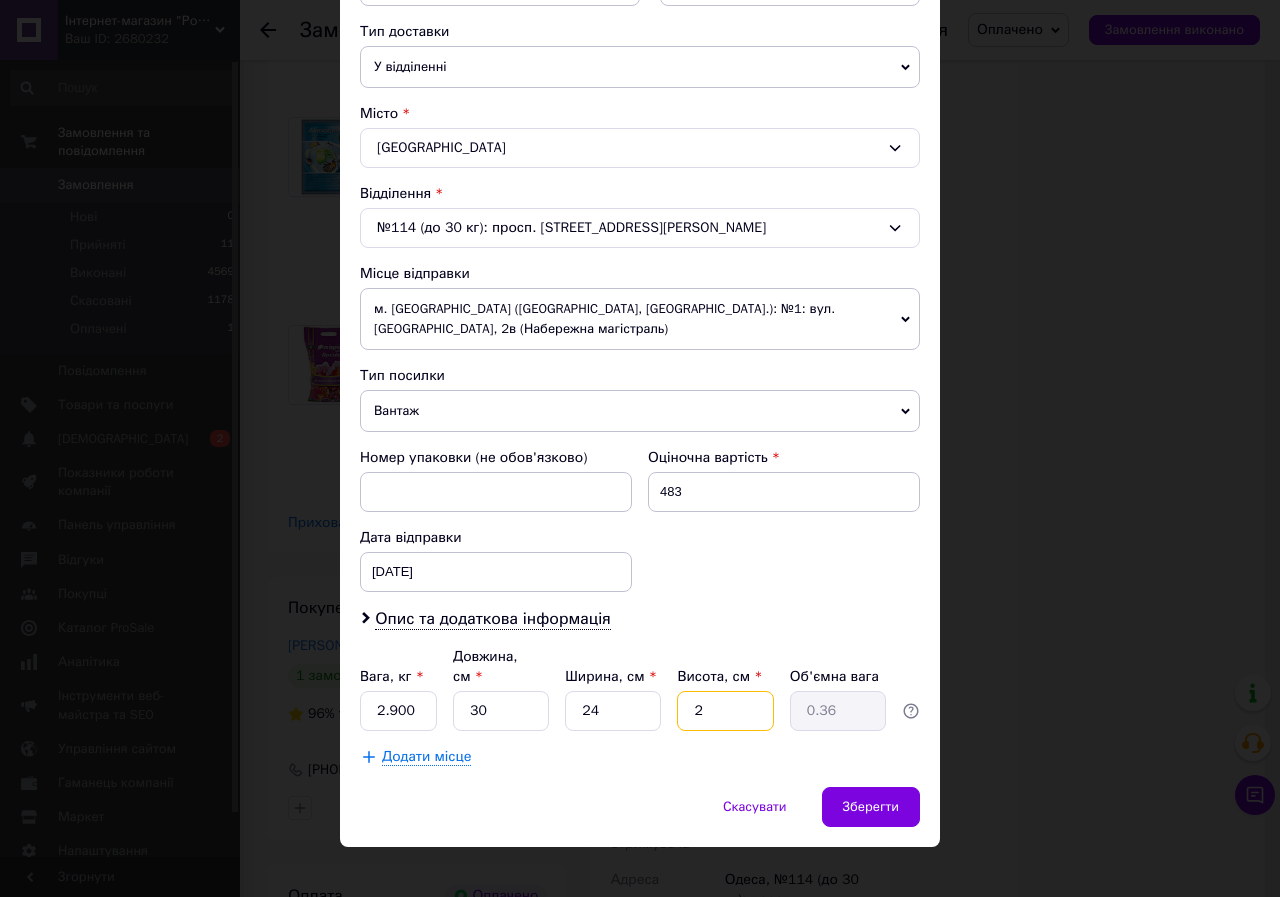 type 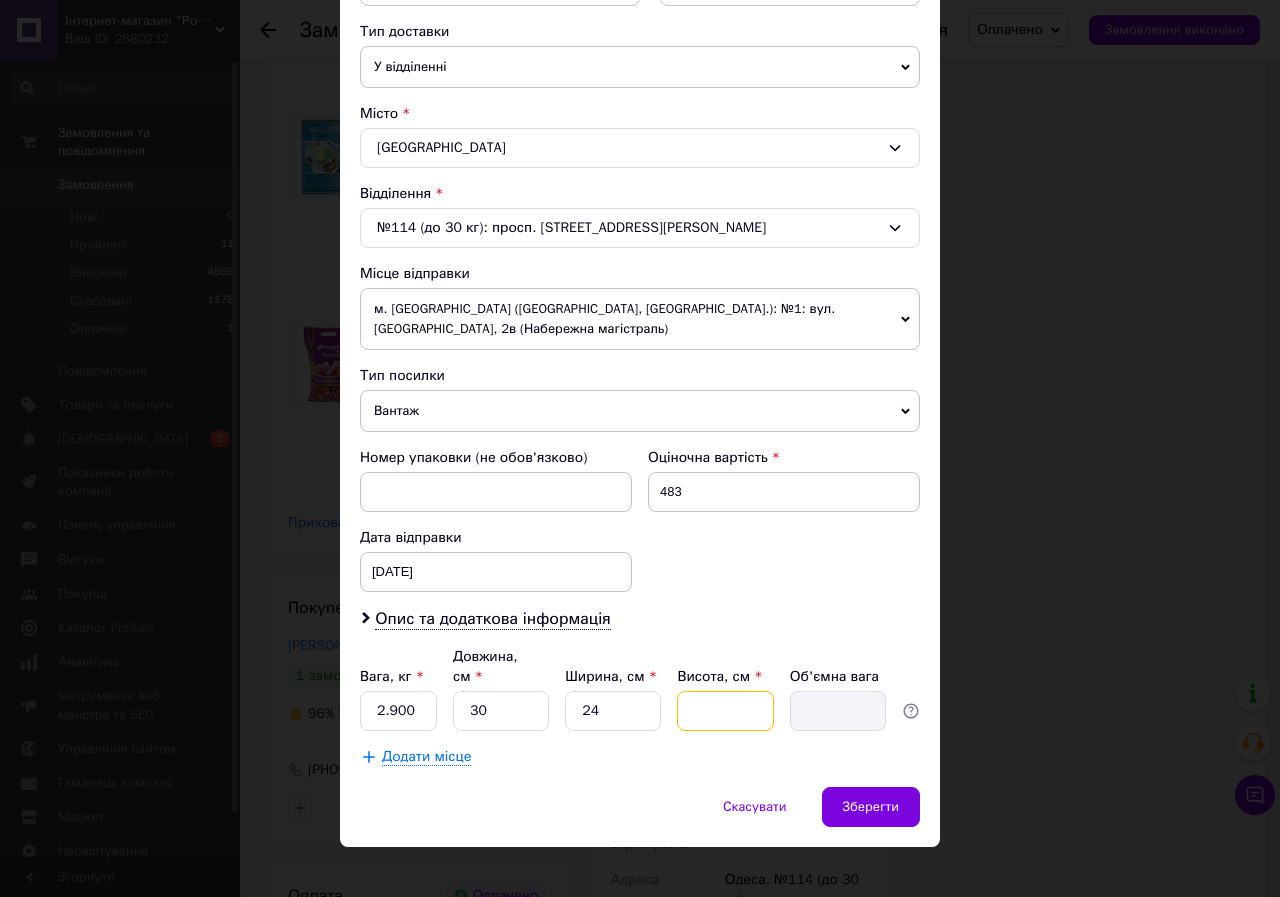 type on "1" 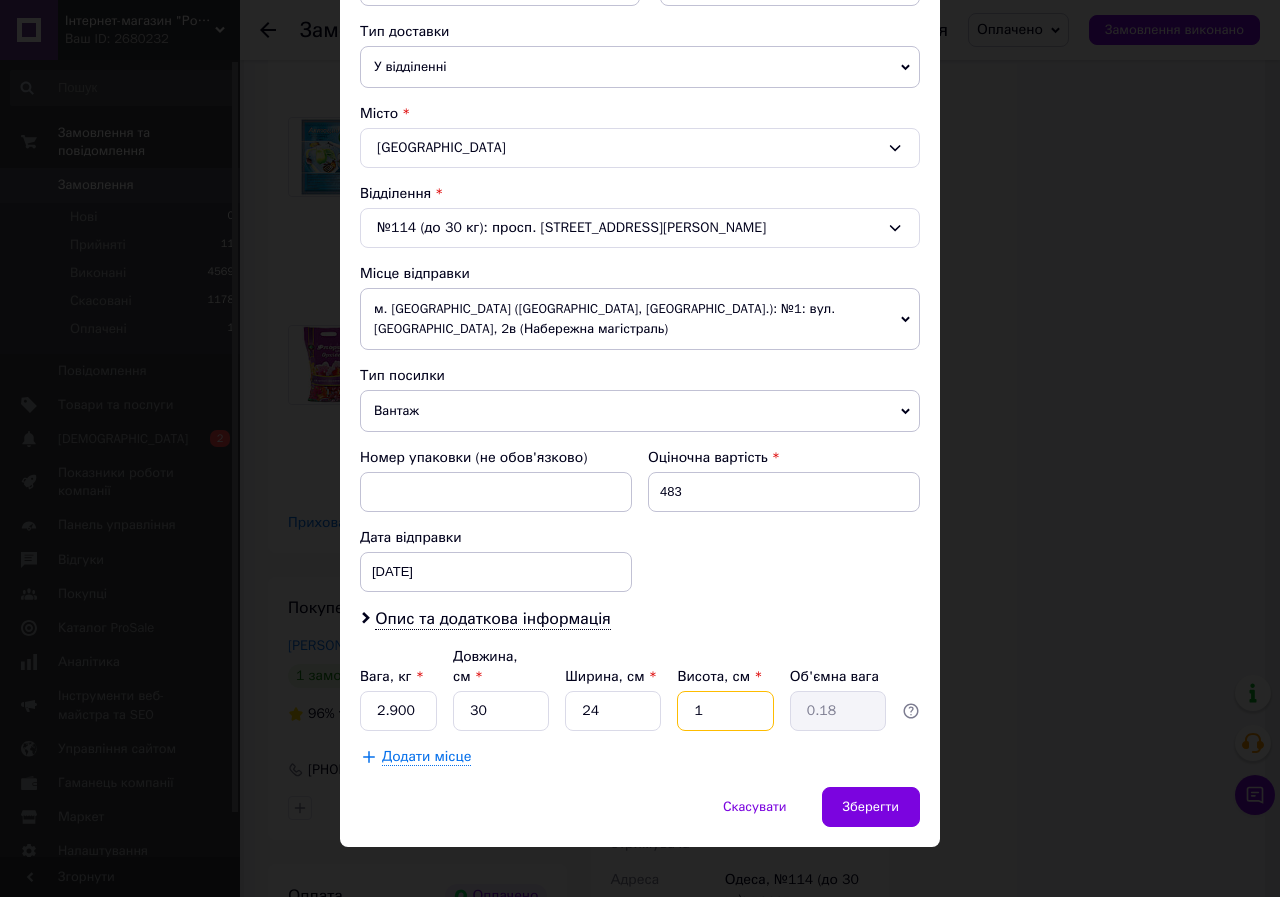 type on "10" 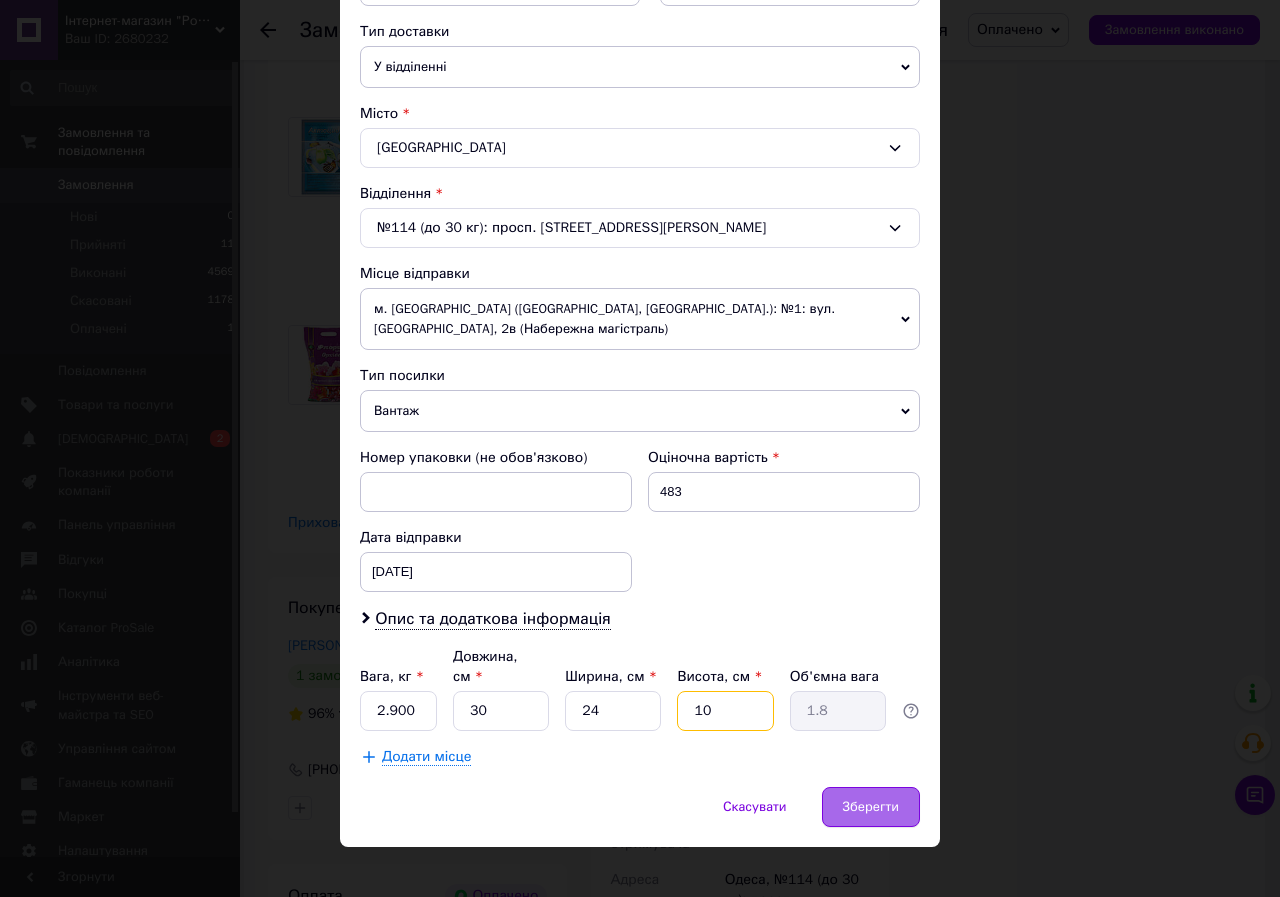 type on "10" 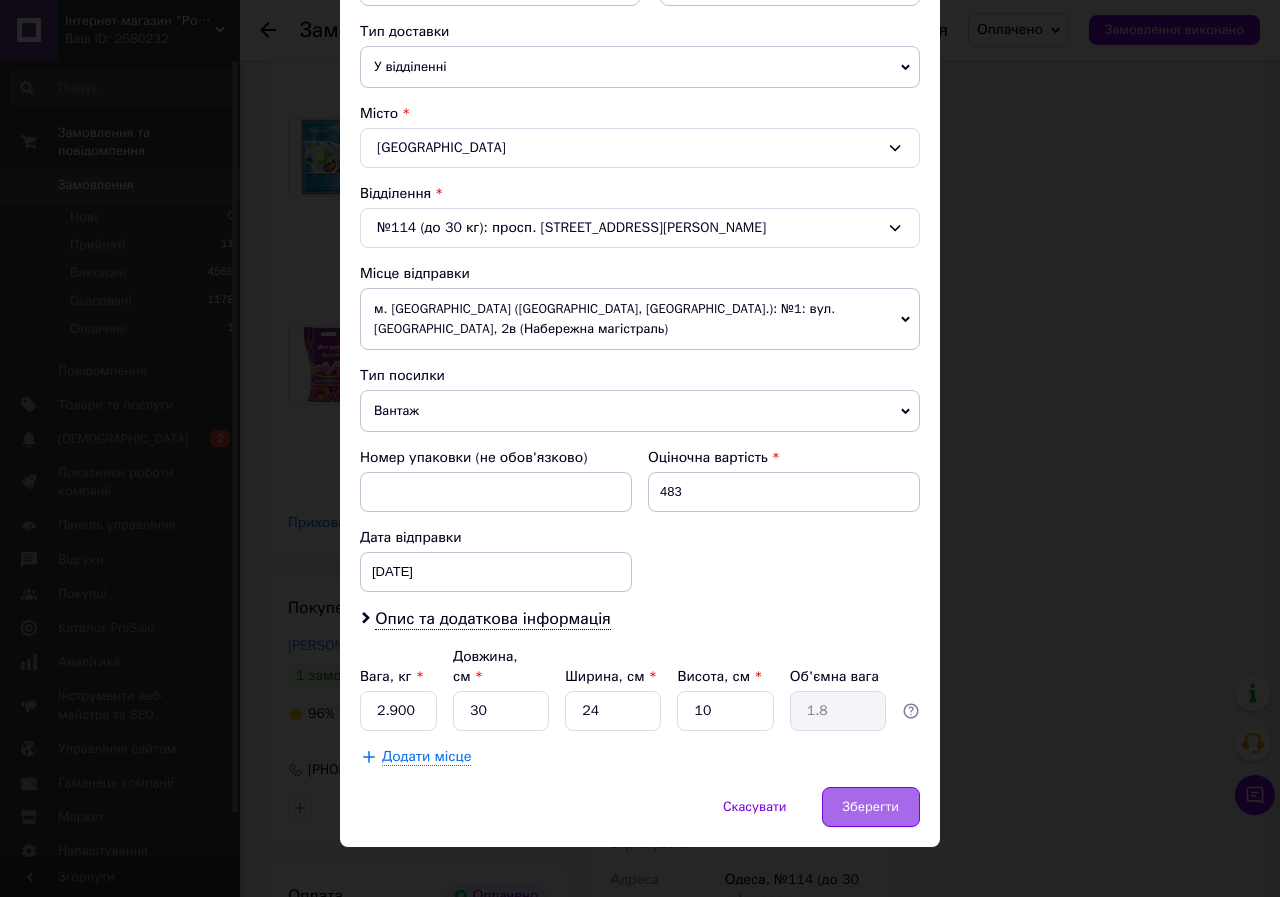click on "Зберегти" at bounding box center [871, 807] 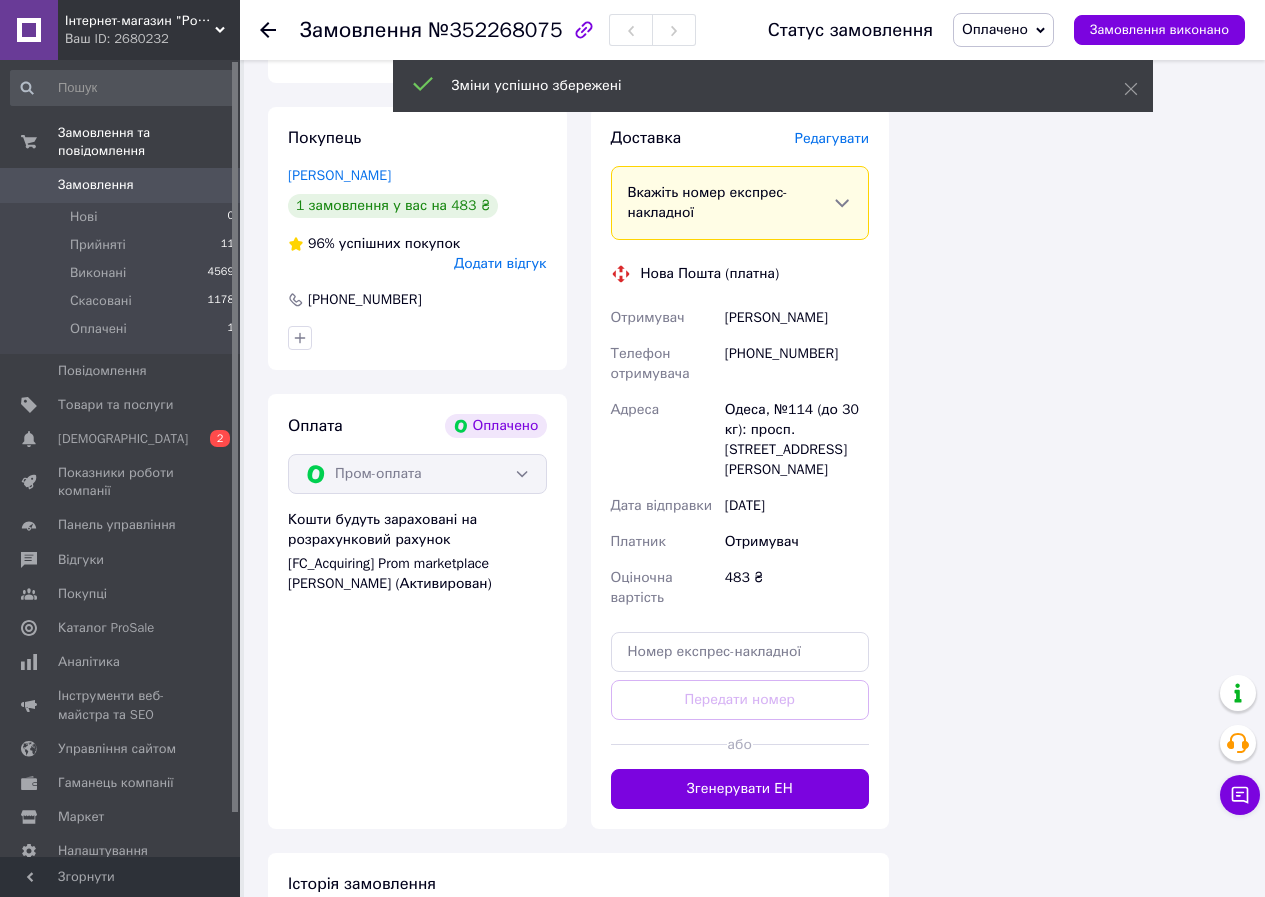 scroll, scrollTop: 2300, scrollLeft: 0, axis: vertical 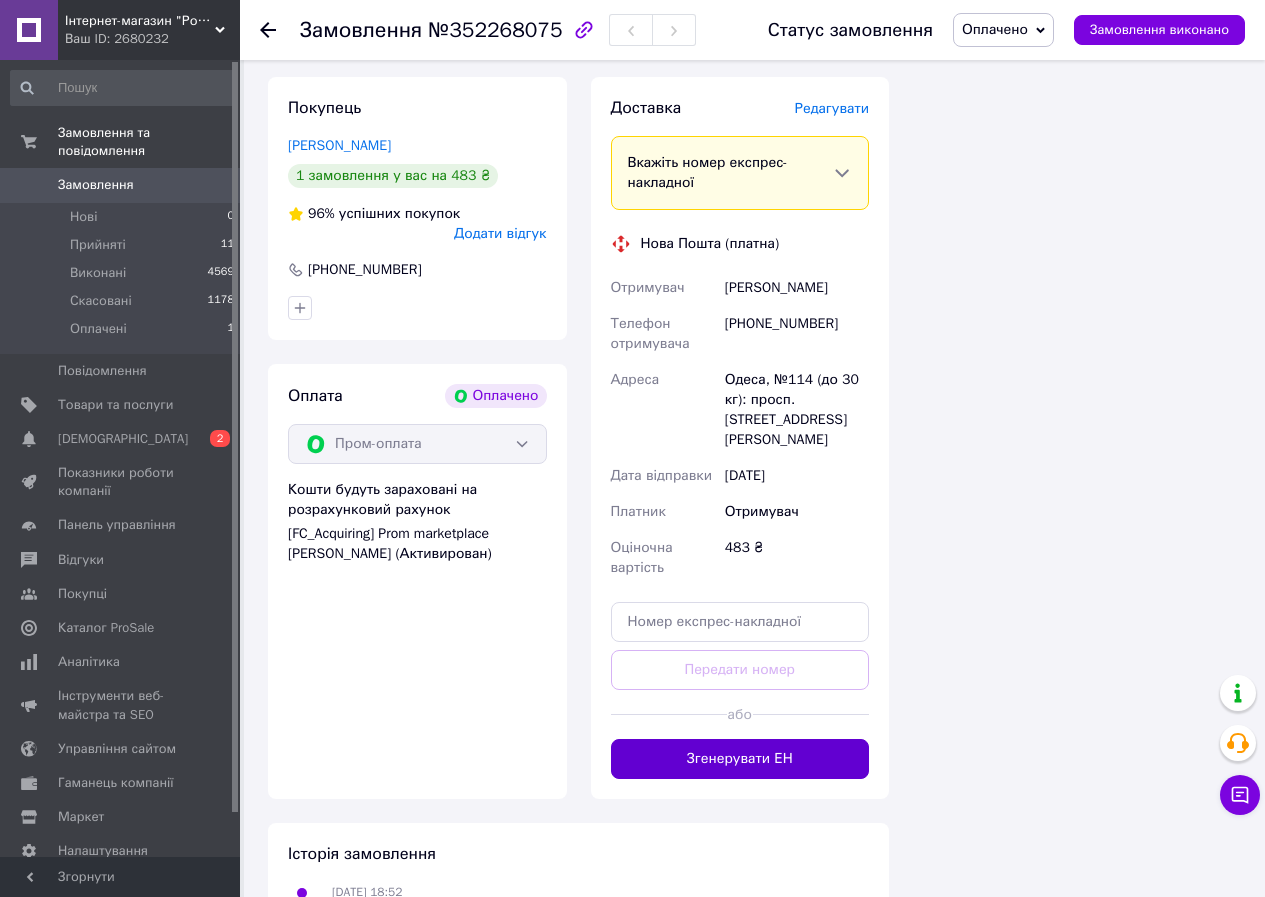 click on "Згенерувати ЕН" at bounding box center (740, 759) 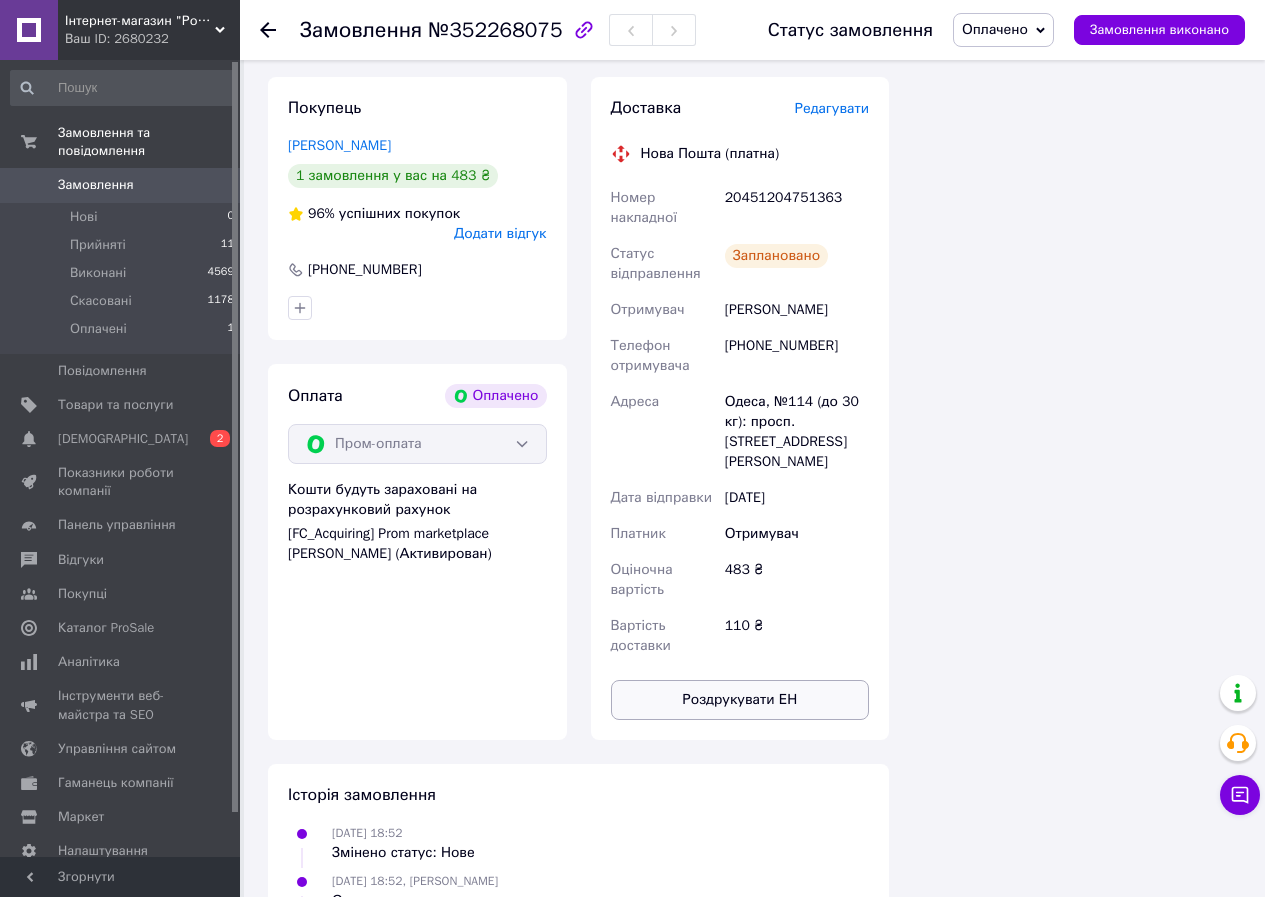 click on "Роздрукувати ЕН" at bounding box center [740, 700] 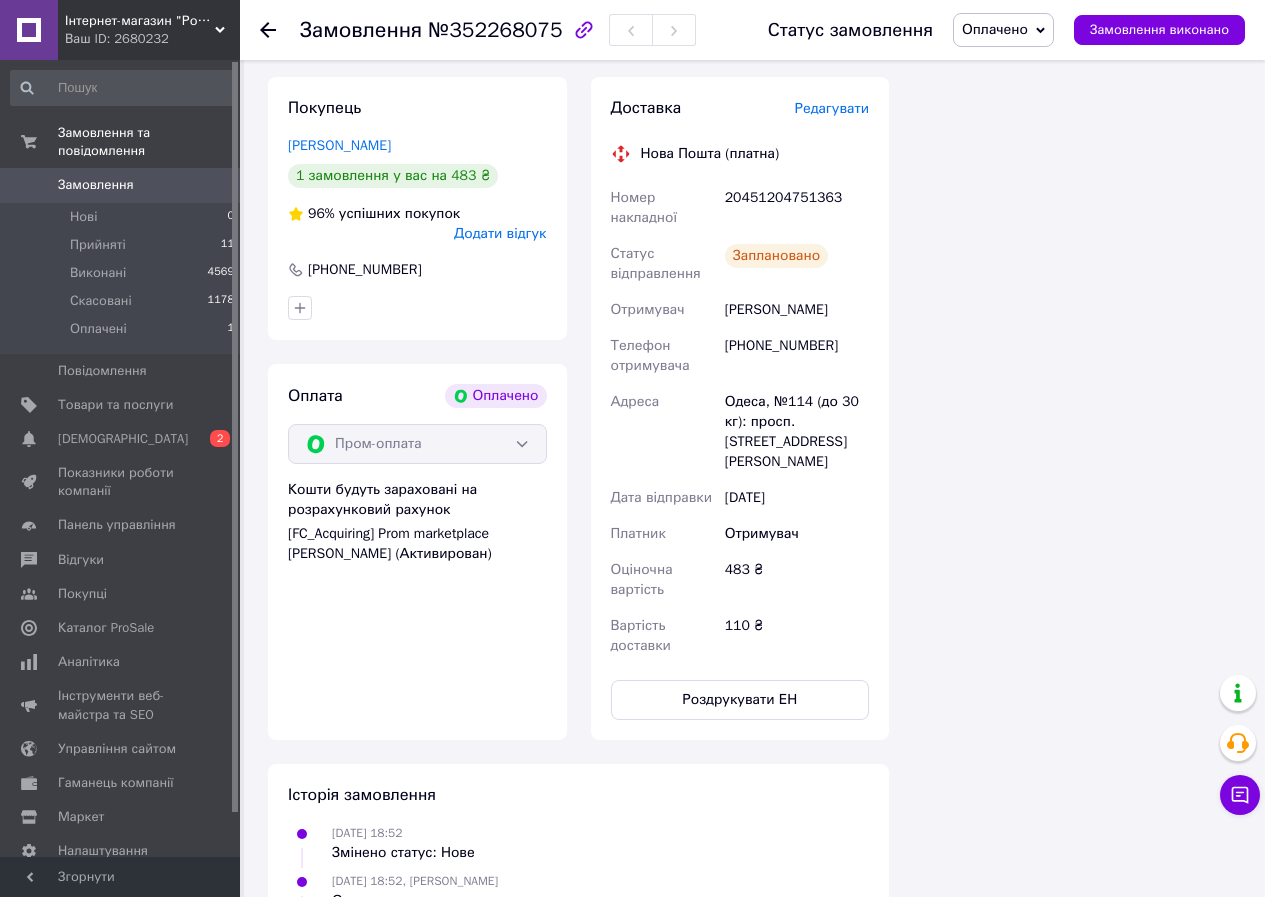 click on "Замовлення №352268075 Статус замовлення Оплачено Прийнято Виконано Скасовано Замовлення виконано" at bounding box center (752, 30) 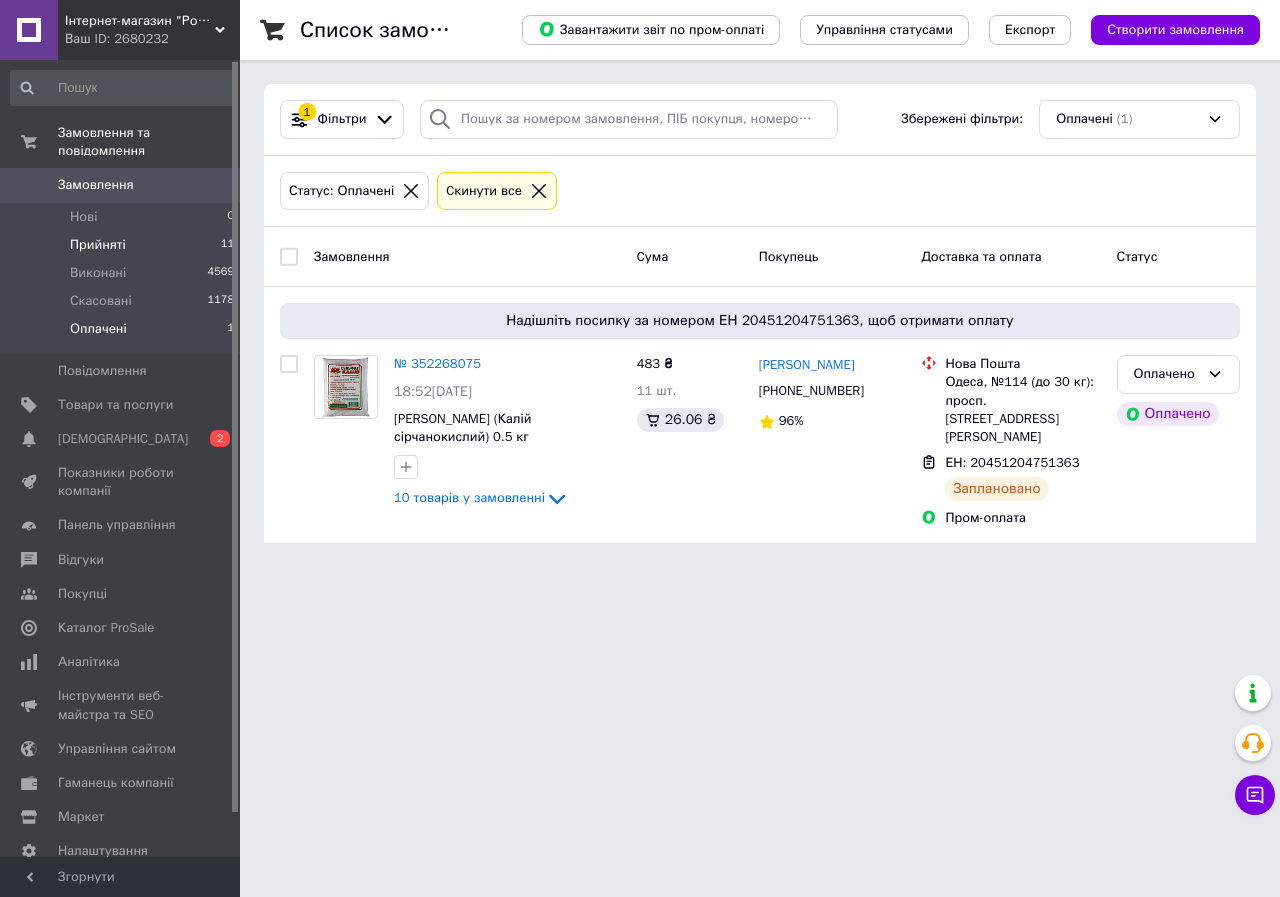 click on "Прийняті" at bounding box center (98, 245) 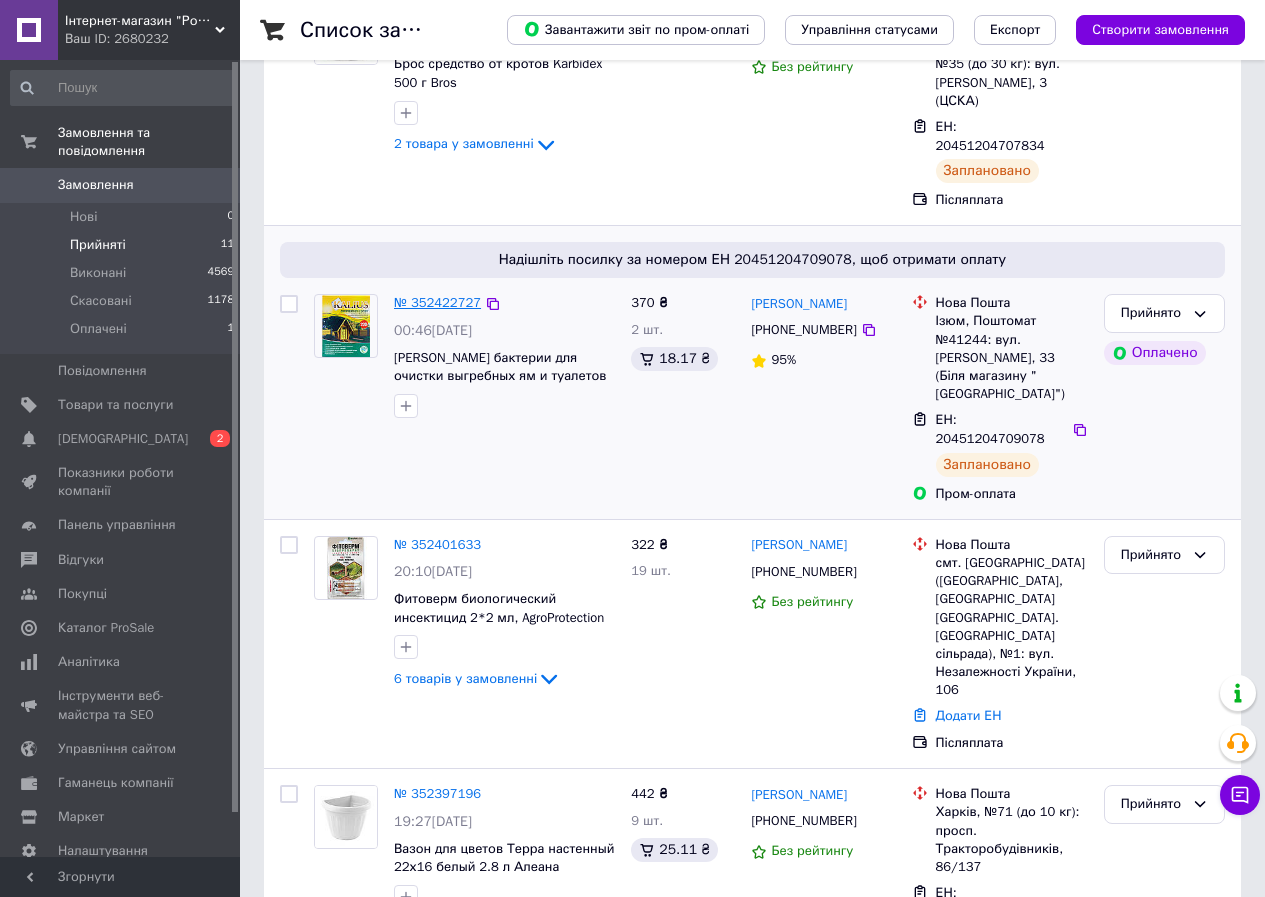 scroll, scrollTop: 600, scrollLeft: 0, axis: vertical 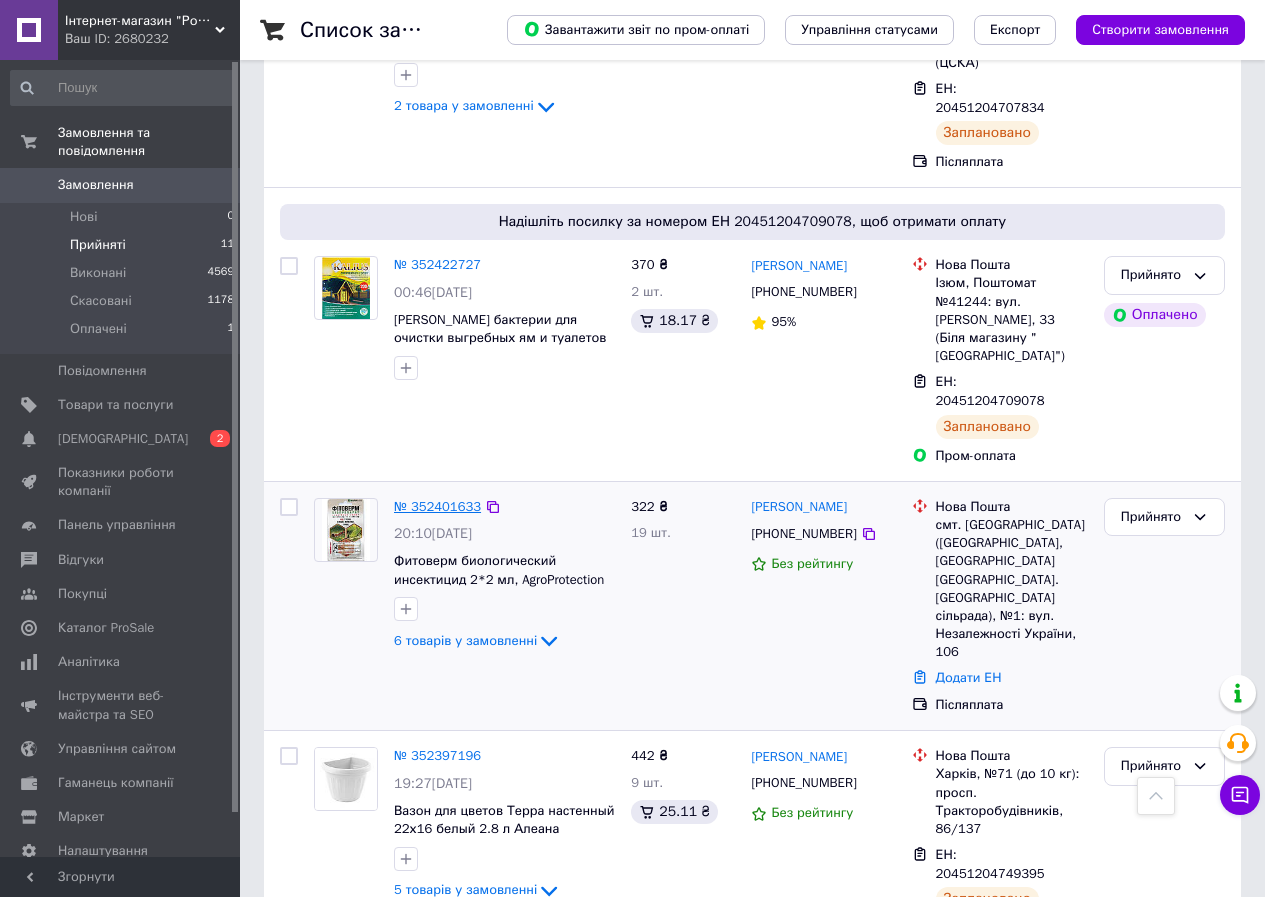 click on "№ 352401633" at bounding box center [437, 506] 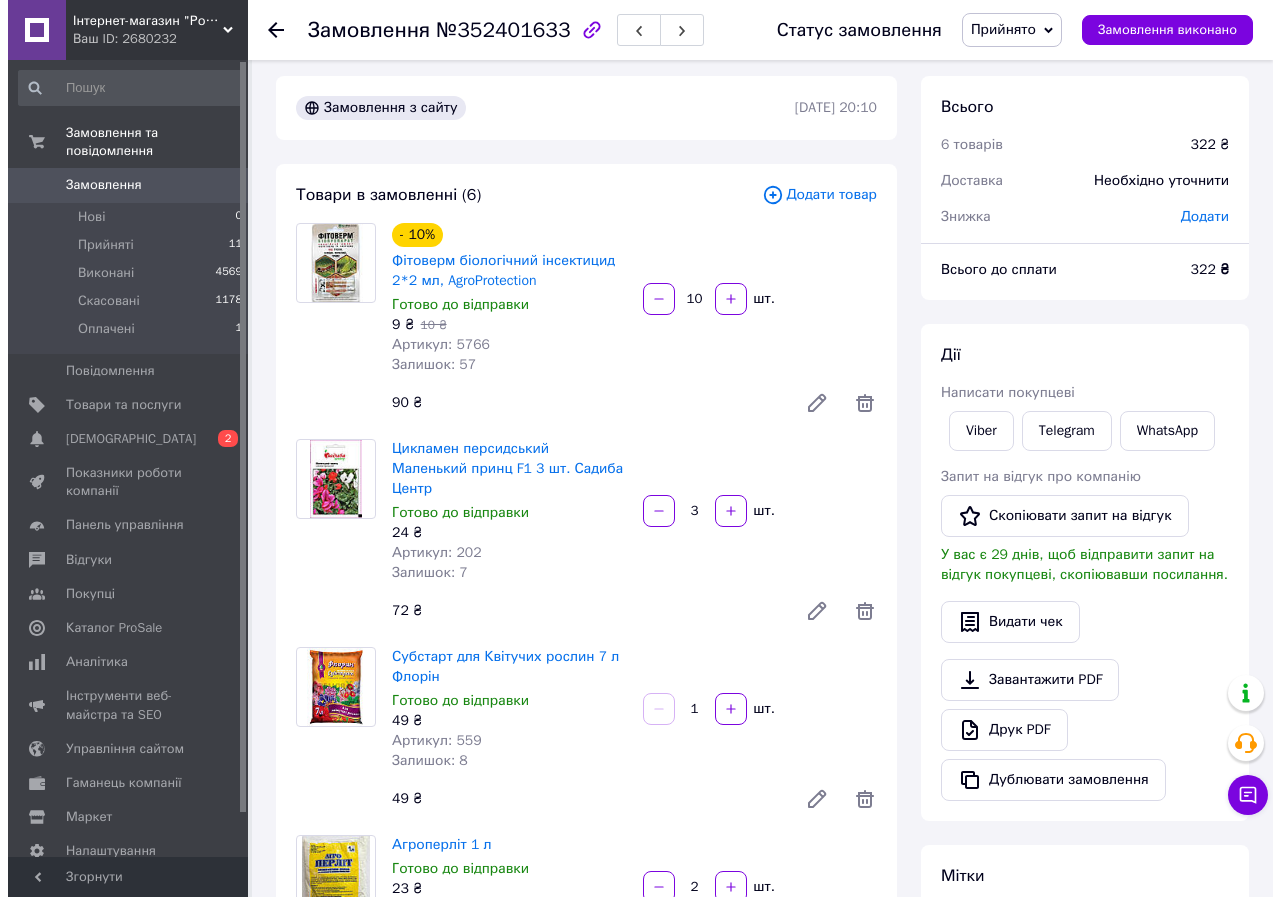 scroll, scrollTop: 0, scrollLeft: 0, axis: both 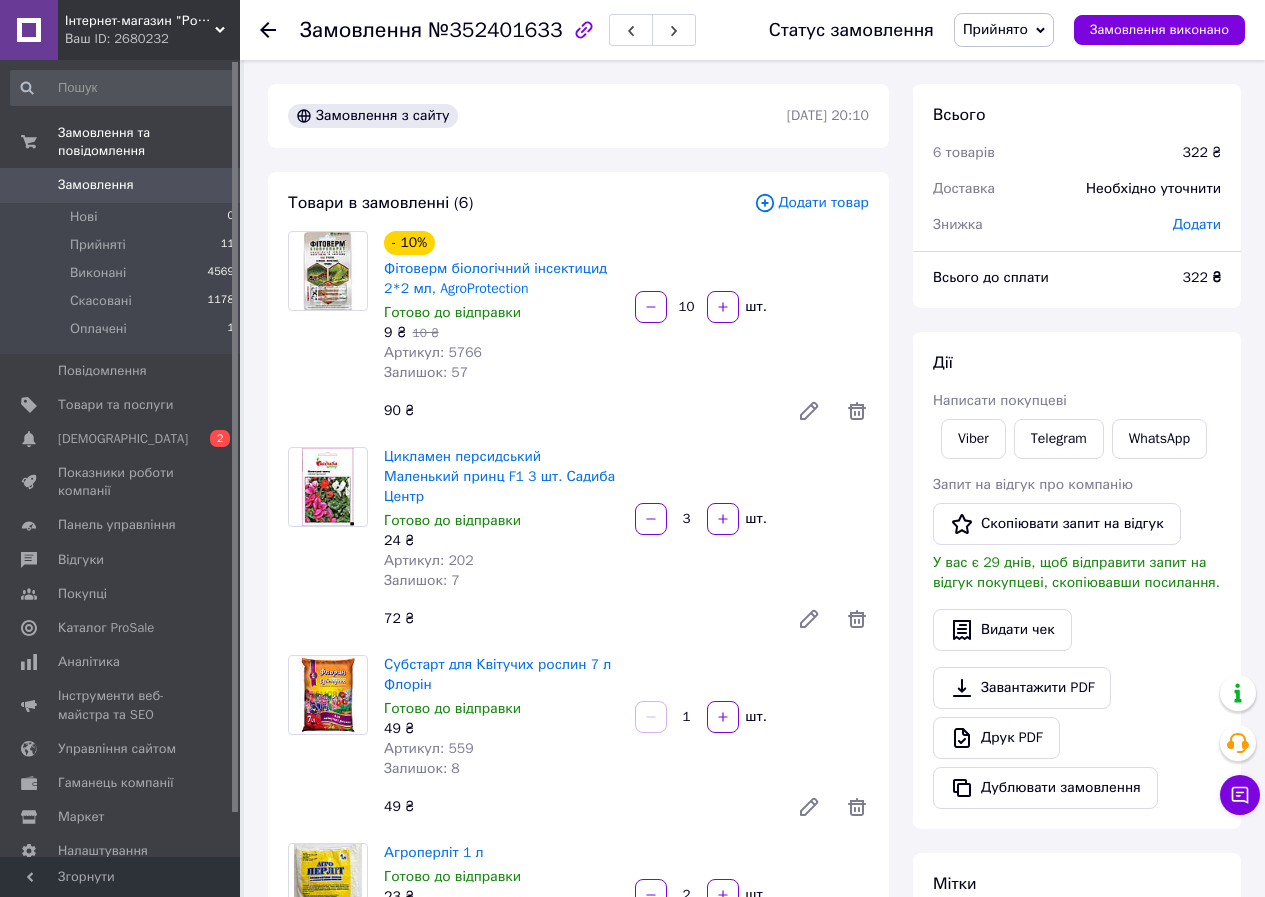 click 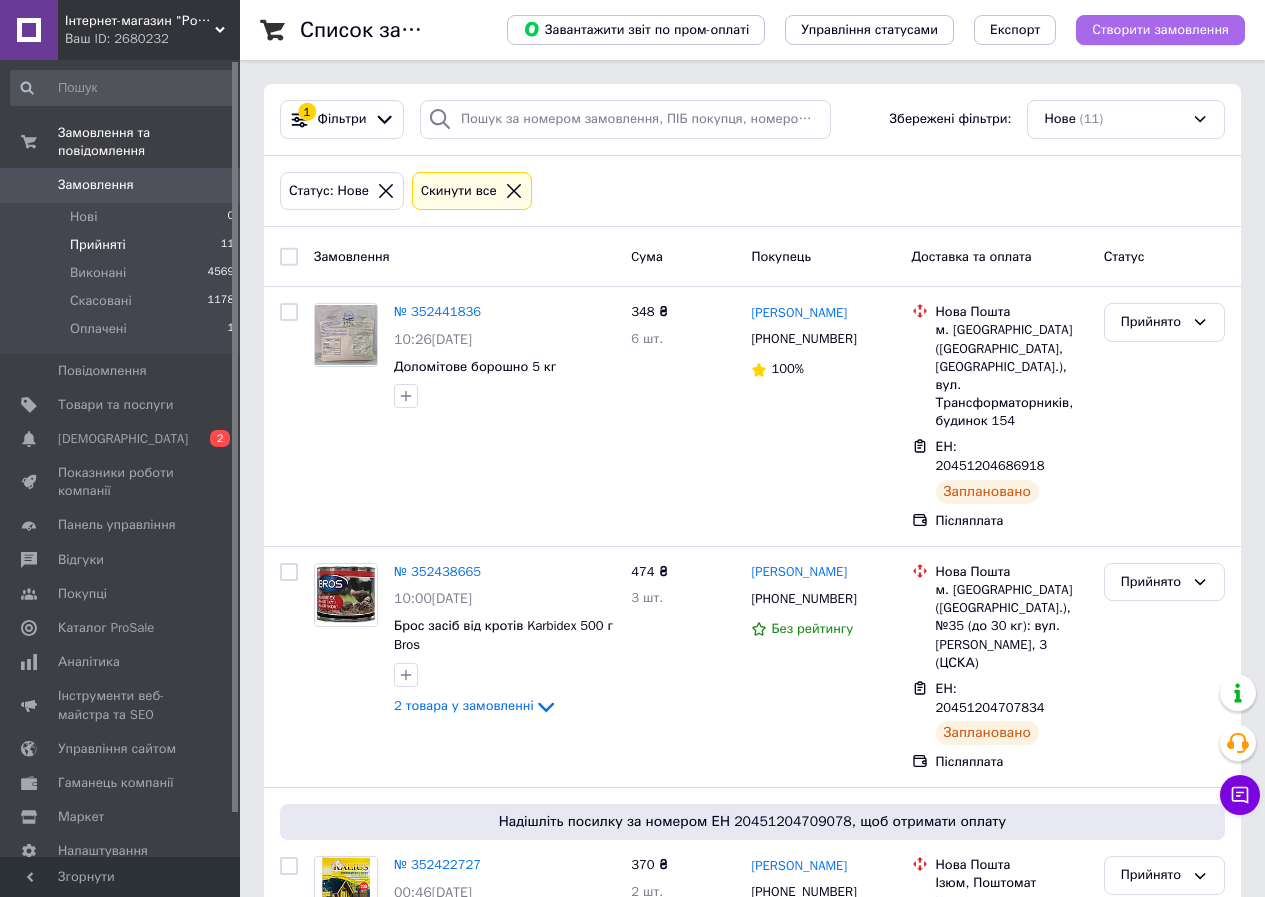 click on "Створити замовлення" at bounding box center (1160, 30) 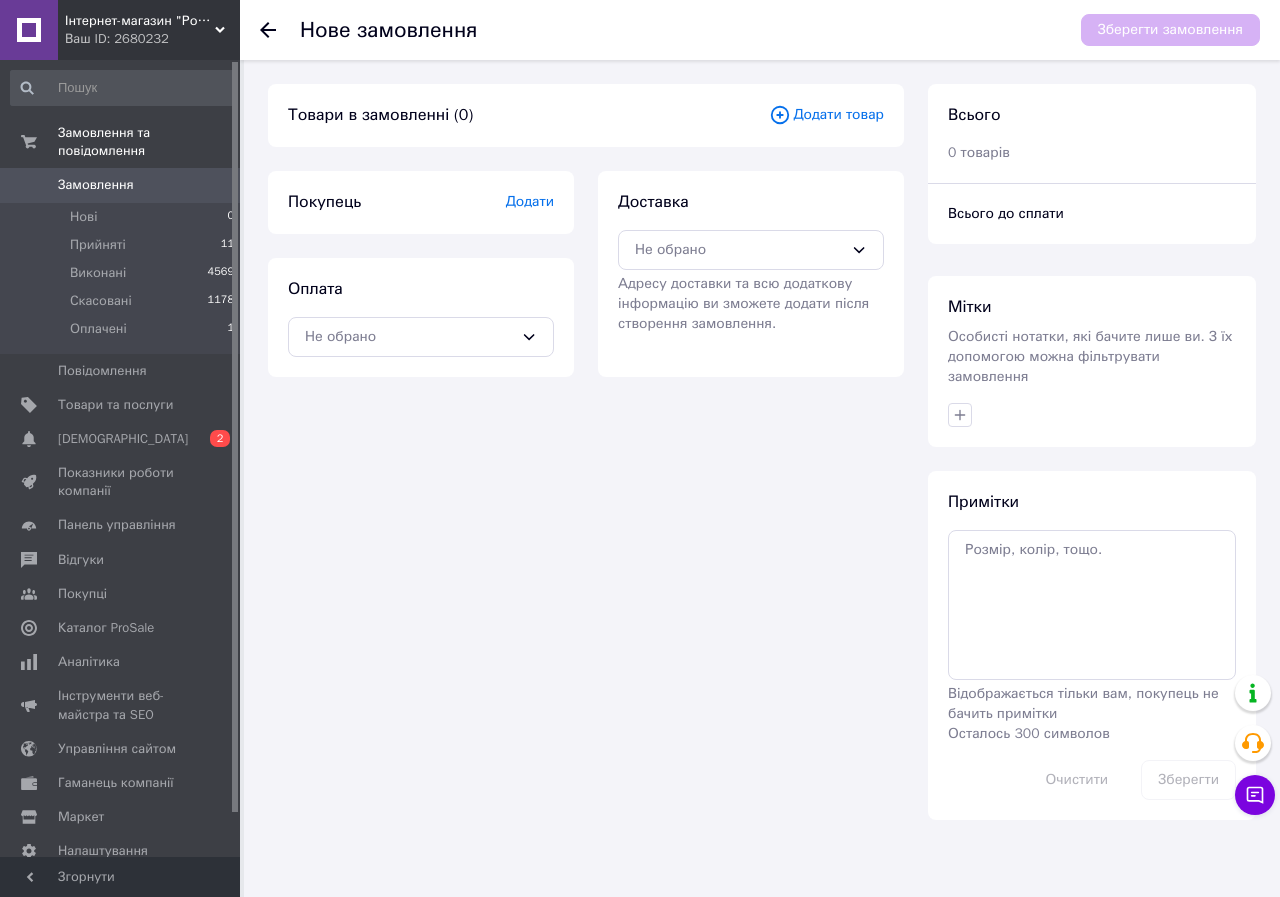 click on "Додати" at bounding box center [530, 201] 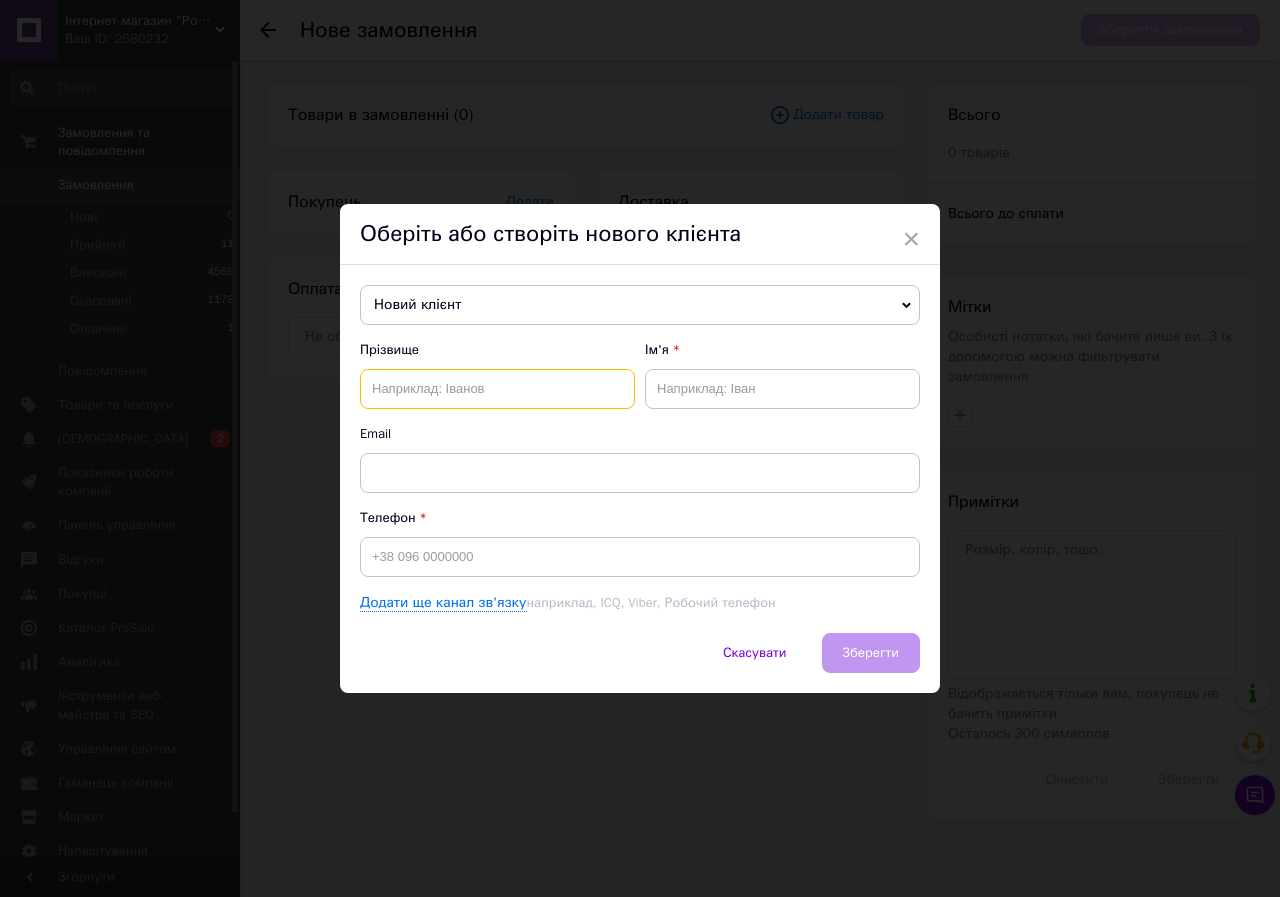 click at bounding box center (497, 389) 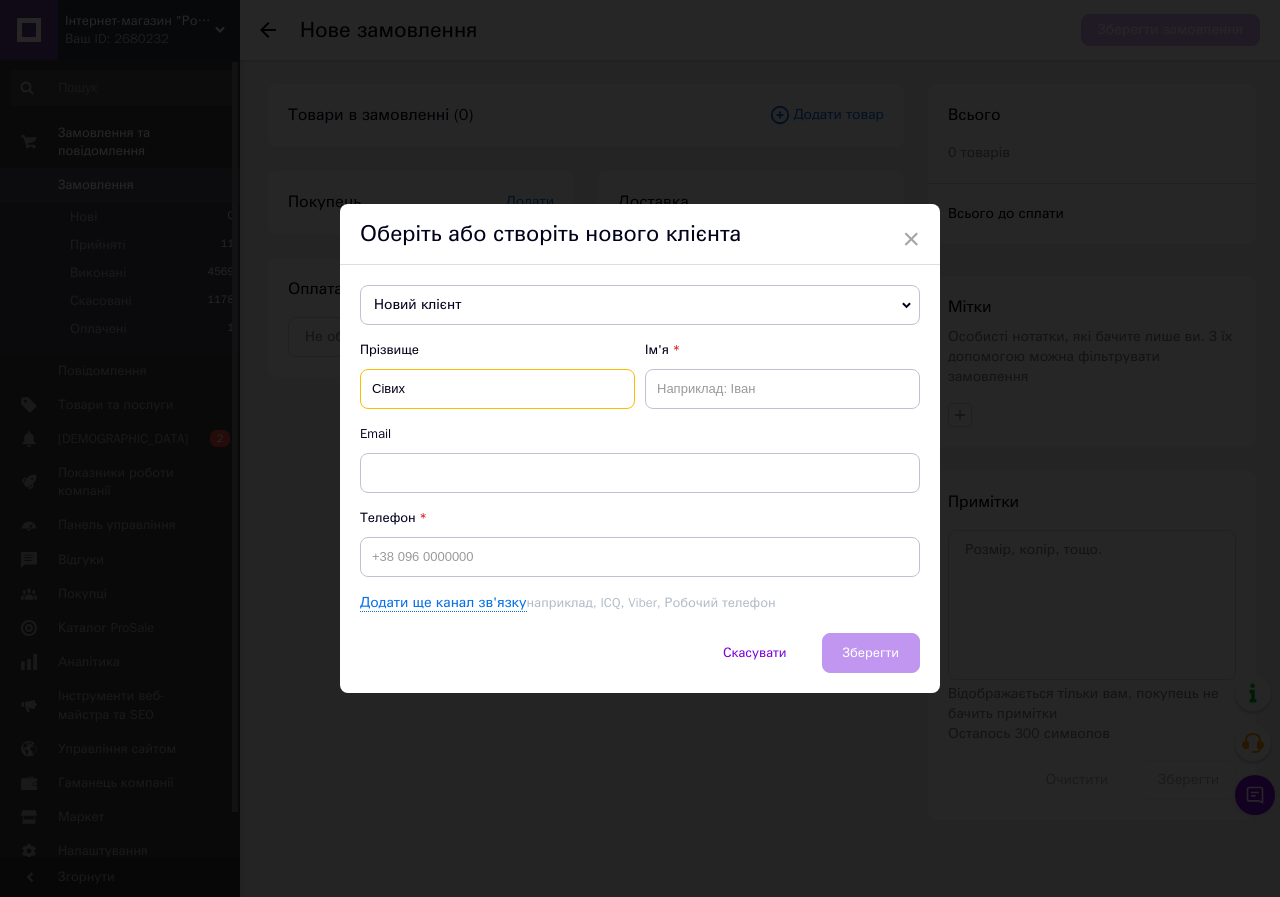 type on "Сівих" 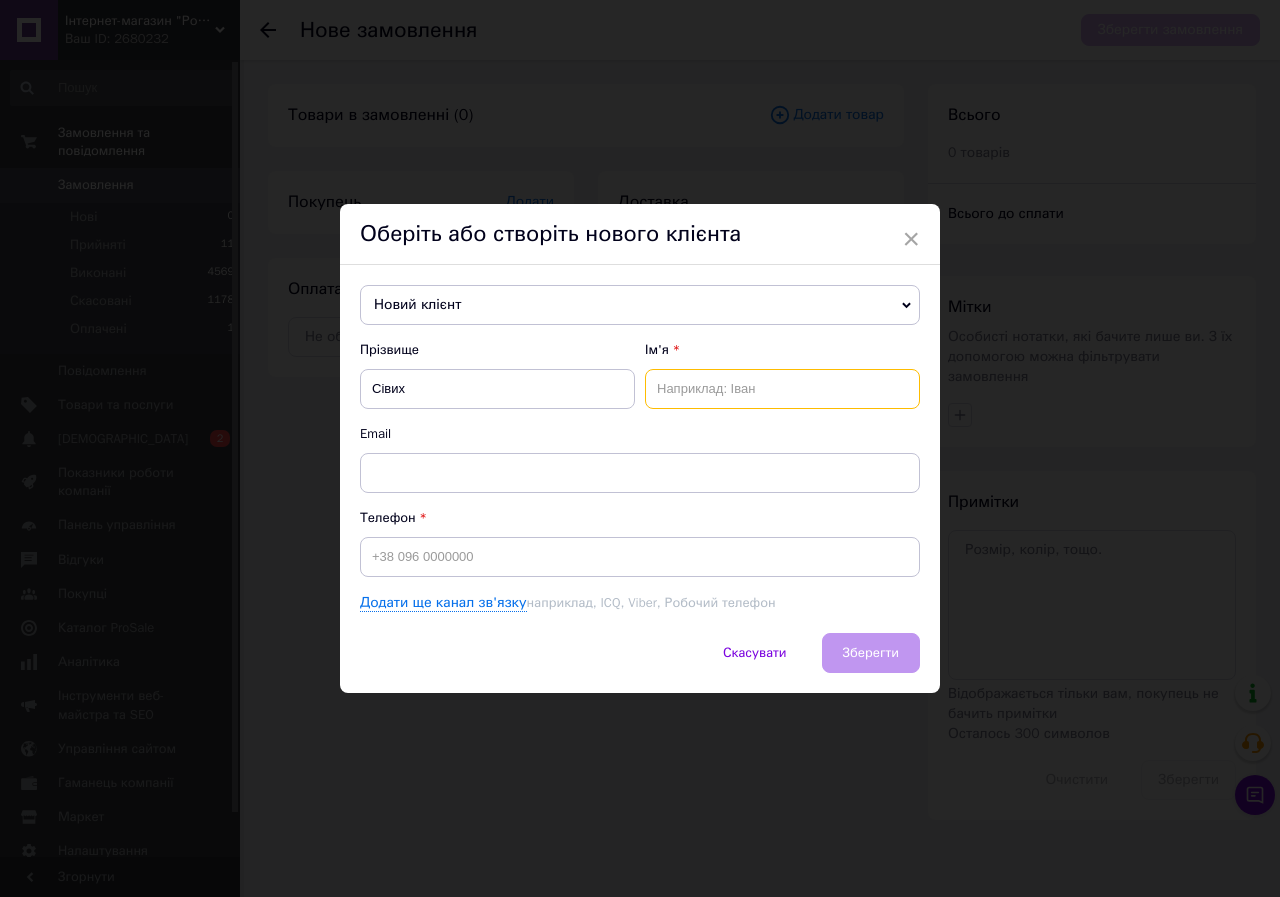 click at bounding box center (782, 389) 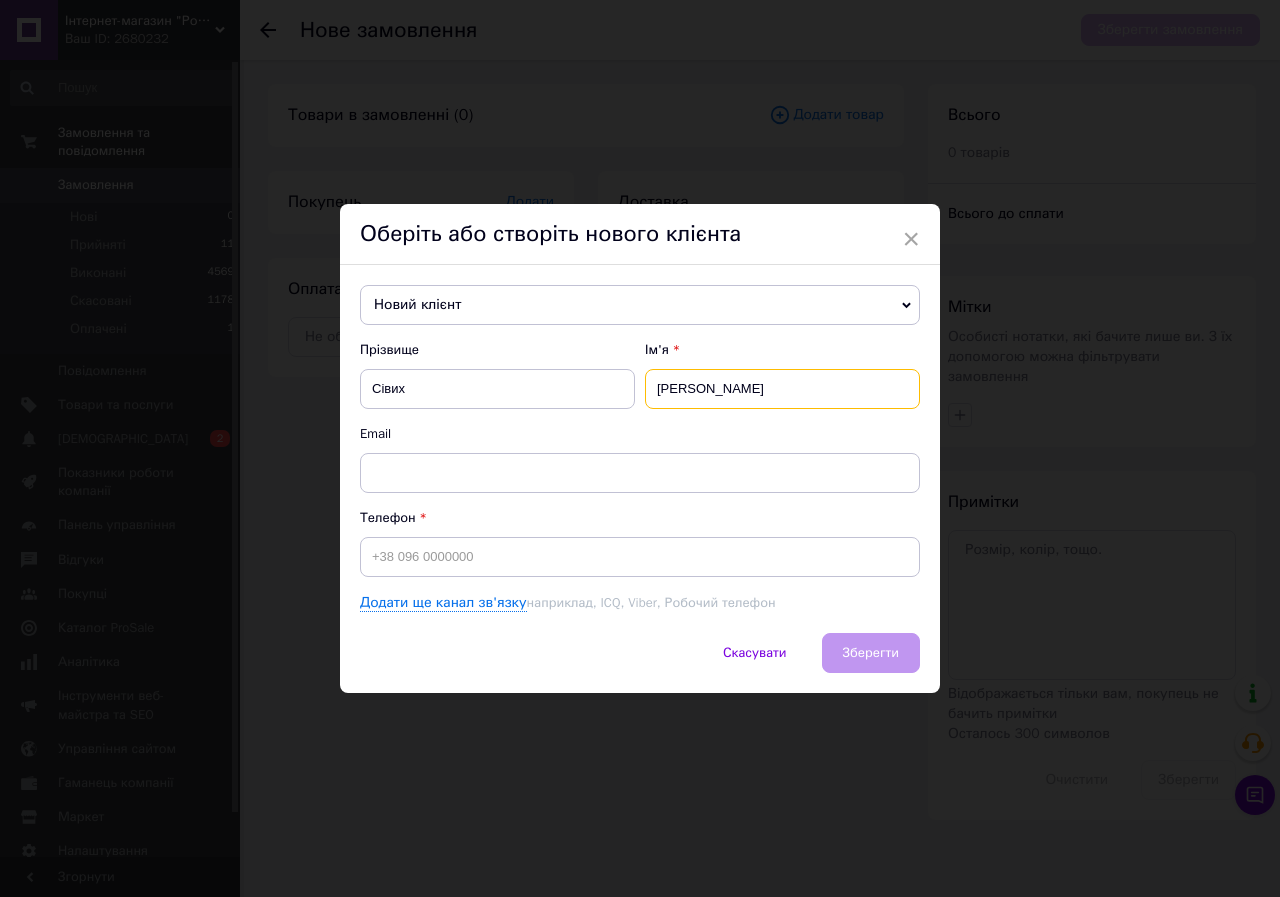 type on "[PERSON_NAME]" 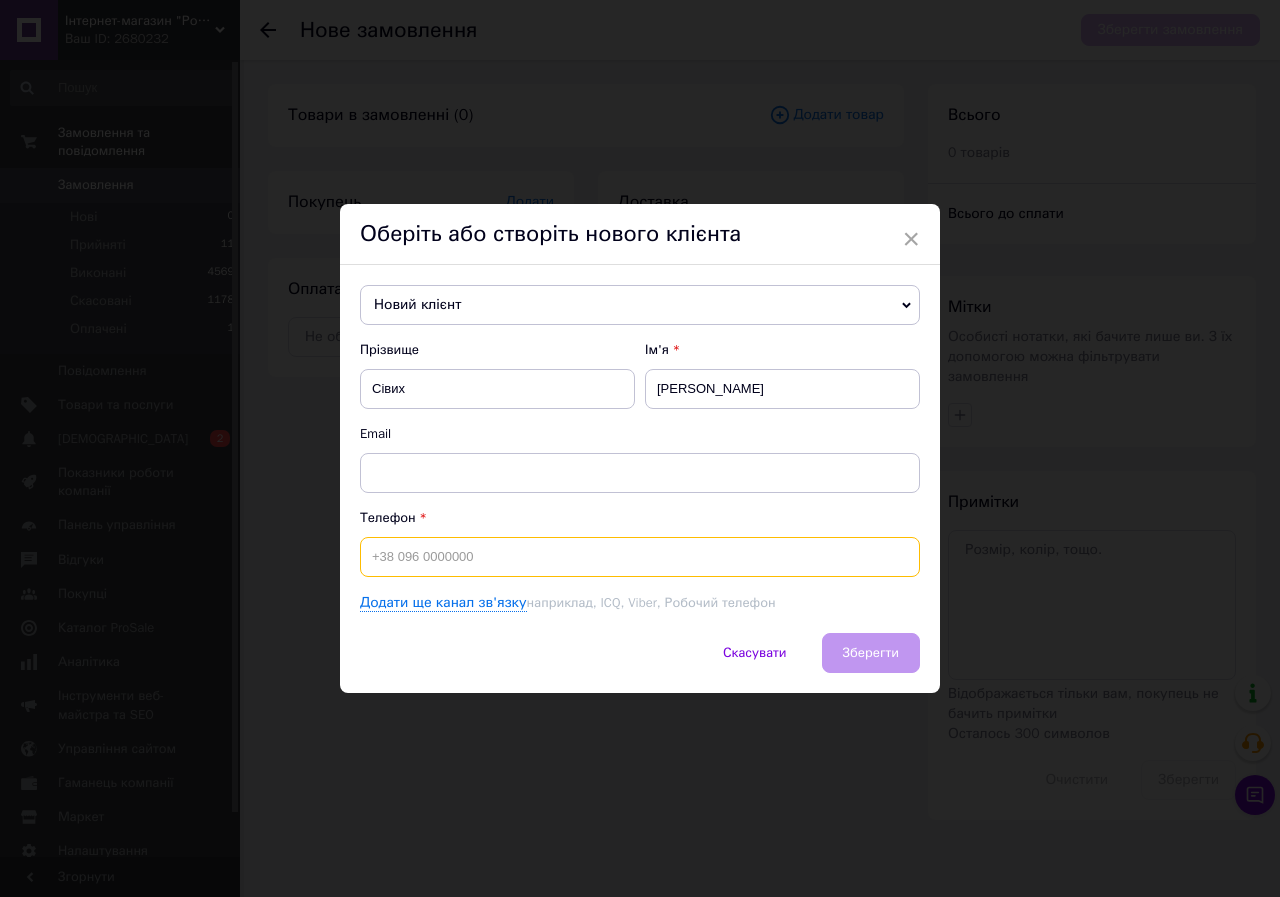 click at bounding box center [640, 557] 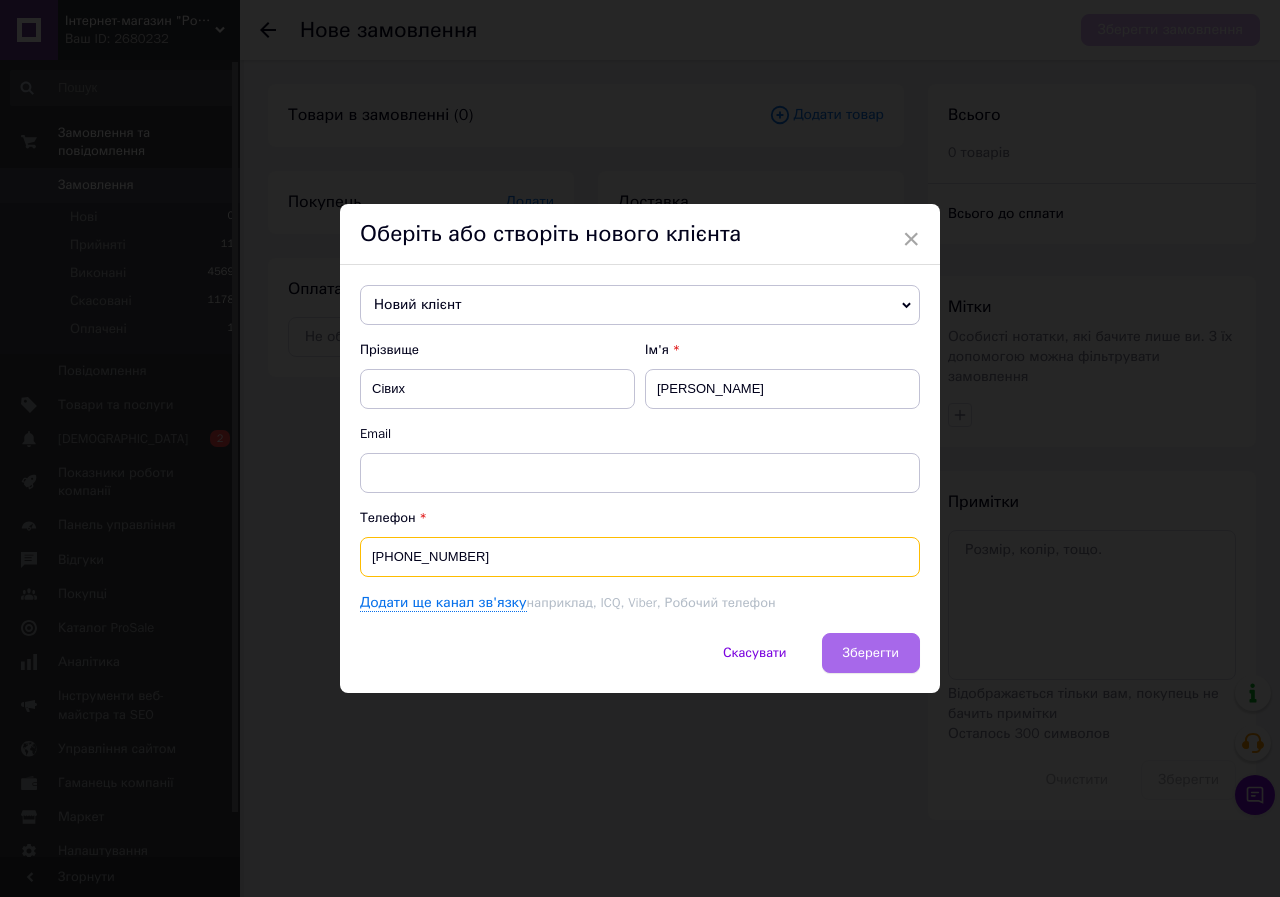 type on "[PHONE_NUMBER]" 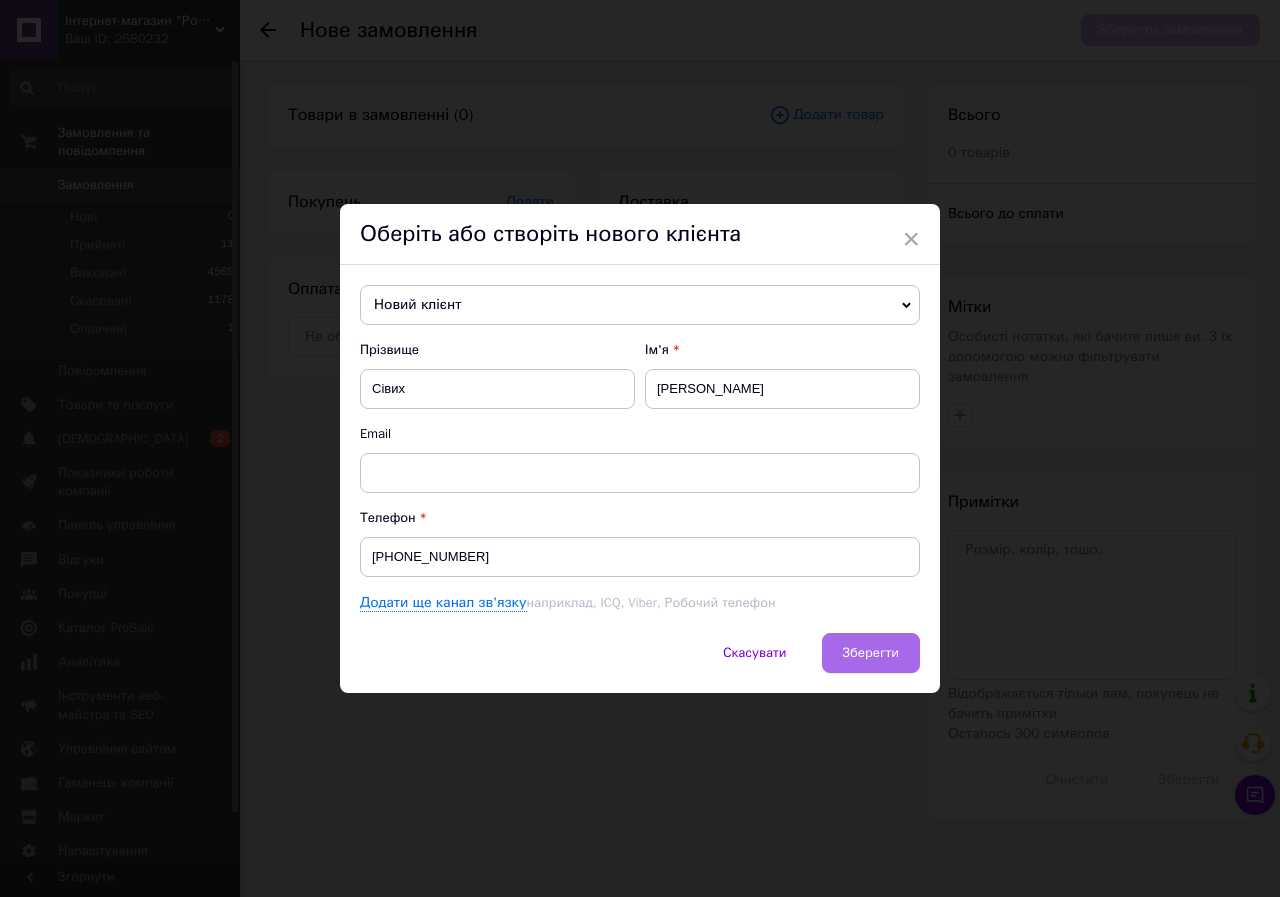 click on "Зберегти" at bounding box center (871, 653) 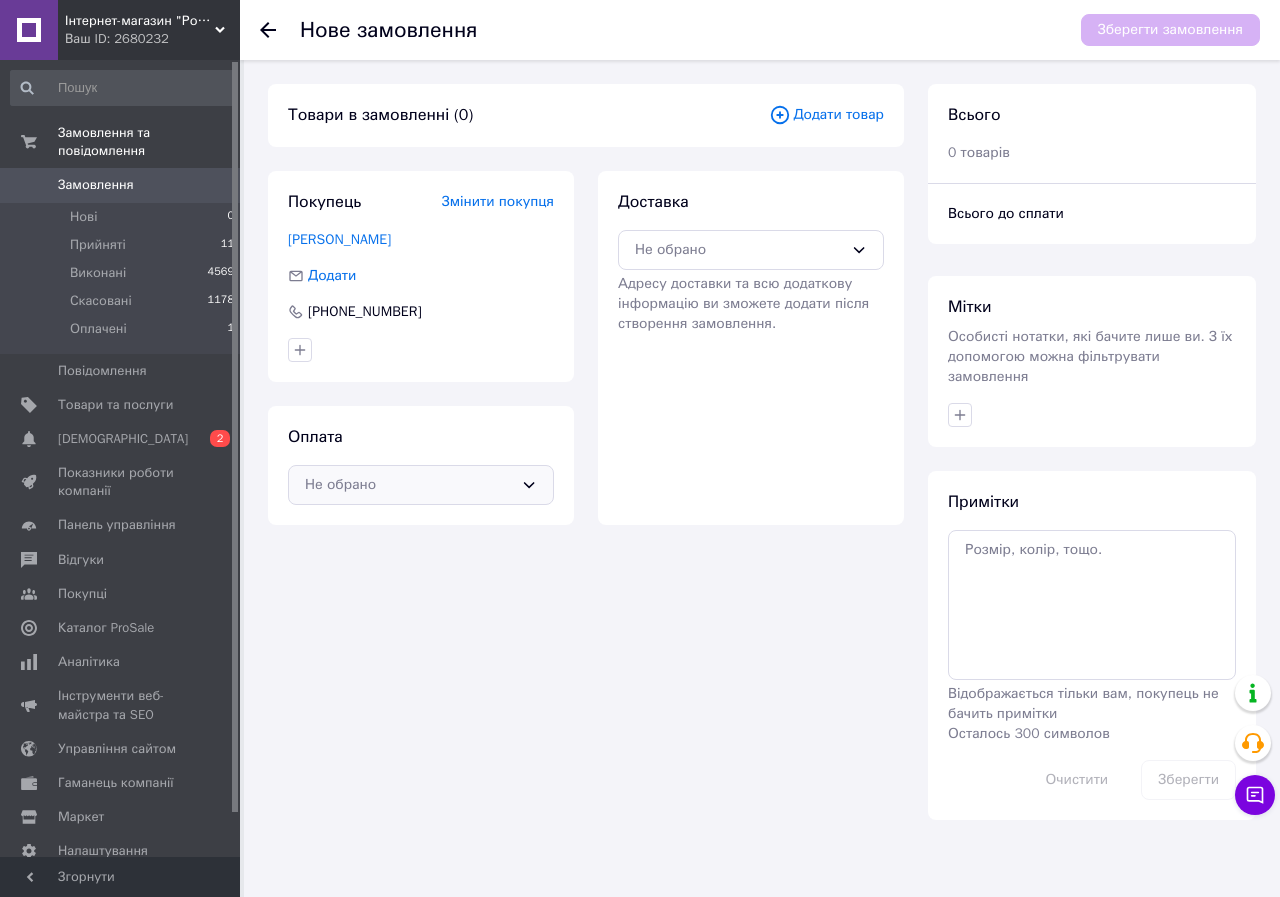 click 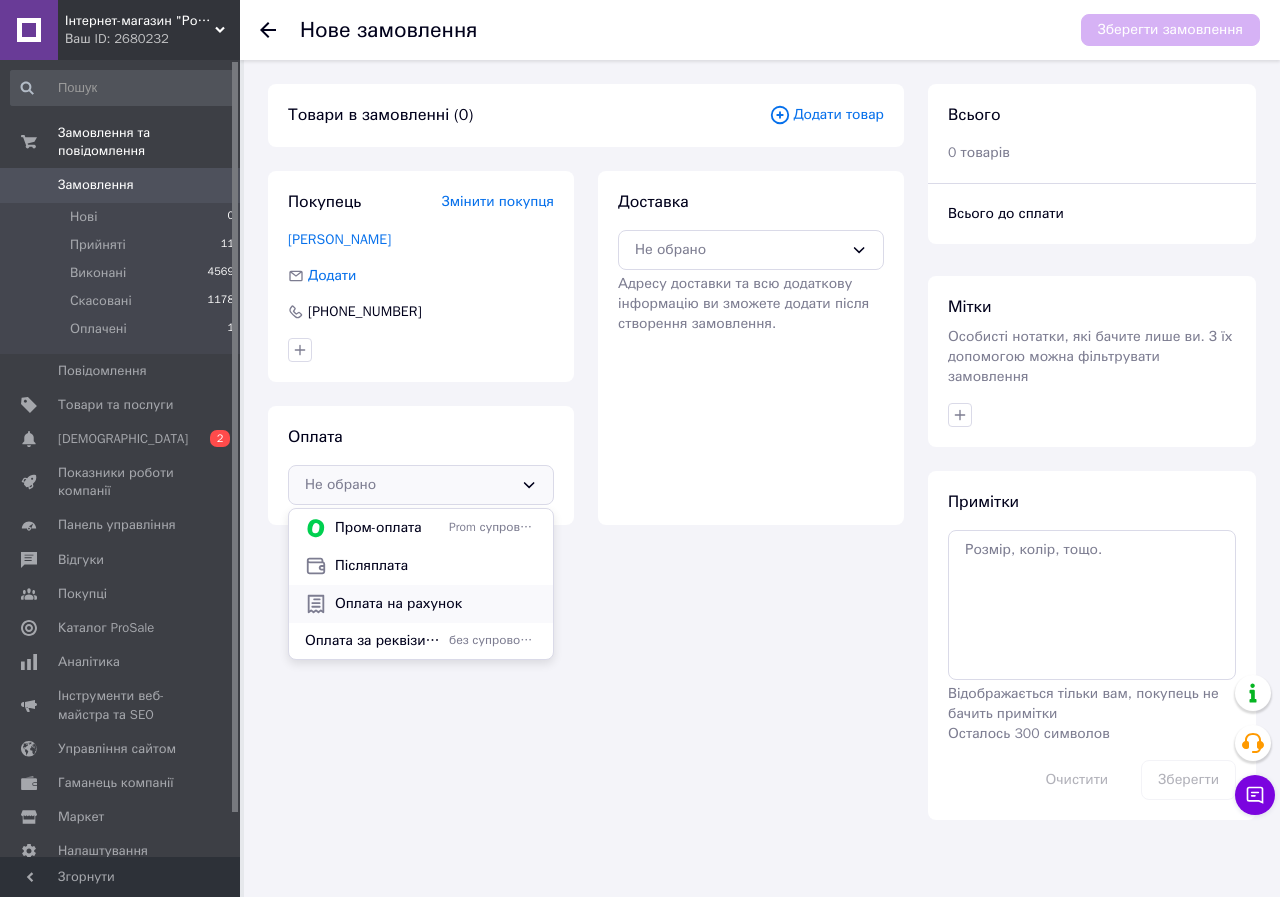click on "Оплата на рахунок" at bounding box center (436, 604) 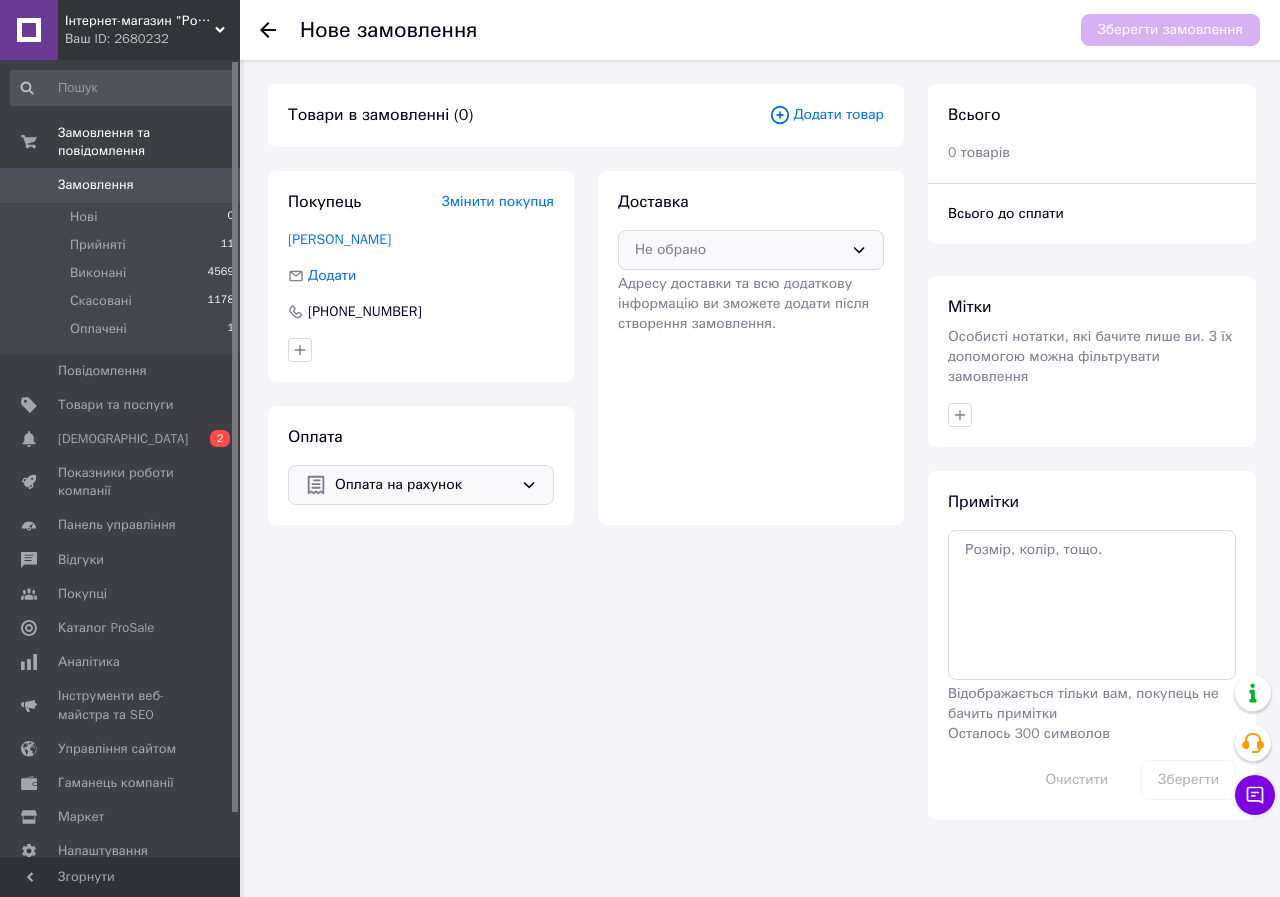 click 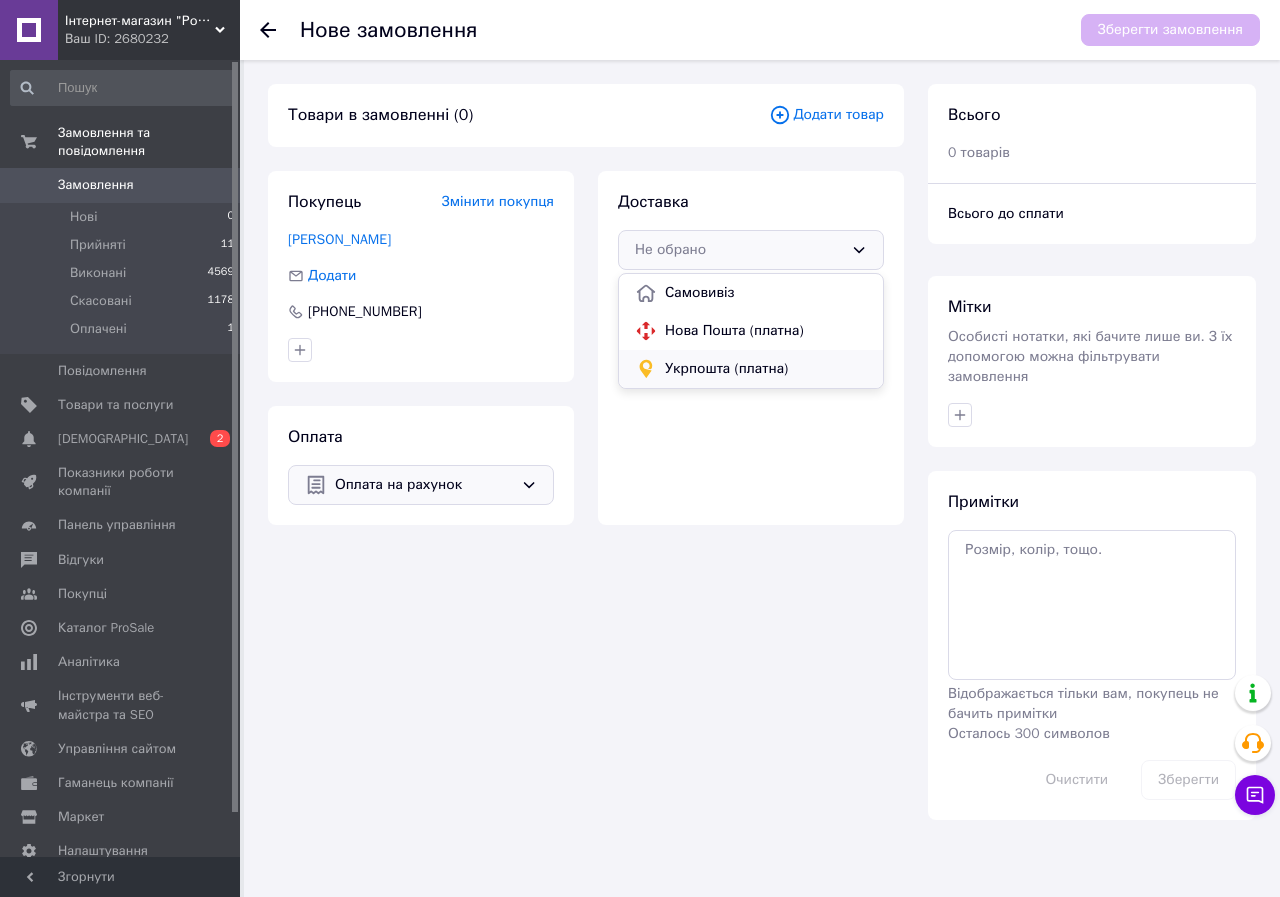click on "Укрпошта (платна)" at bounding box center (766, 369) 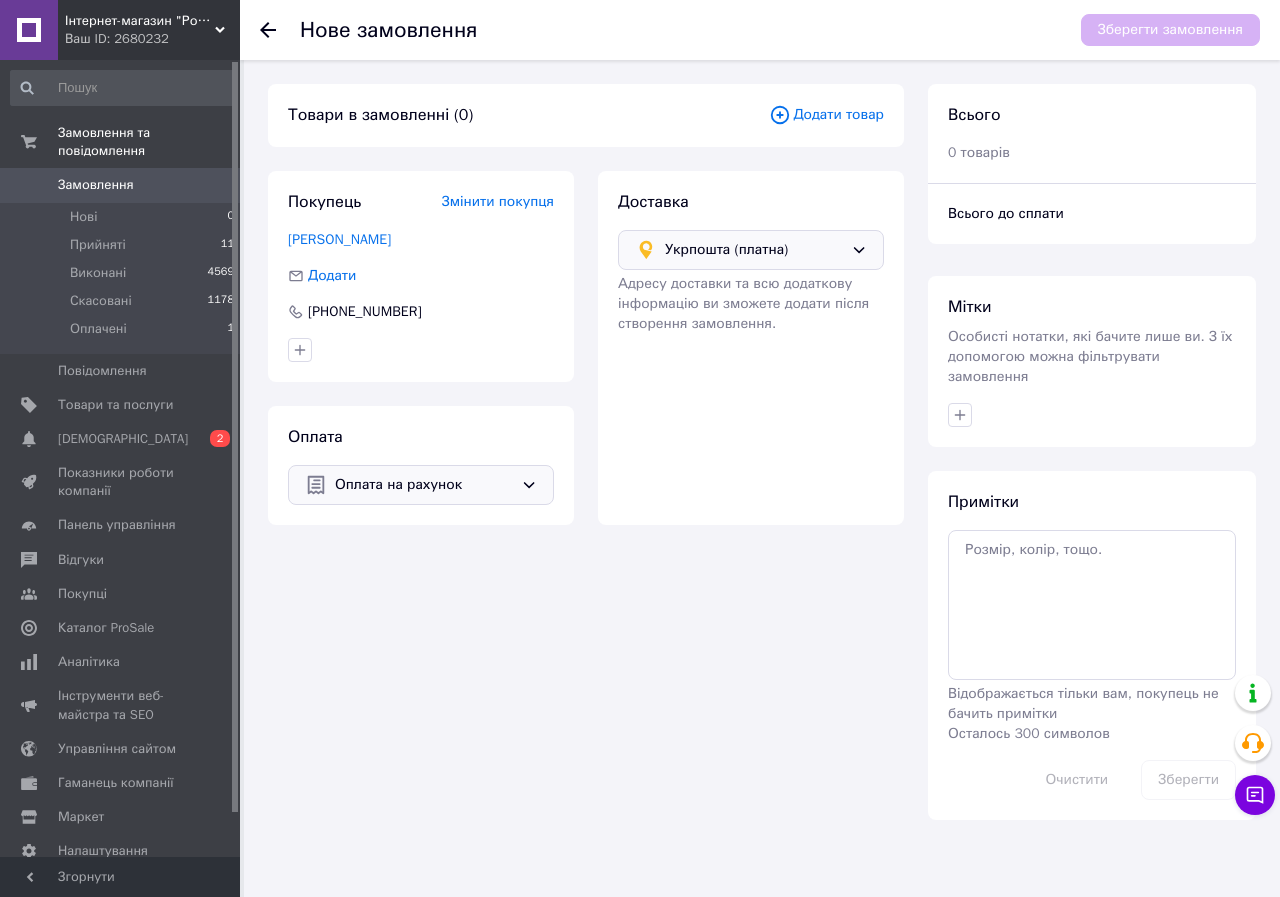 click 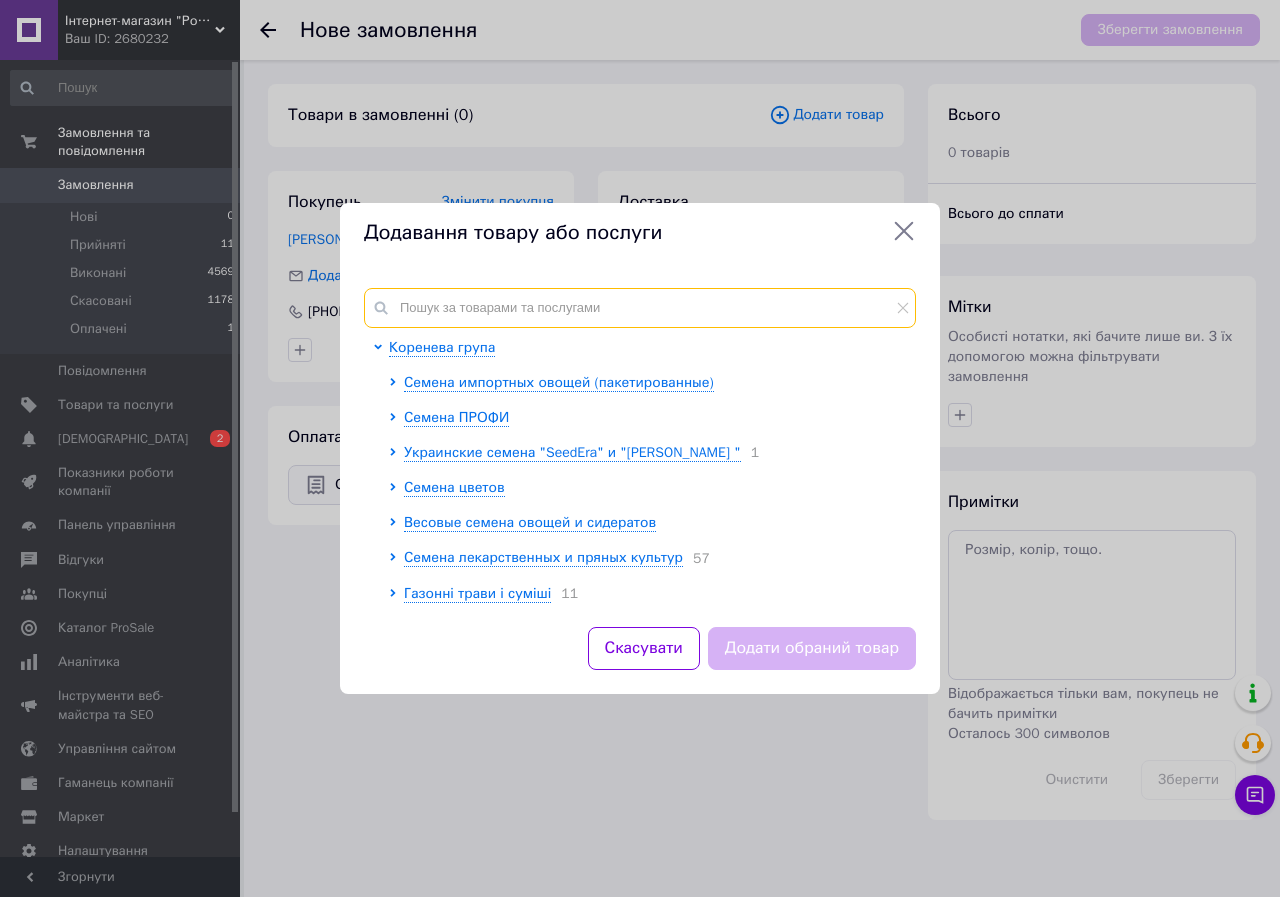 click at bounding box center (640, 308) 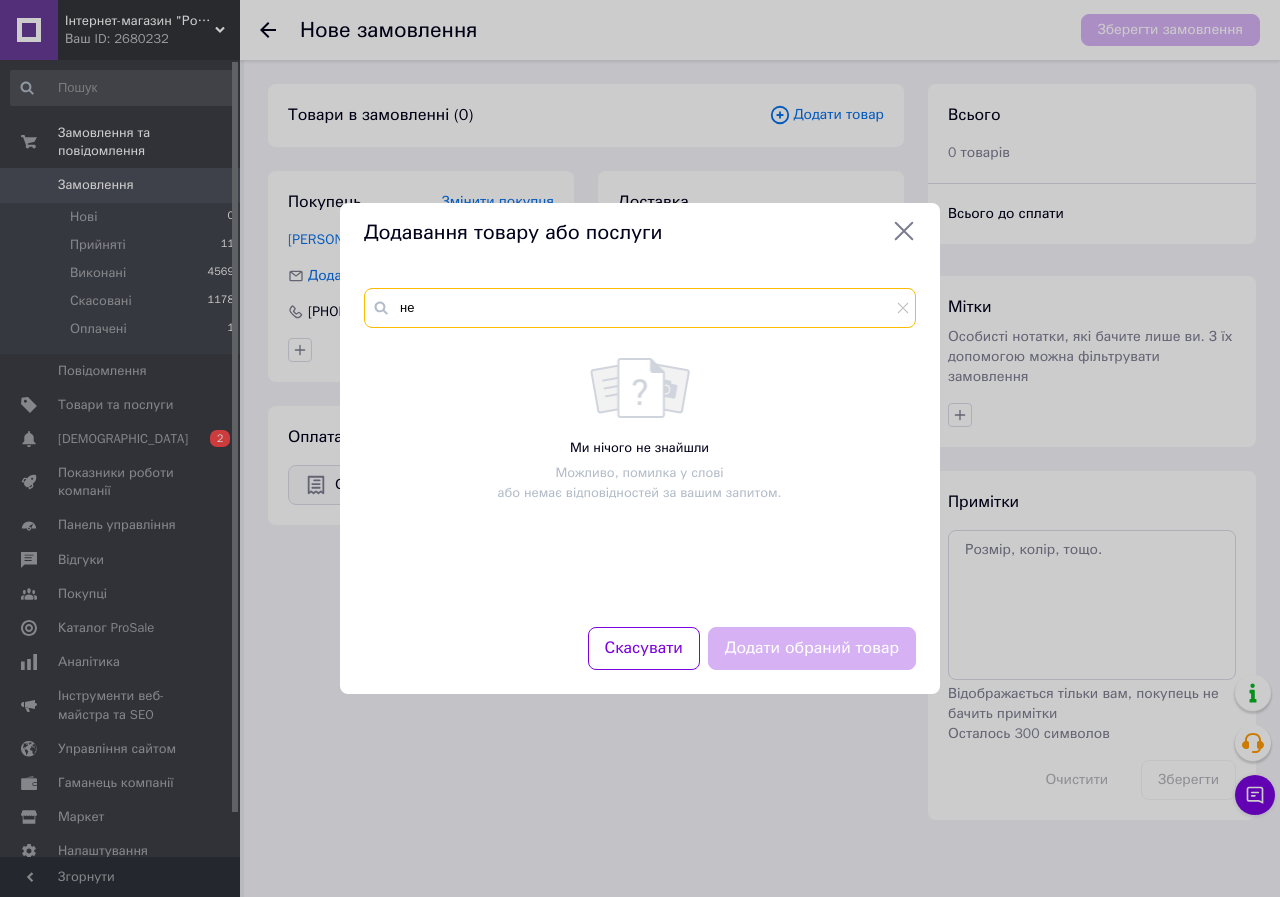 type on "н" 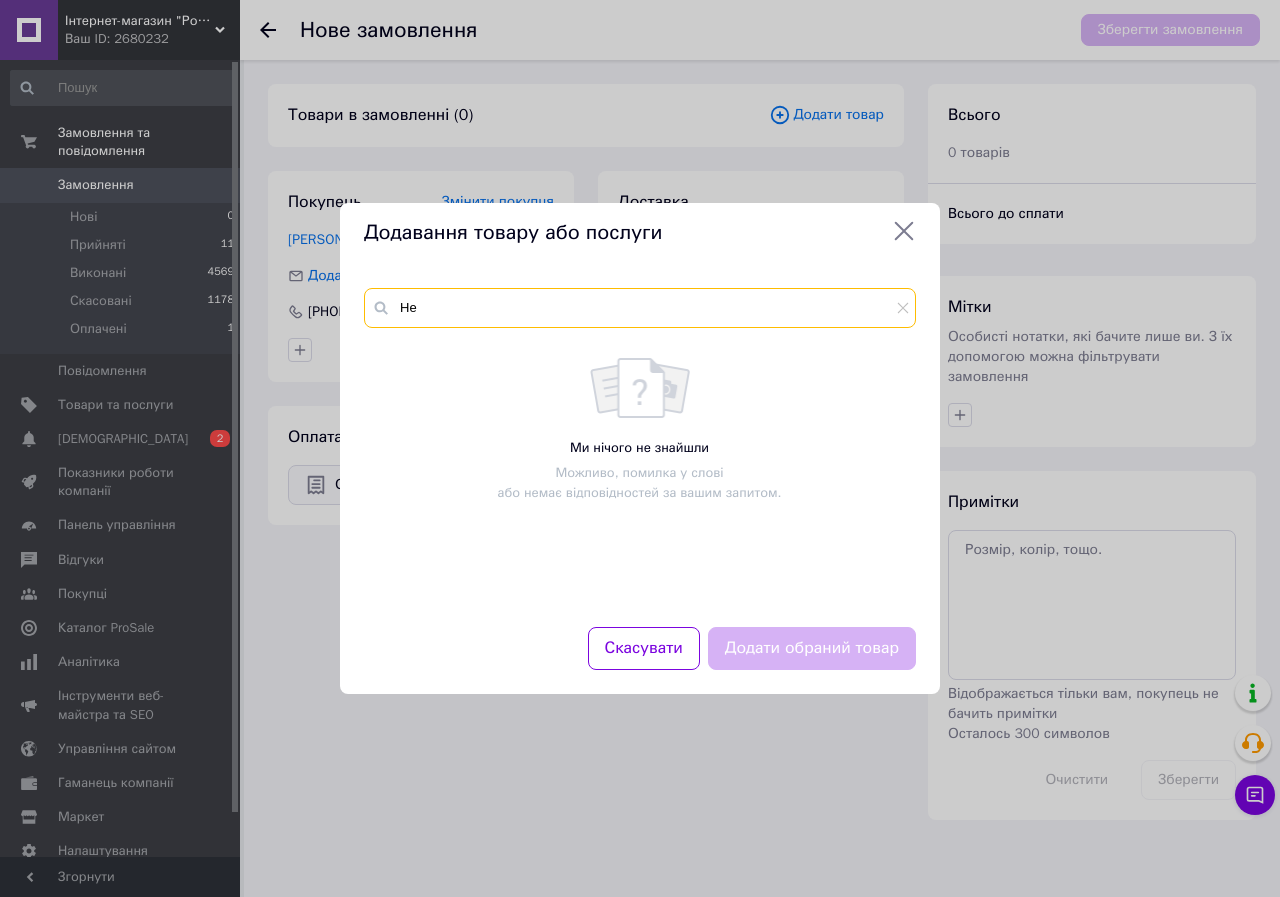 type on "Н" 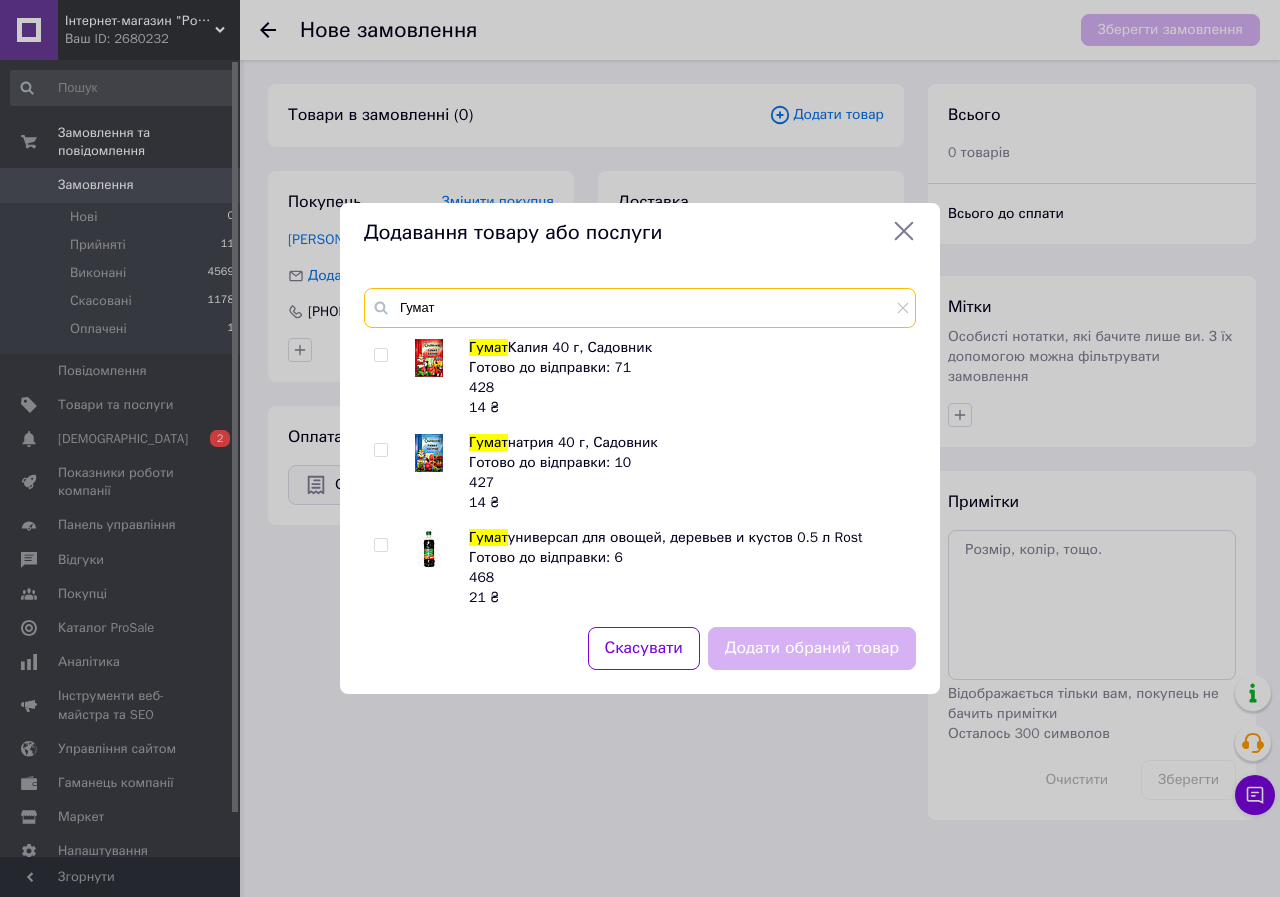 type on "Гумат" 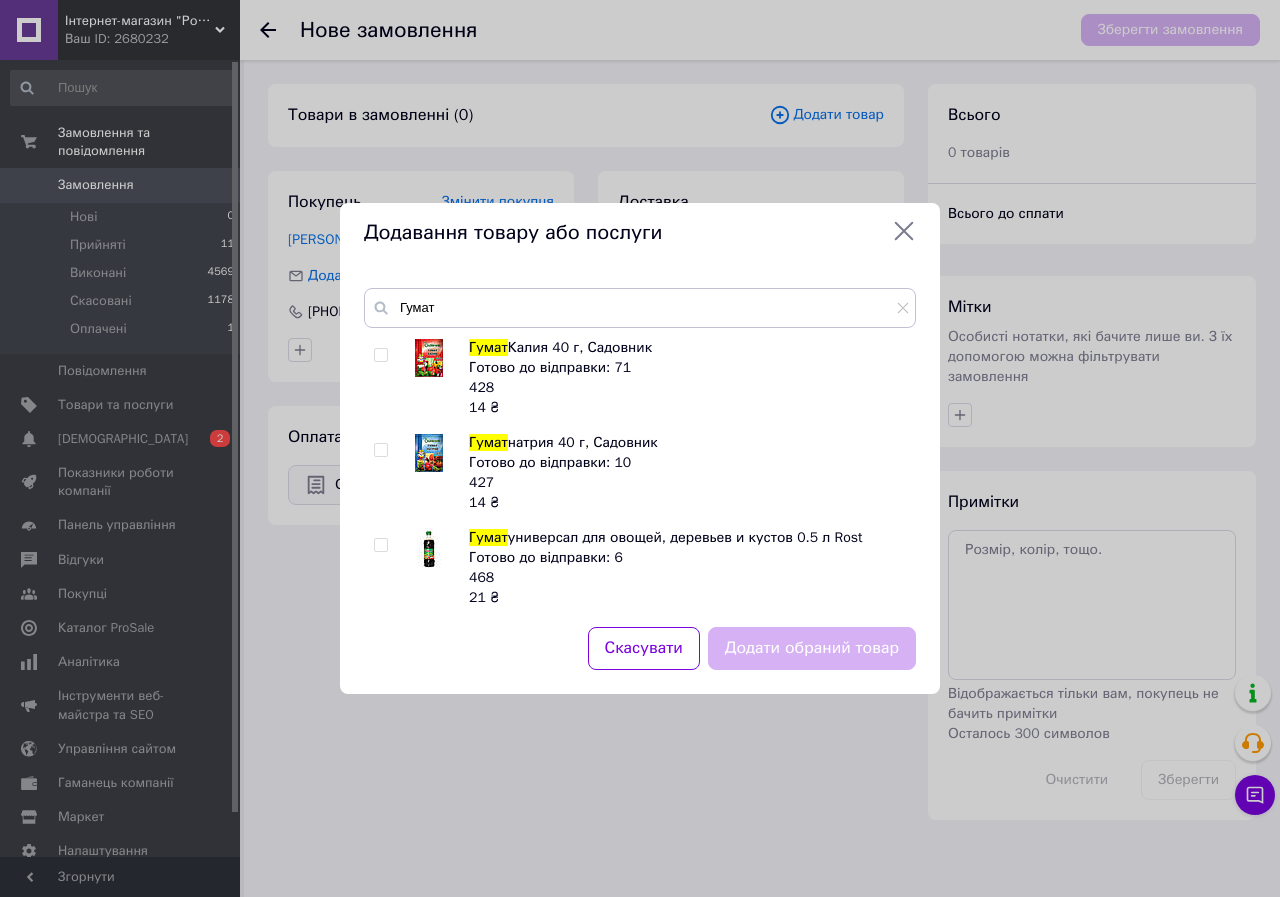 click at bounding box center (380, 355) 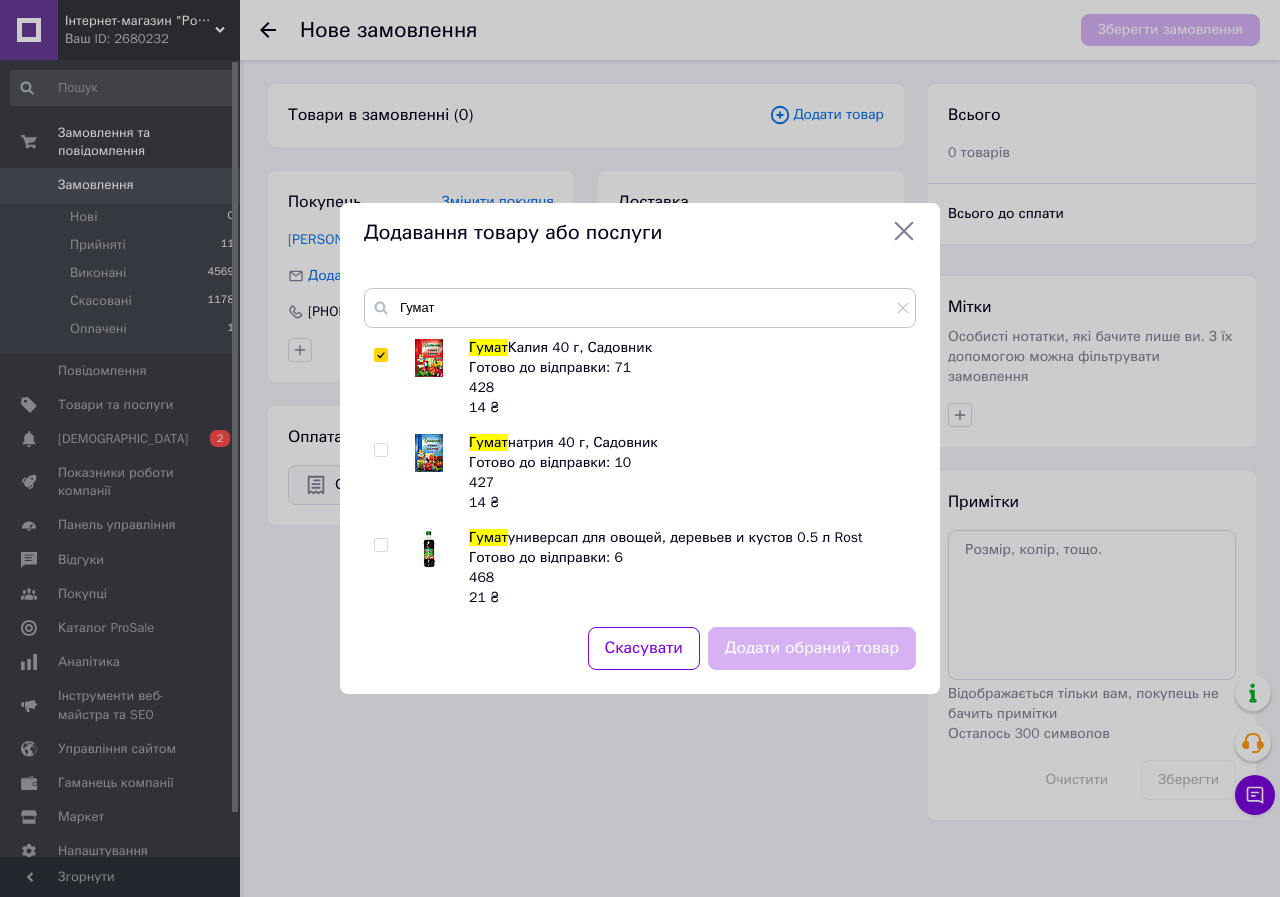 checkbox on "true" 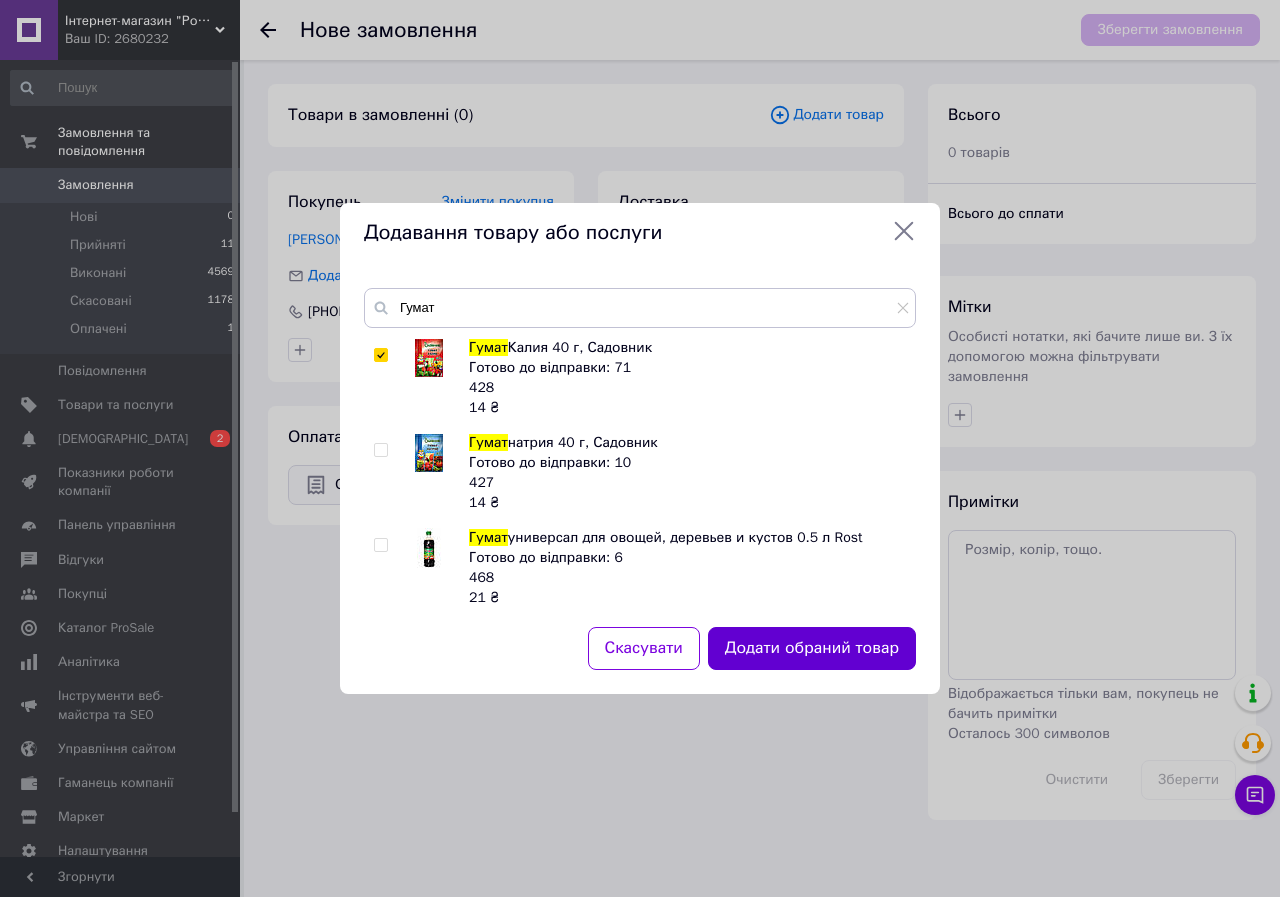 click on "Додати обраний товар" at bounding box center [812, 648] 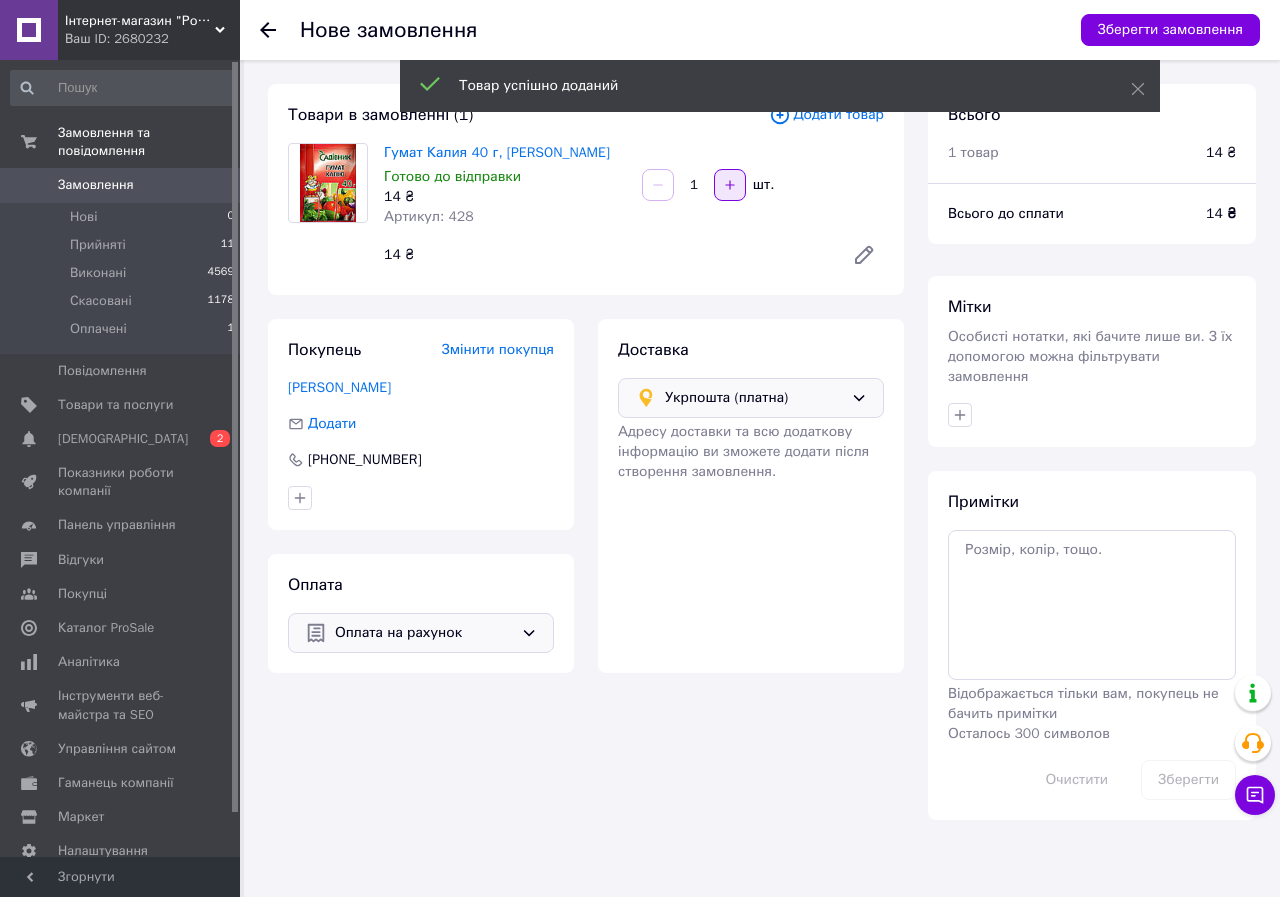 click 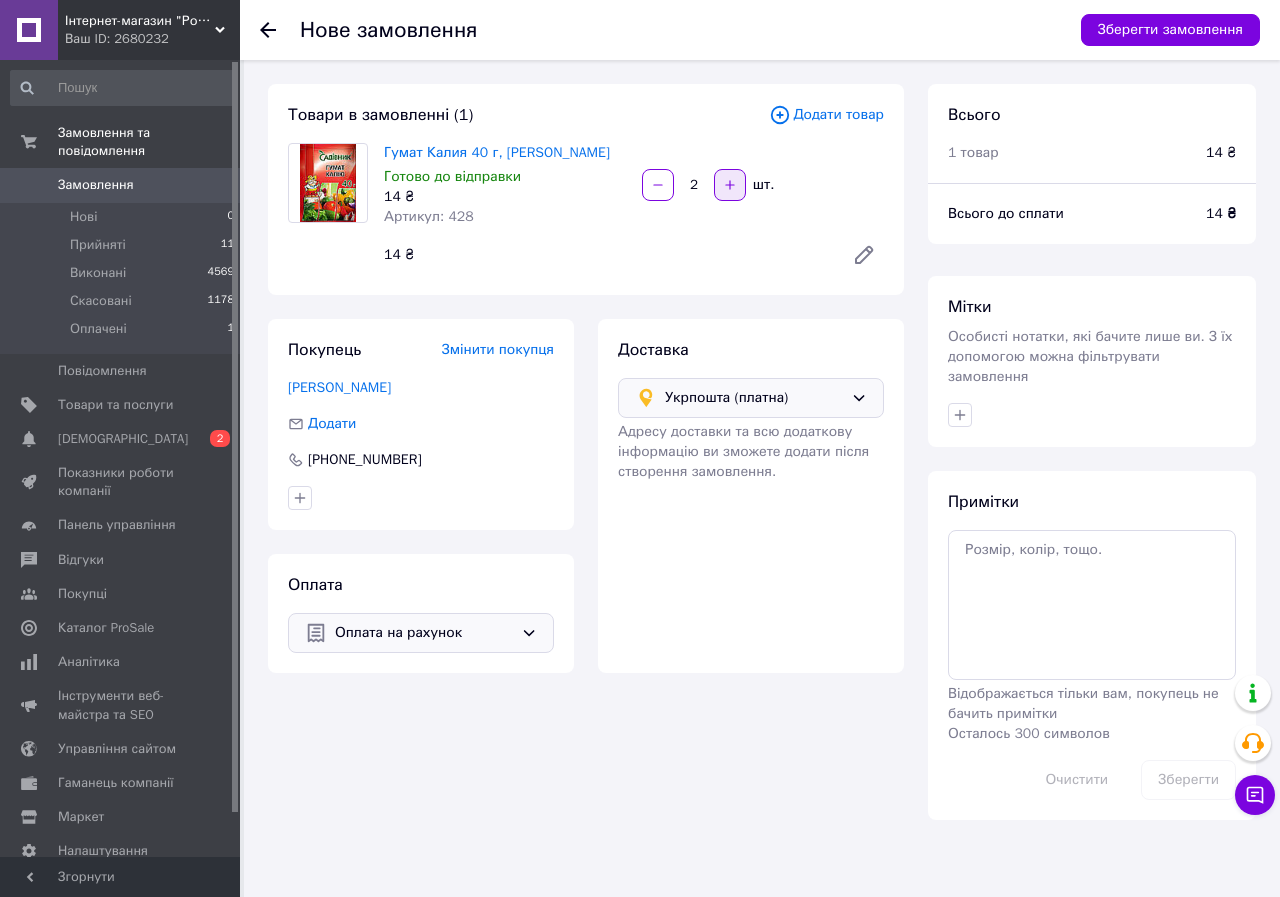 click 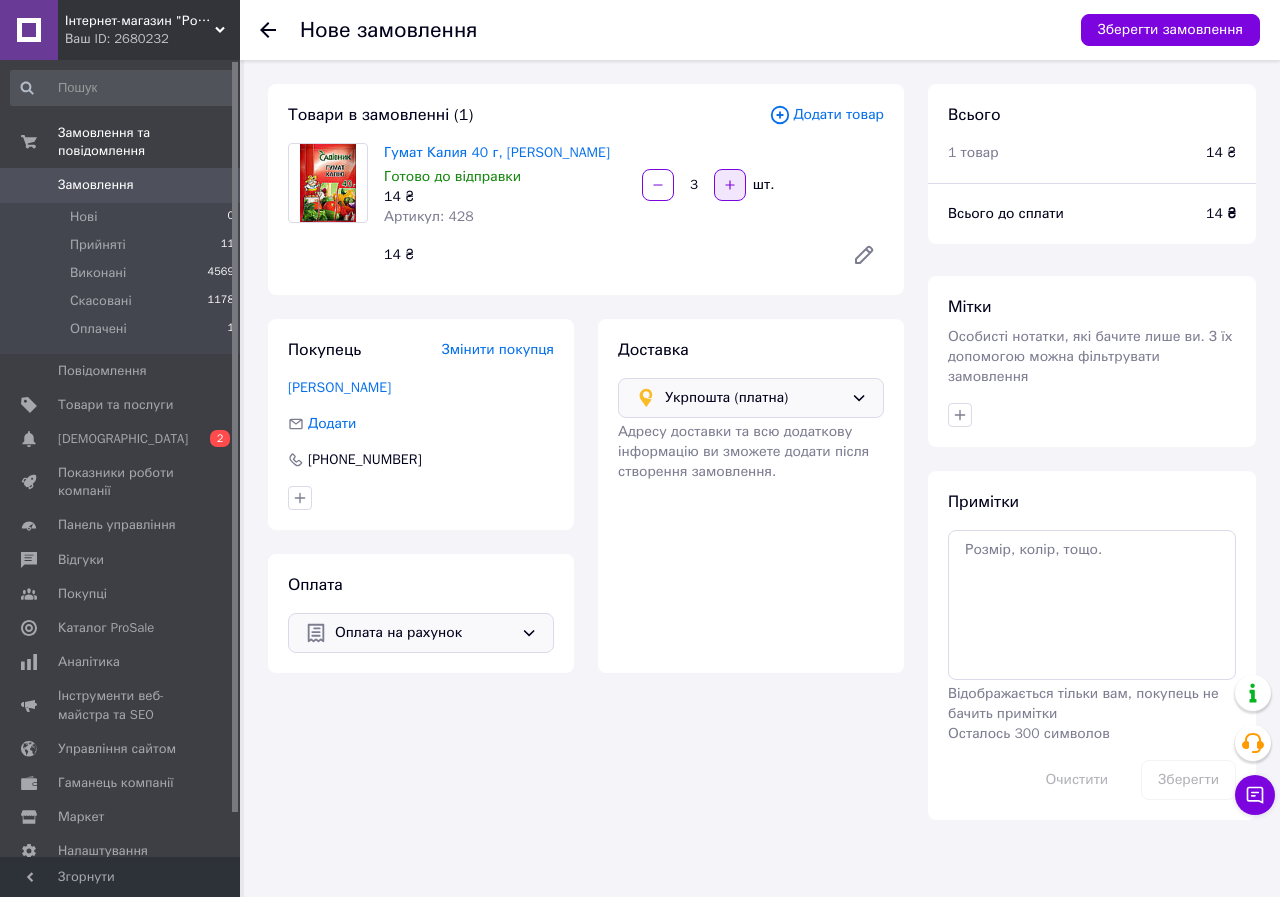 click 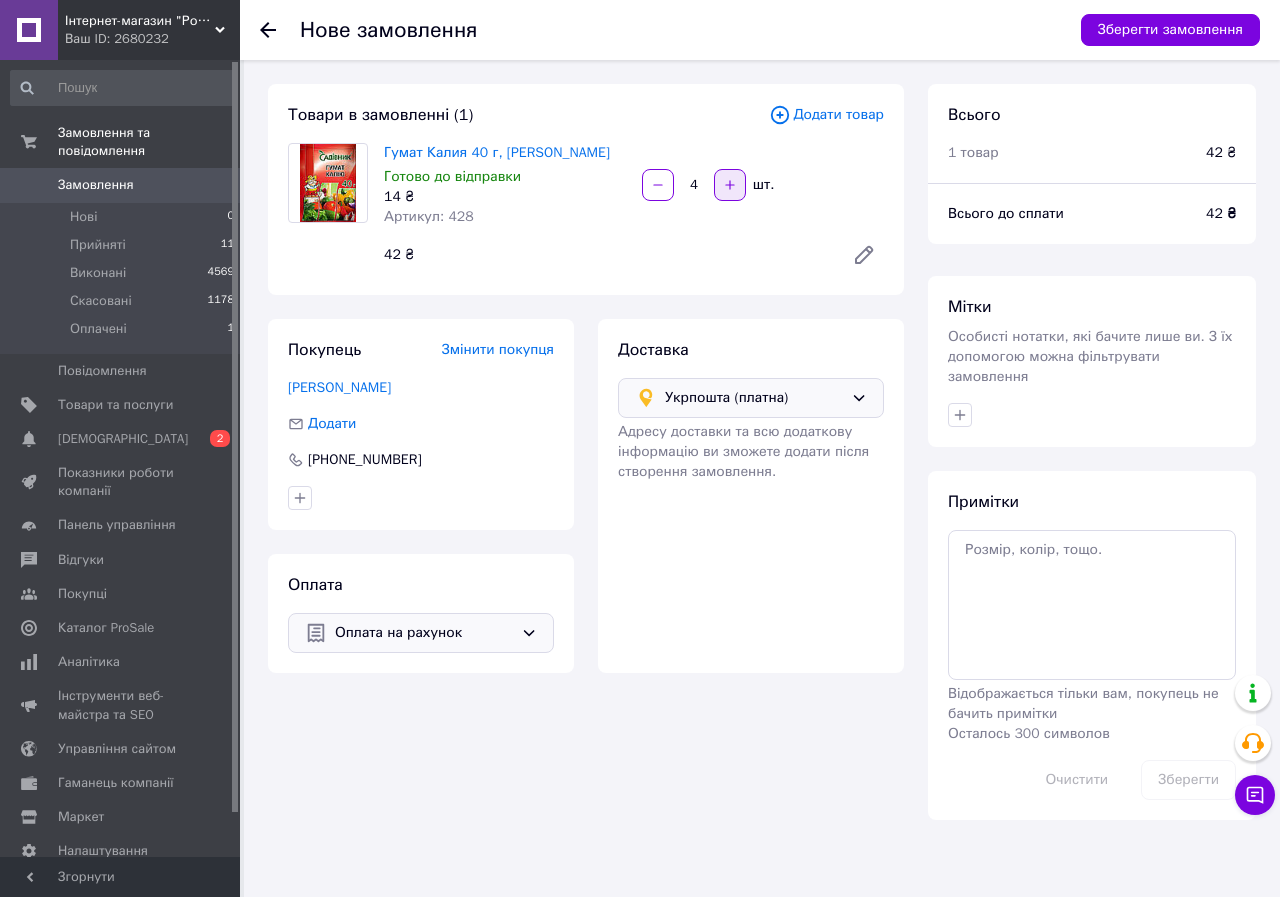click 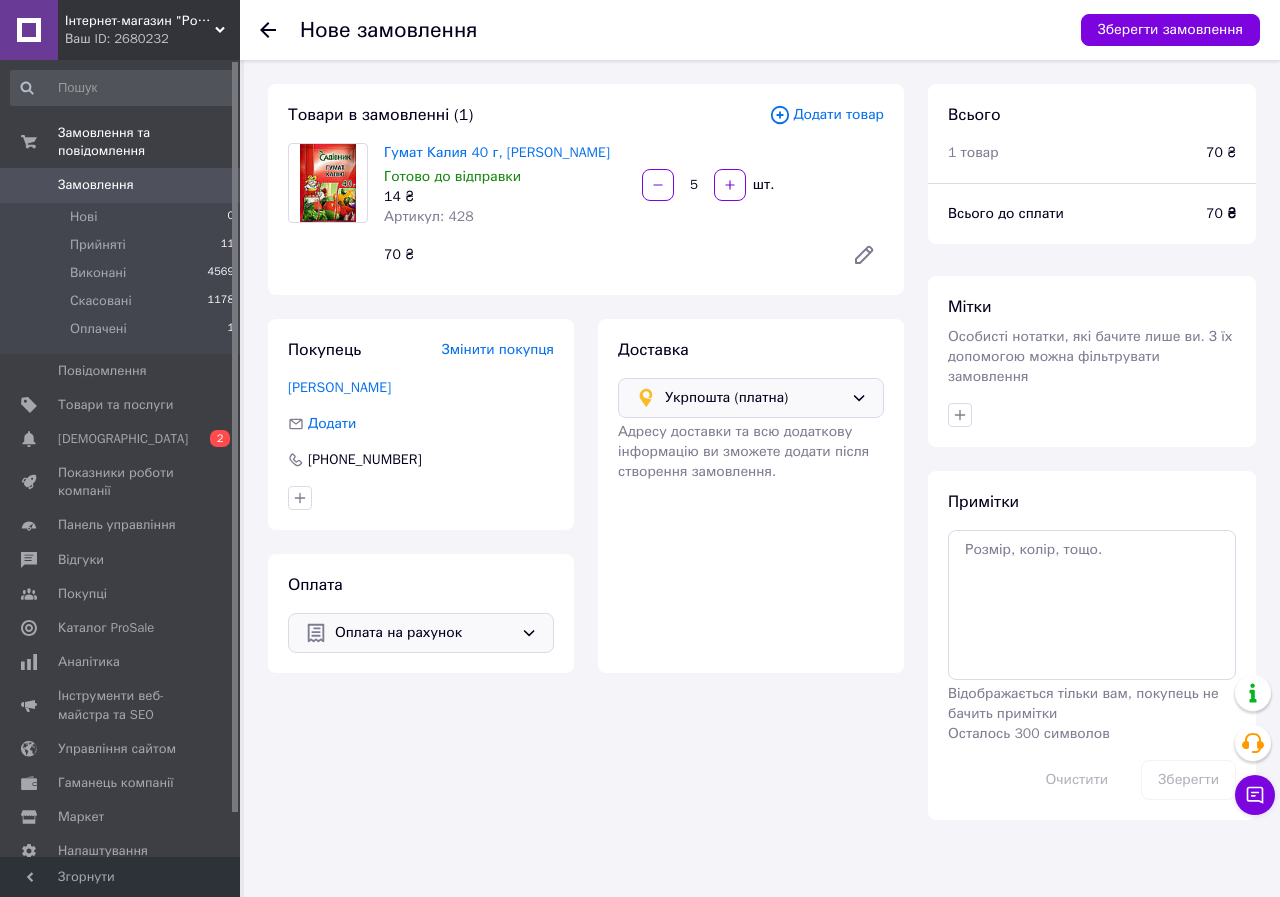 click on "Додати товар" at bounding box center [826, 115] 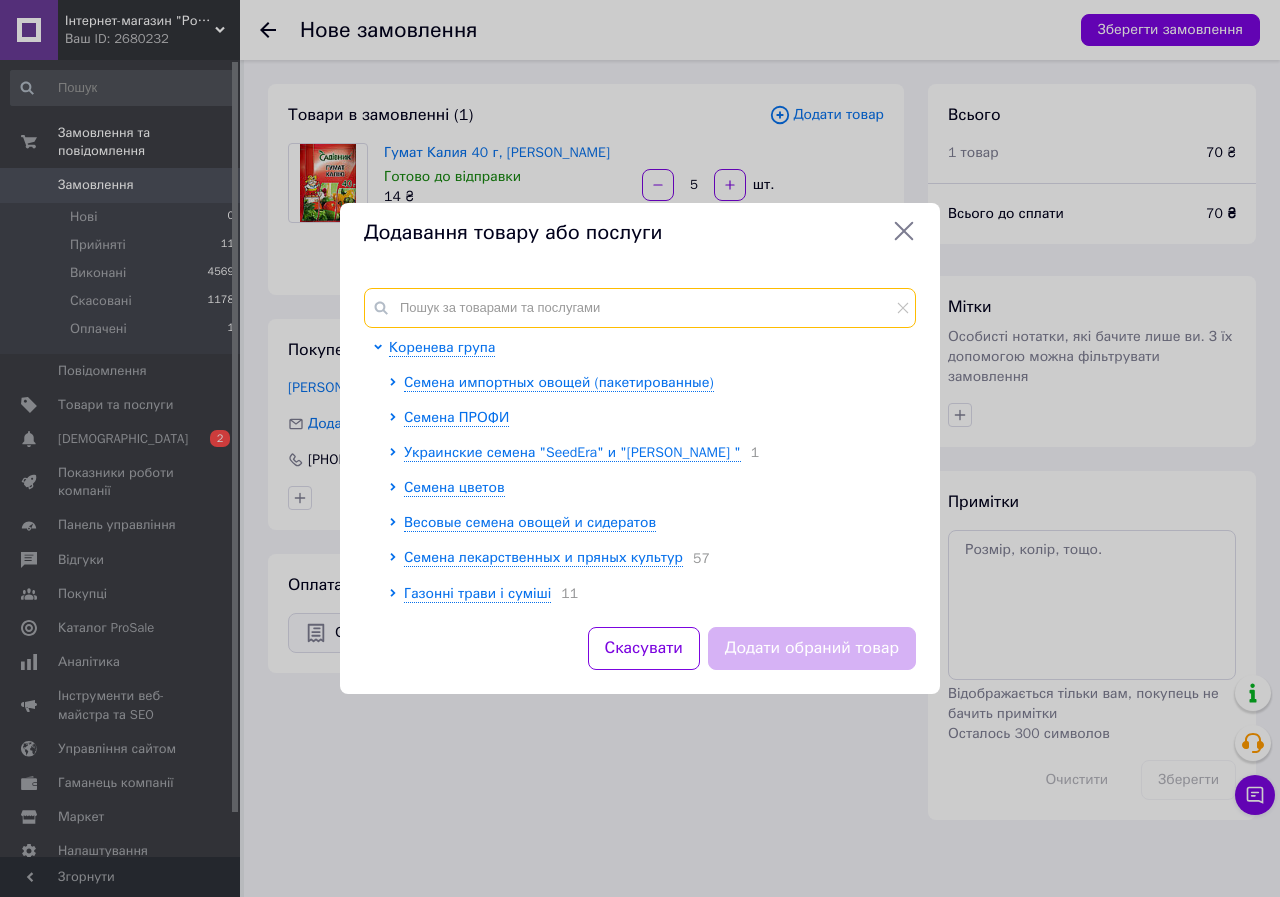 click at bounding box center (640, 308) 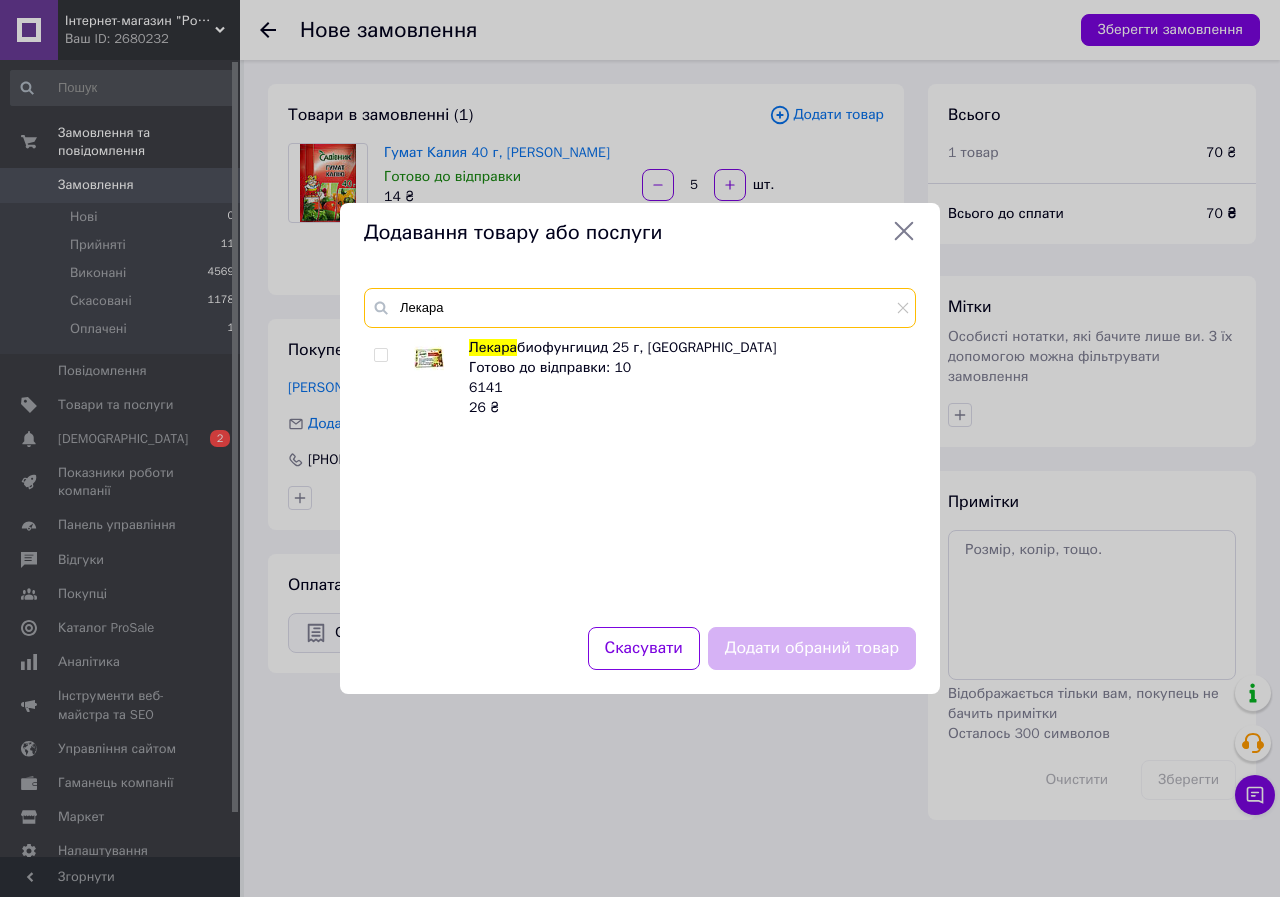 type on "Лекара" 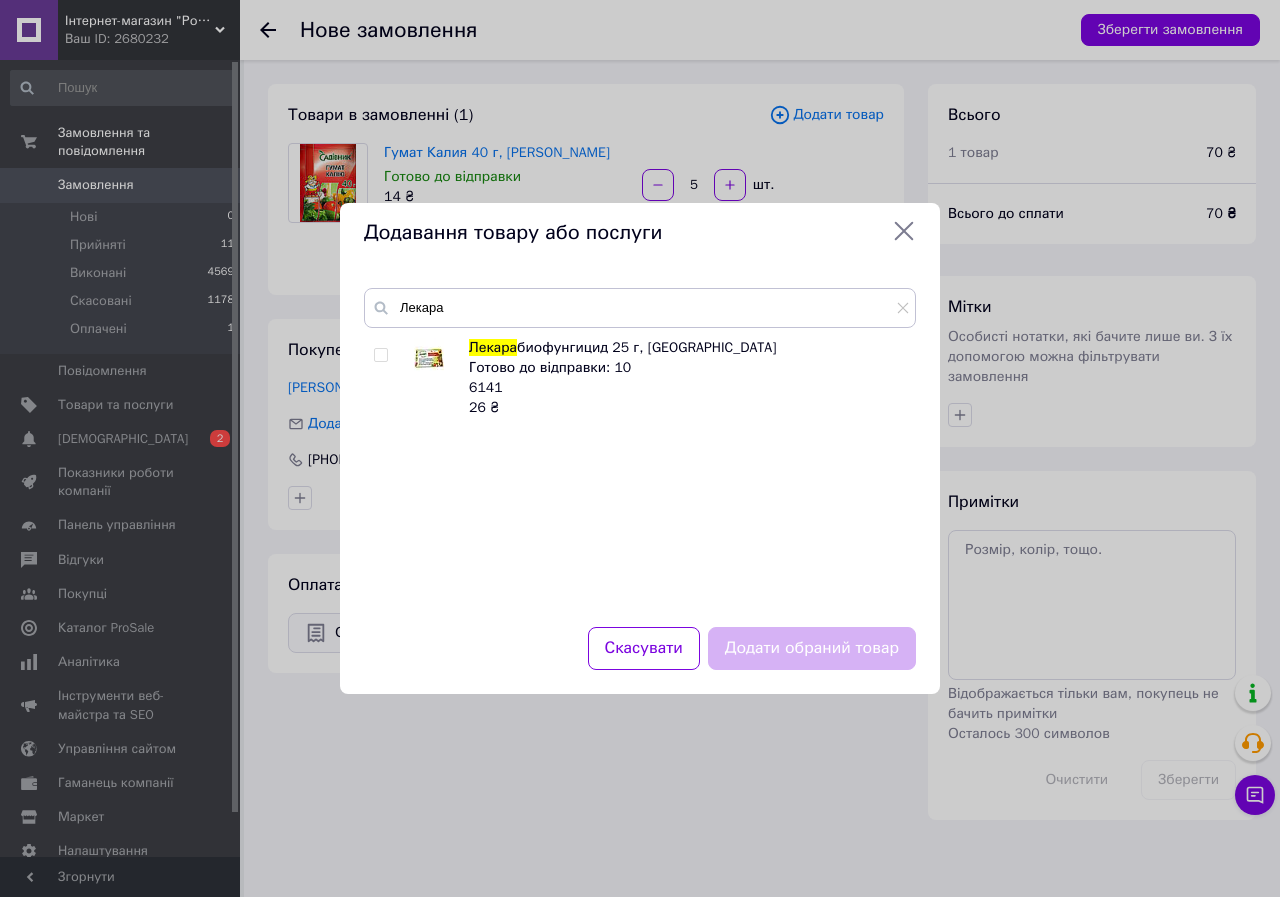 click at bounding box center (380, 355) 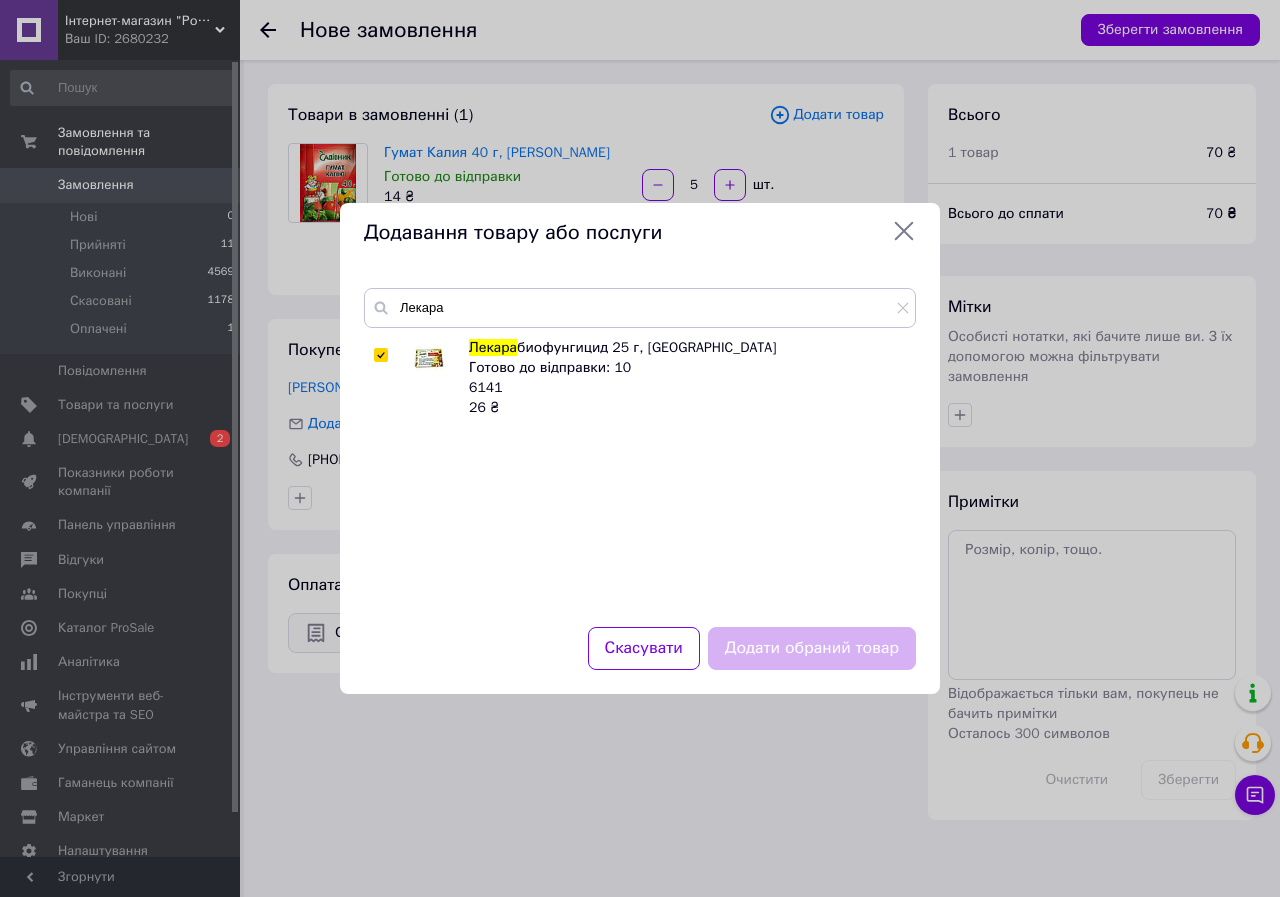 checkbox on "true" 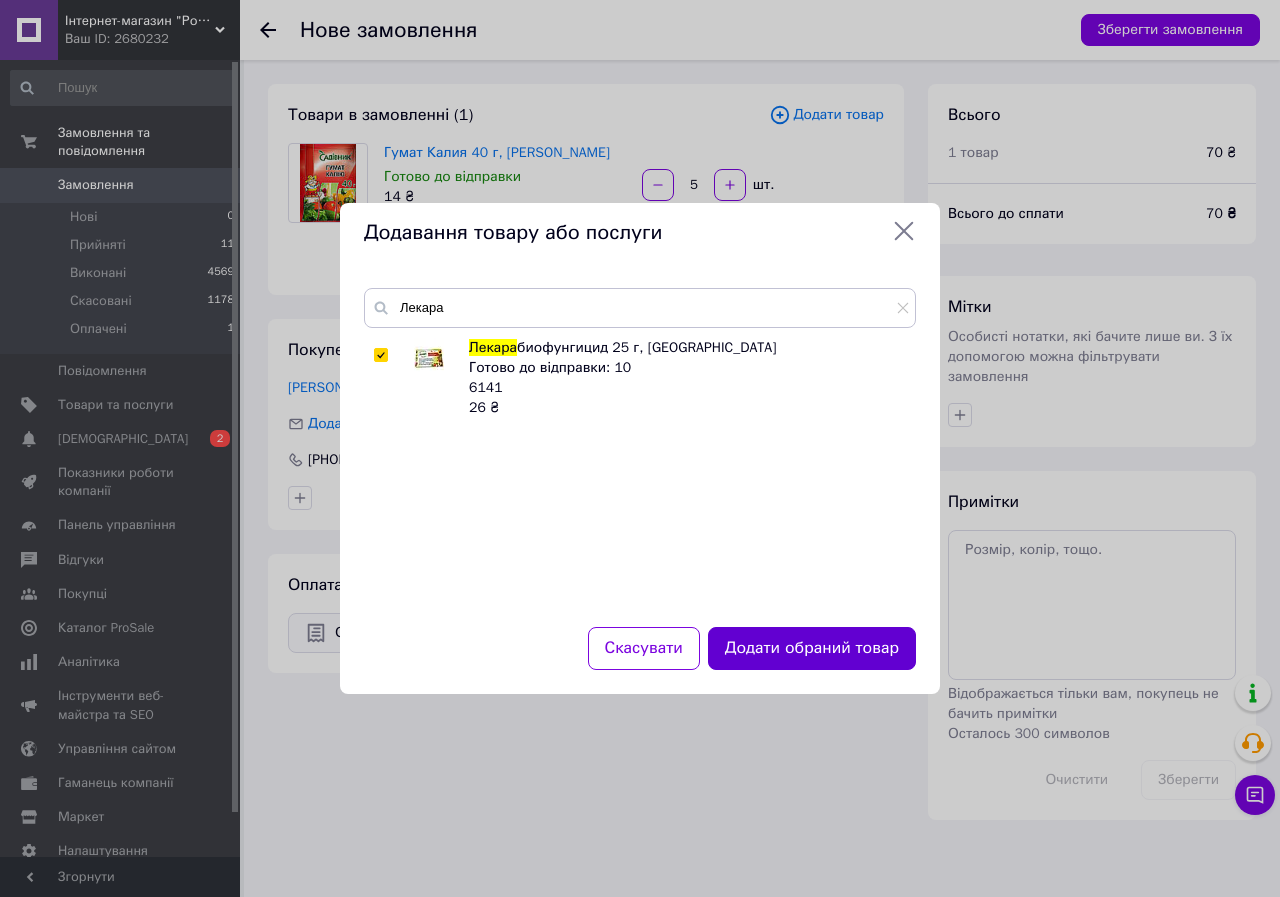 click on "Додати обраний товар" at bounding box center [812, 648] 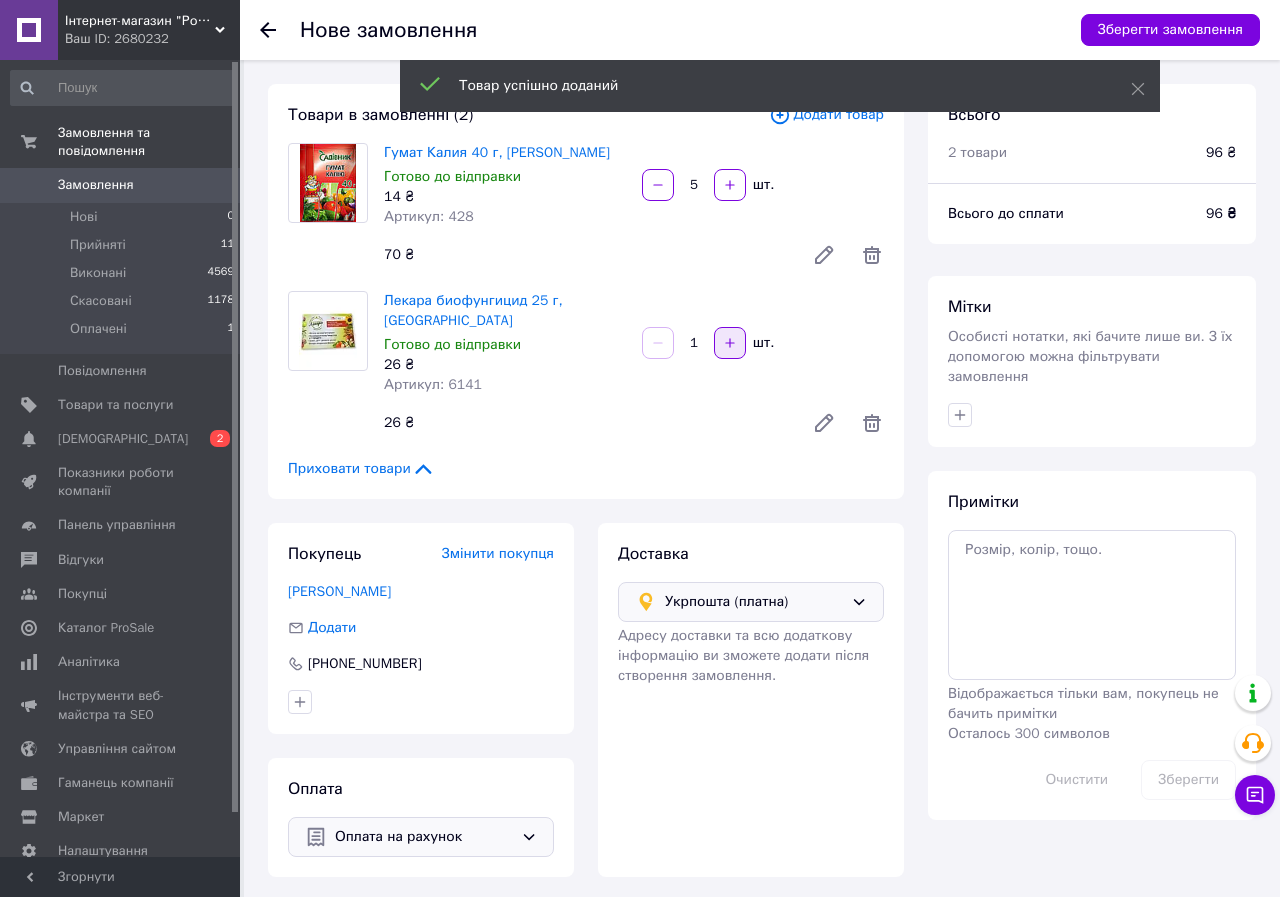 click 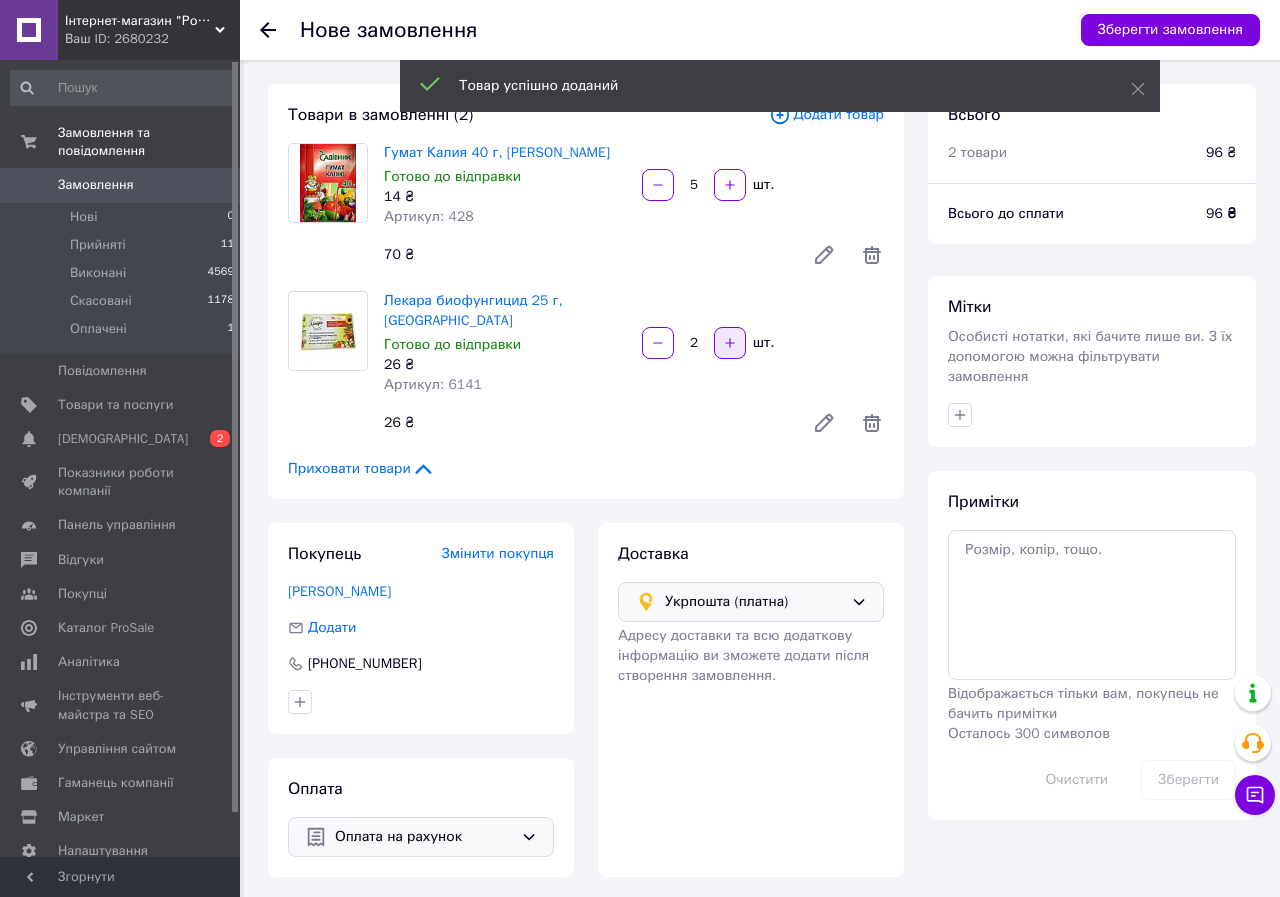click 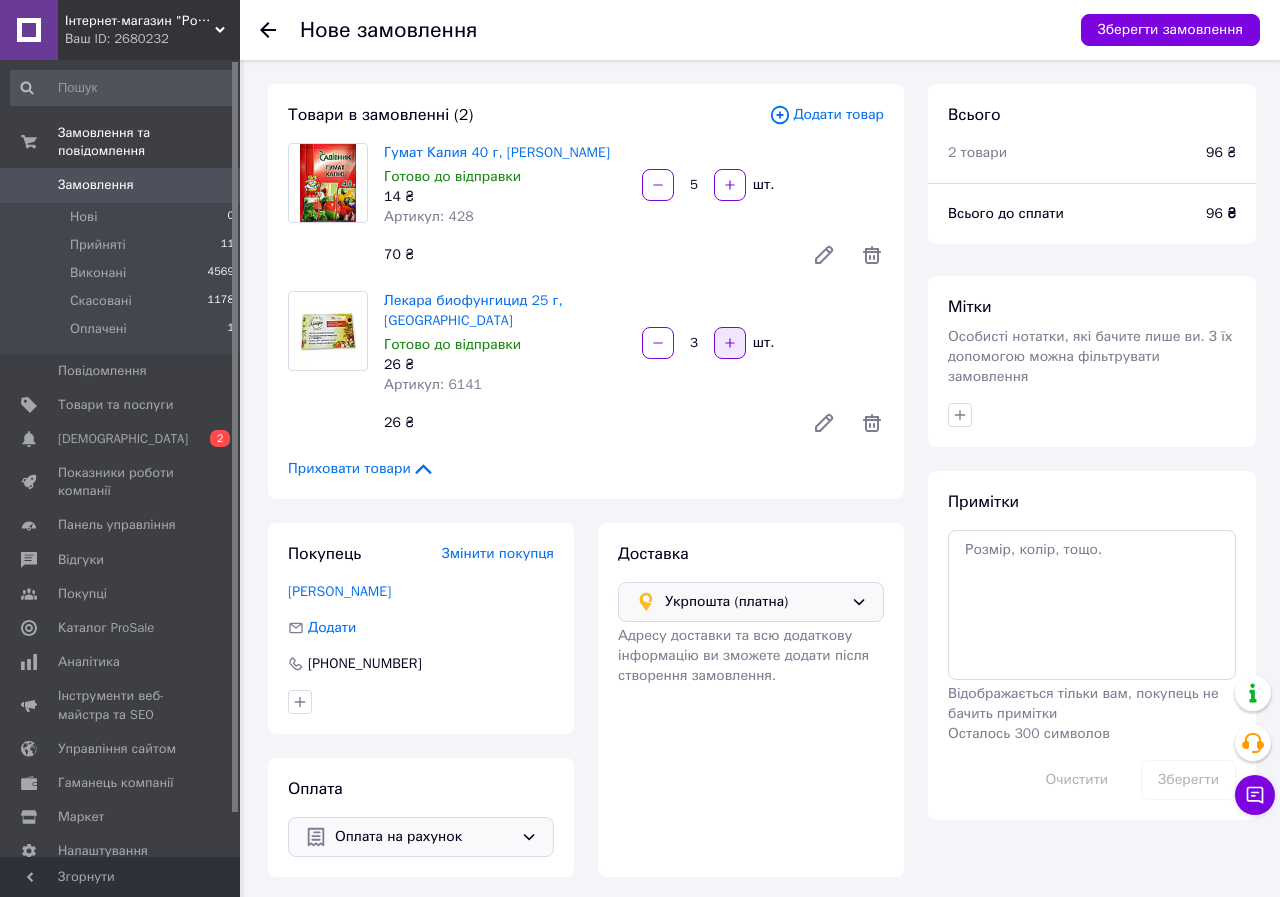 click 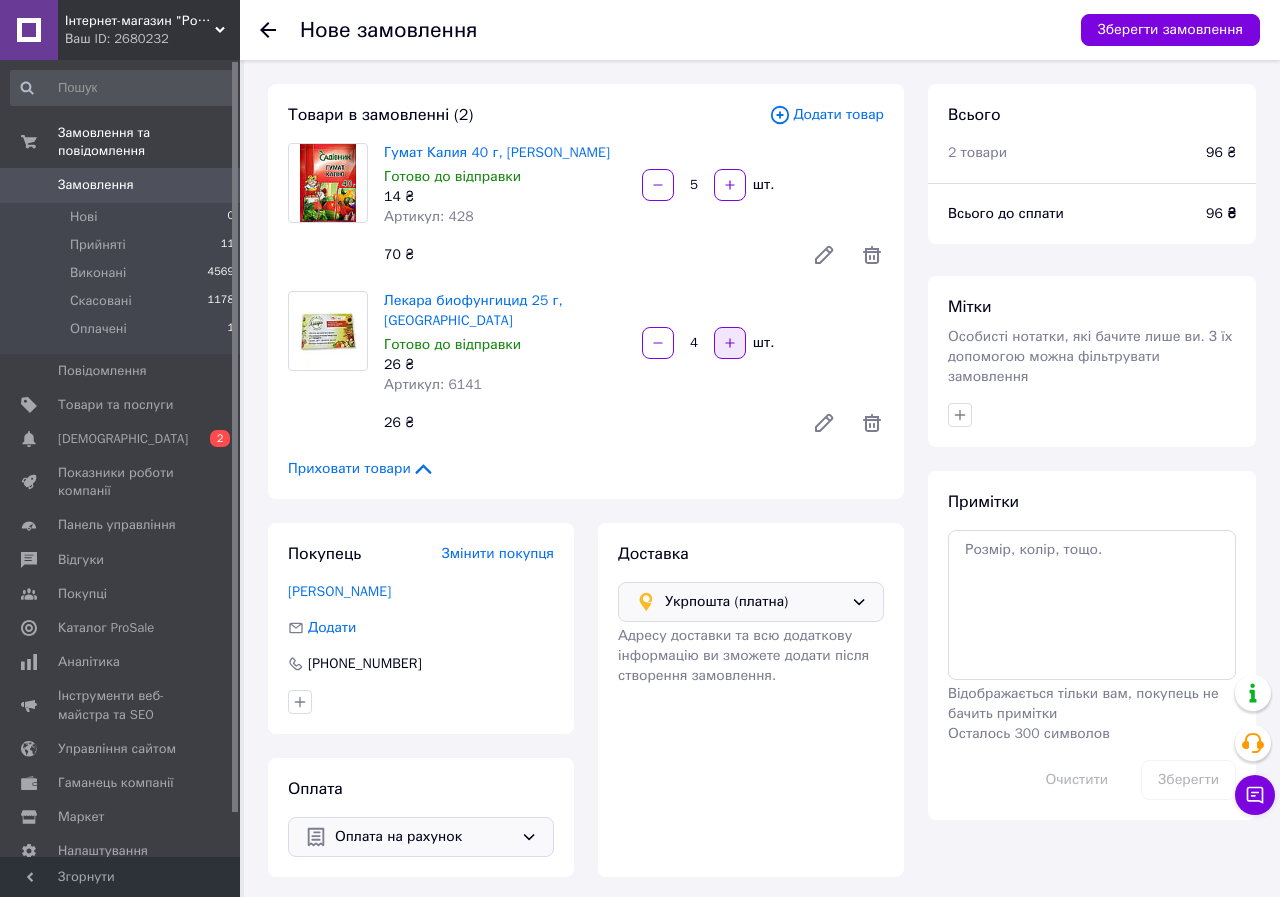 click 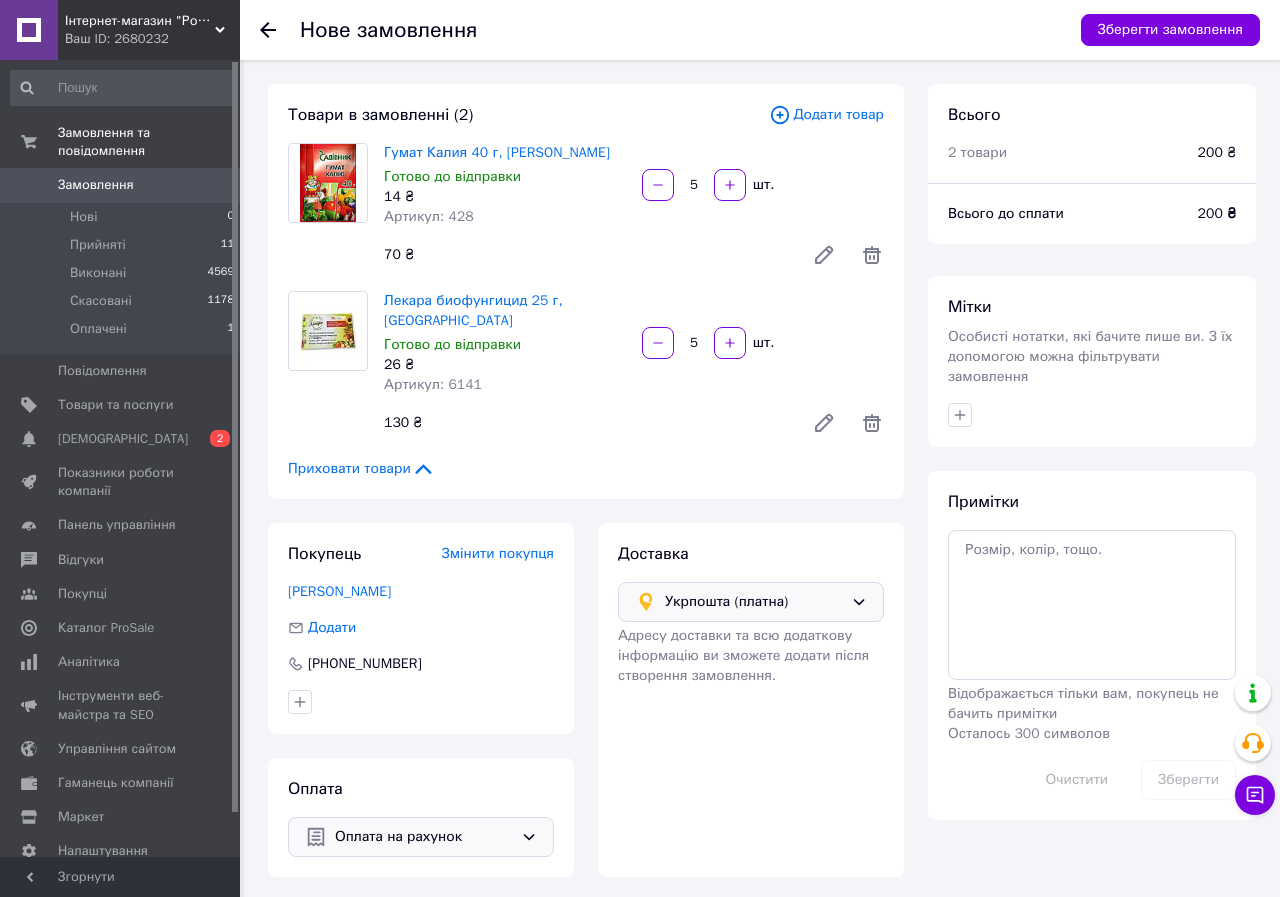 click on "Додати товар" at bounding box center (826, 115) 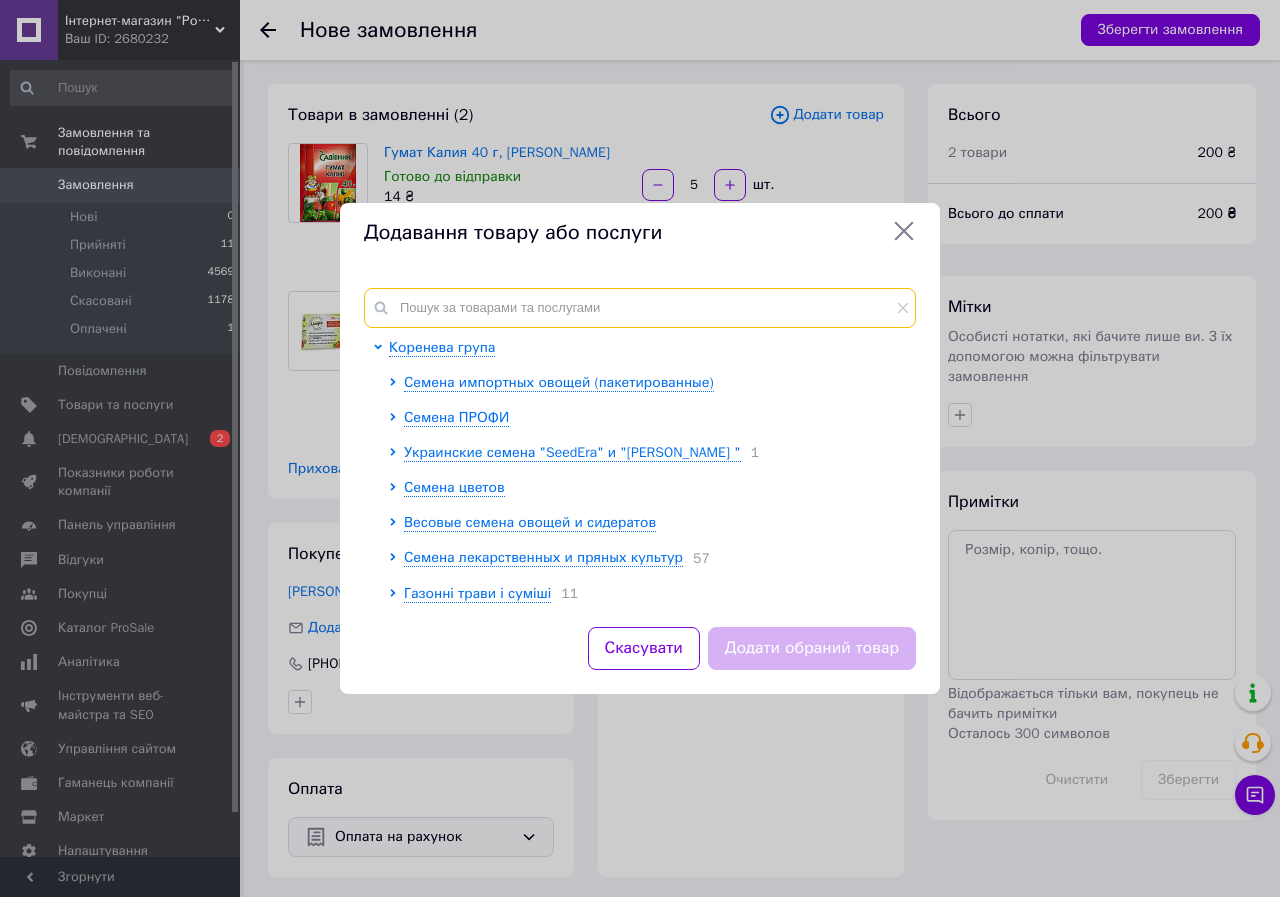 click at bounding box center (640, 308) 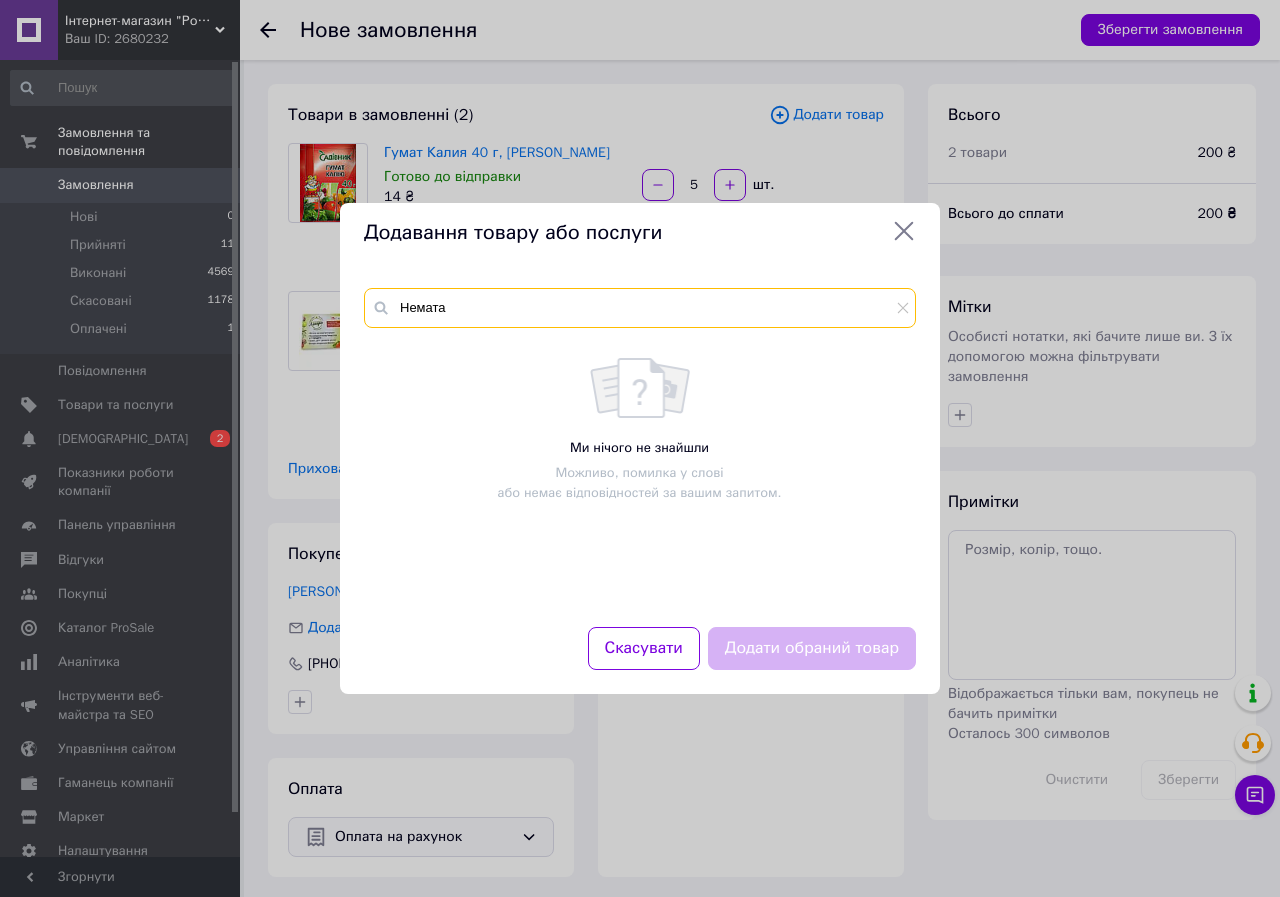 type on "Немата" 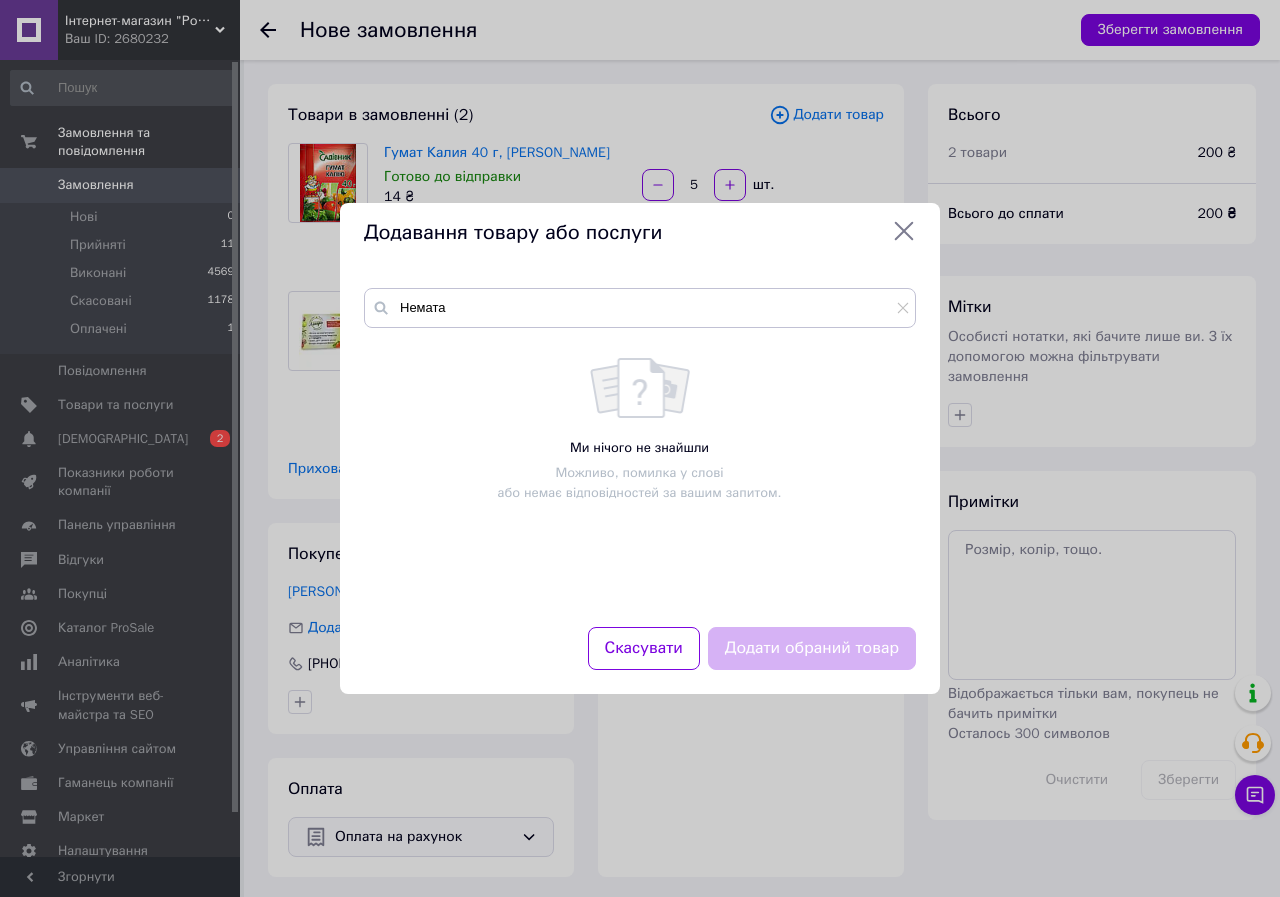 drag, startPoint x: 905, startPoint y: 235, endPoint x: 883, endPoint y: 254, distance: 29.068884 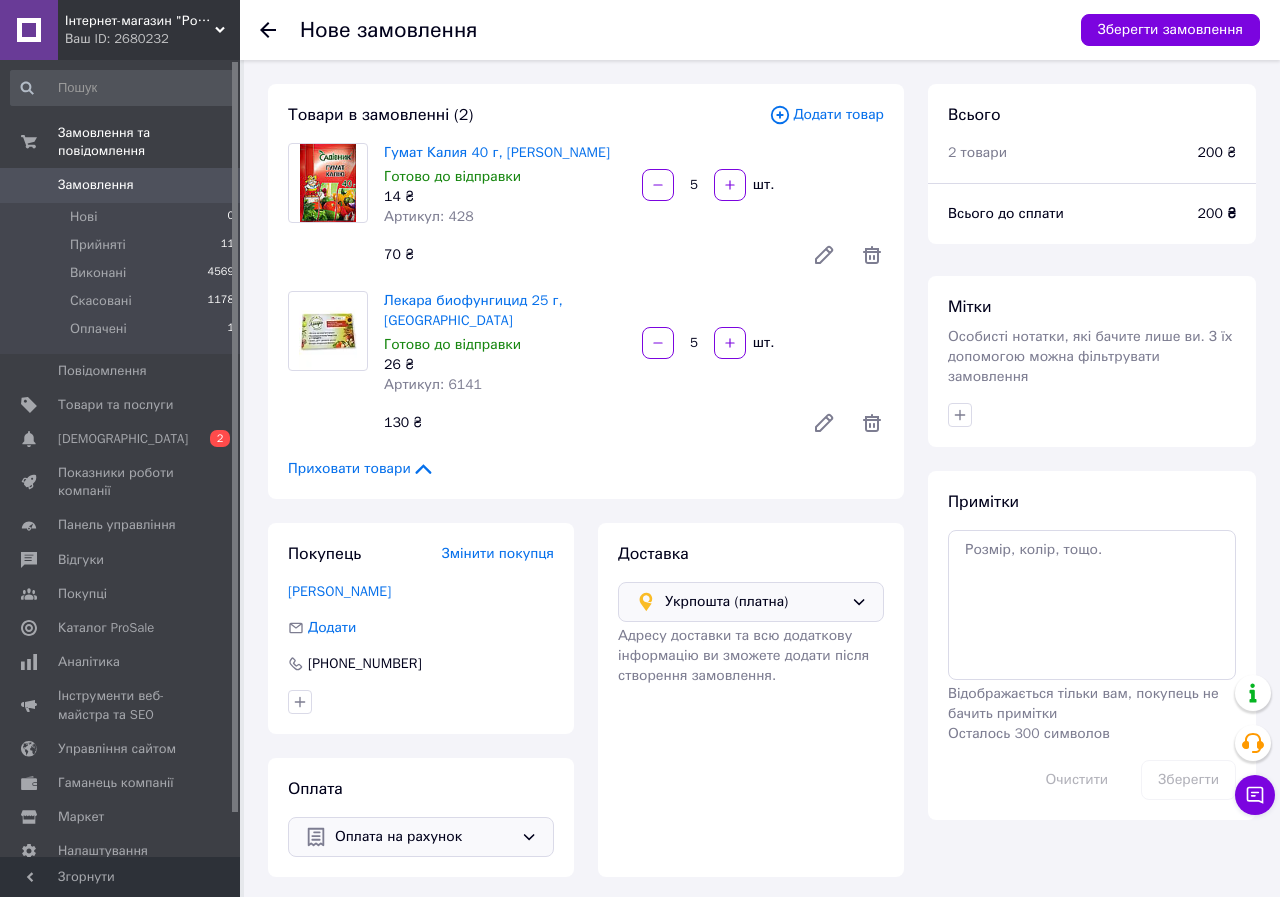 click on "Додати товар" at bounding box center (826, 115) 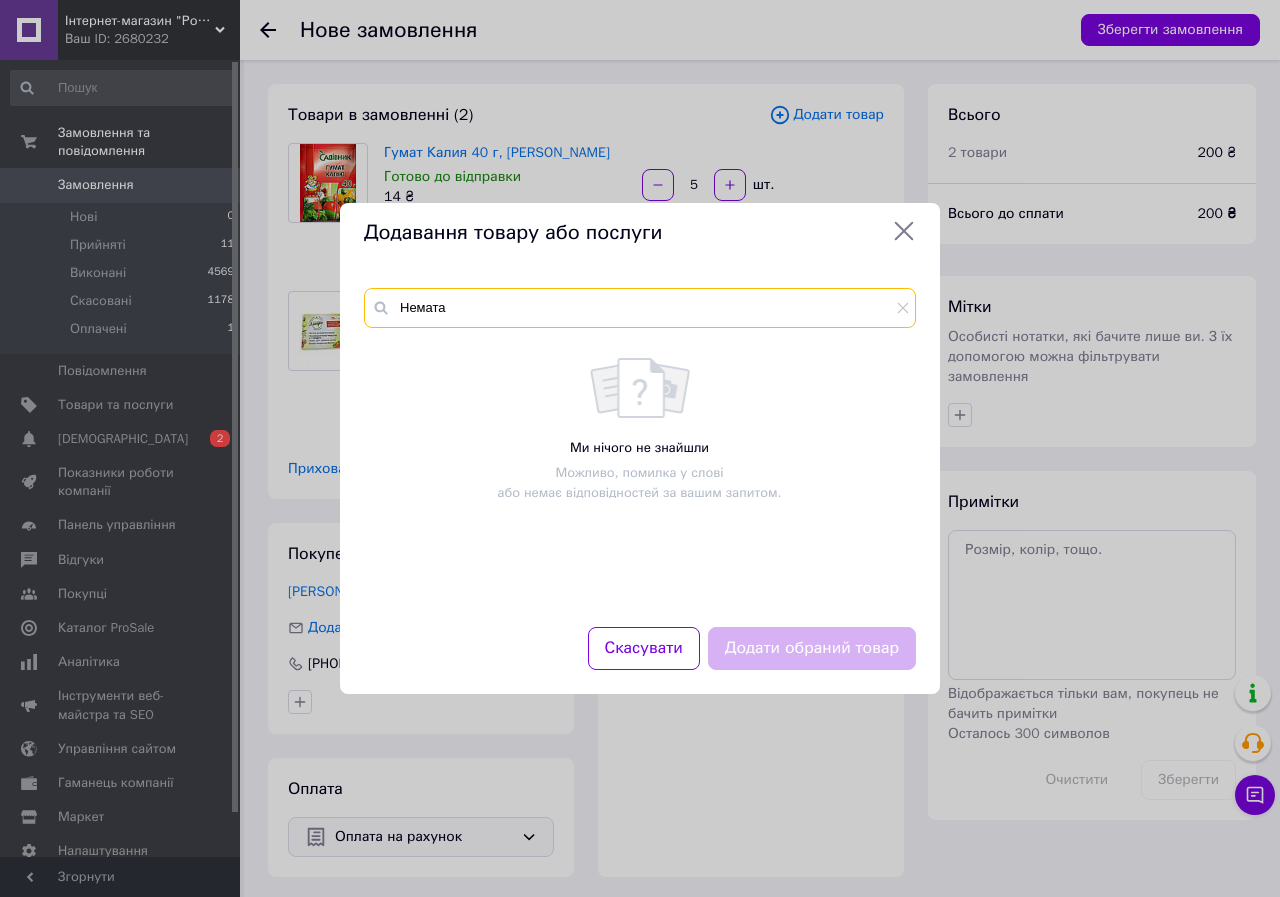 click on "Немата" at bounding box center (640, 308) 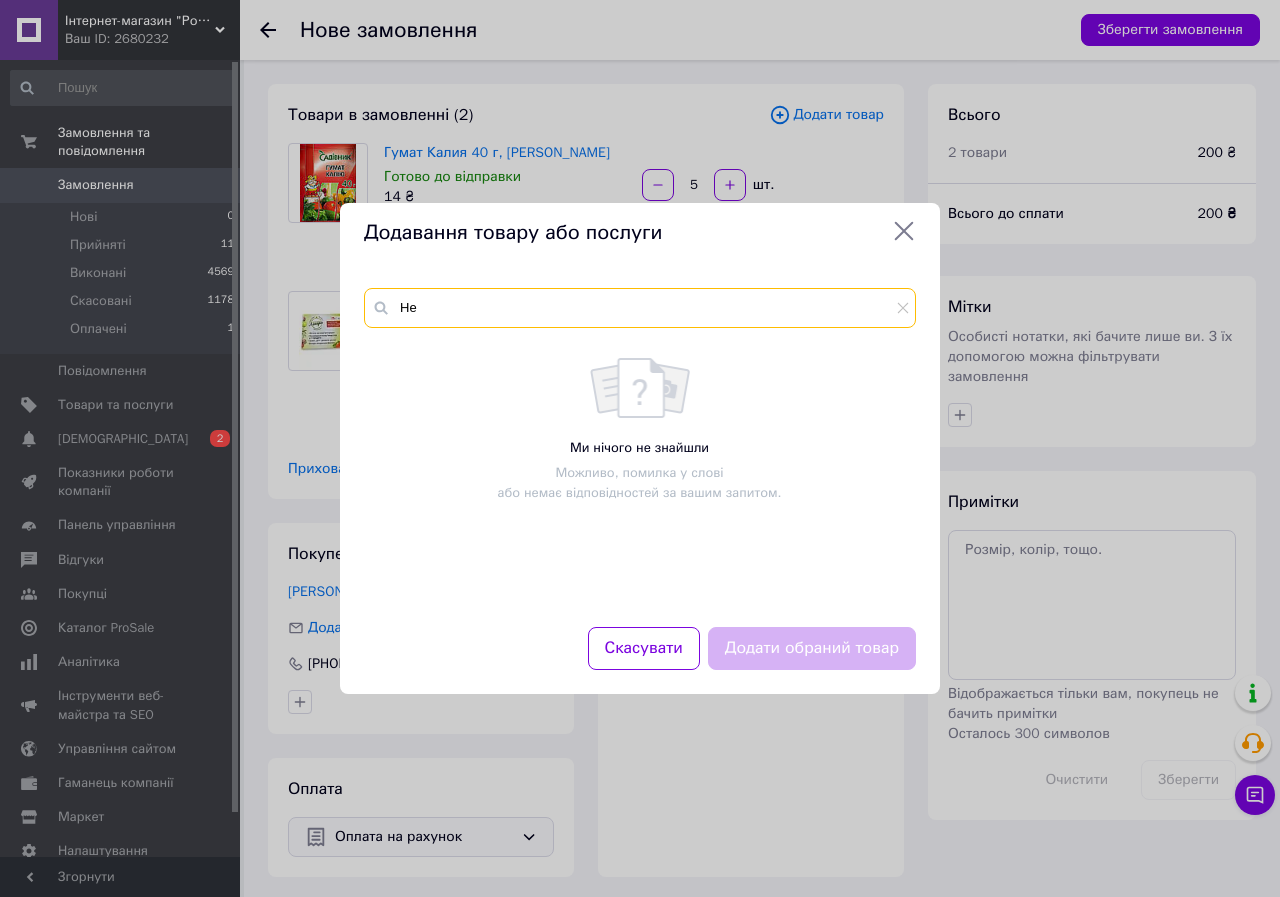 type on "Н" 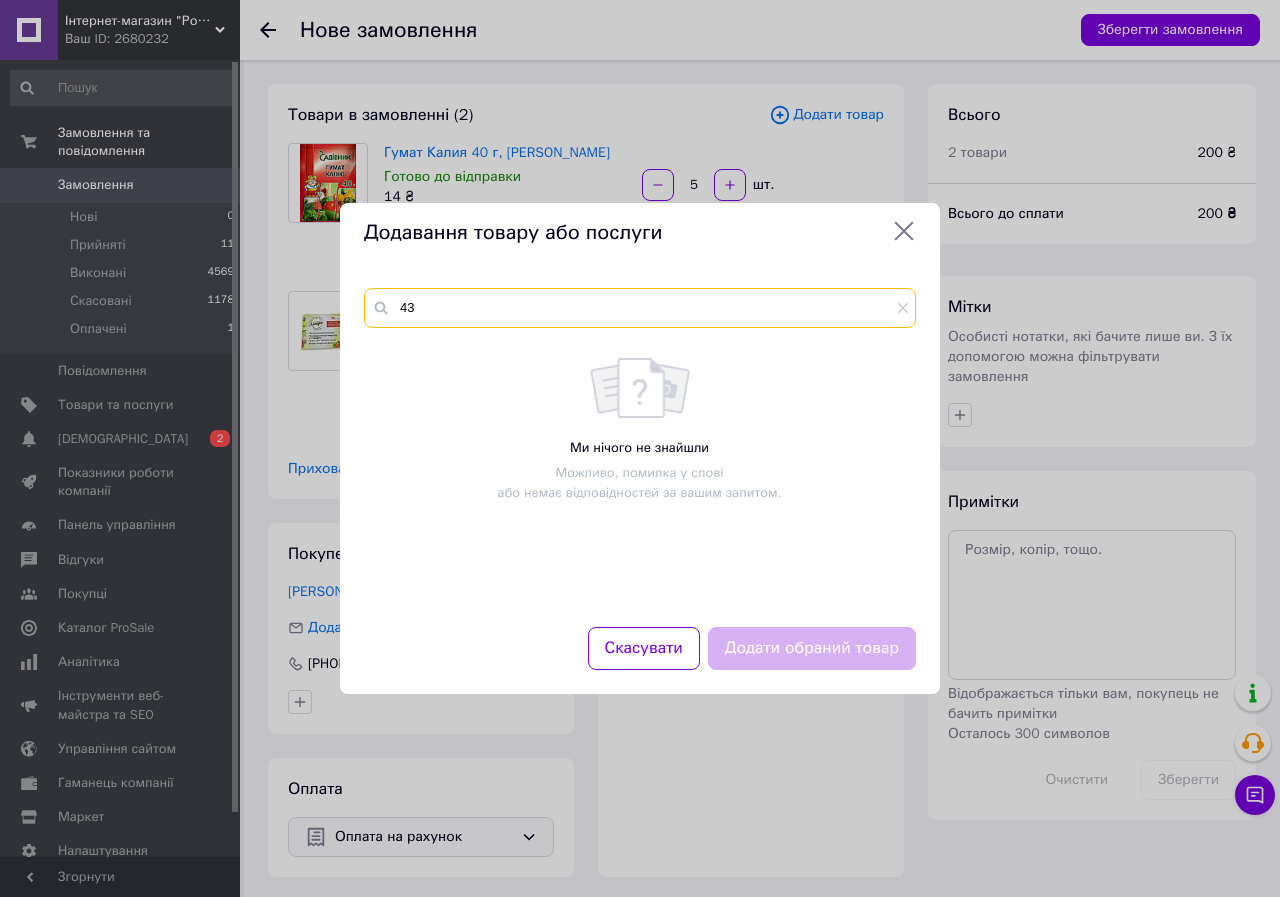 type on "4" 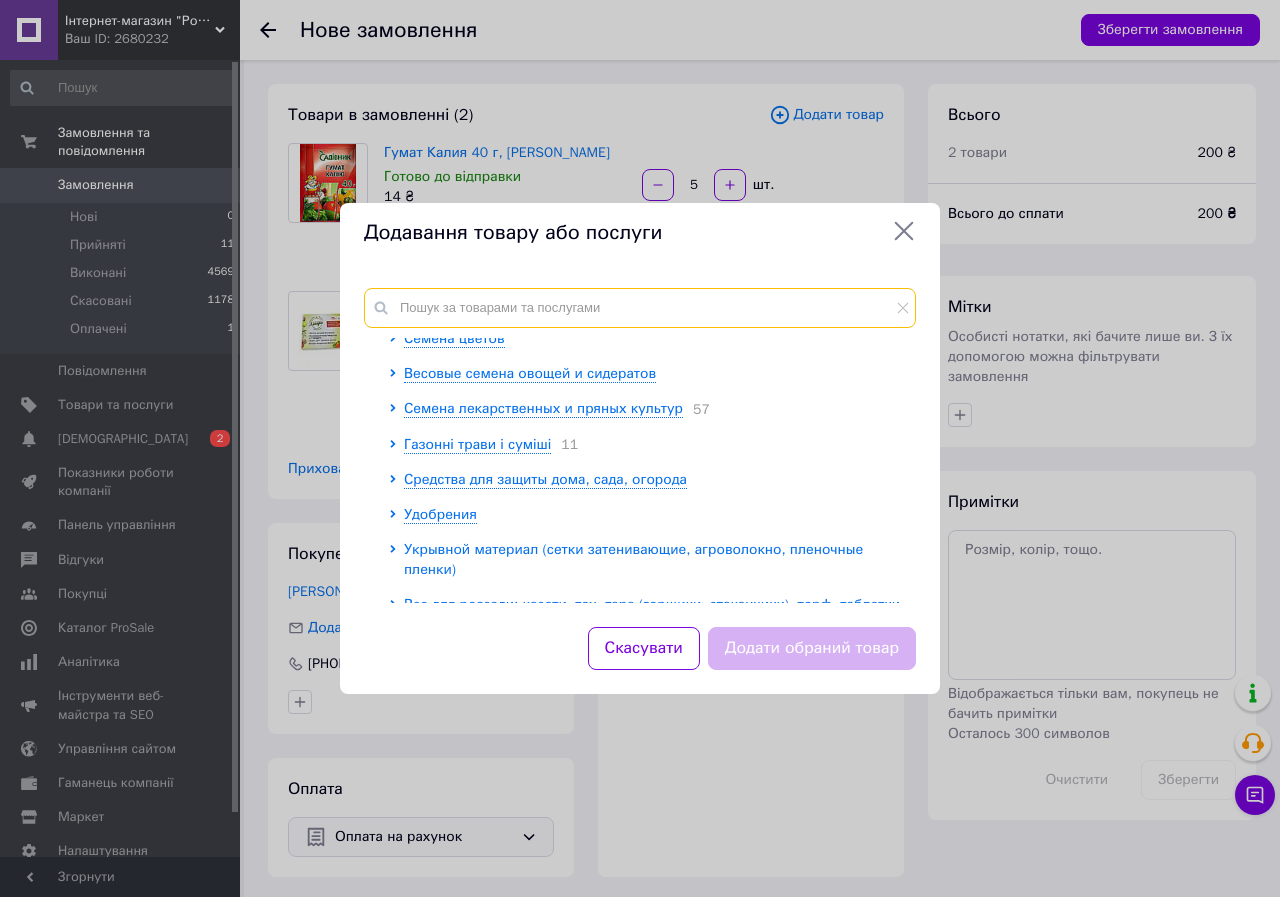 scroll, scrollTop: 141, scrollLeft: 0, axis: vertical 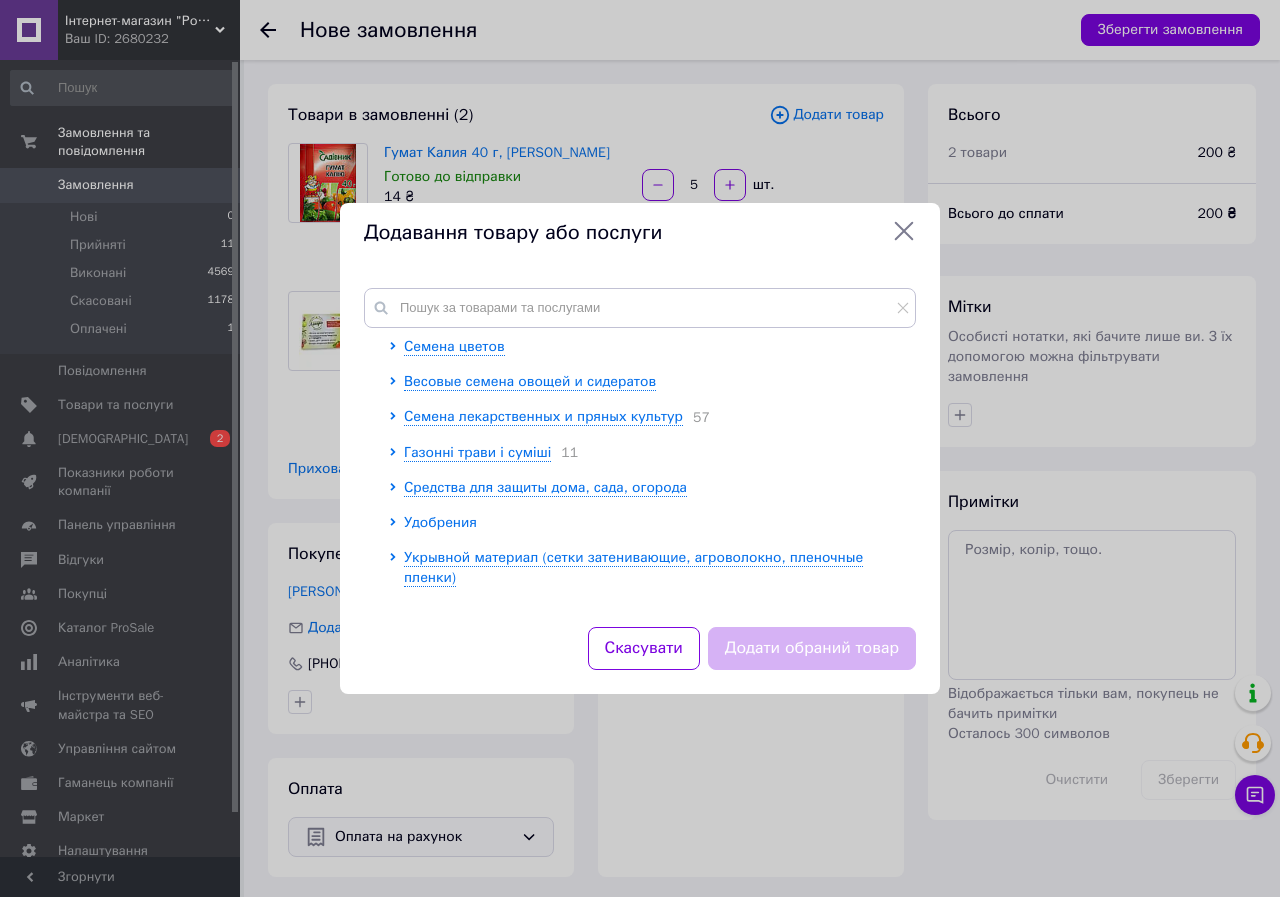 click on "Удобрения" at bounding box center (440, 522) 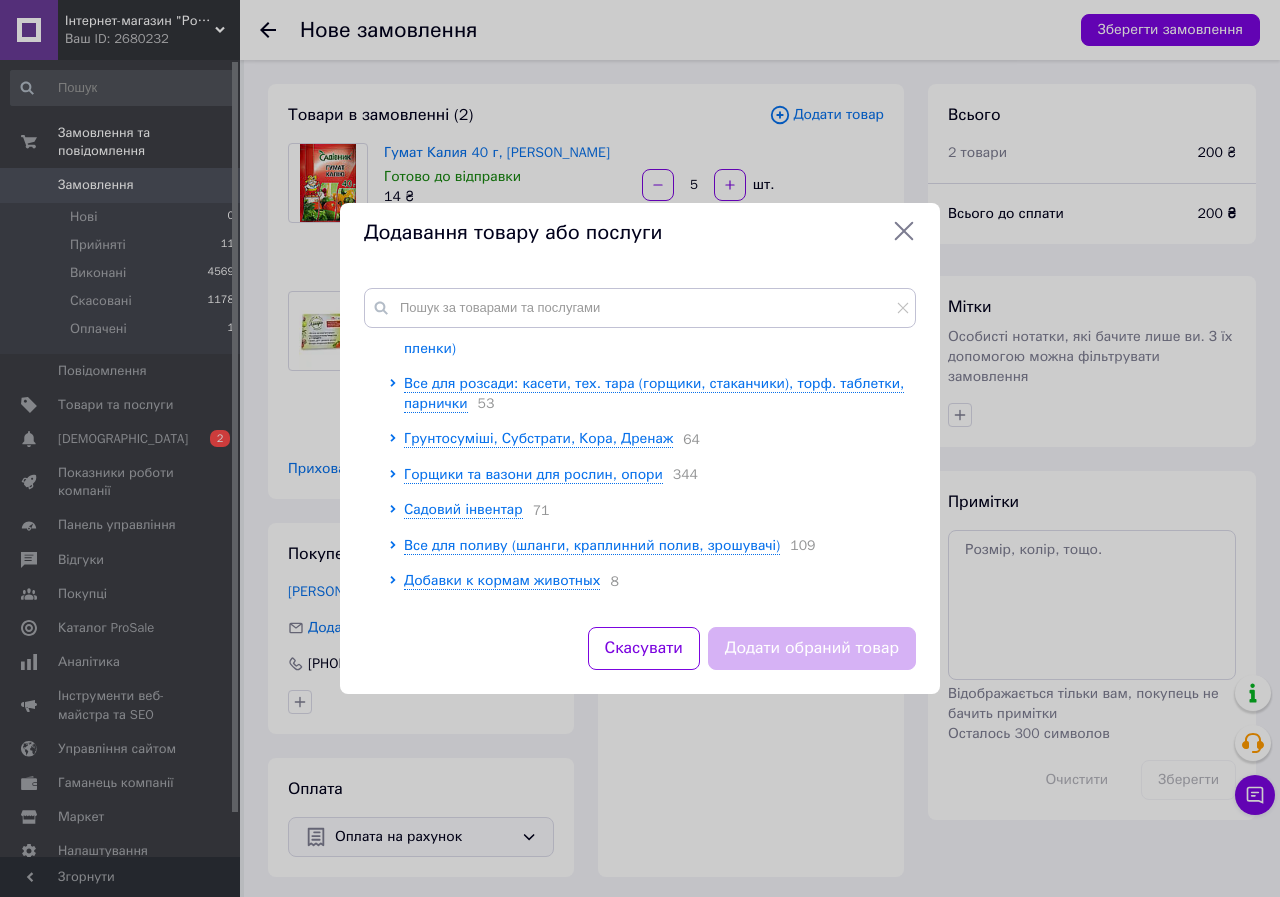 scroll, scrollTop: 514, scrollLeft: 0, axis: vertical 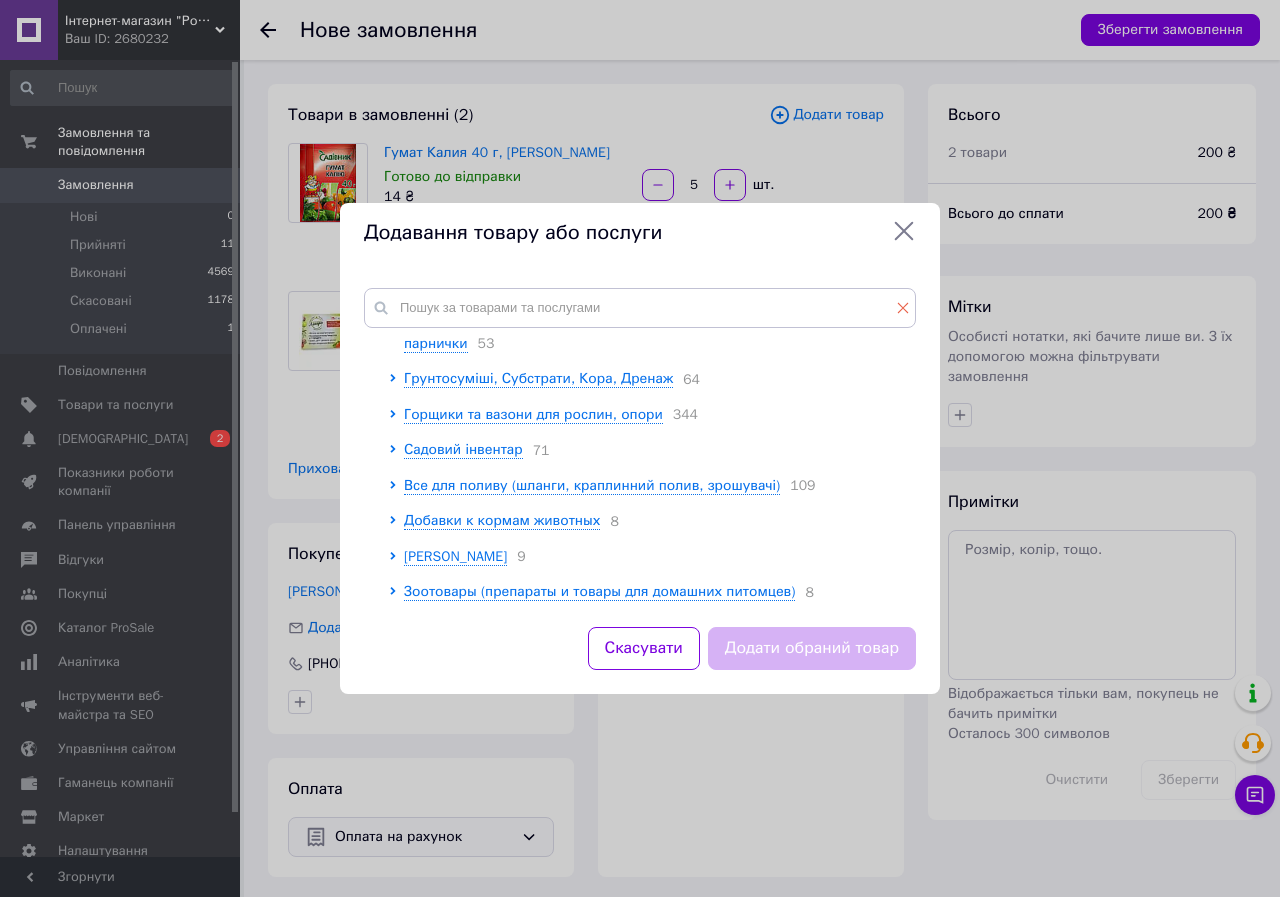 click 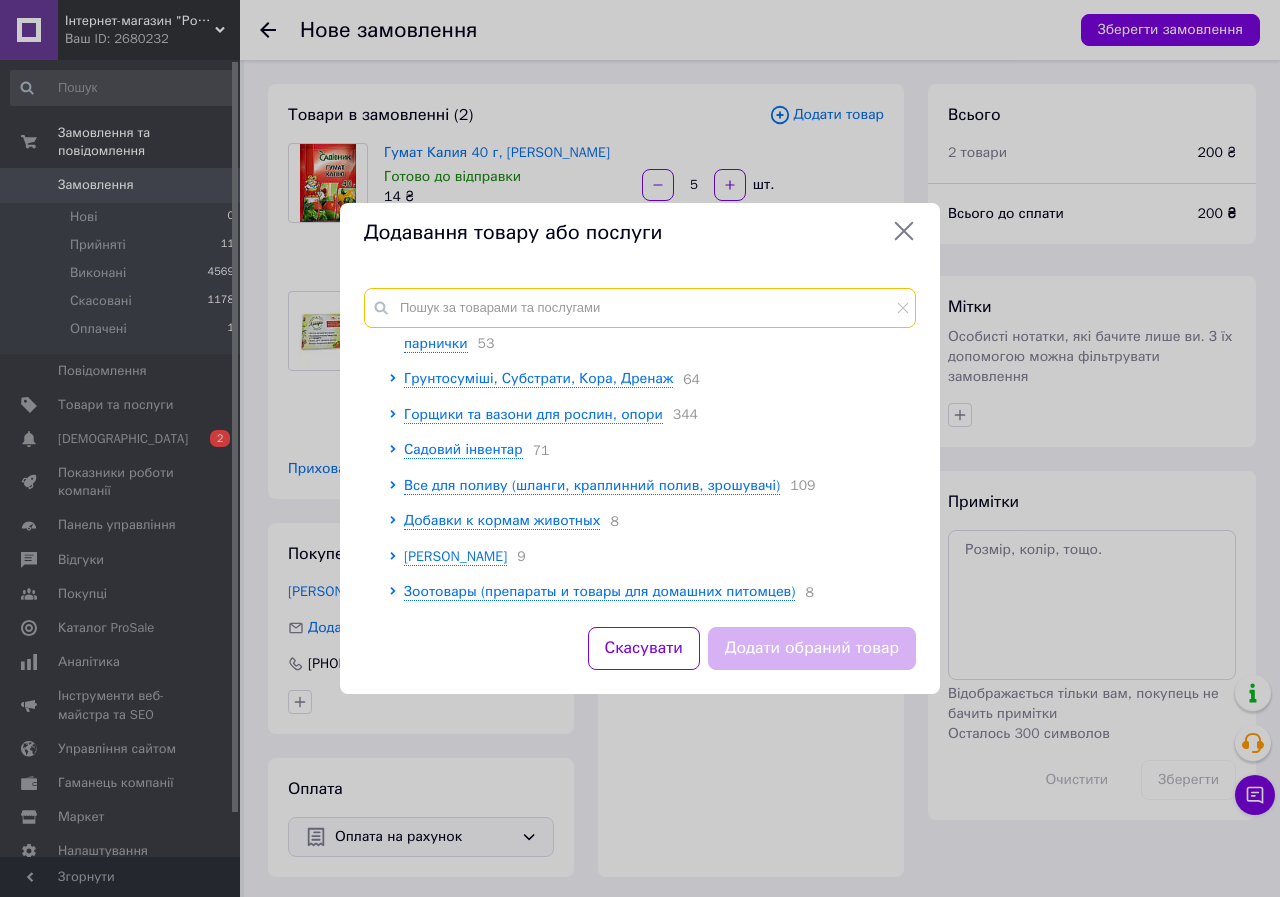 click at bounding box center (640, 308) 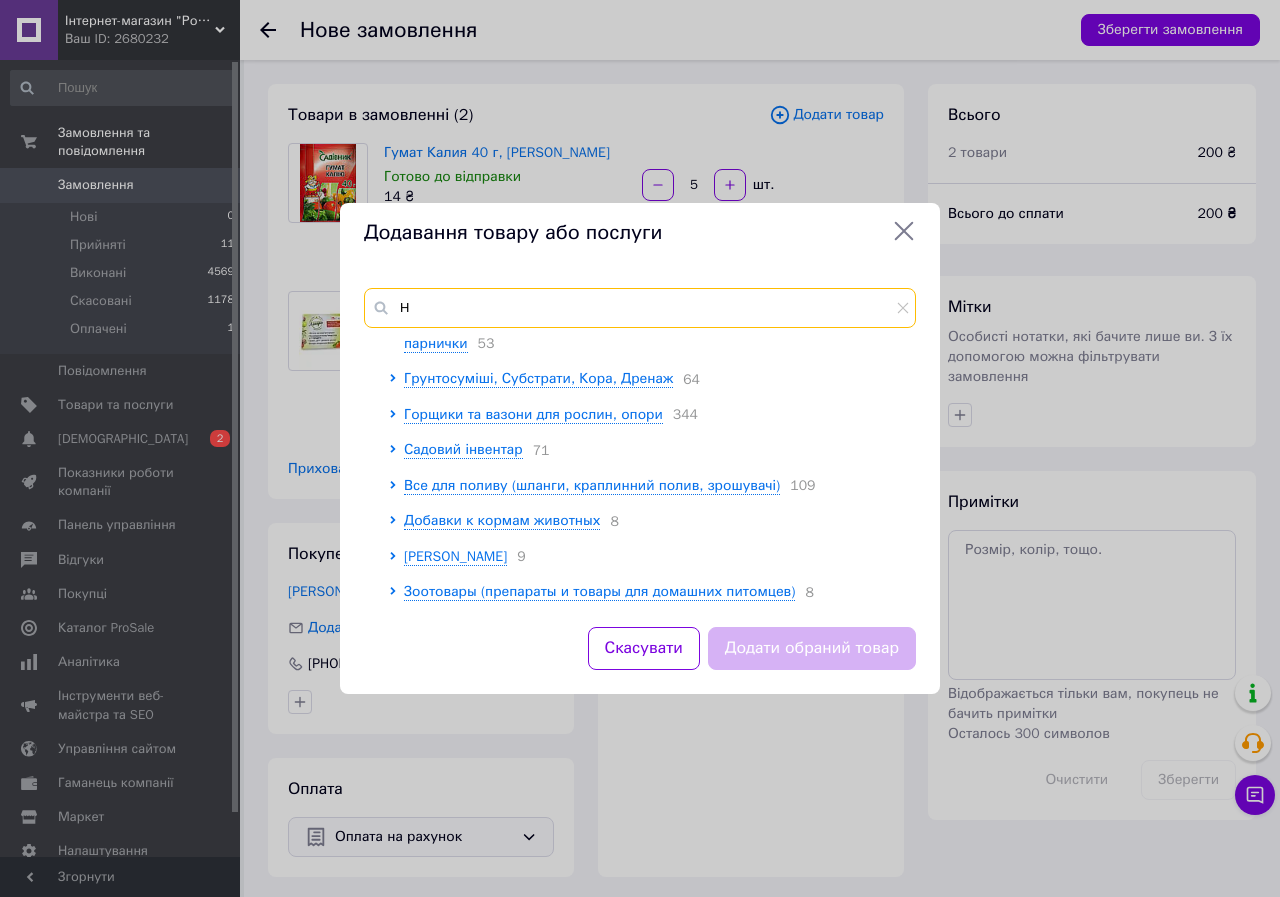 scroll, scrollTop: 0, scrollLeft: 0, axis: both 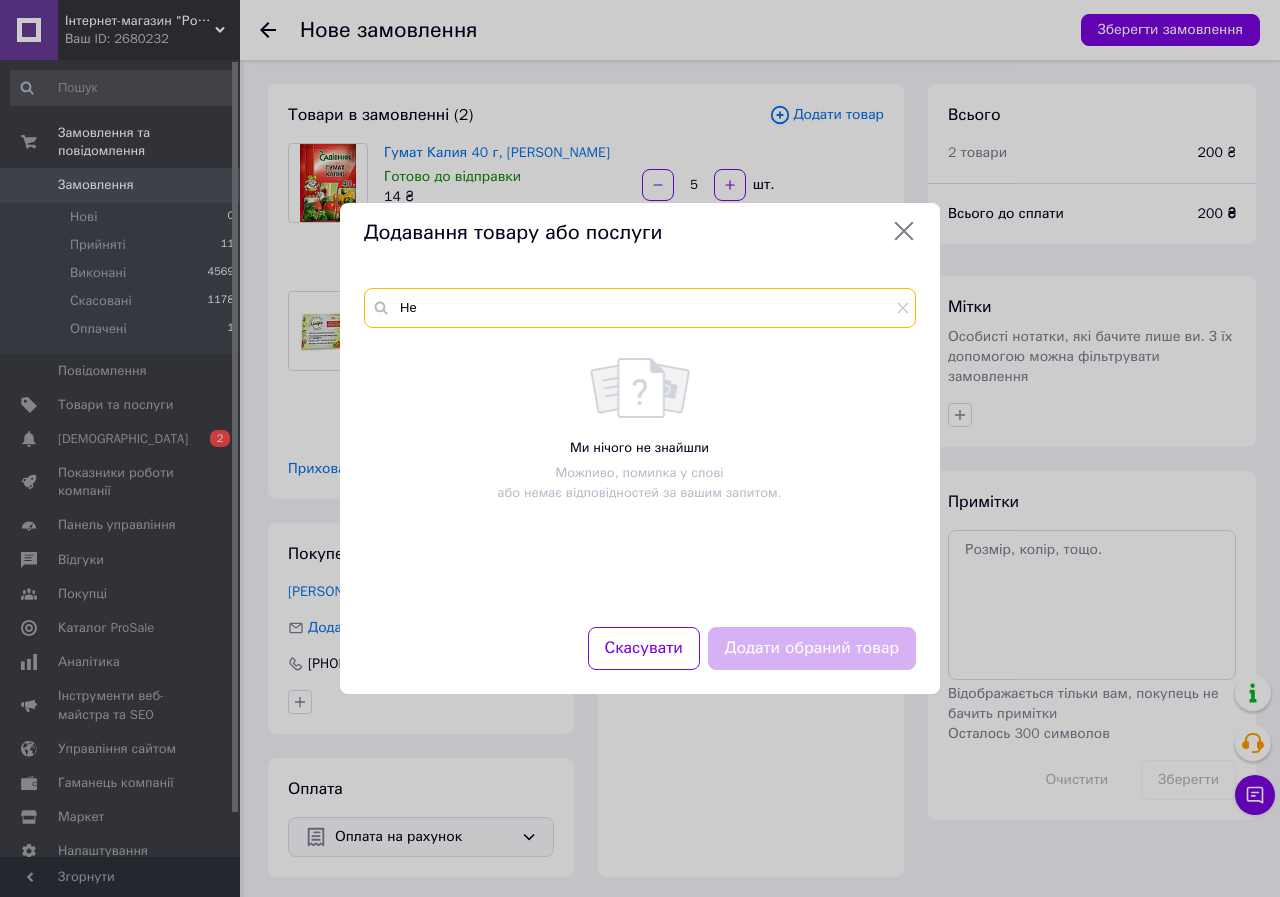 type on "Н" 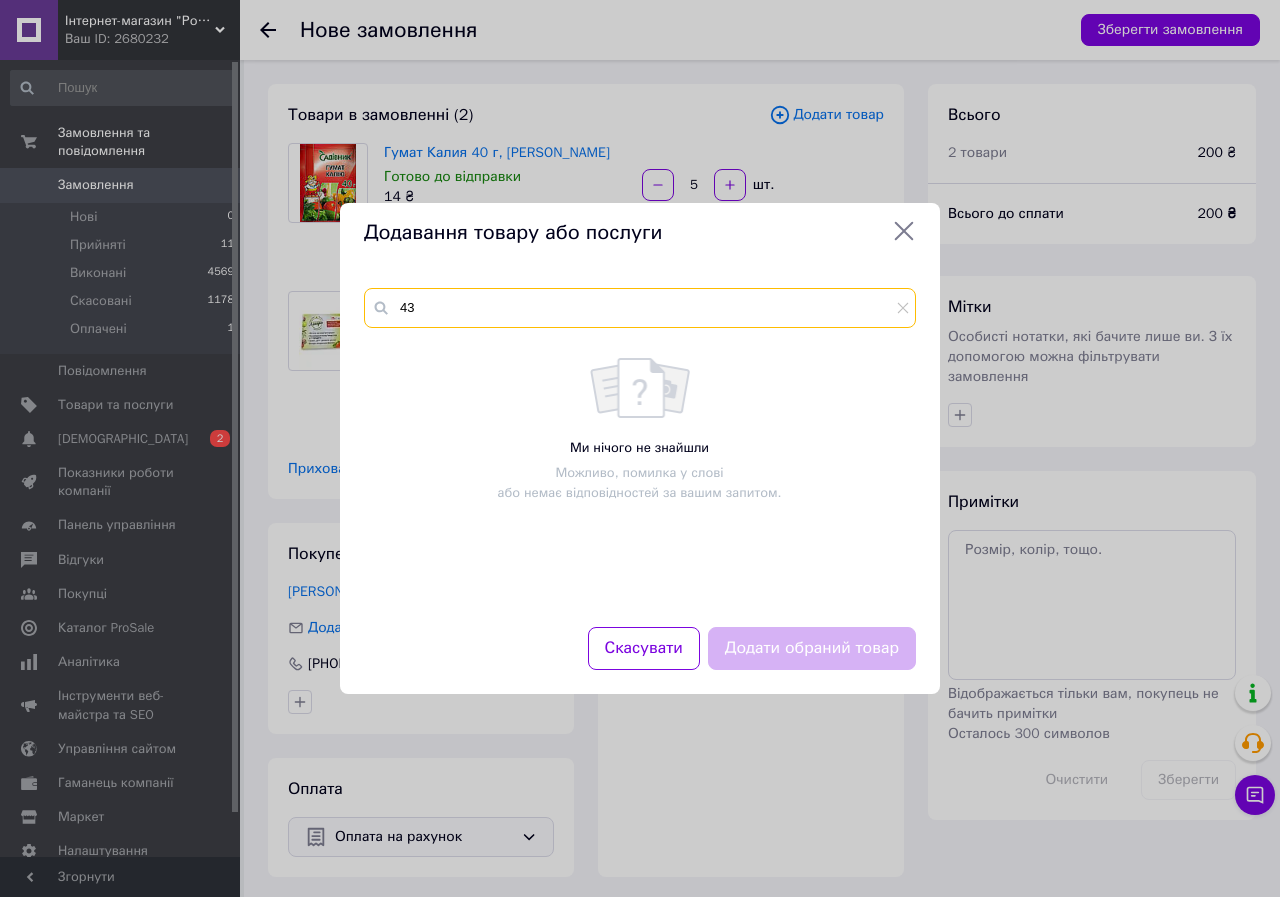 type on "4" 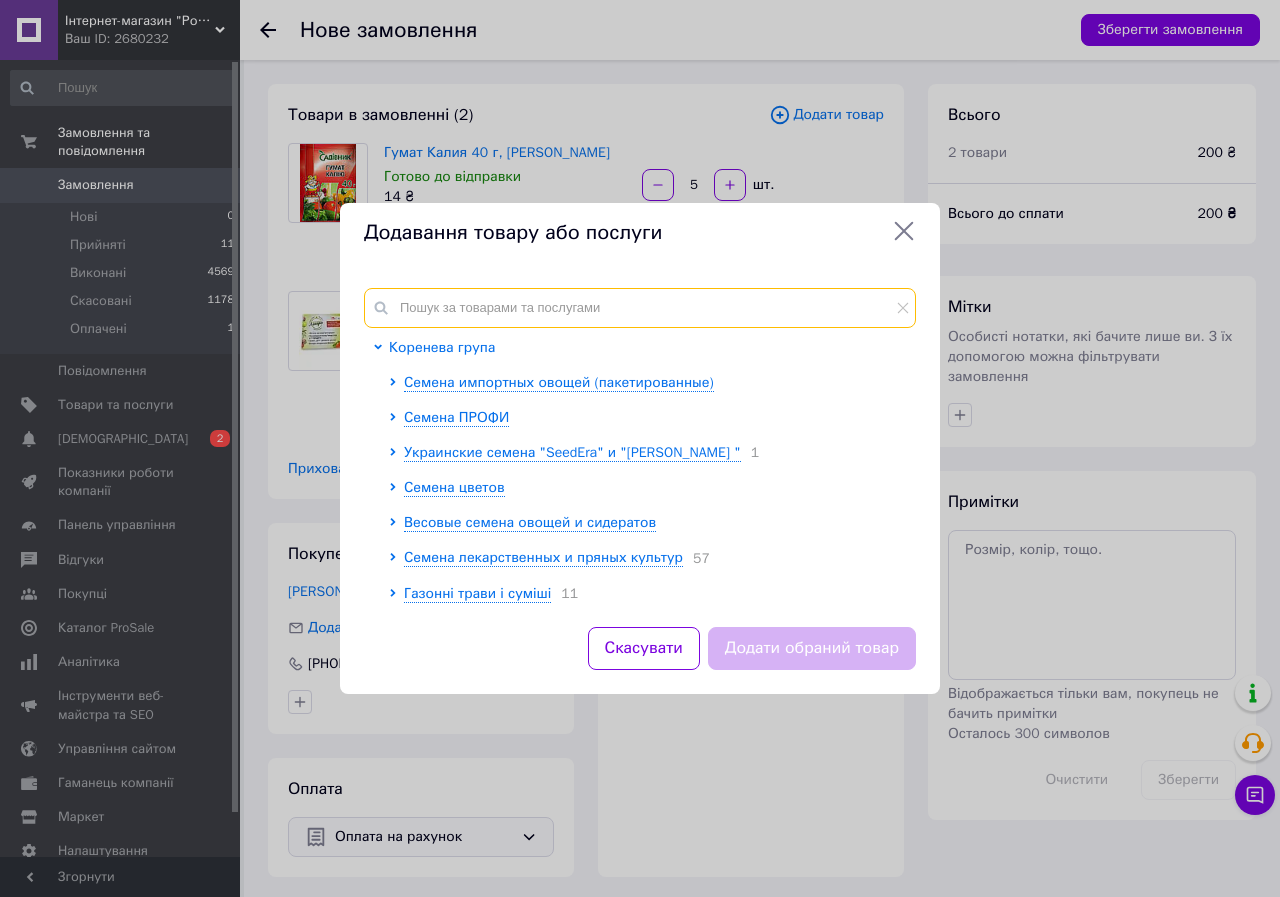 type 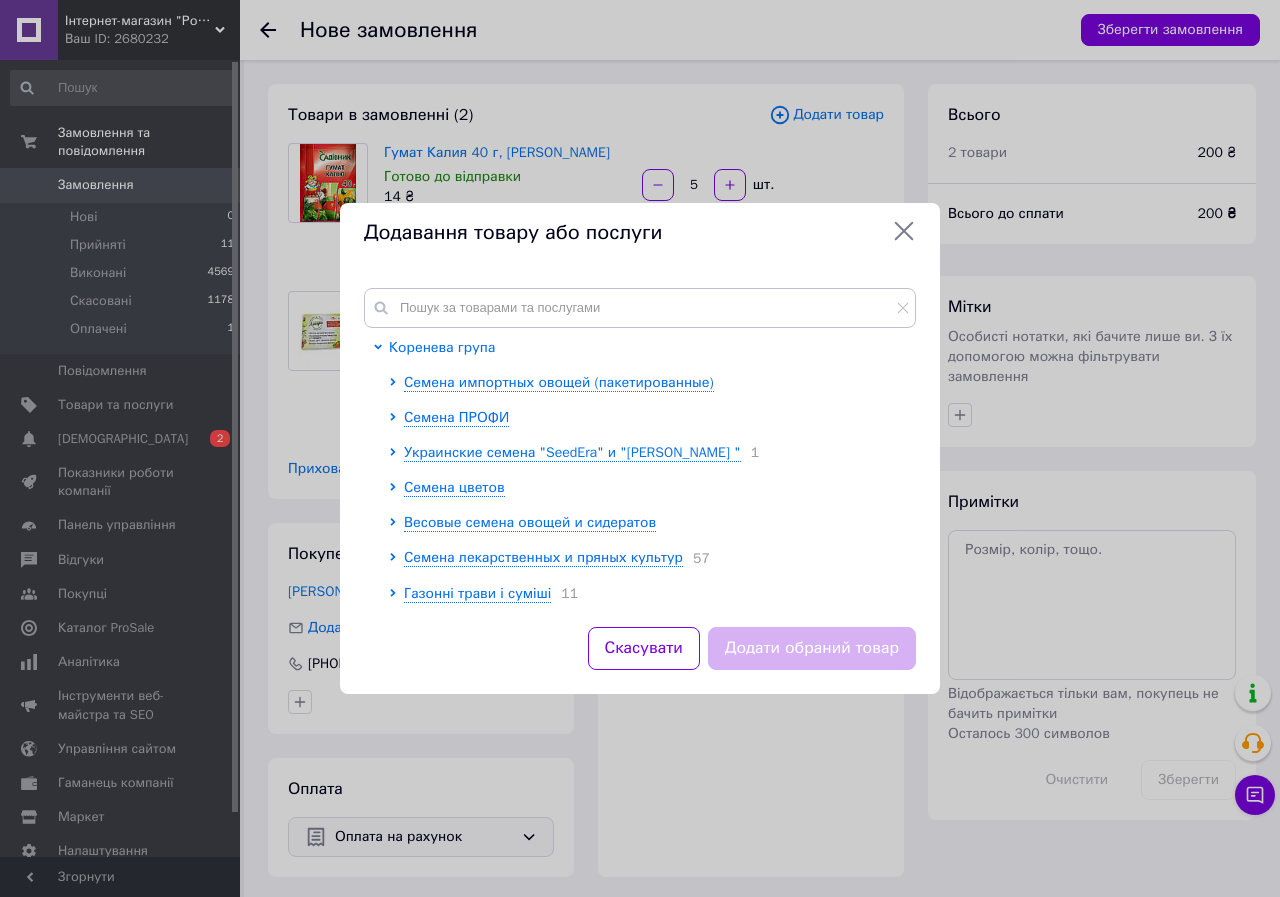 click on "Коренева група" at bounding box center (442, 347) 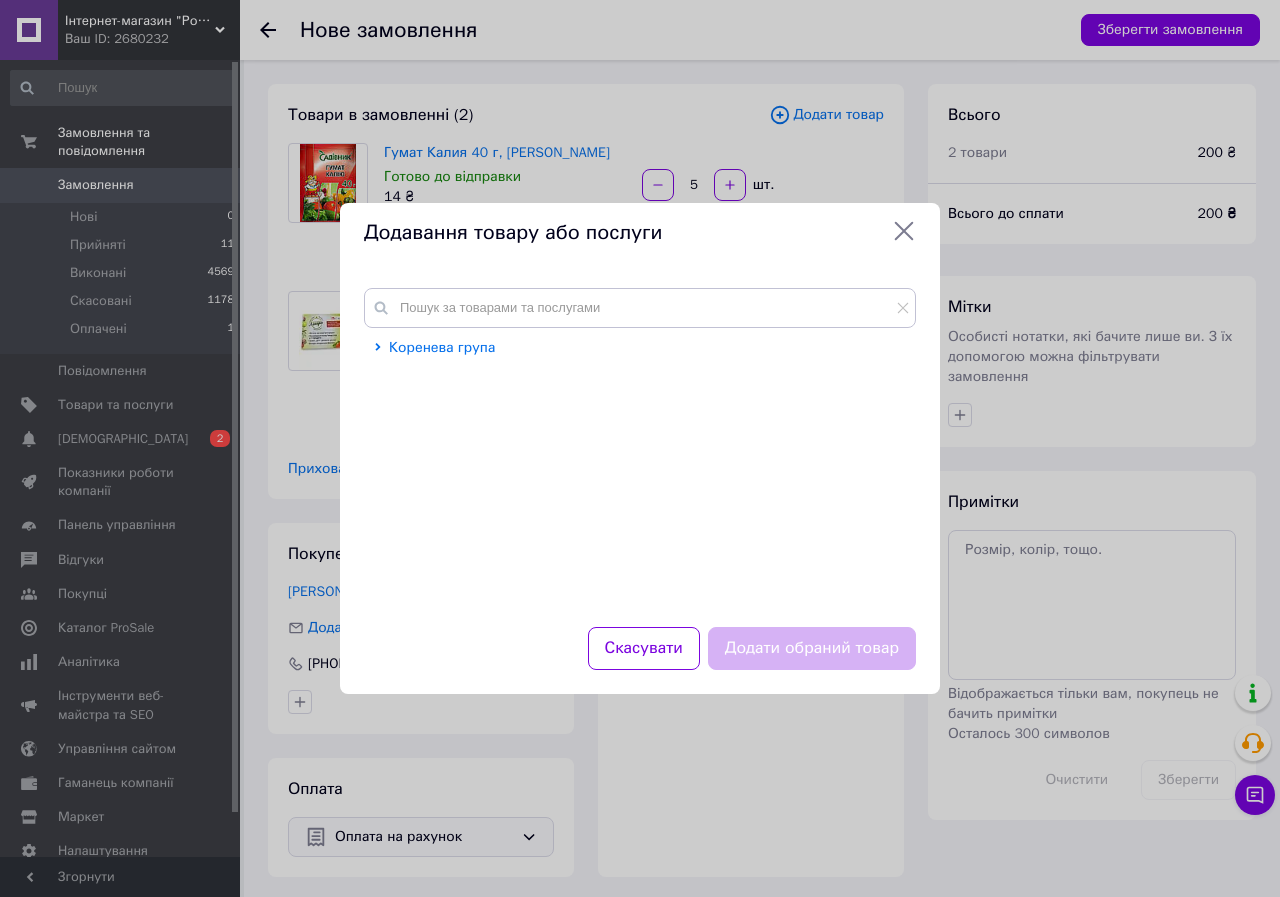 click on "Коренева група" at bounding box center (442, 347) 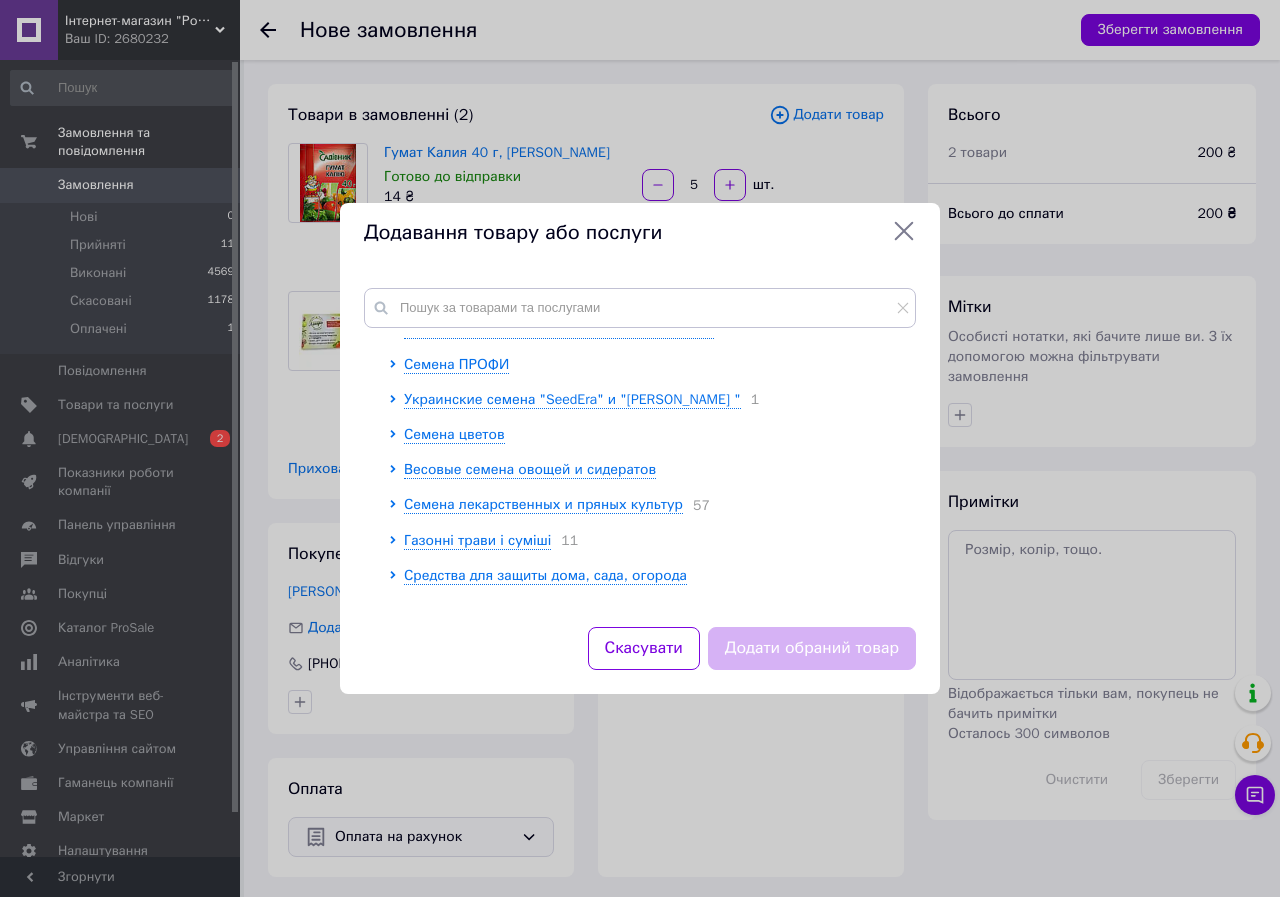 scroll, scrollTop: 100, scrollLeft: 0, axis: vertical 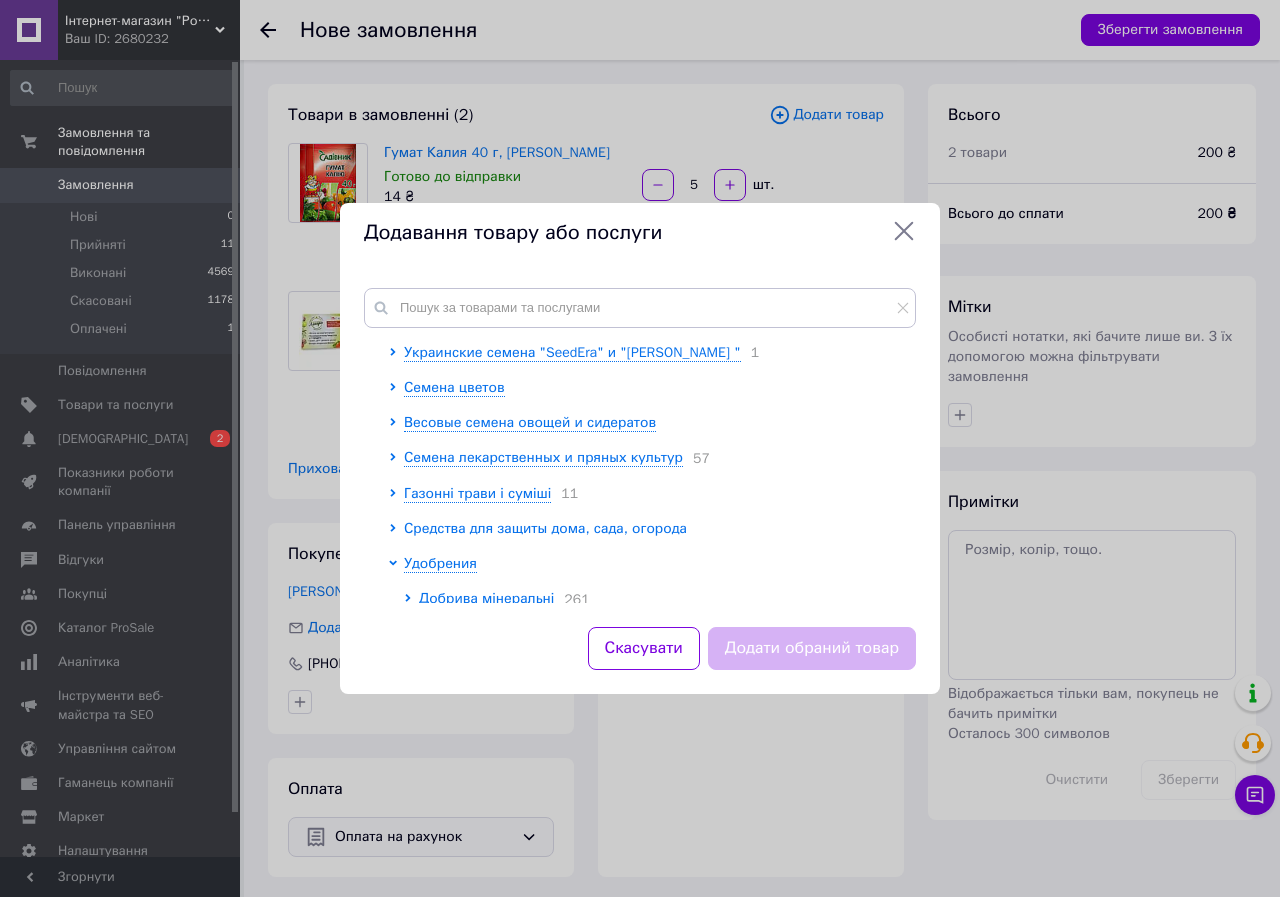 click on "Средства для защиты дома, сада, огорода" at bounding box center (545, 528) 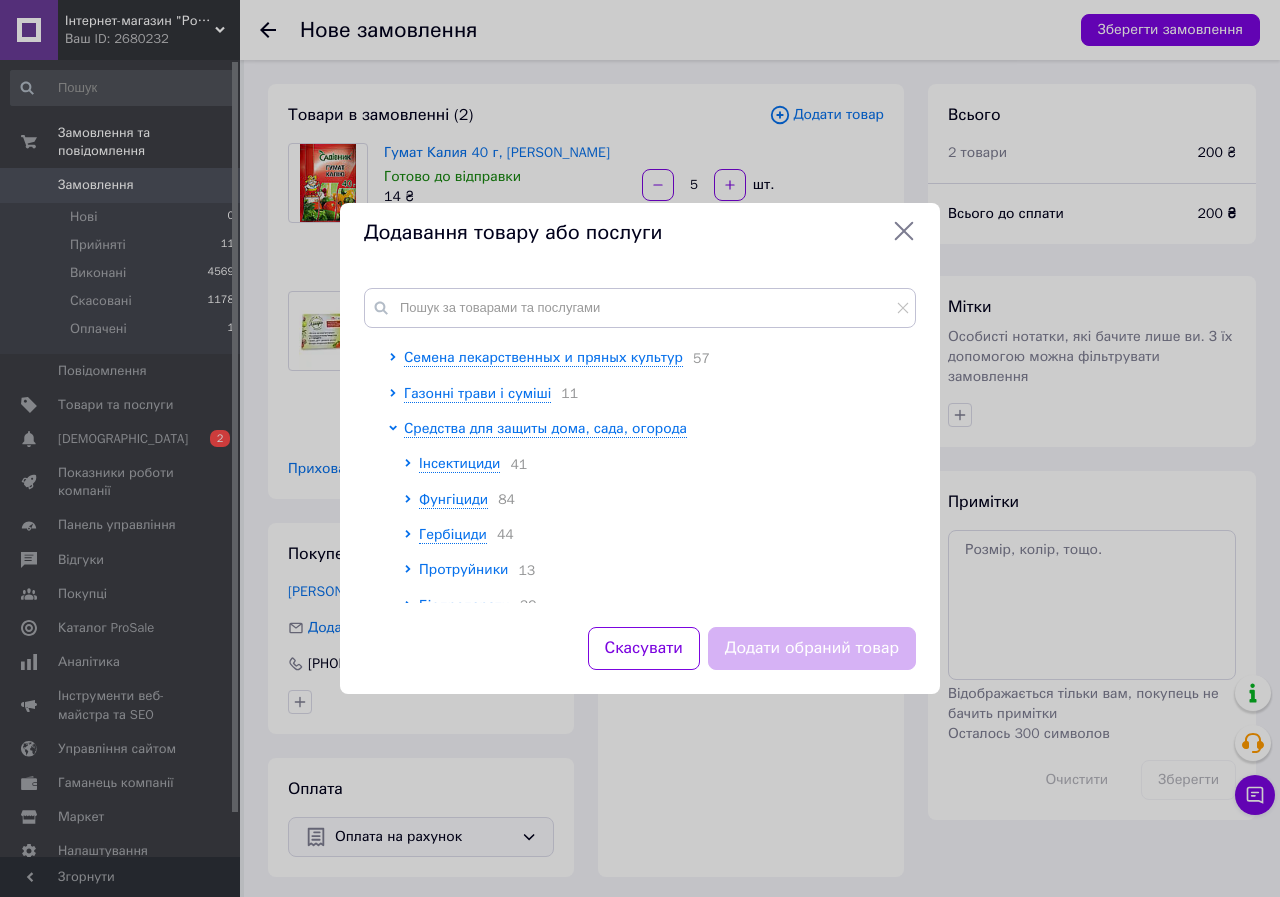 scroll, scrollTop: 300, scrollLeft: 0, axis: vertical 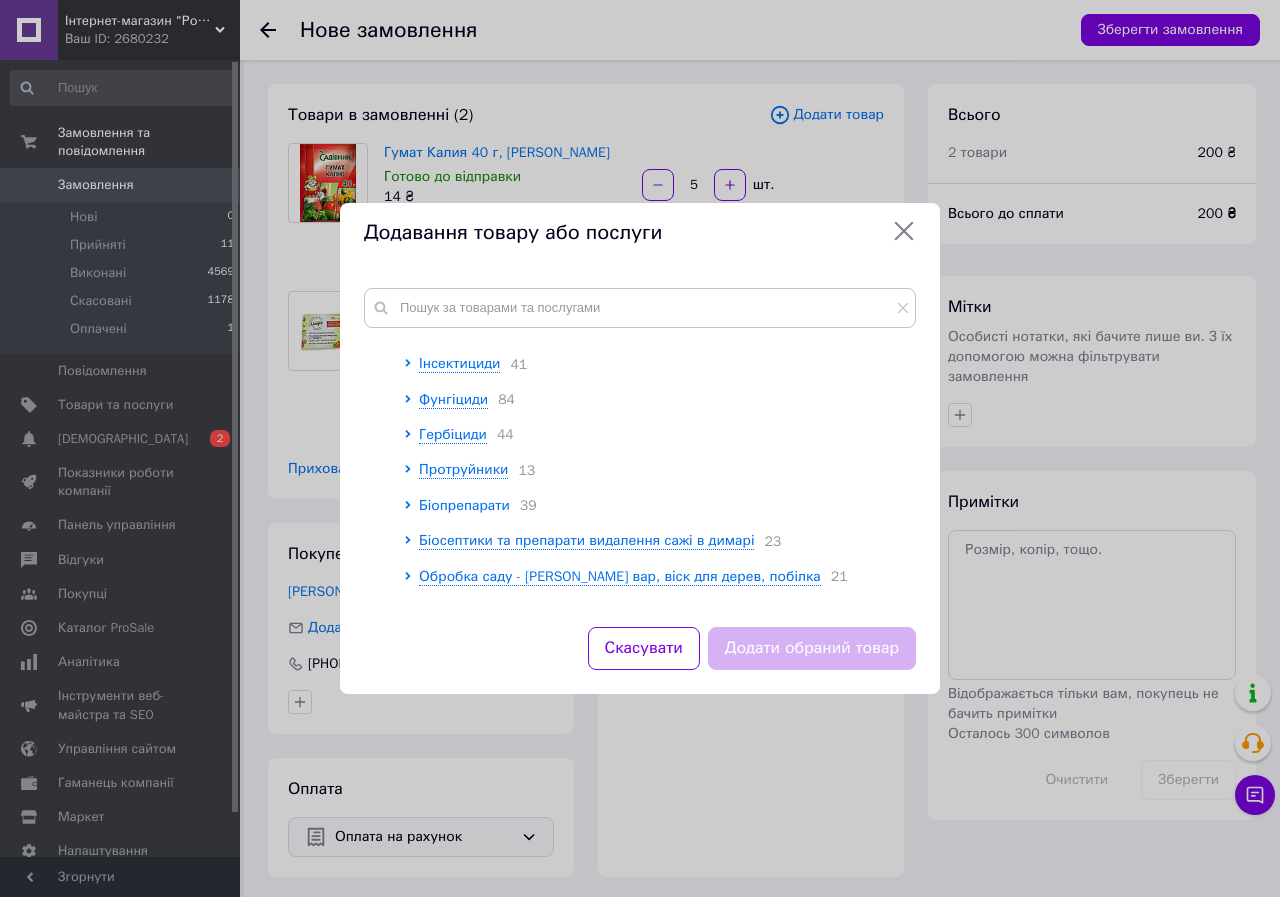 click on "Біопрепарати" at bounding box center (464, 505) 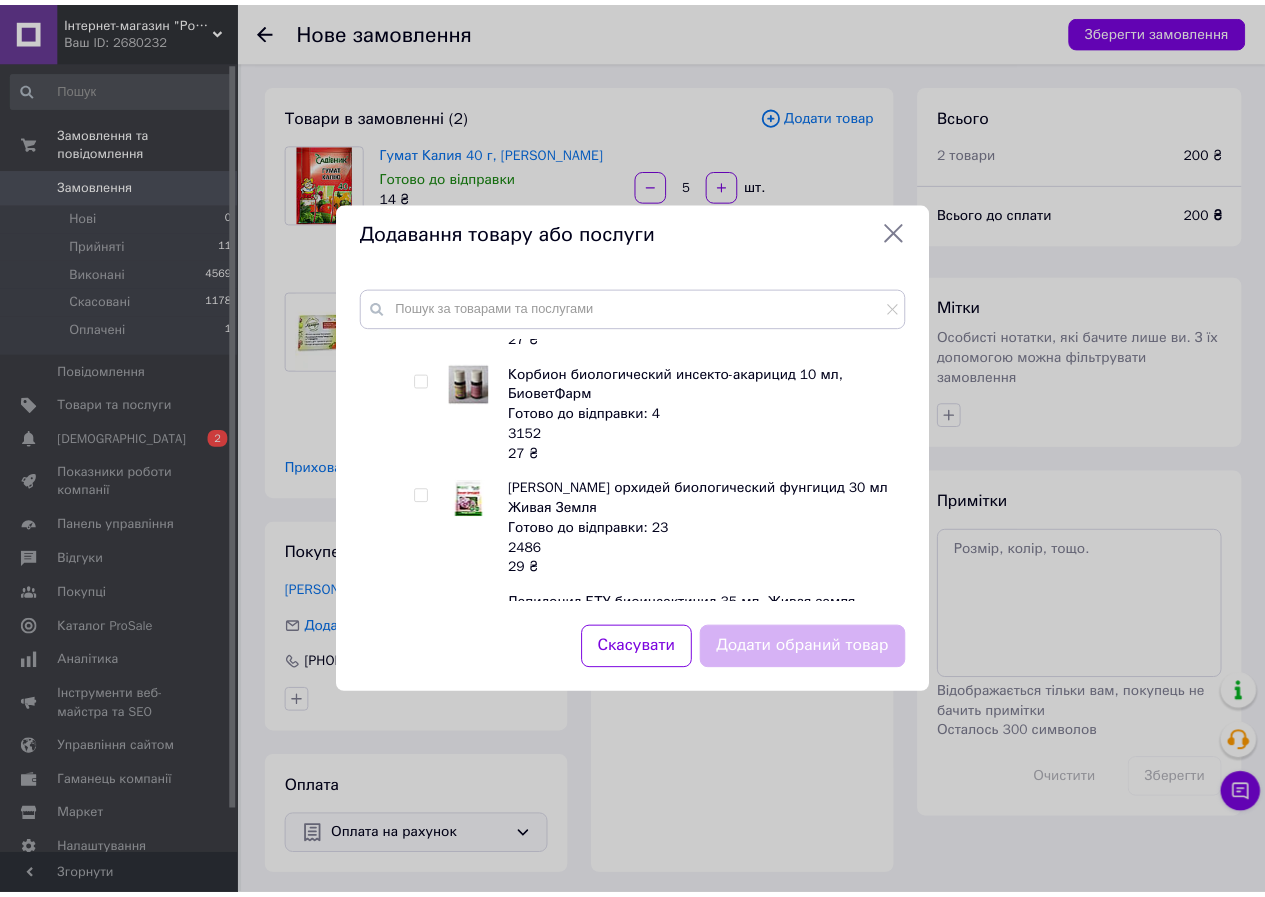 scroll, scrollTop: 2600, scrollLeft: 0, axis: vertical 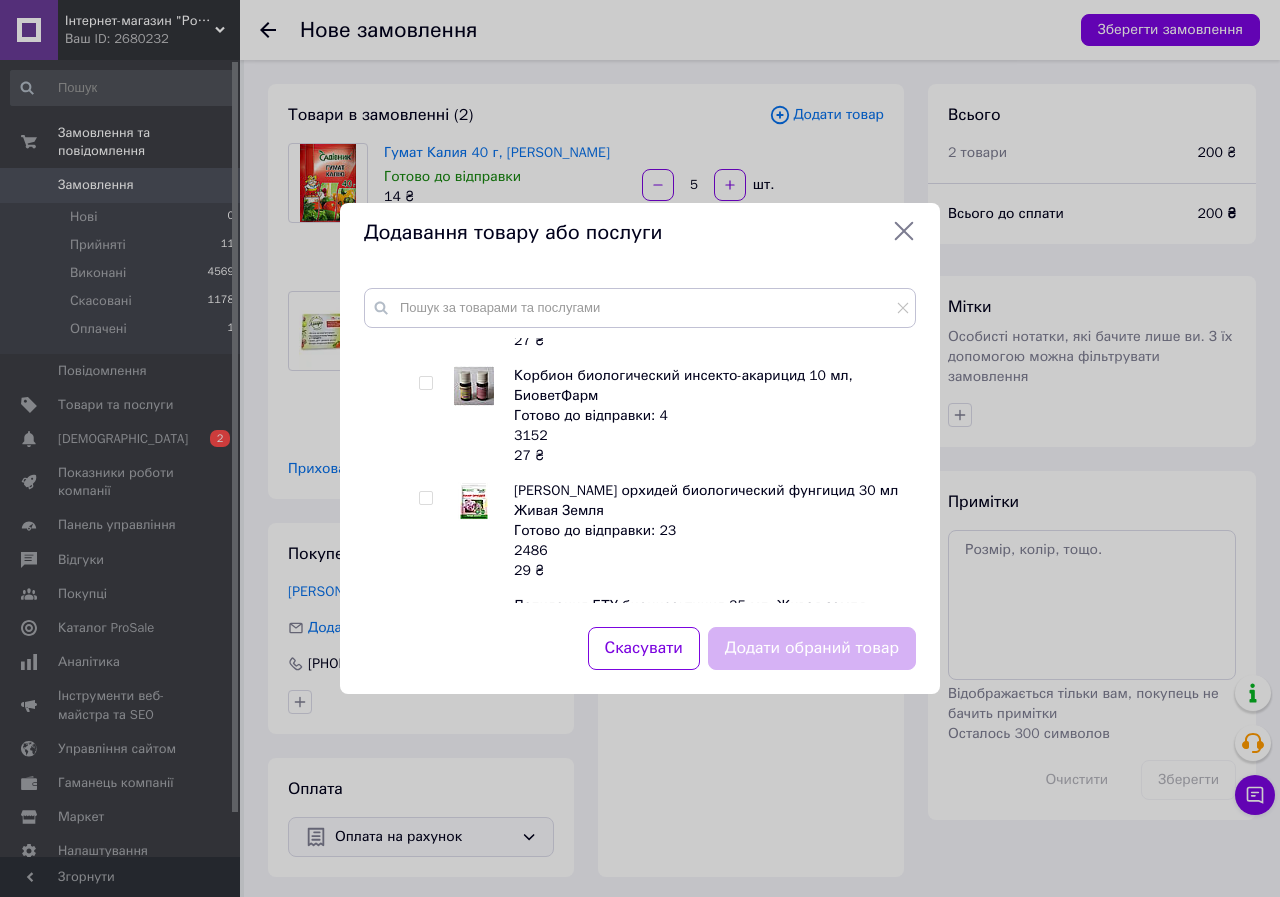 click 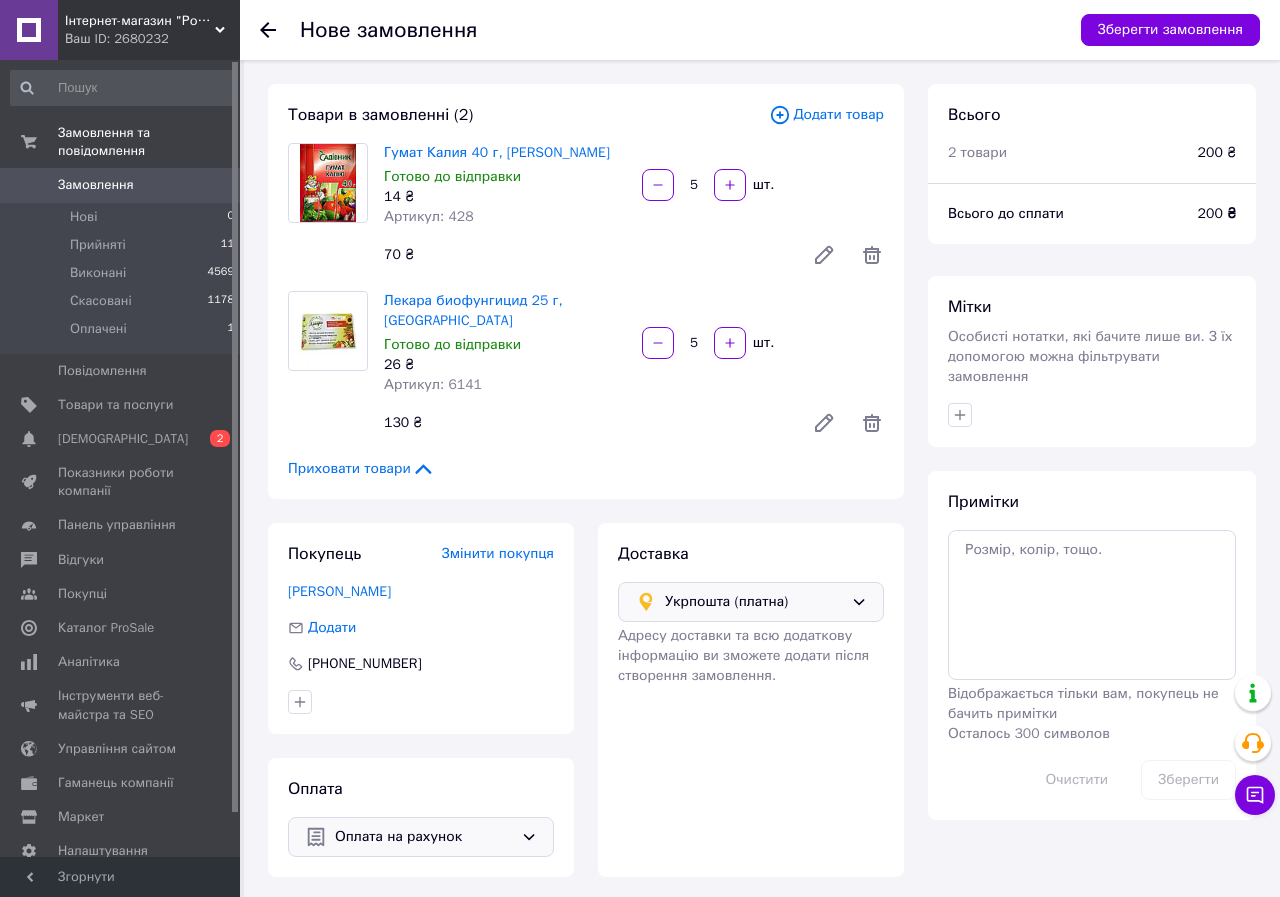 click on "Додати товар" at bounding box center [826, 115] 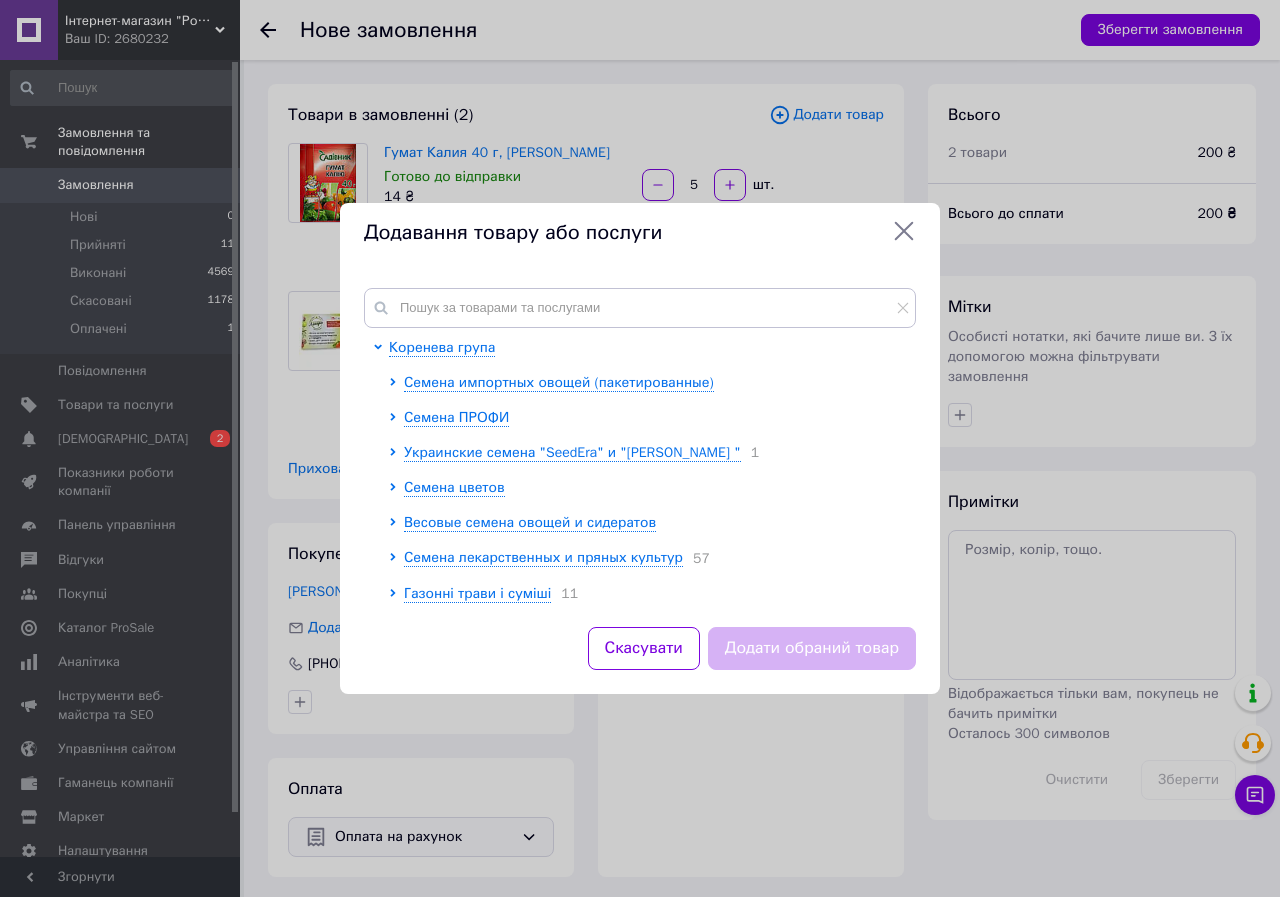 click 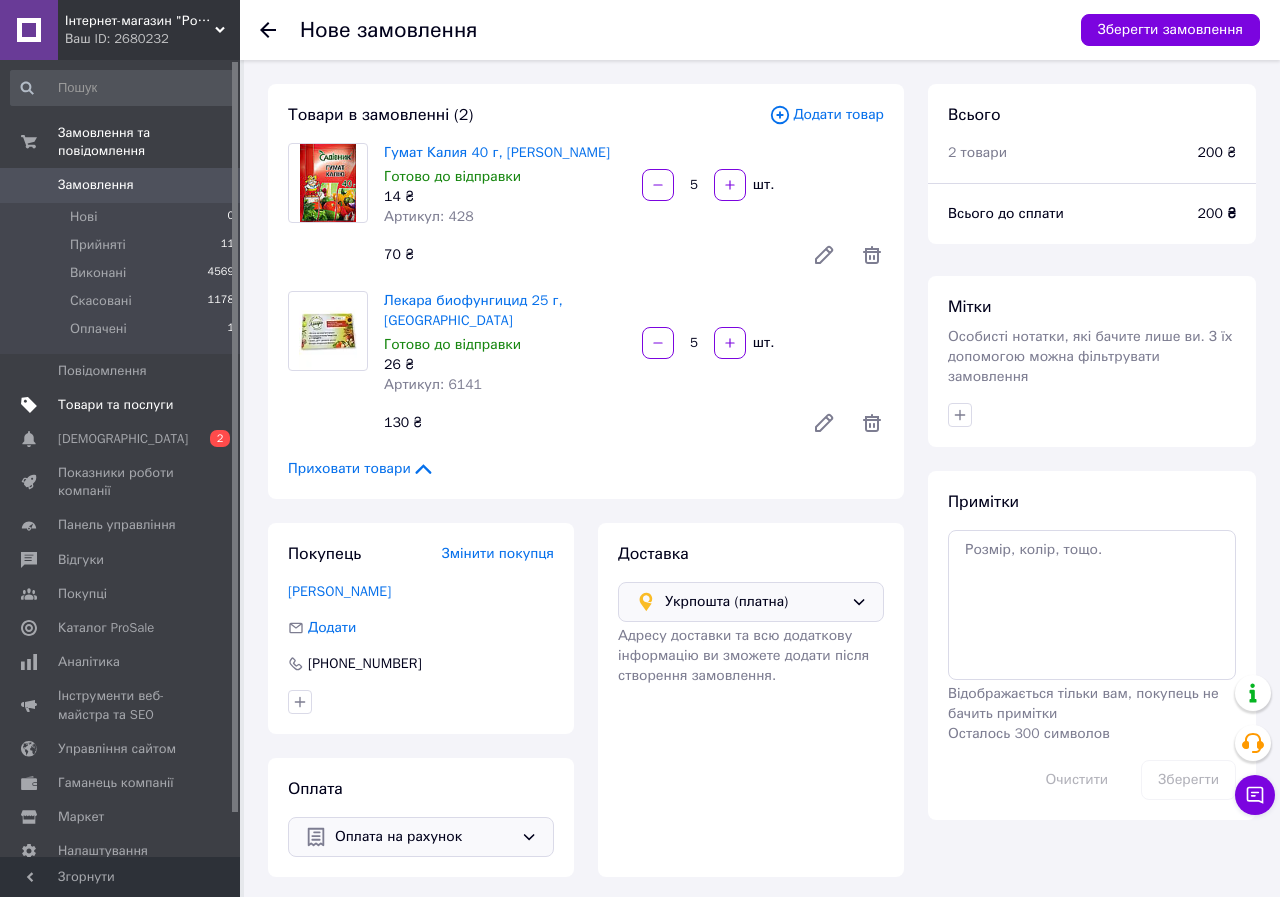 click on "Товари та послуги" at bounding box center (115, 405) 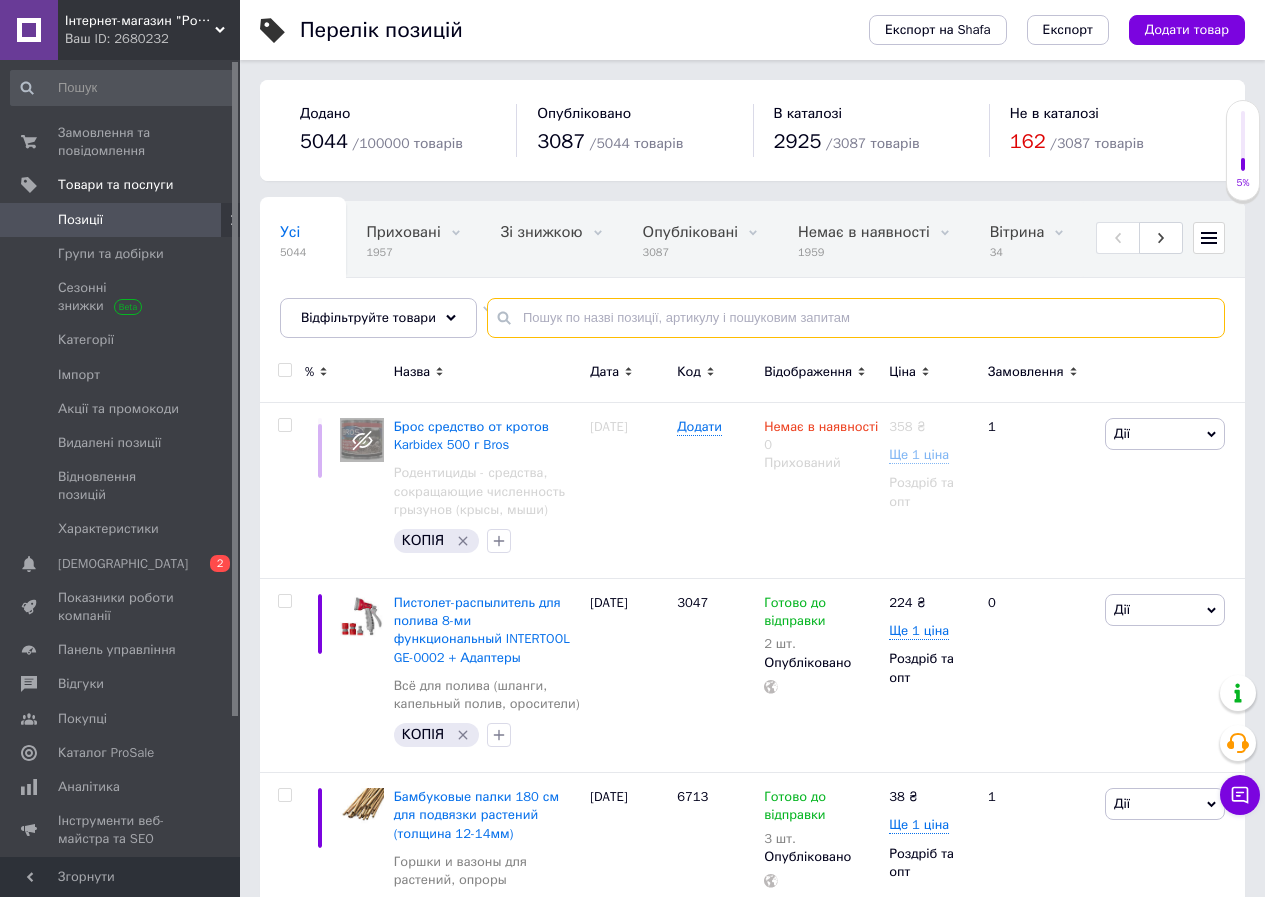 click at bounding box center (856, 318) 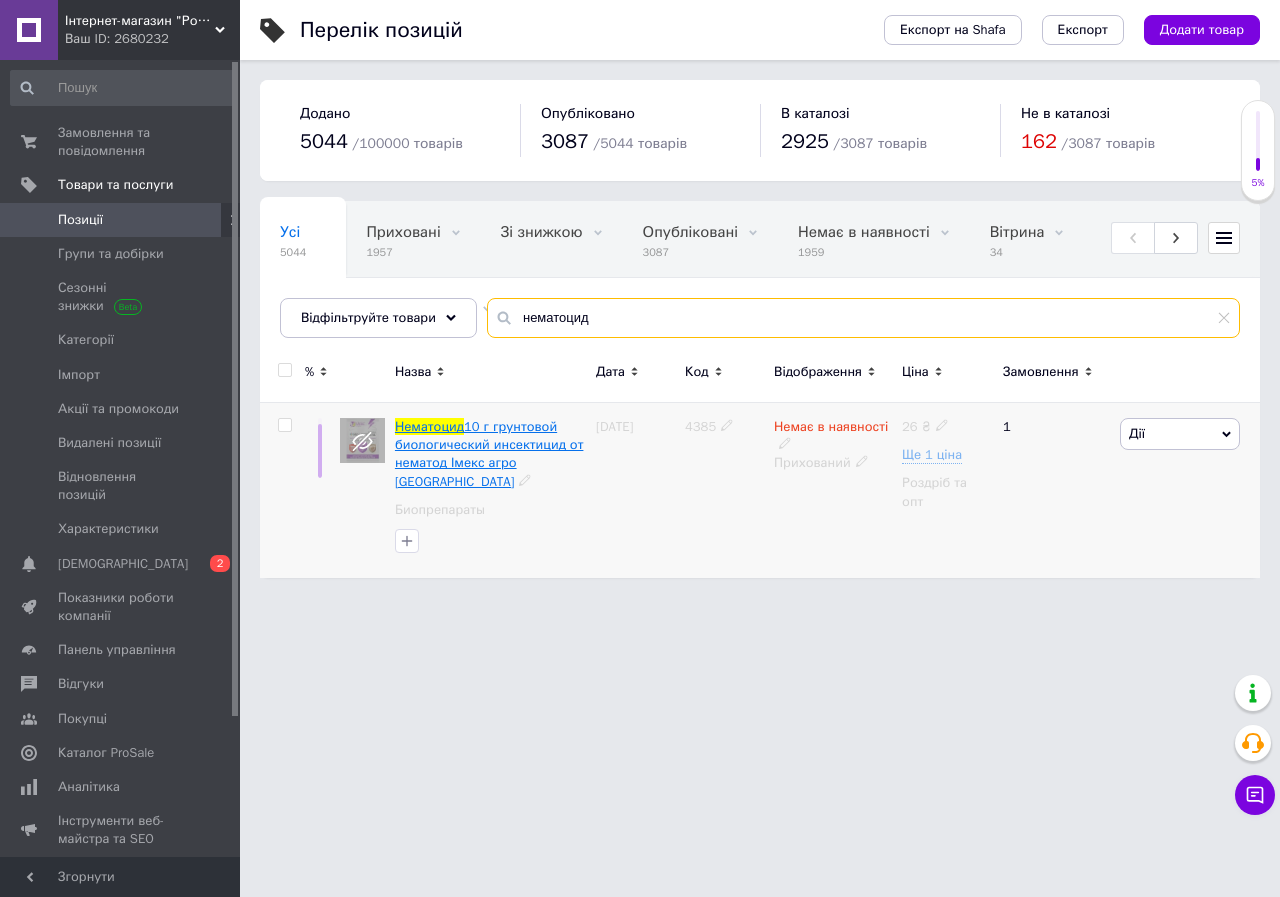 type on "нематоцид" 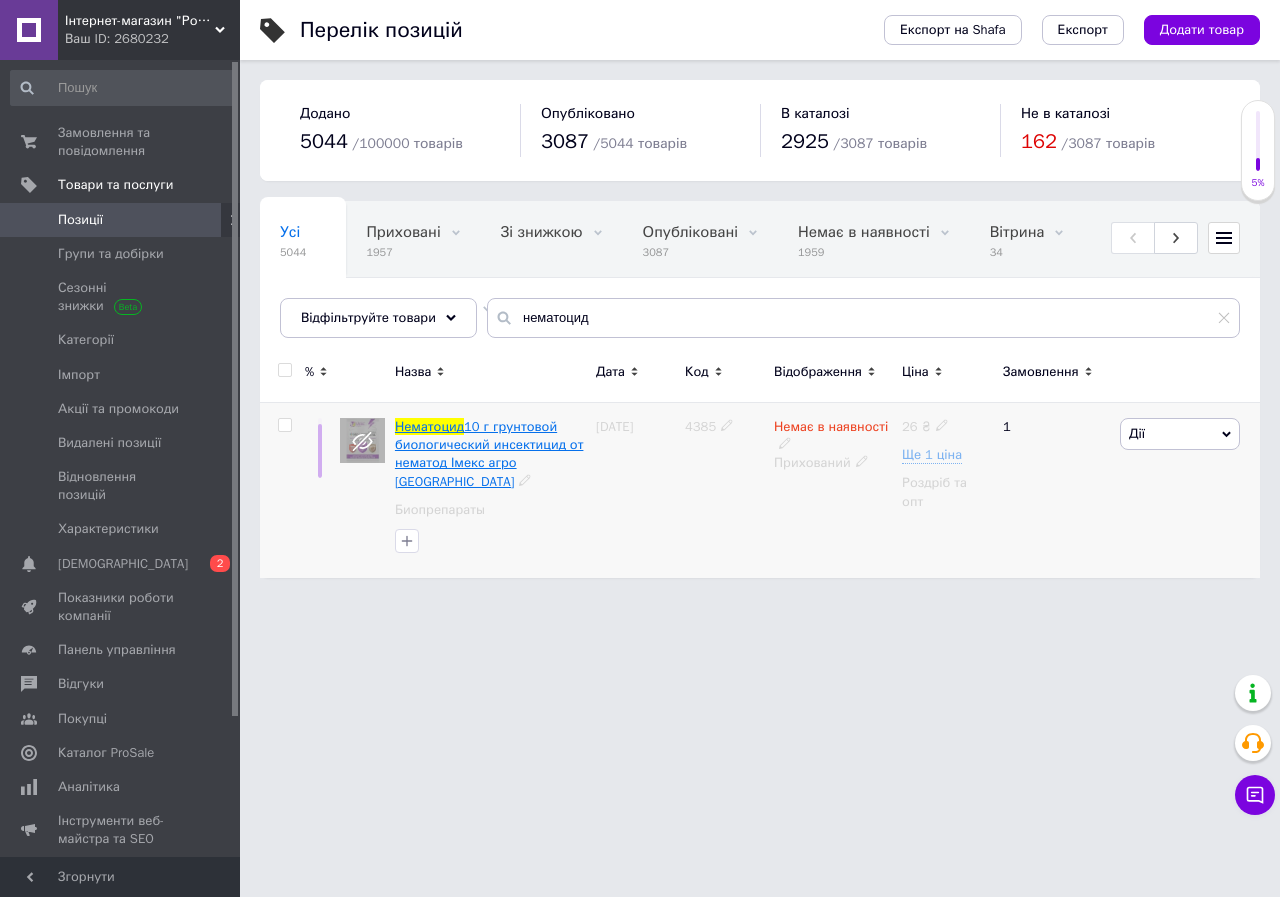 click on "10 г грунтовой биологический инсектицид от нематод Імекс агро [GEOGRAPHIC_DATA]" at bounding box center (489, 454) 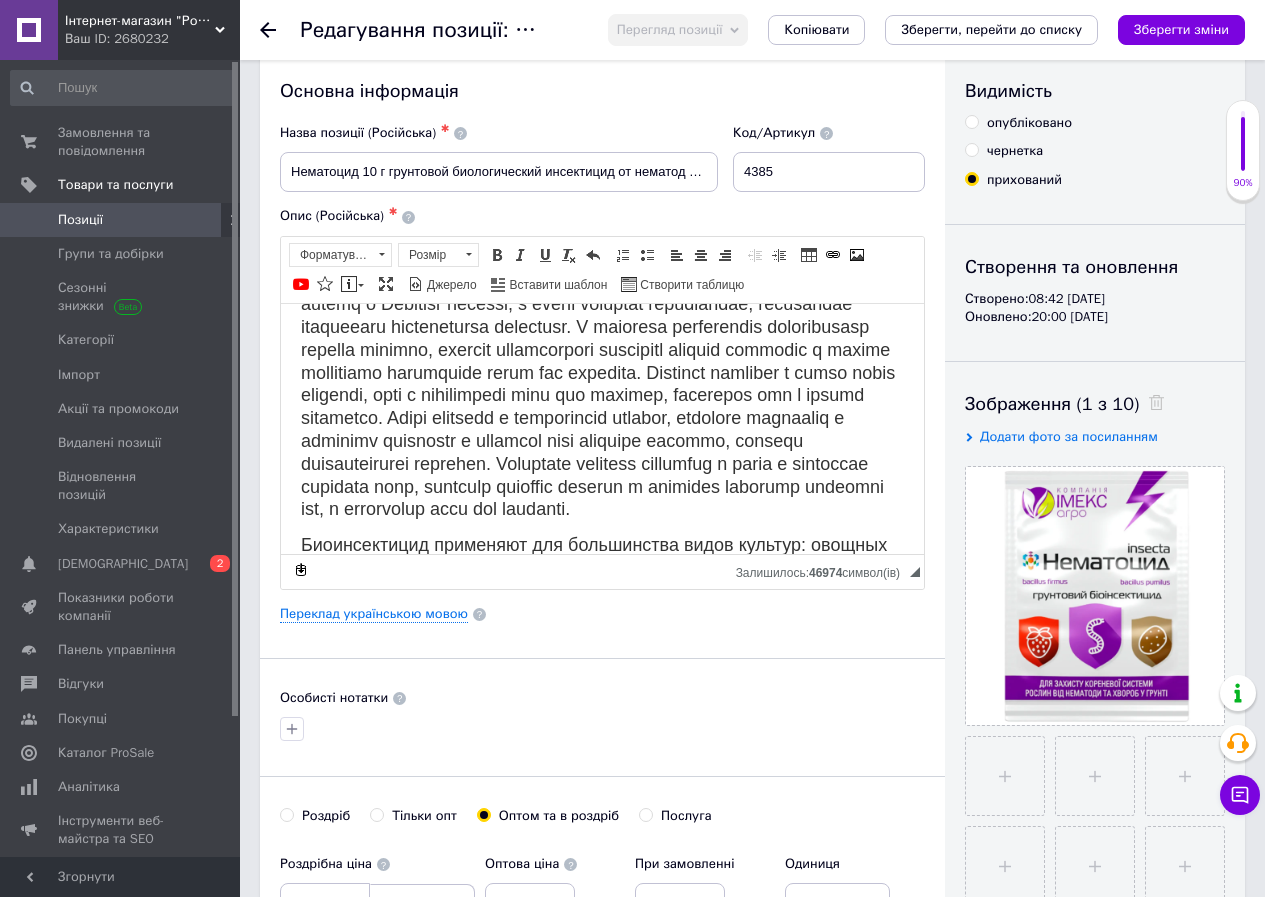 scroll, scrollTop: 0, scrollLeft: 0, axis: both 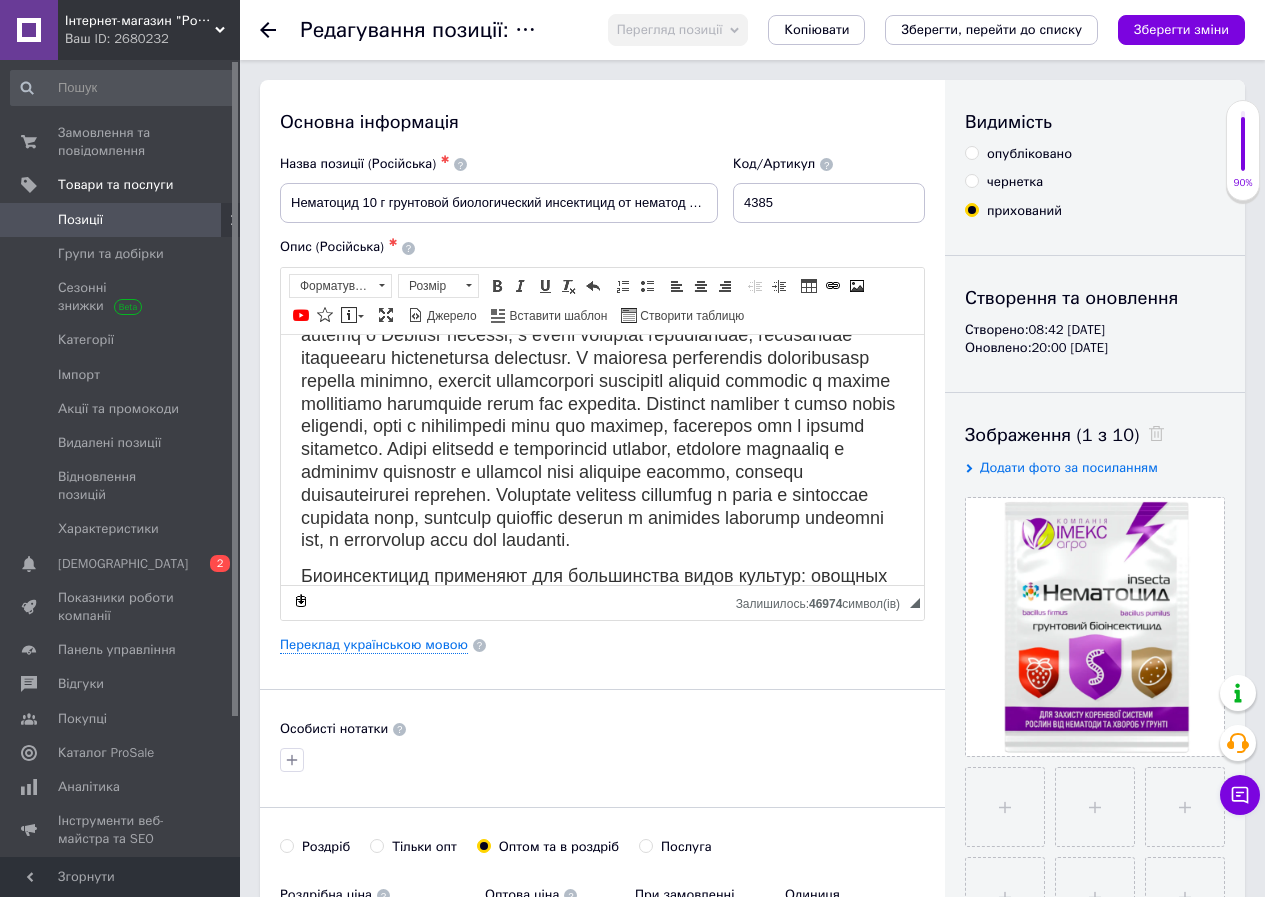 click on "опубліковано" at bounding box center (971, 152) 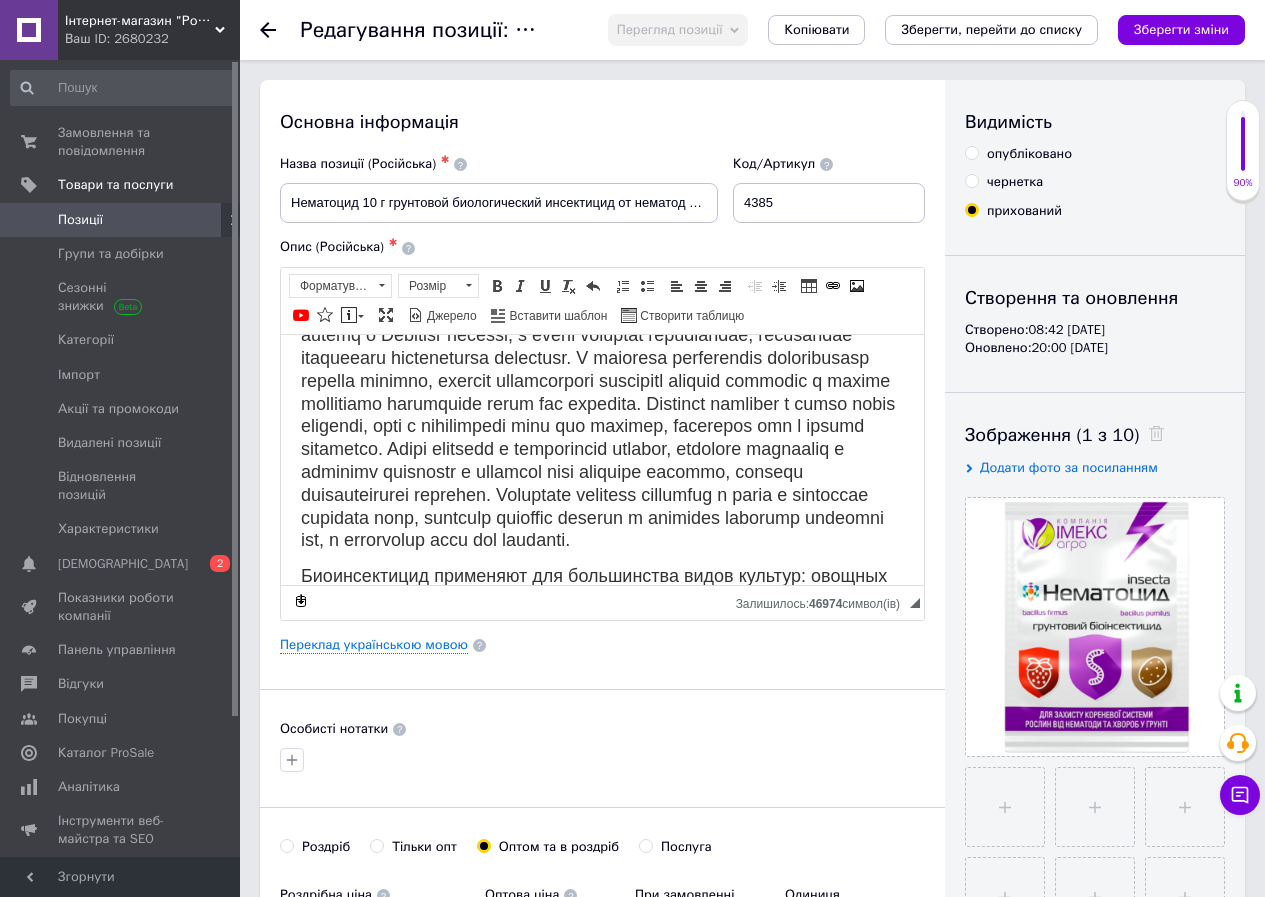 radio on "true" 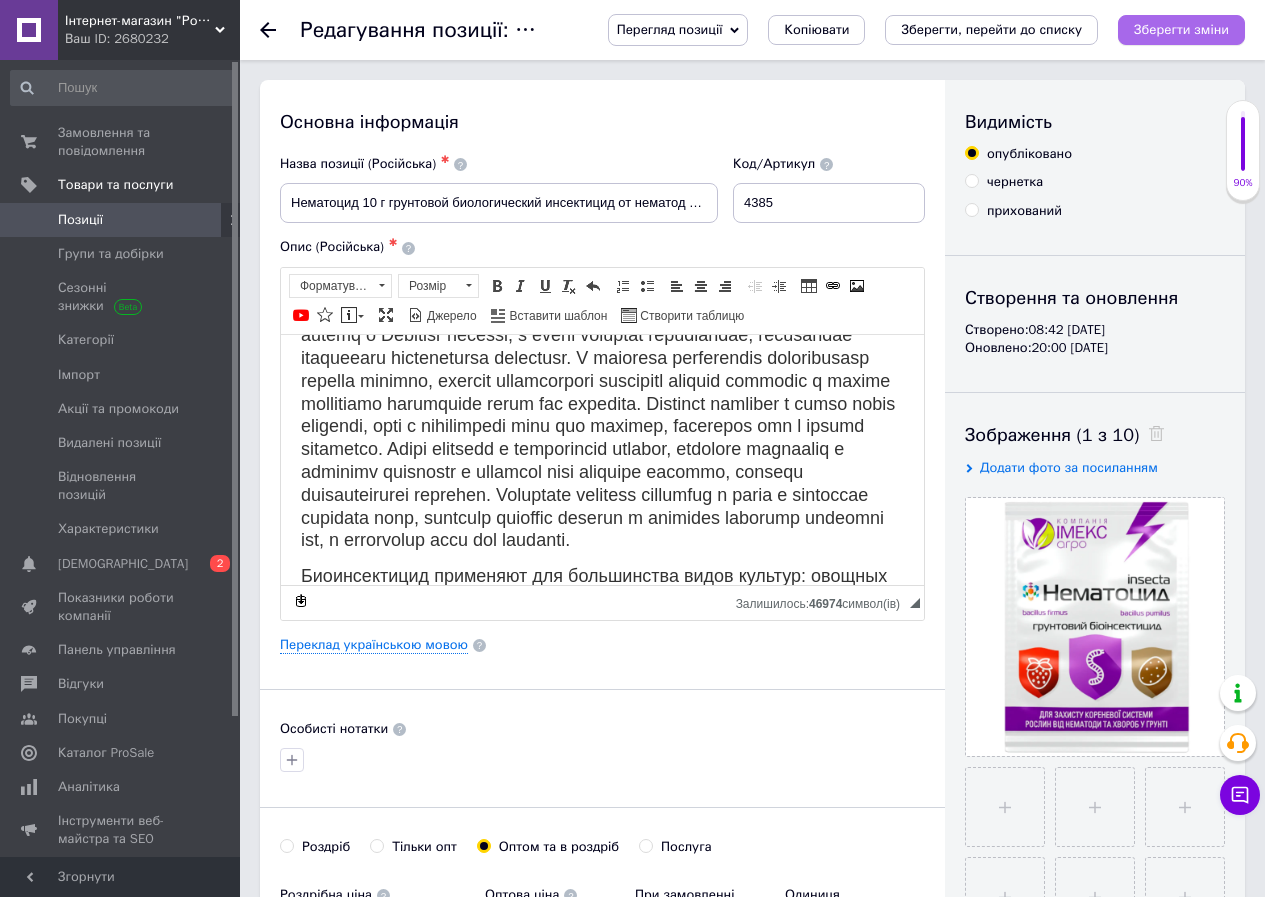 click on "Зберегти зміни" at bounding box center [1181, 29] 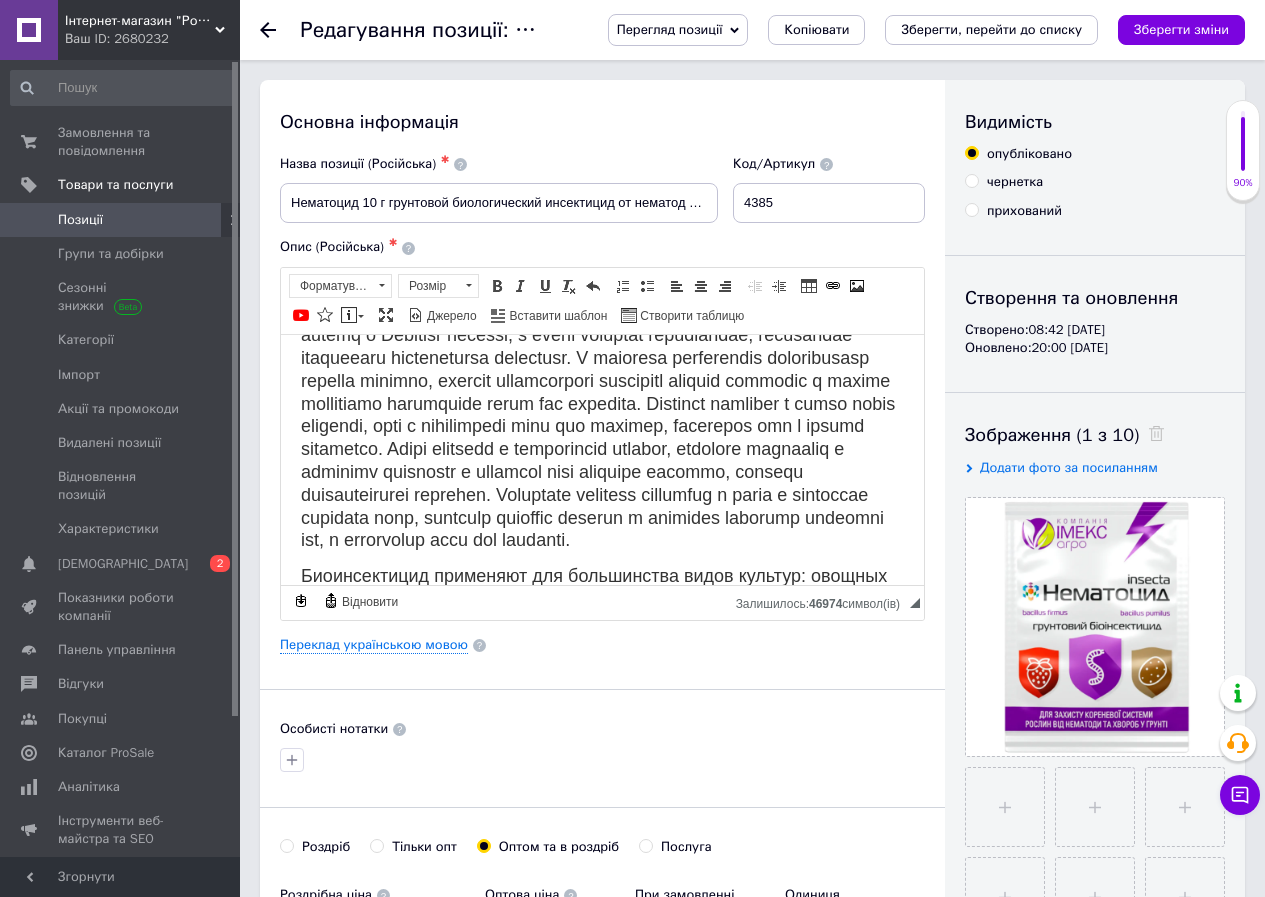 click on "Редагування позиції: Нематоцид 10 г грунтовой биологический инсектицид от нематод Імекс агро Украина Перегляд позиції Зберегти та переглянути на сайті Зберегти та переглянути на маркетплейсі Копіювати Зберегти, перейти до списку Зберегти зміни" at bounding box center [752, 30] 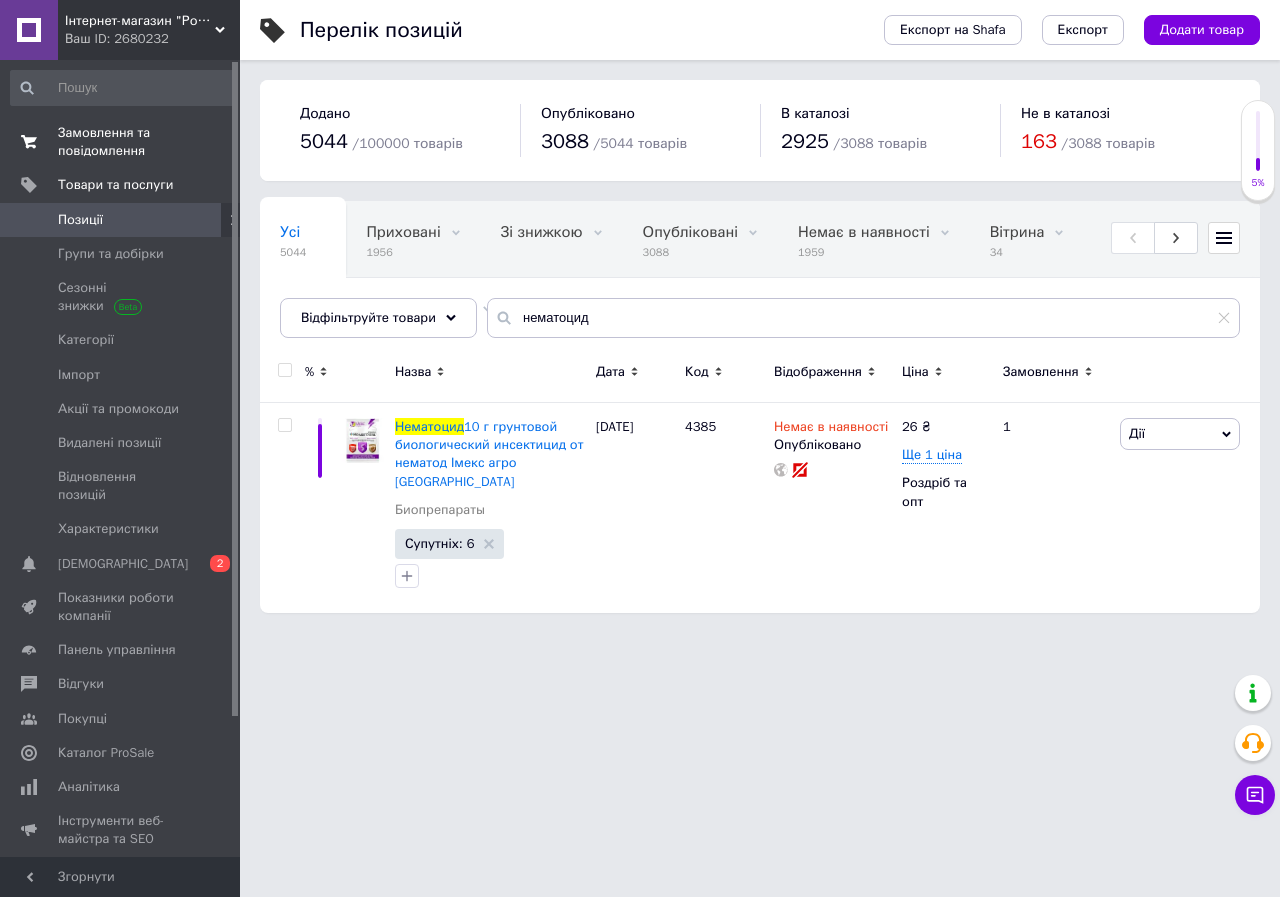 click on "Замовлення та повідомлення" at bounding box center [121, 142] 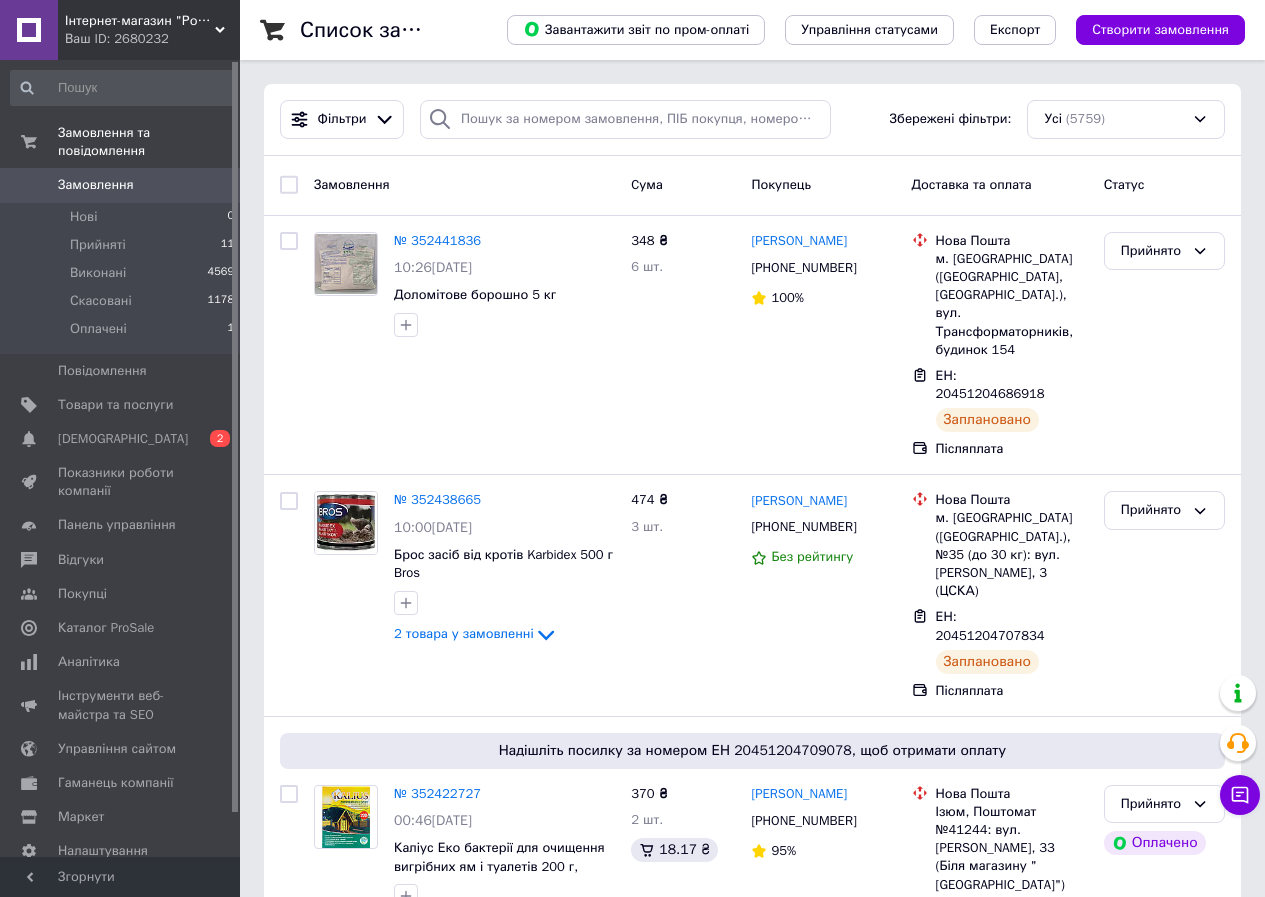 click on "Створити замовлення" at bounding box center [1160, 30] 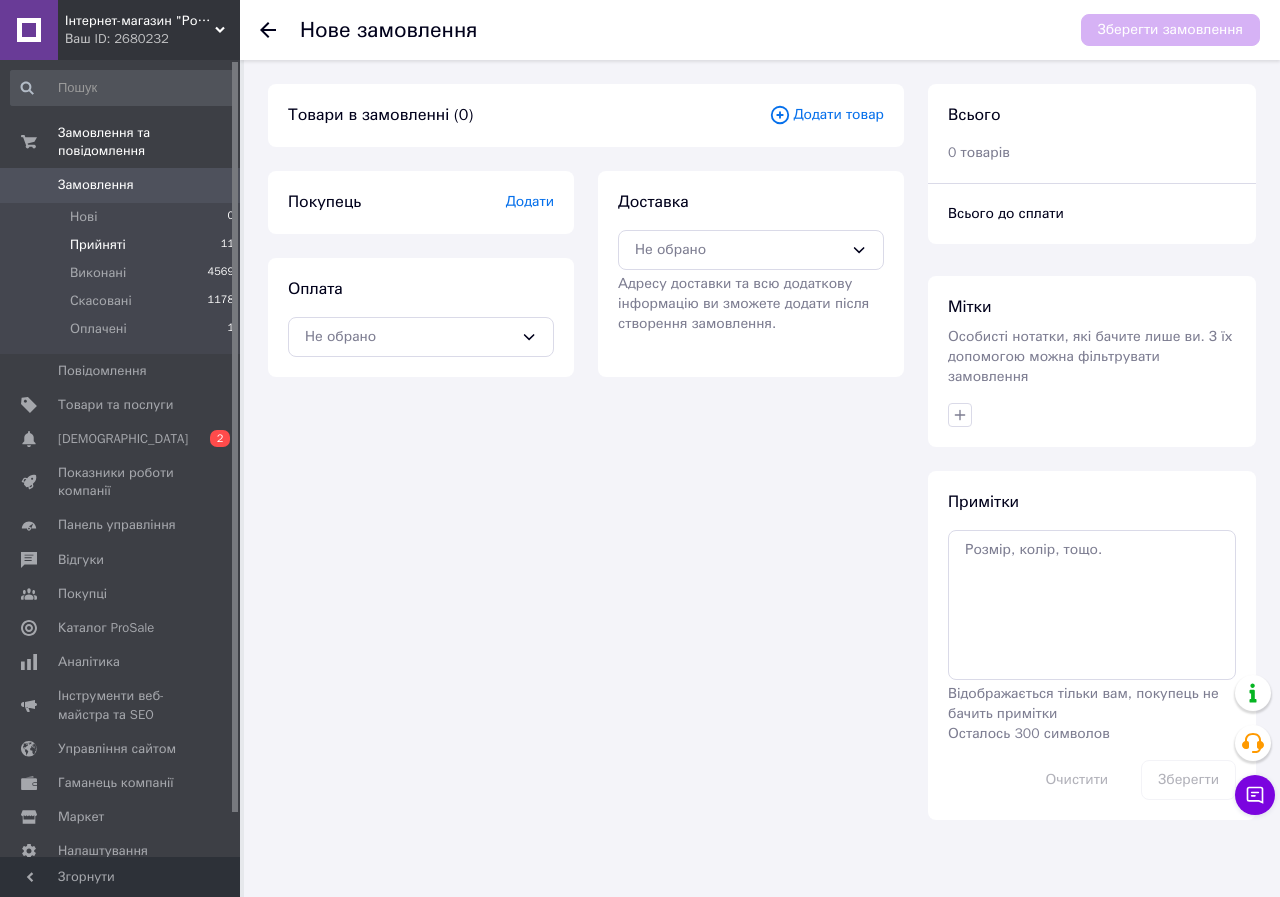 click on "Прийняті" at bounding box center (98, 245) 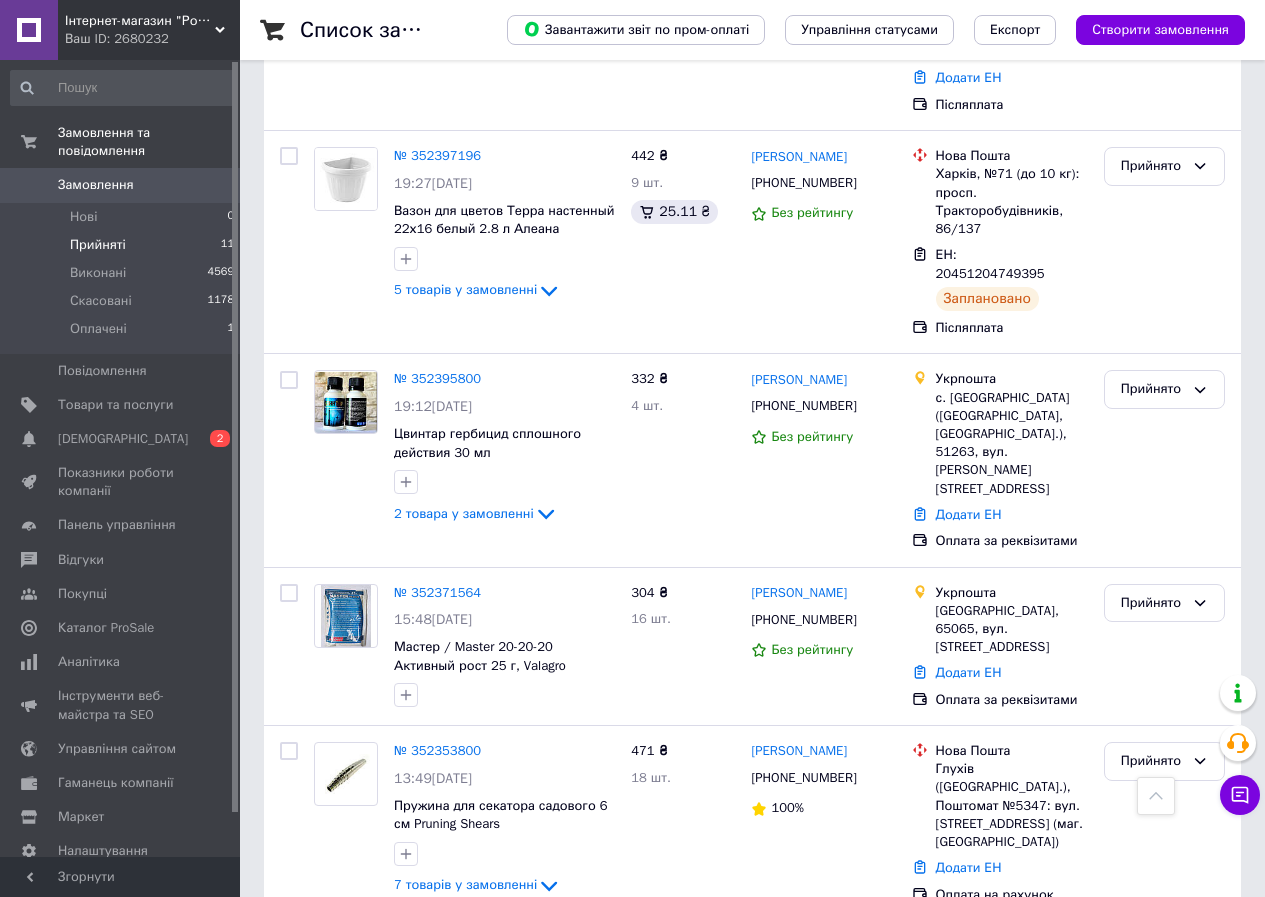 scroll, scrollTop: 1300, scrollLeft: 0, axis: vertical 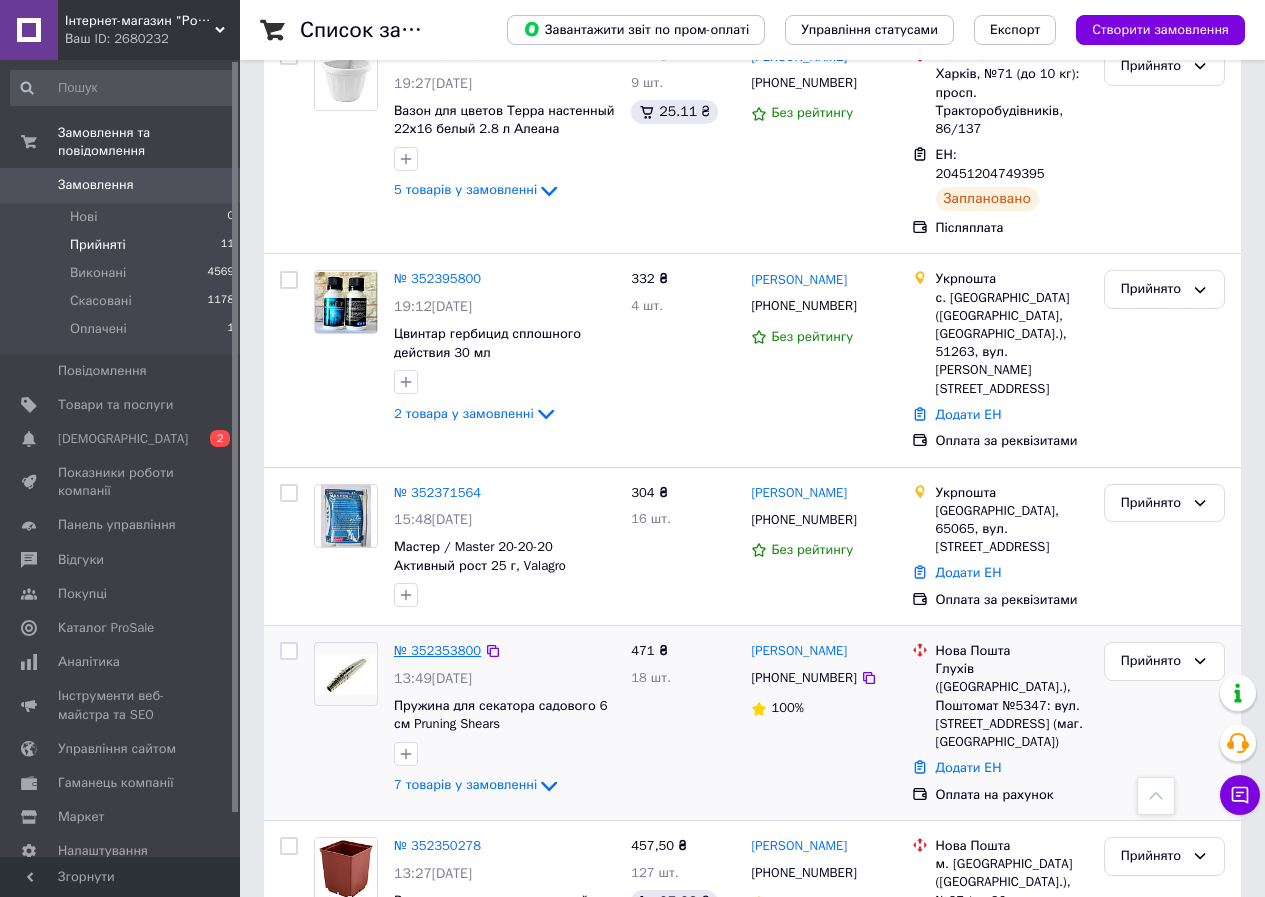 click on "№ 352353800" at bounding box center [437, 650] 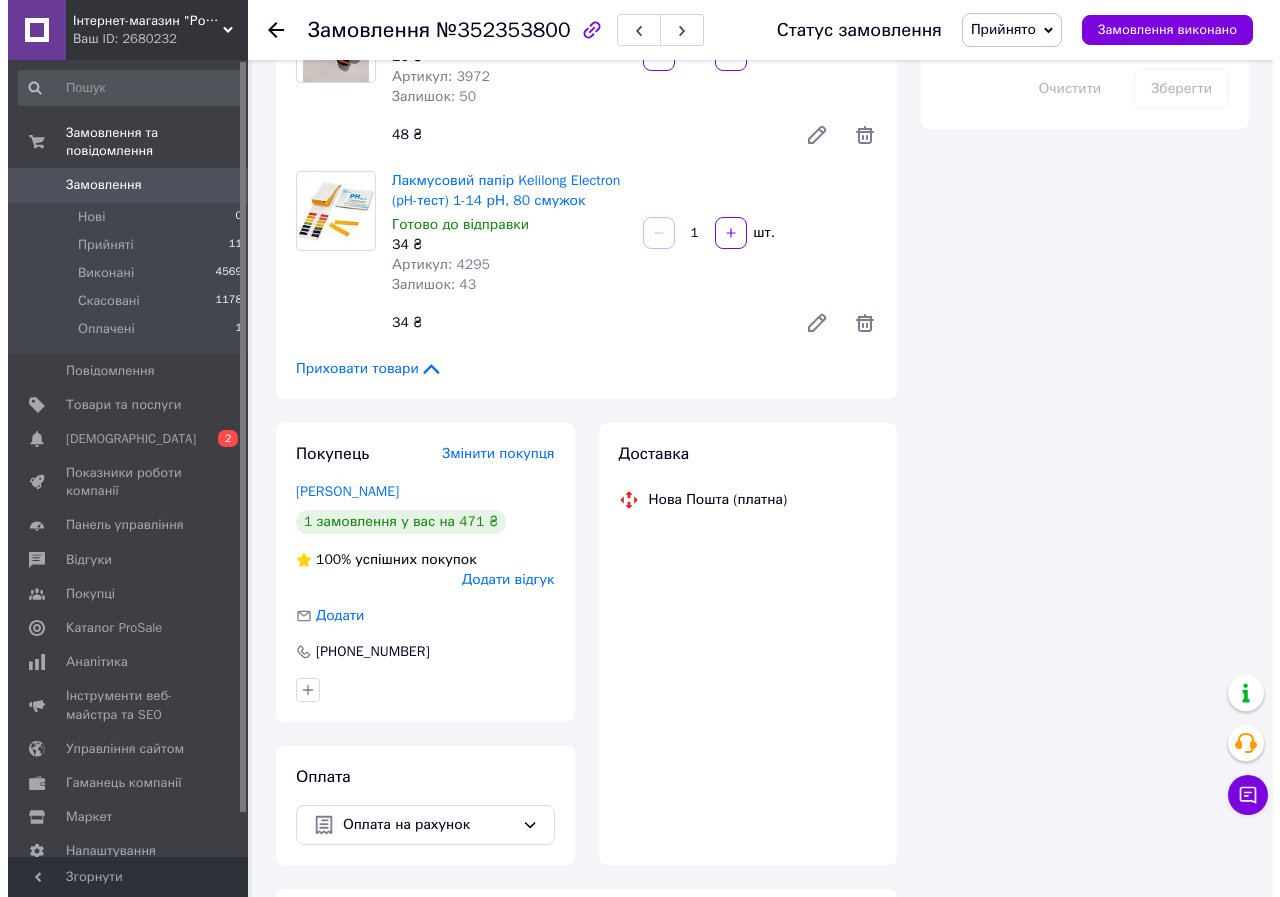 scroll, scrollTop: 1300, scrollLeft: 0, axis: vertical 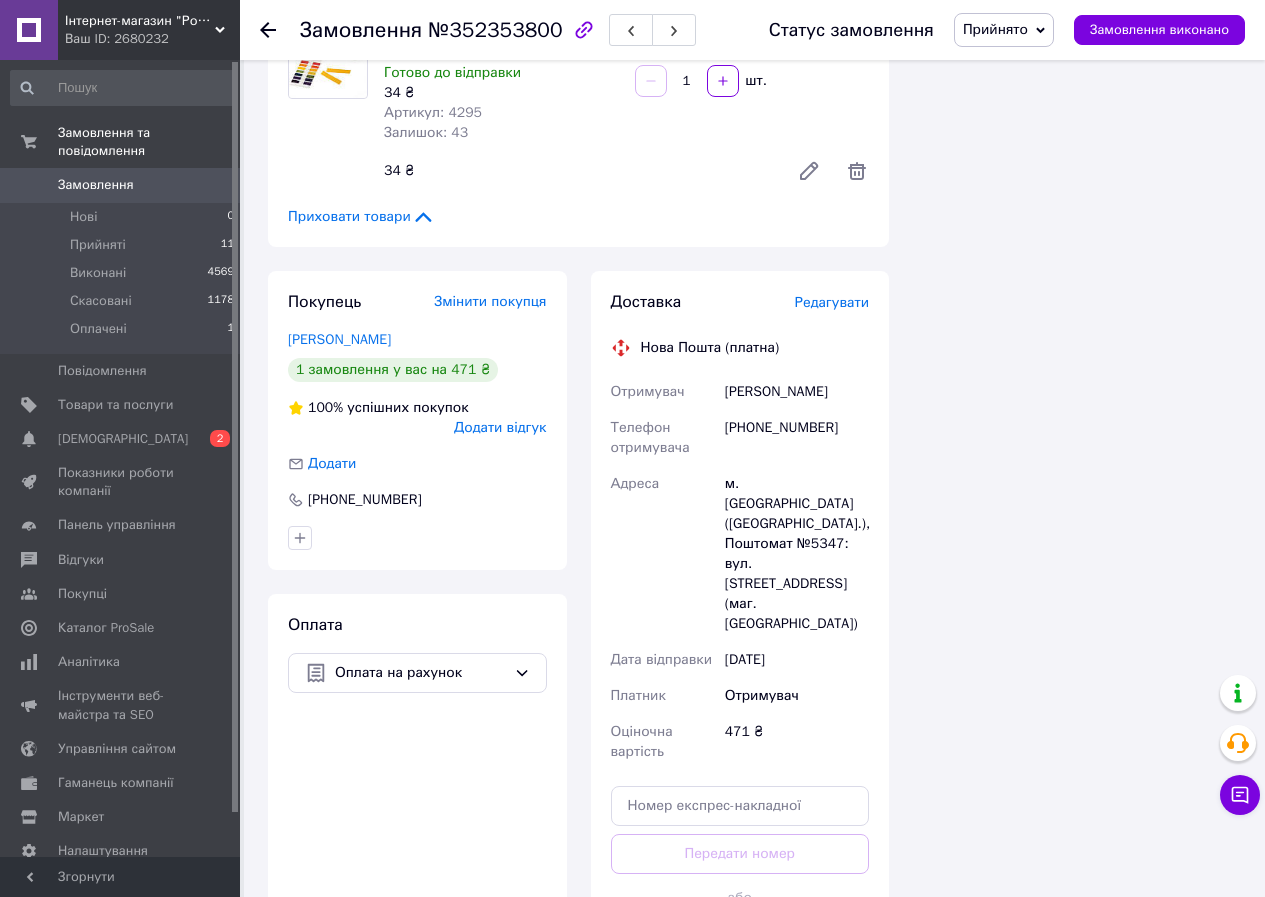 click on "Редагувати" at bounding box center (832, 302) 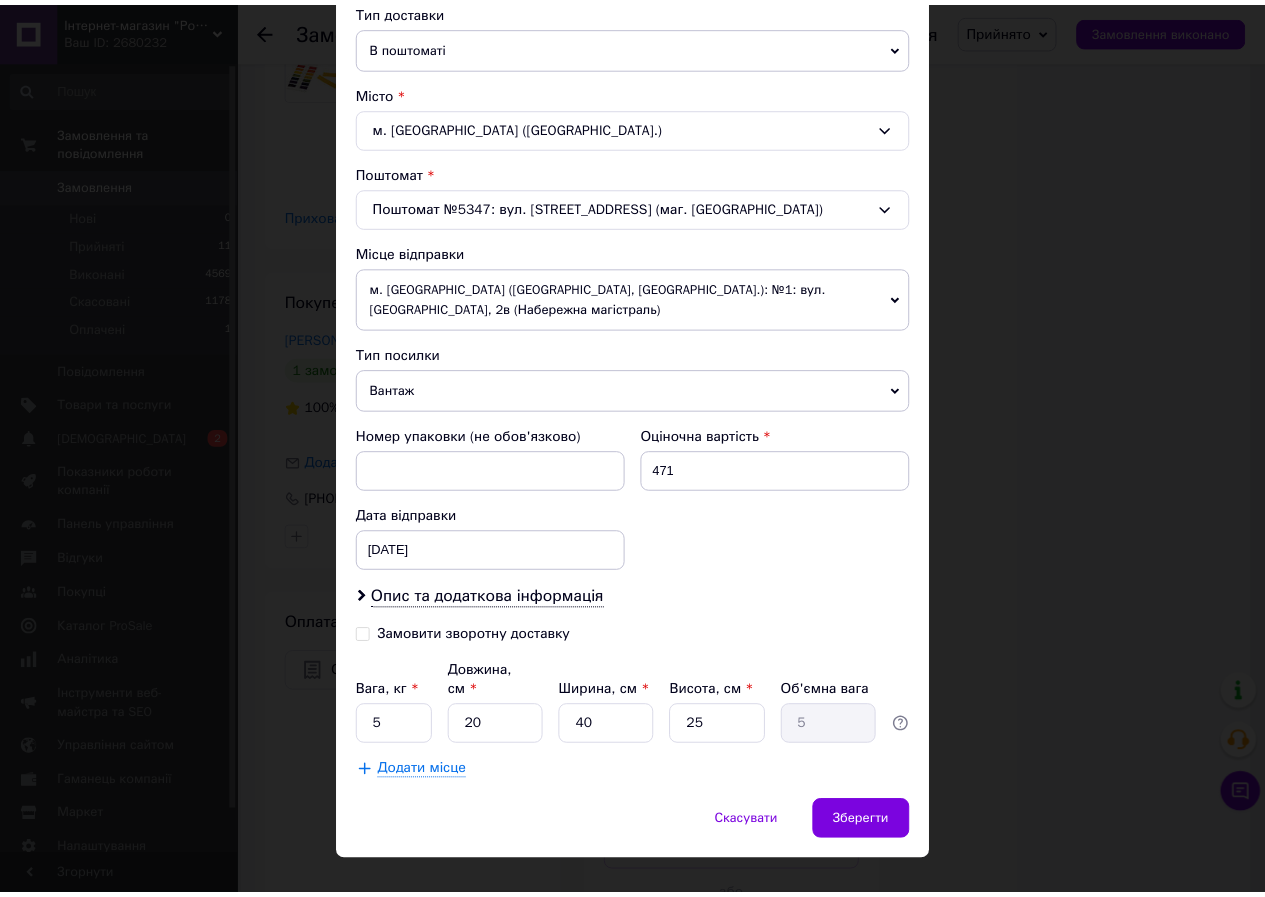 scroll, scrollTop: 487, scrollLeft: 0, axis: vertical 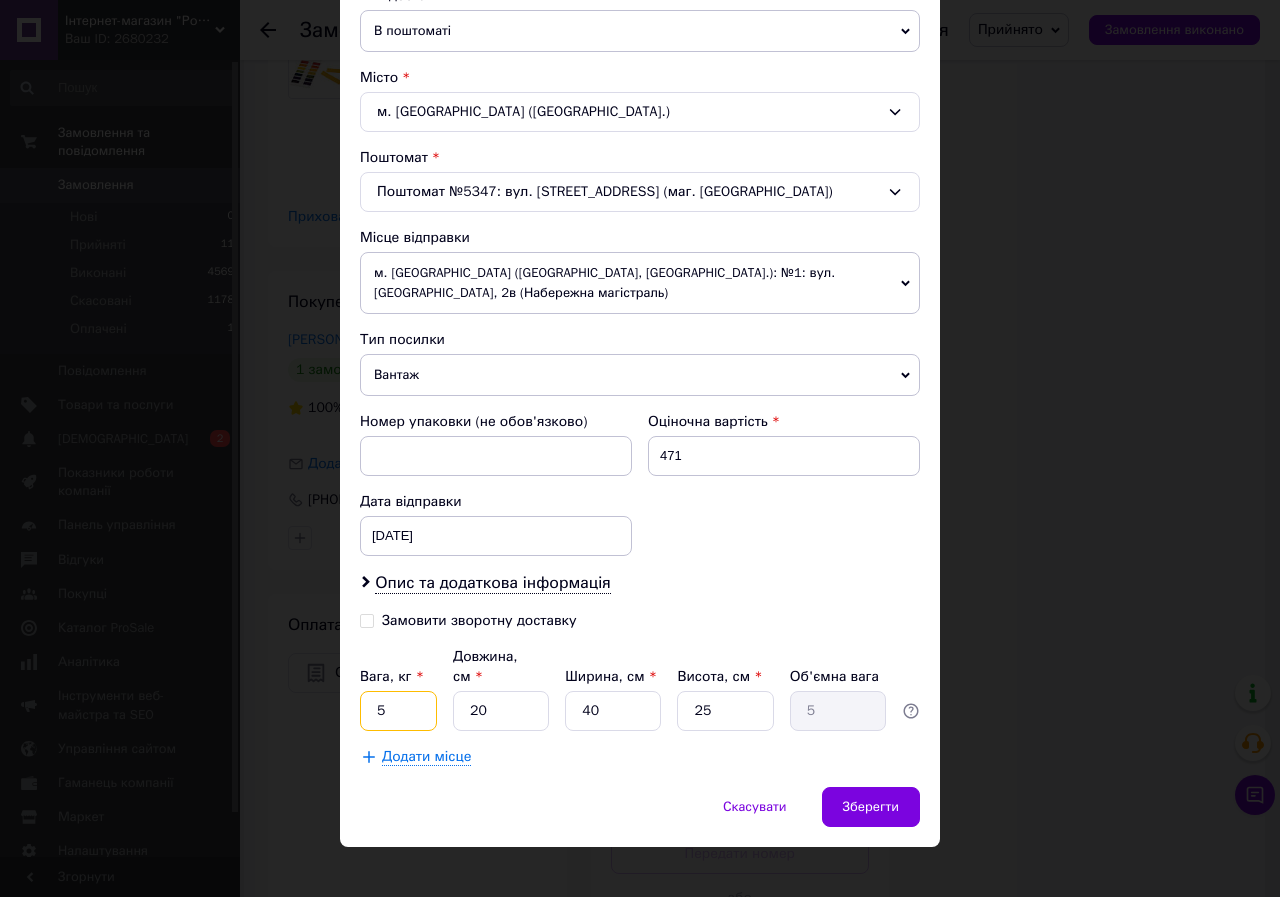 click on "5" at bounding box center (398, 711) 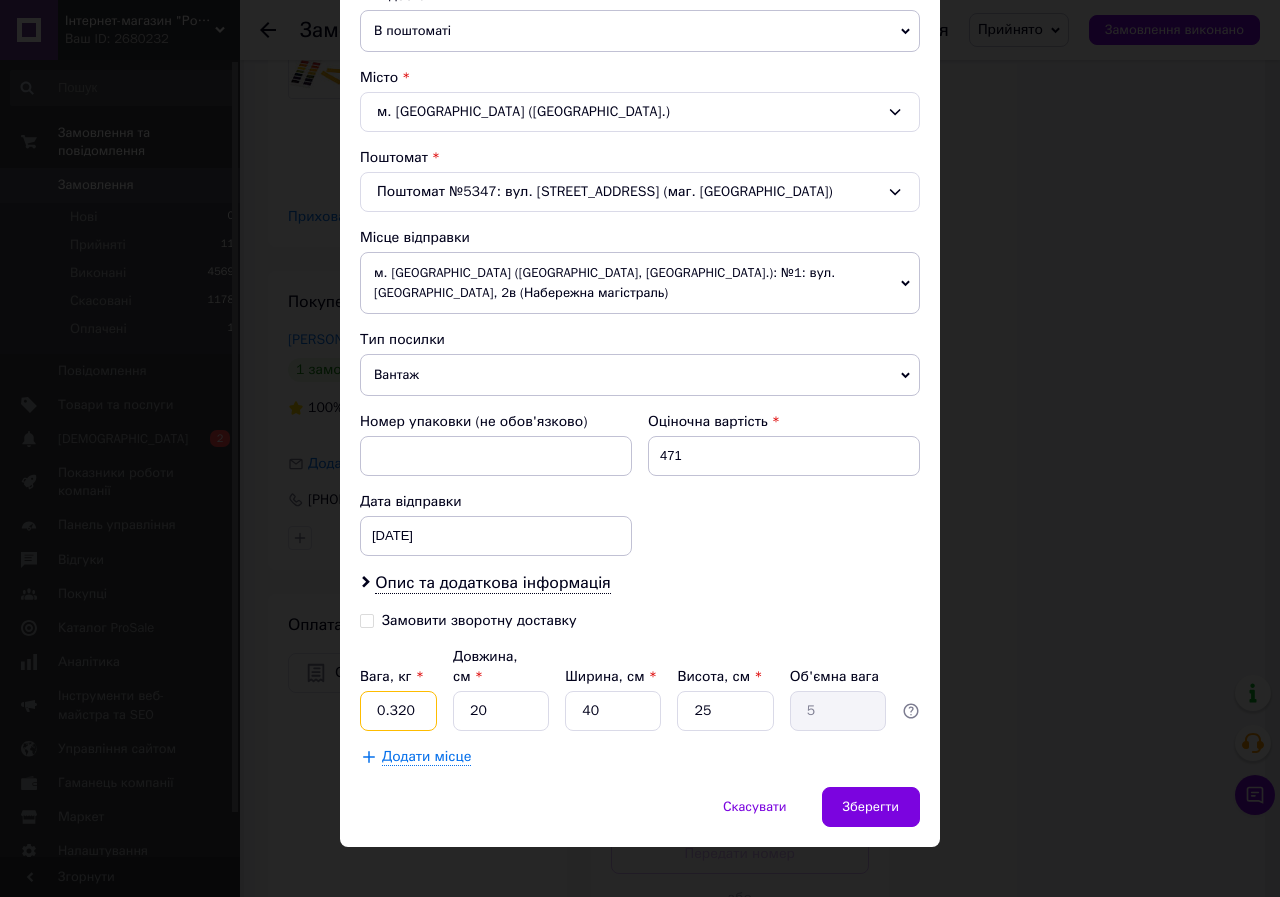 type on "0.320" 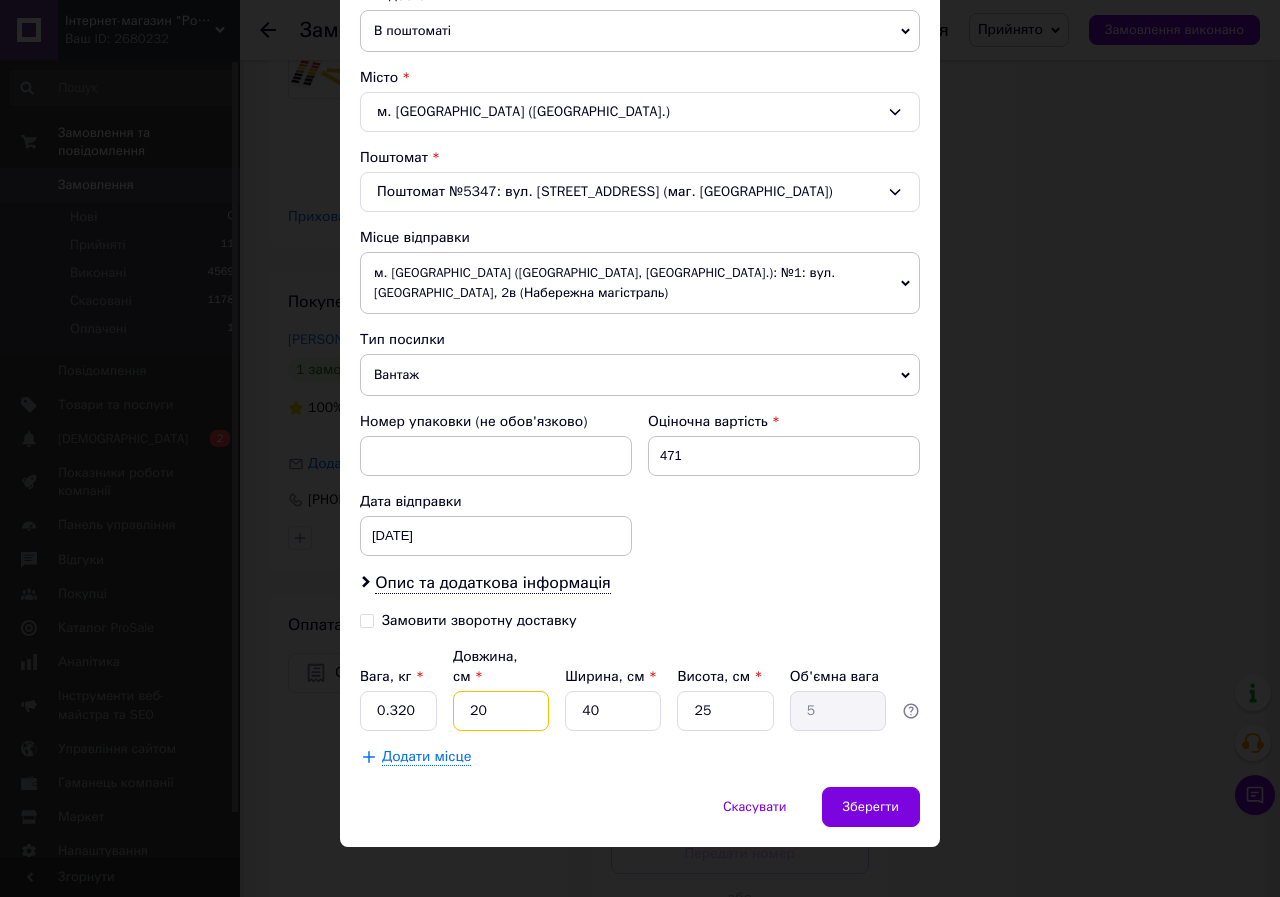 click on "20" at bounding box center [501, 711] 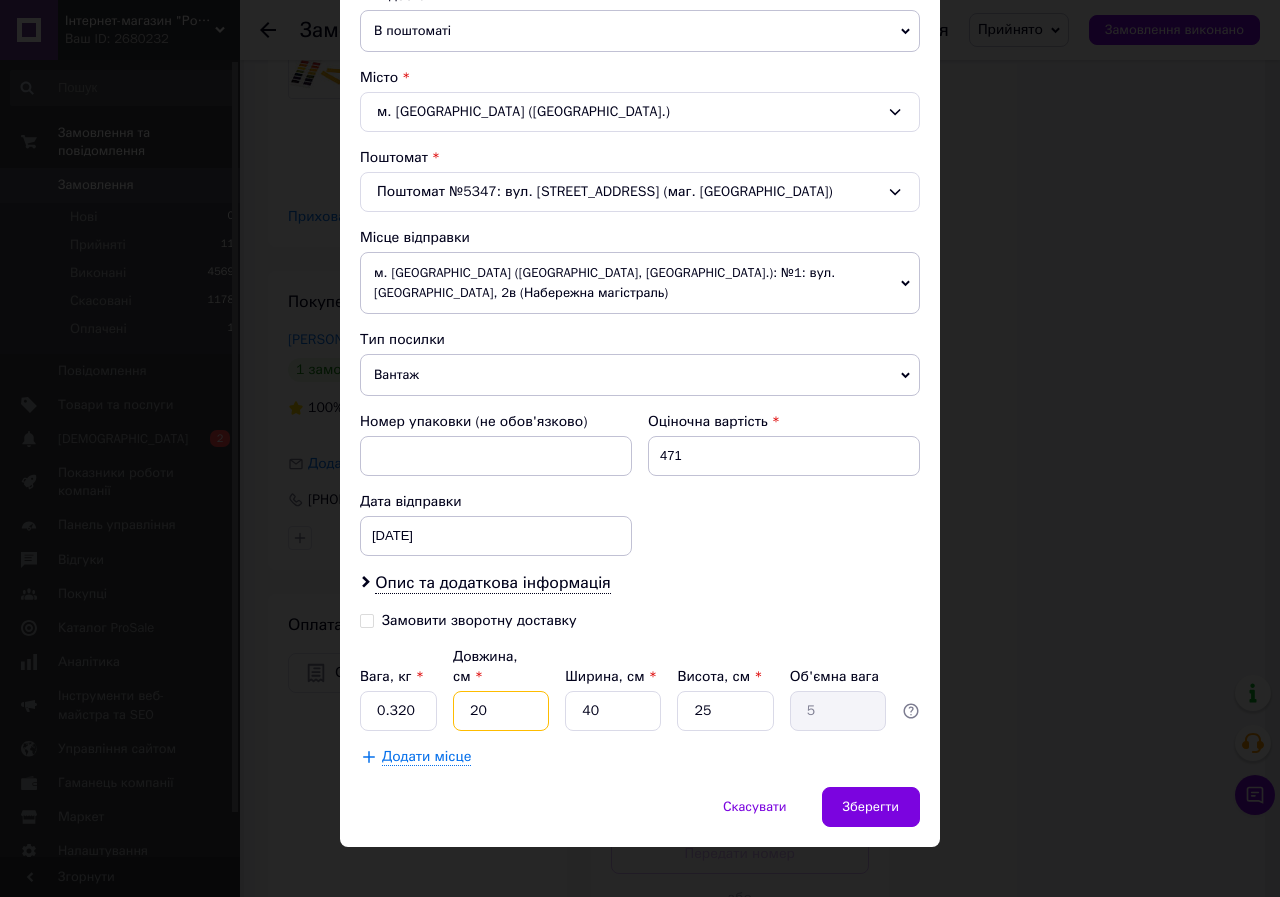 type on "2" 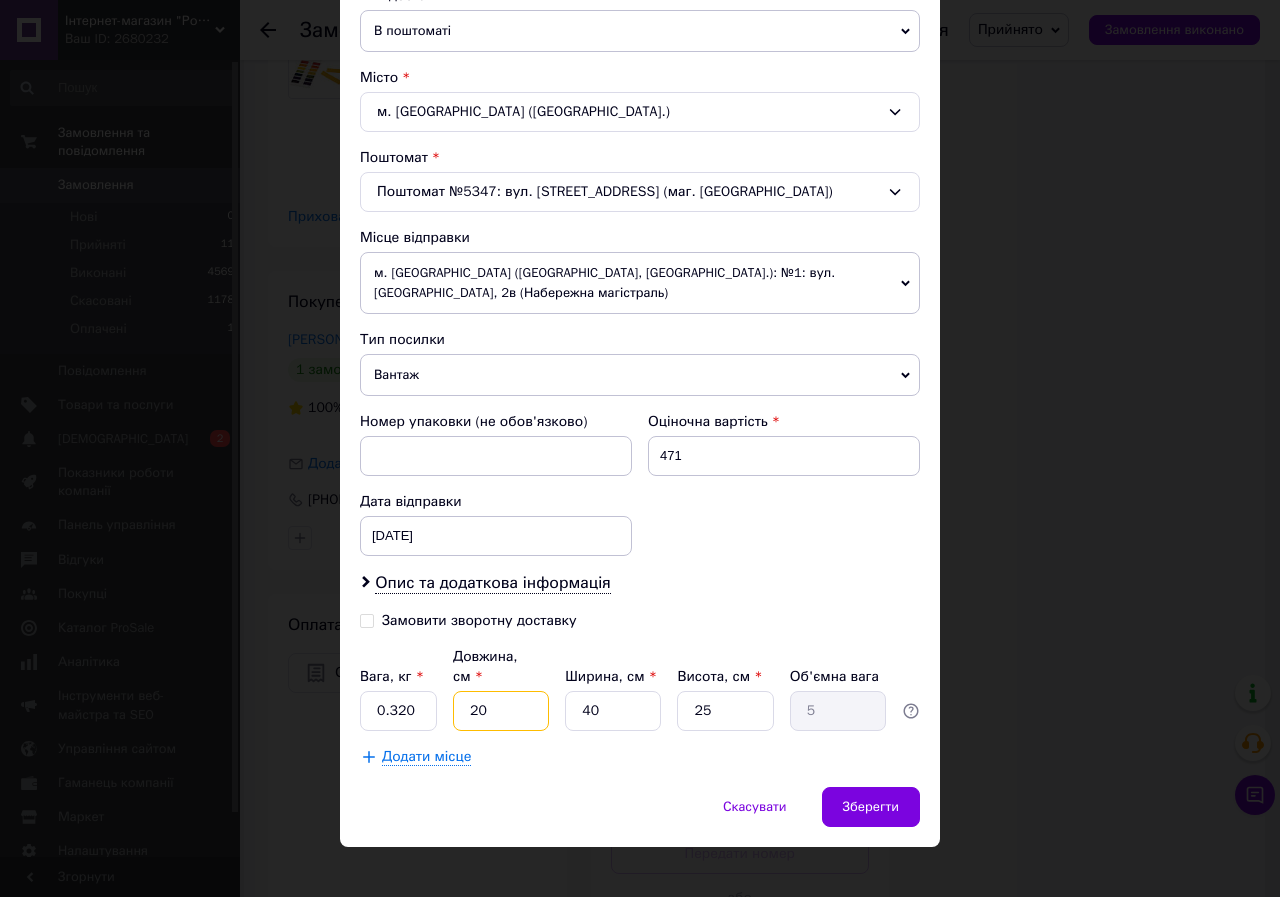 type on "0.5" 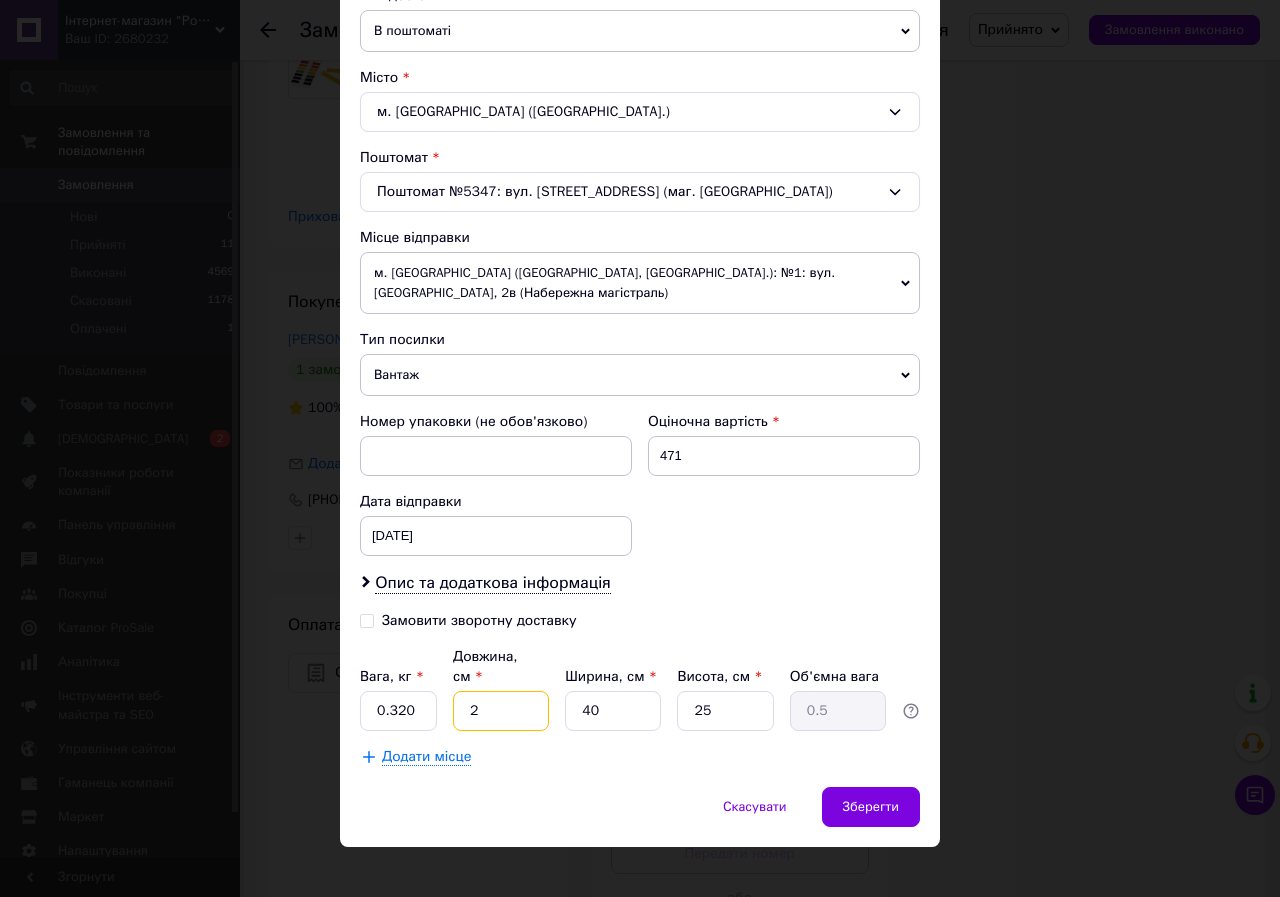 type 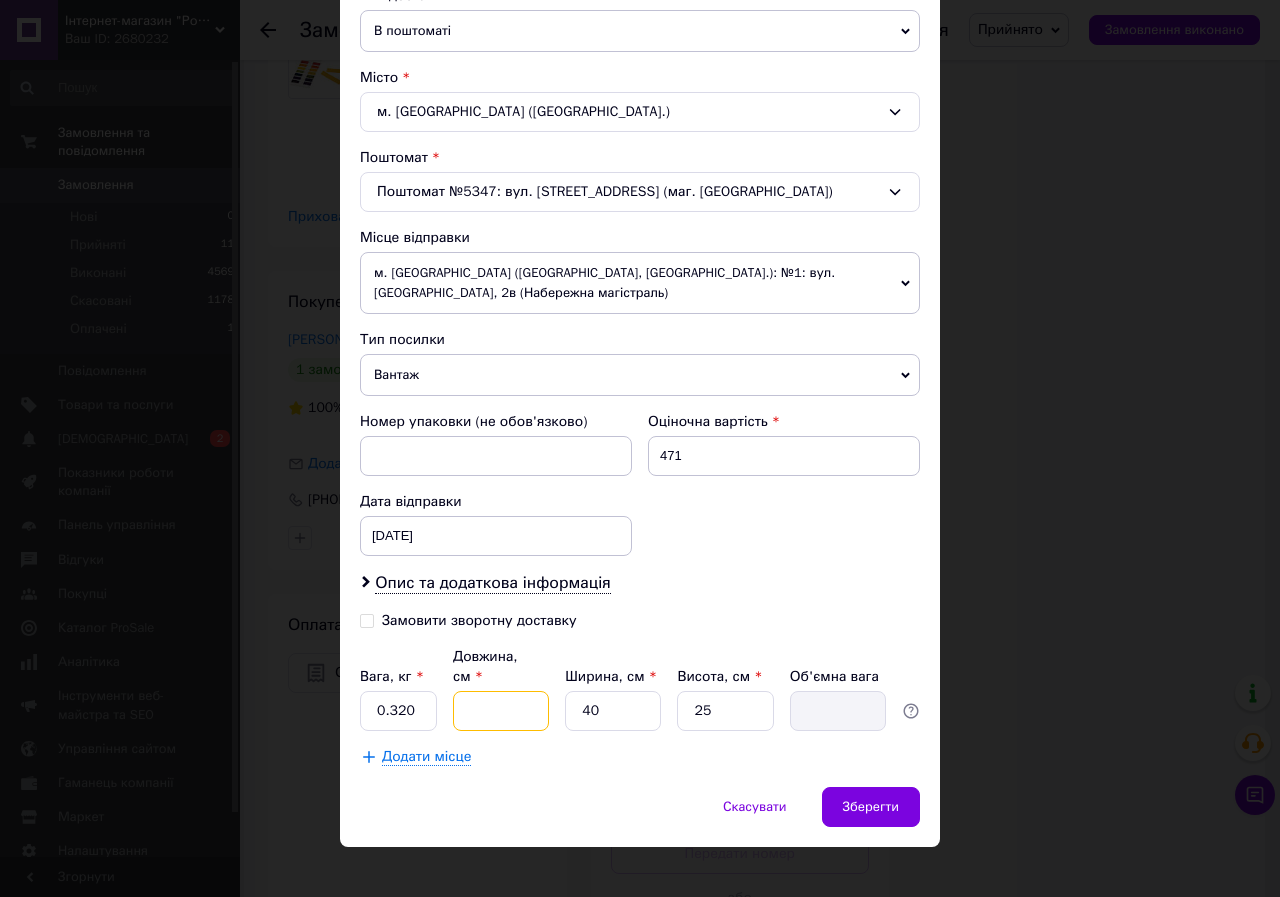 type on "1" 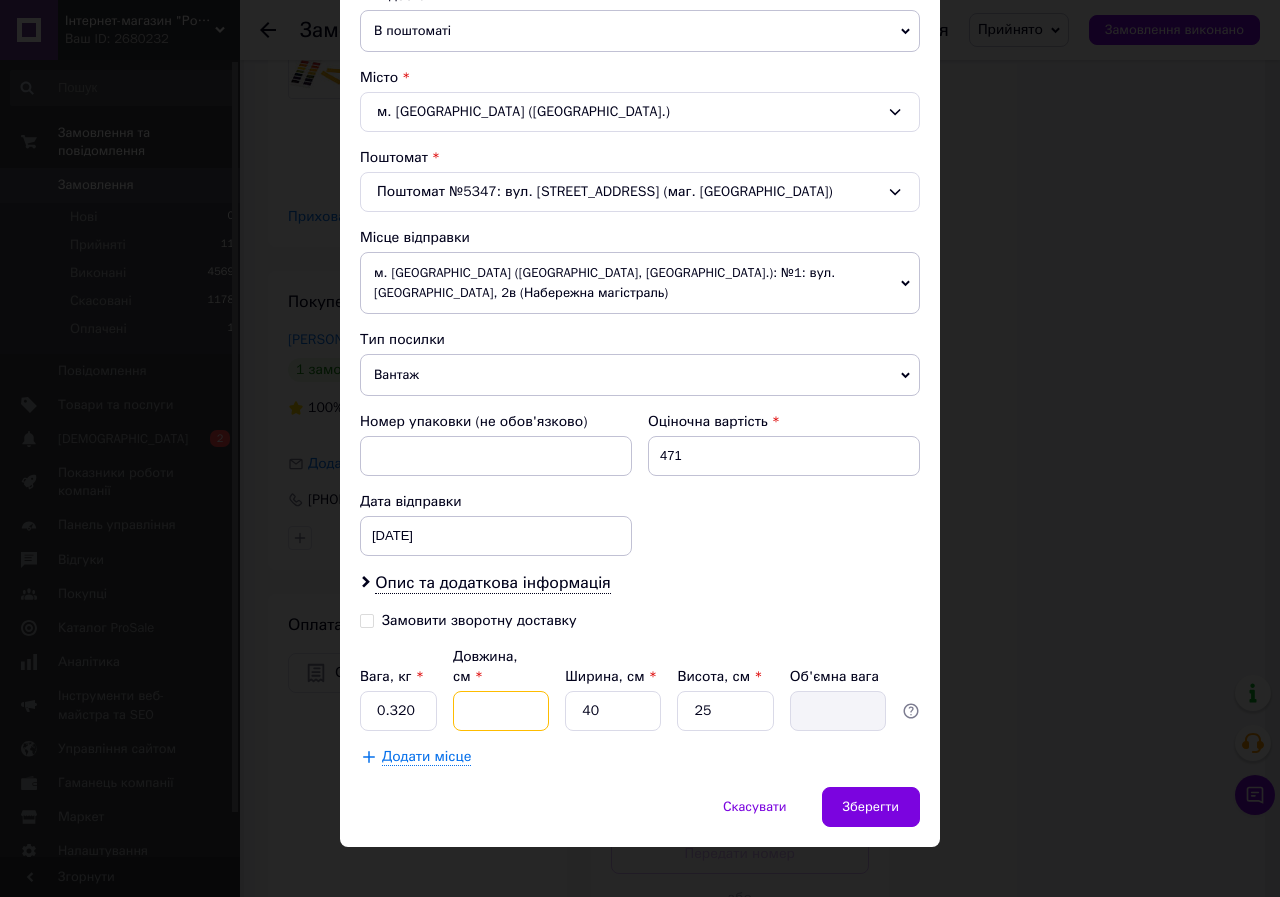 type on "0.25" 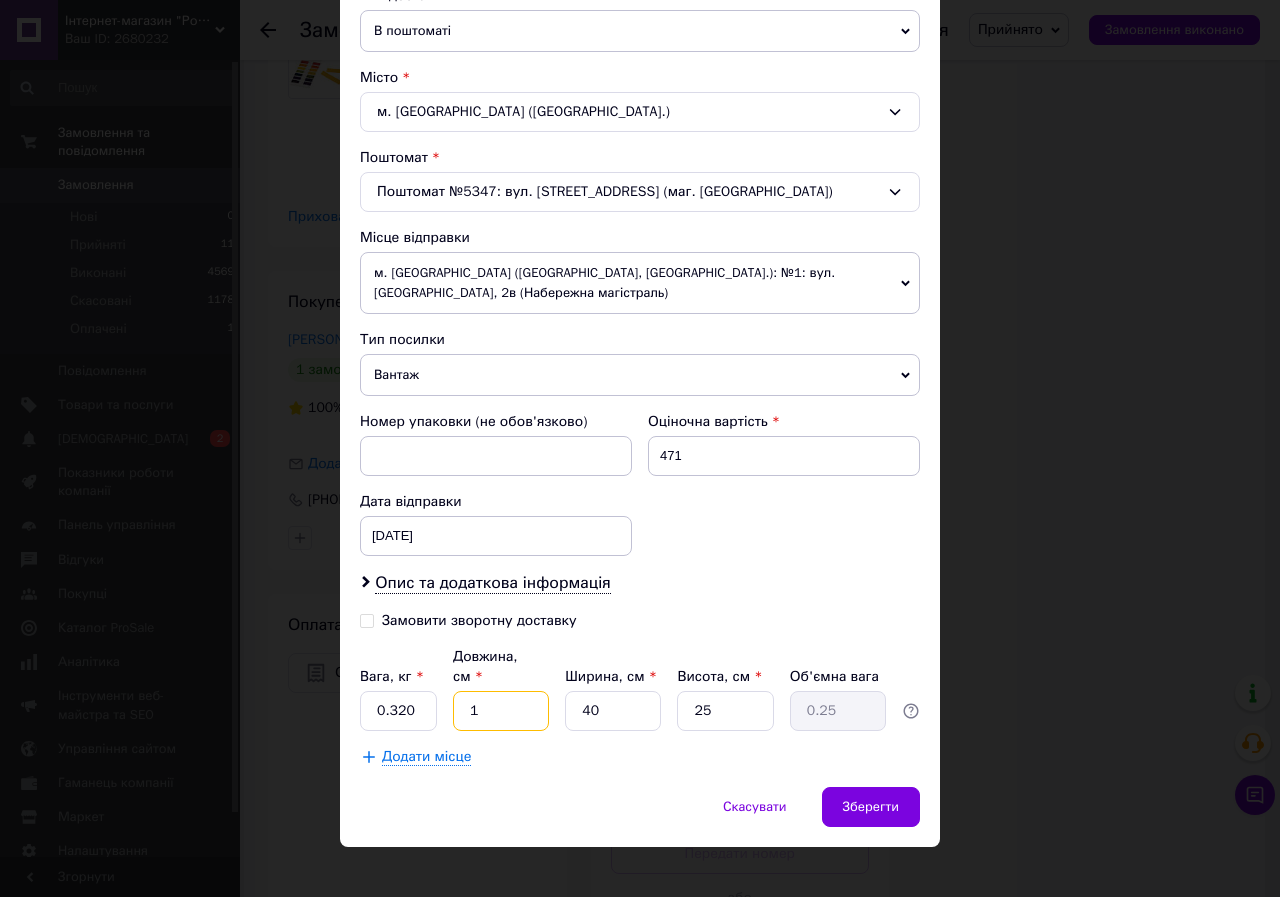 type on "15" 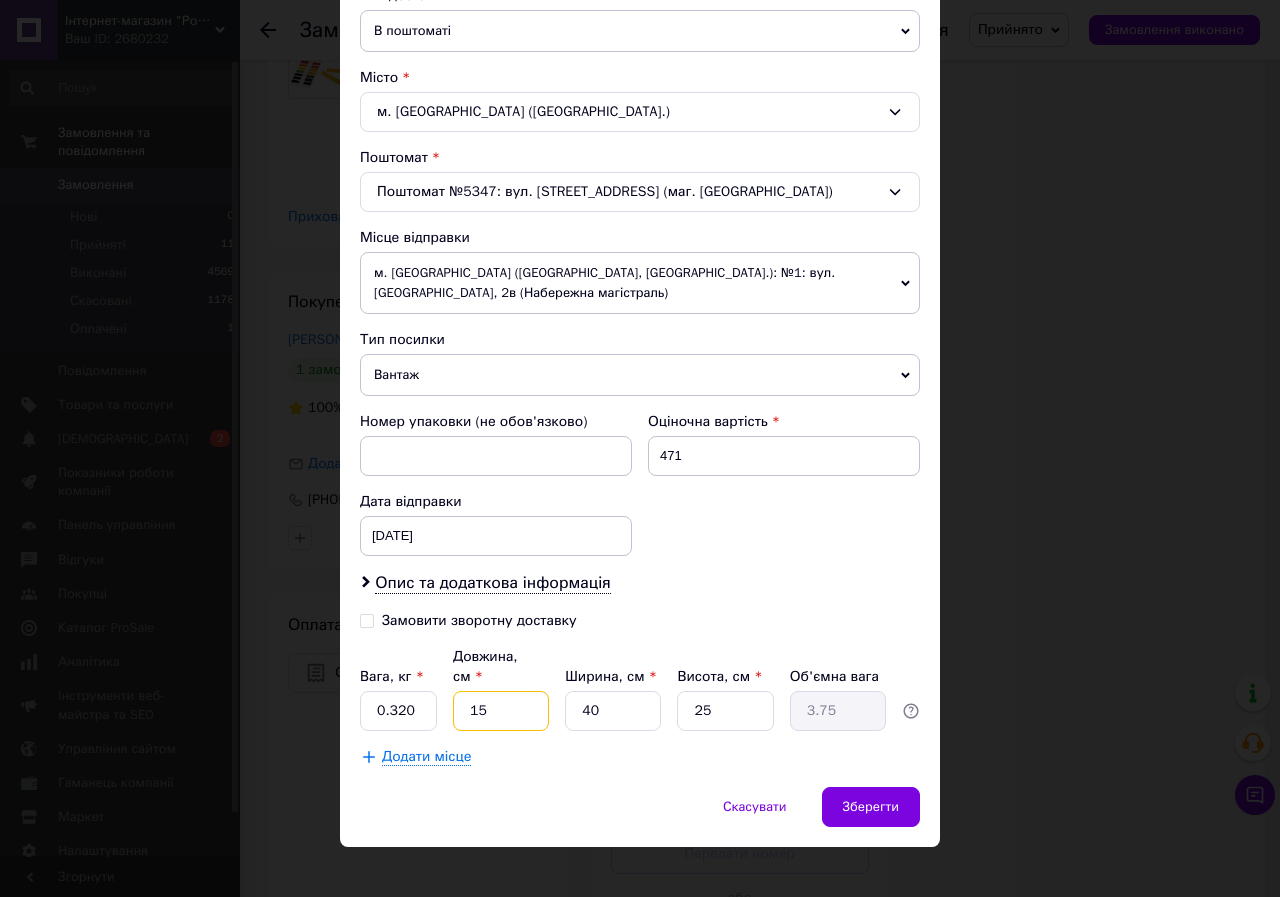 type on "15" 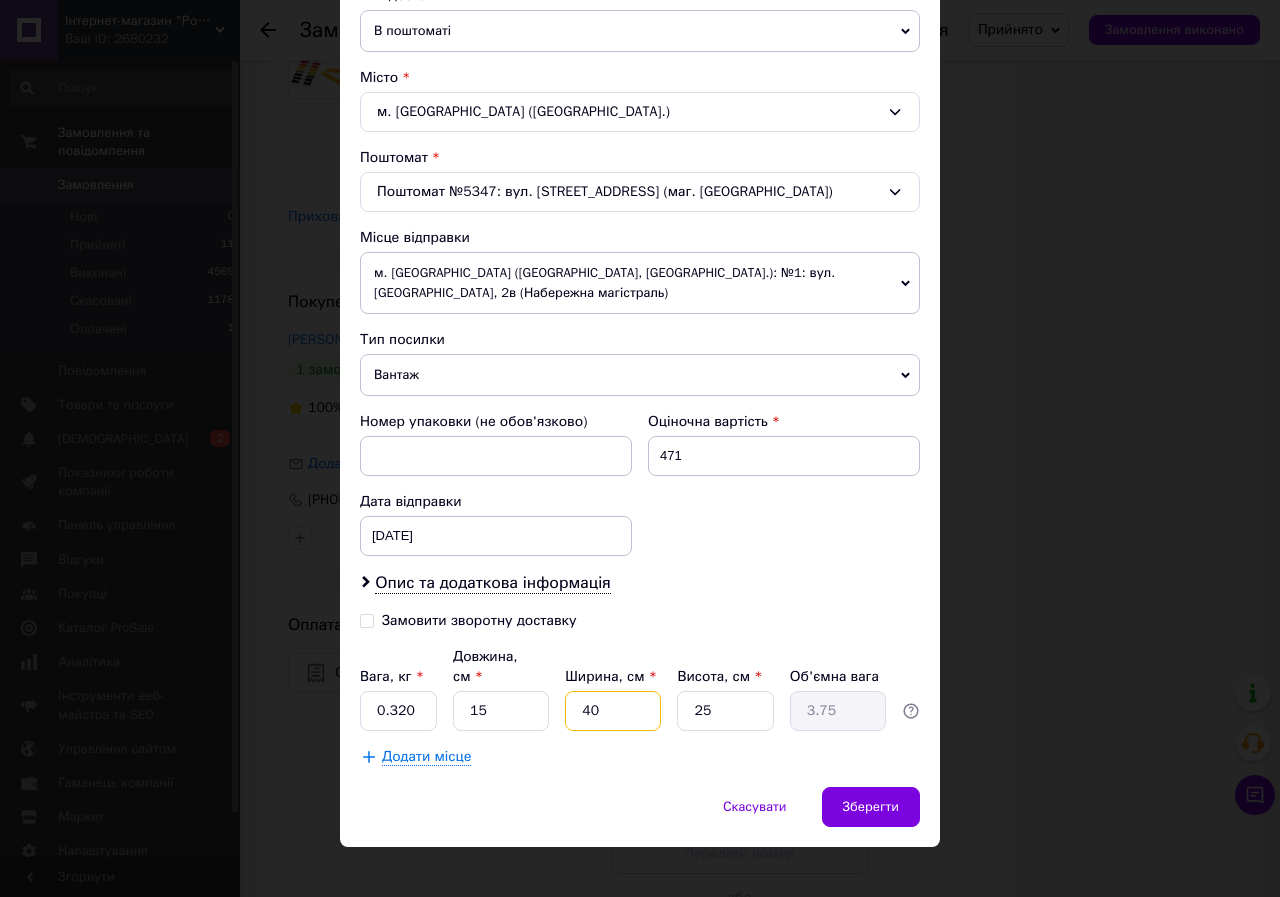 click on "40" at bounding box center [613, 711] 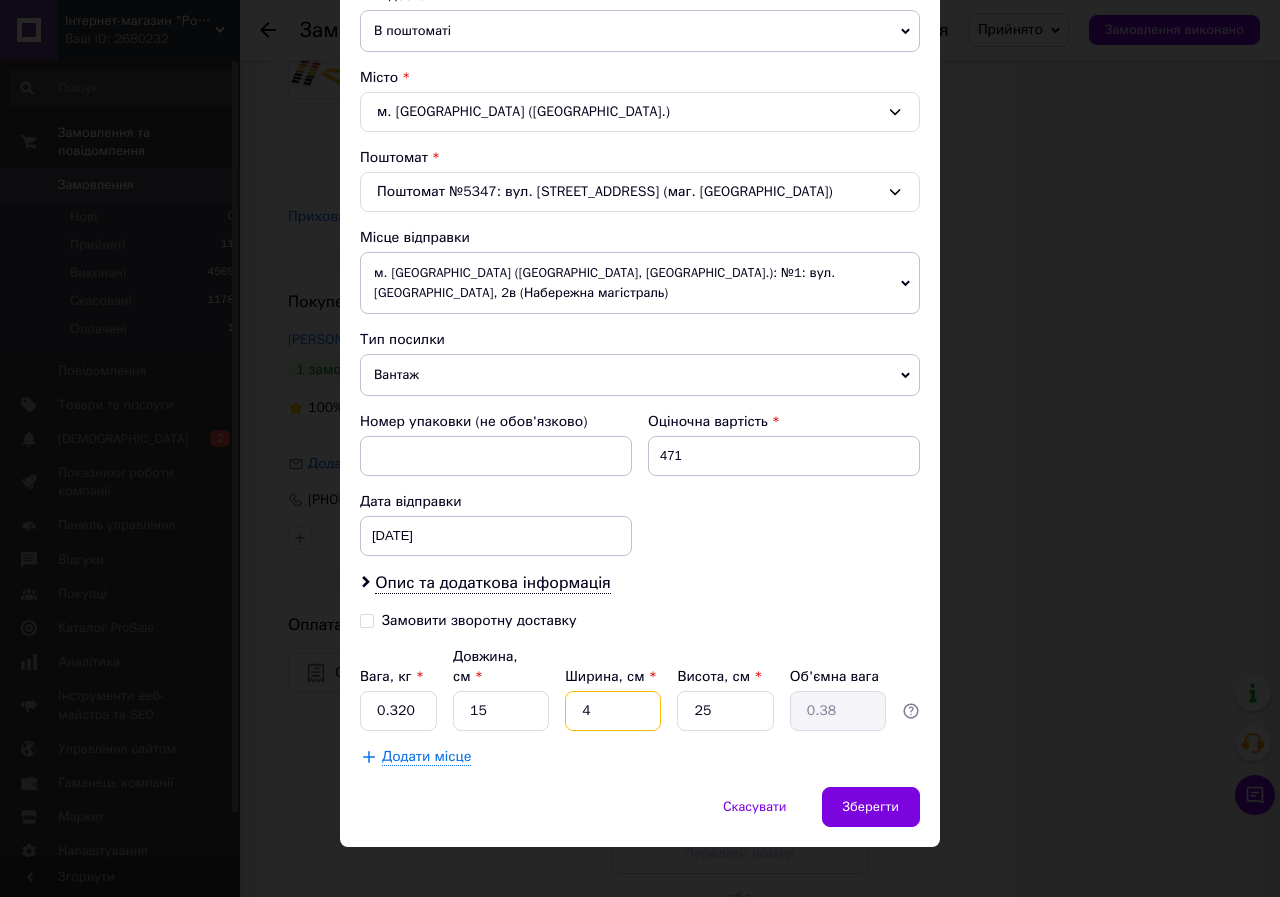 type 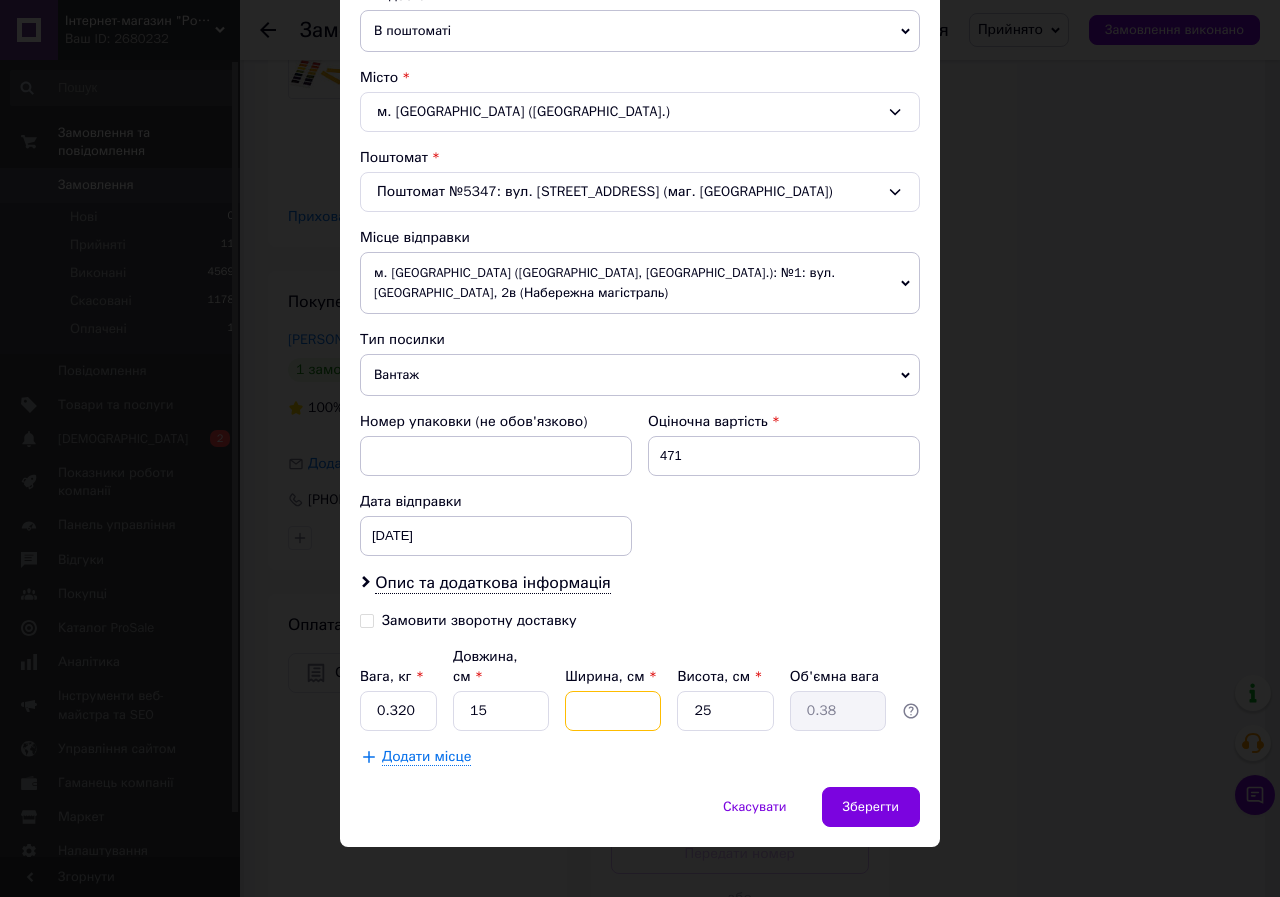 type 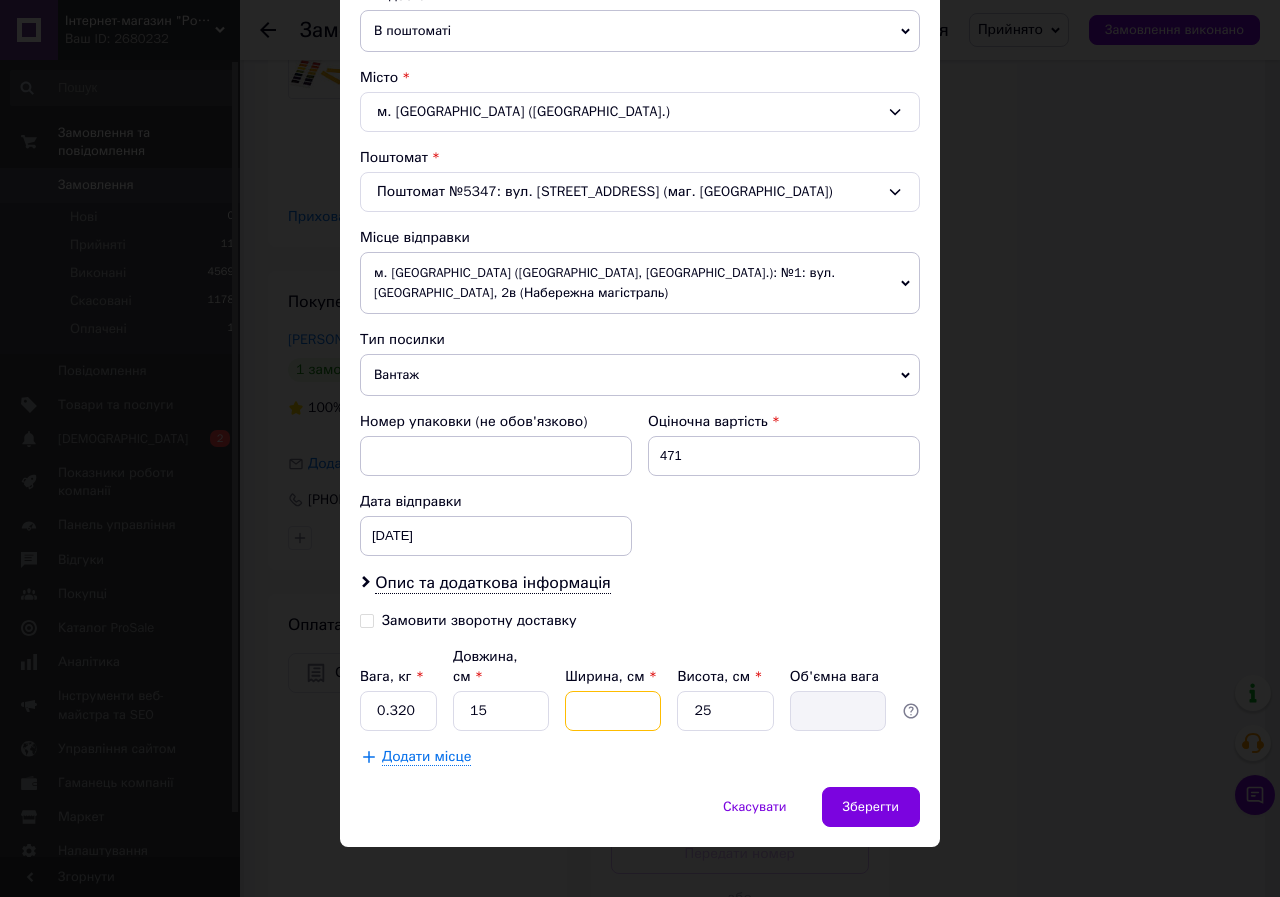 type on "1" 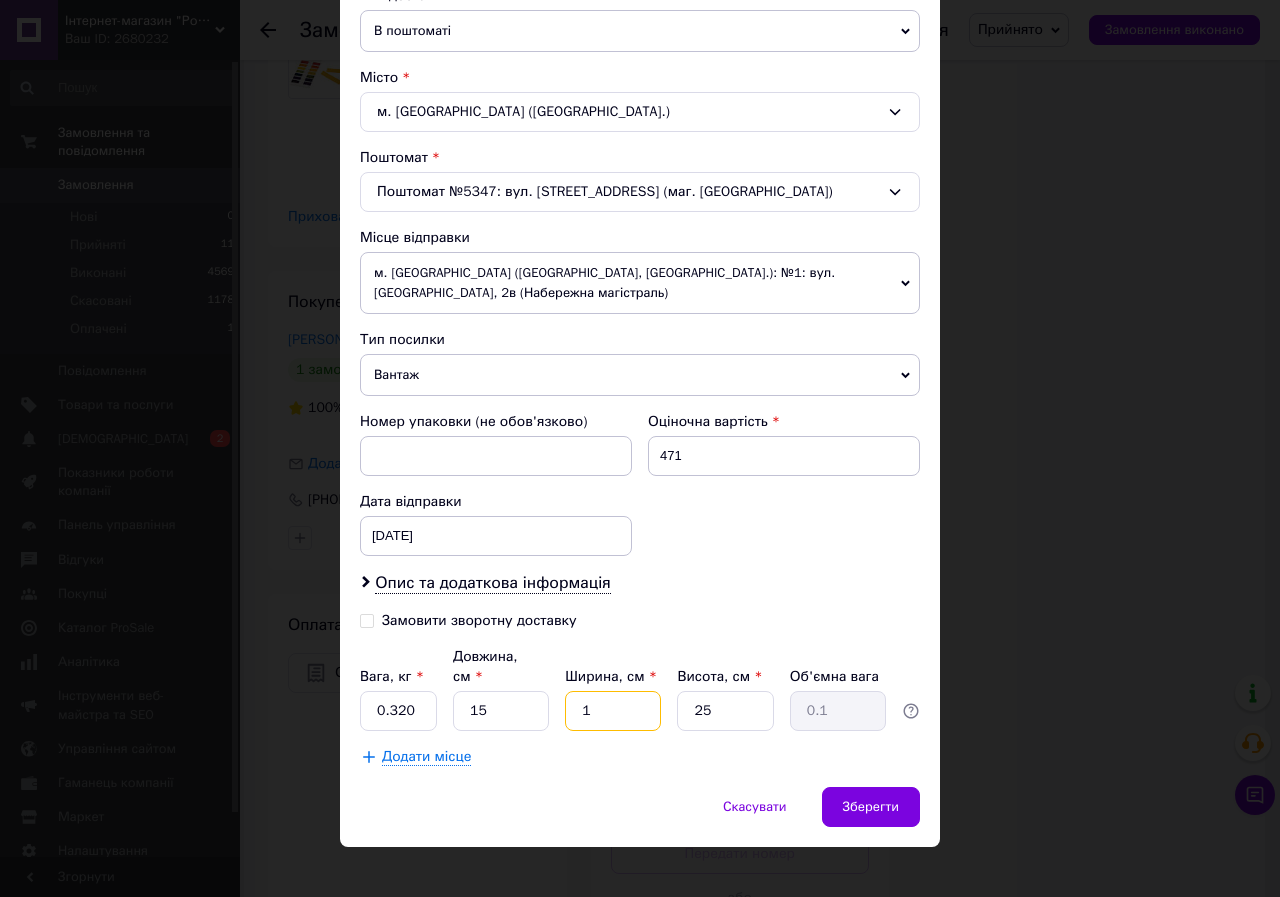 type on "12" 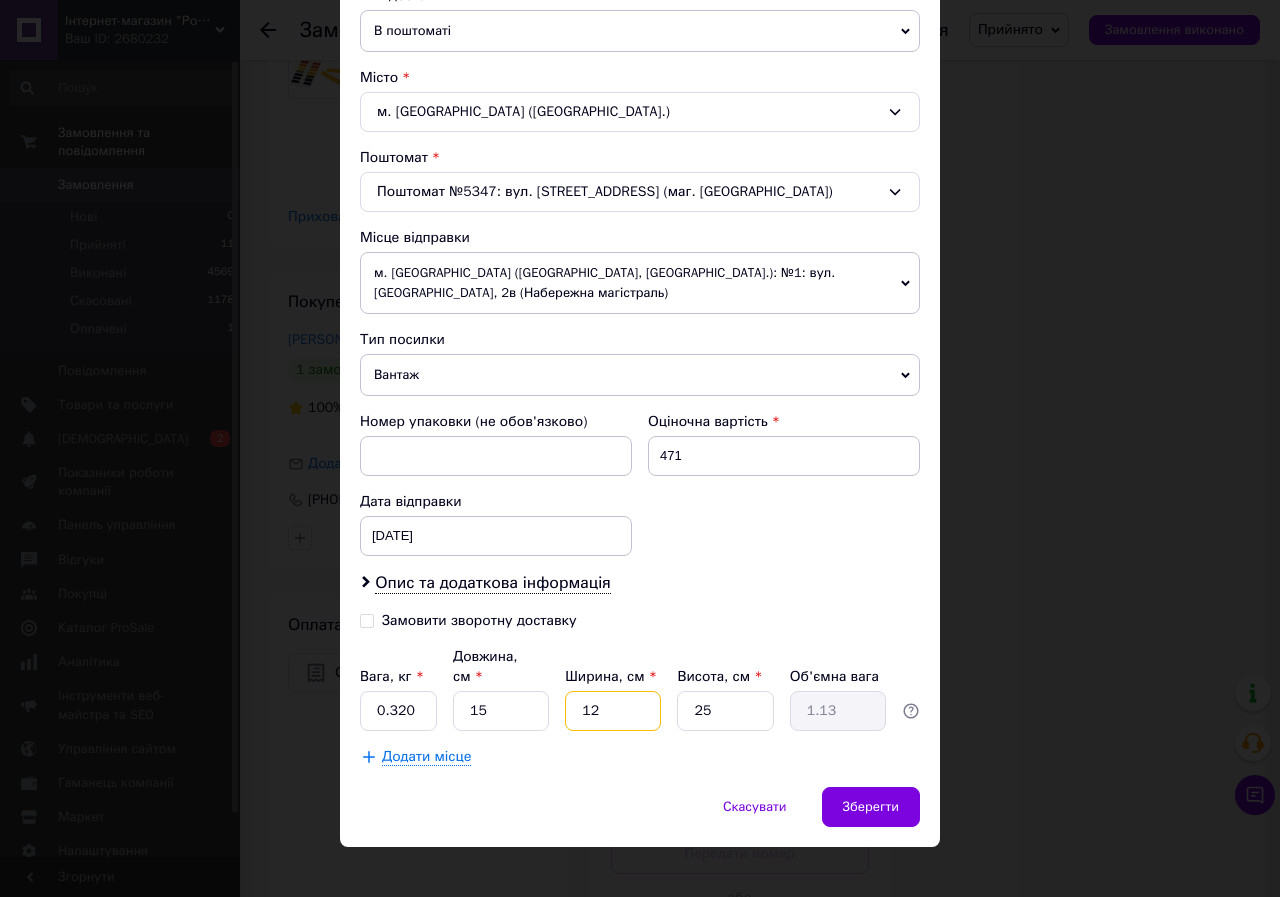 type on "12" 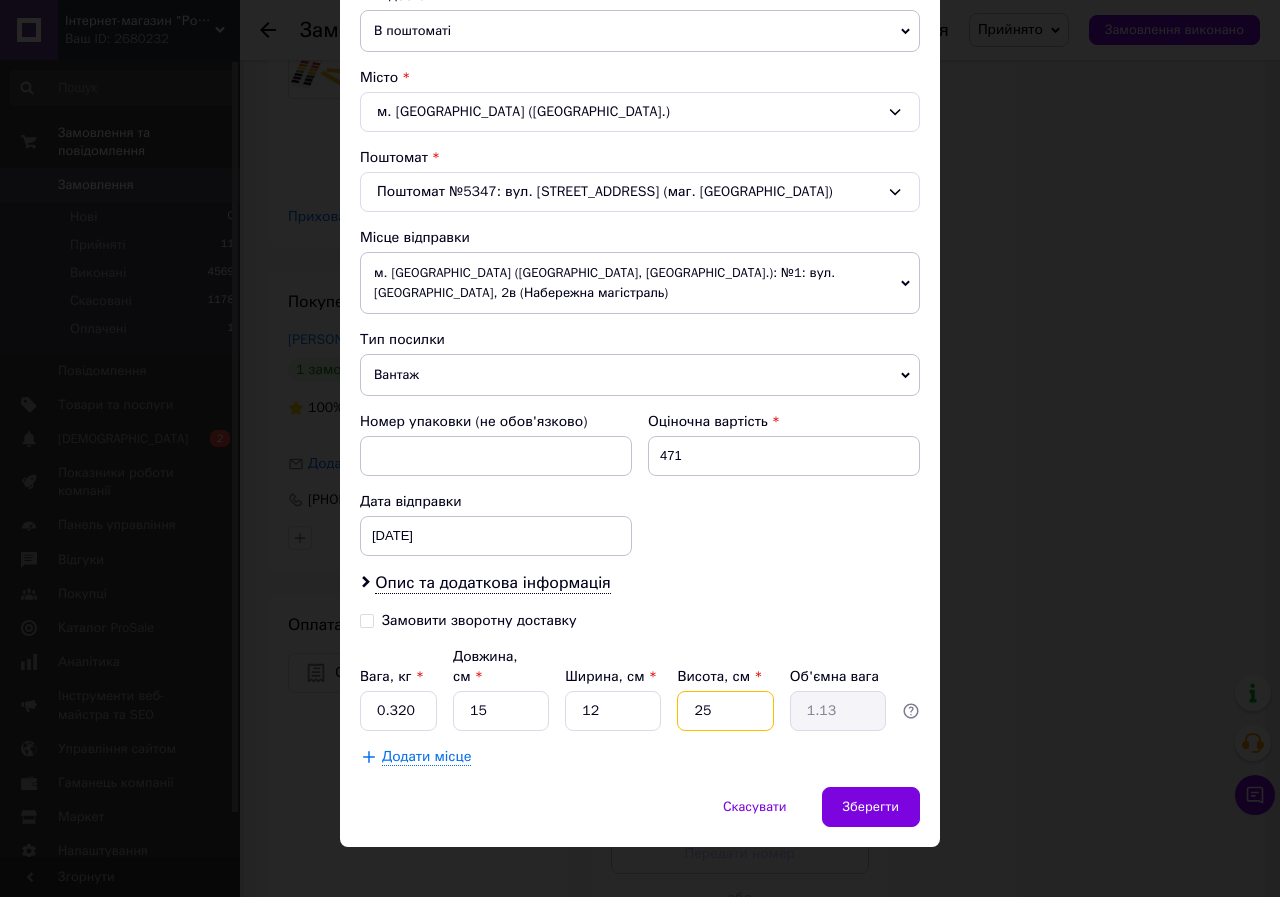 click on "25" at bounding box center (725, 711) 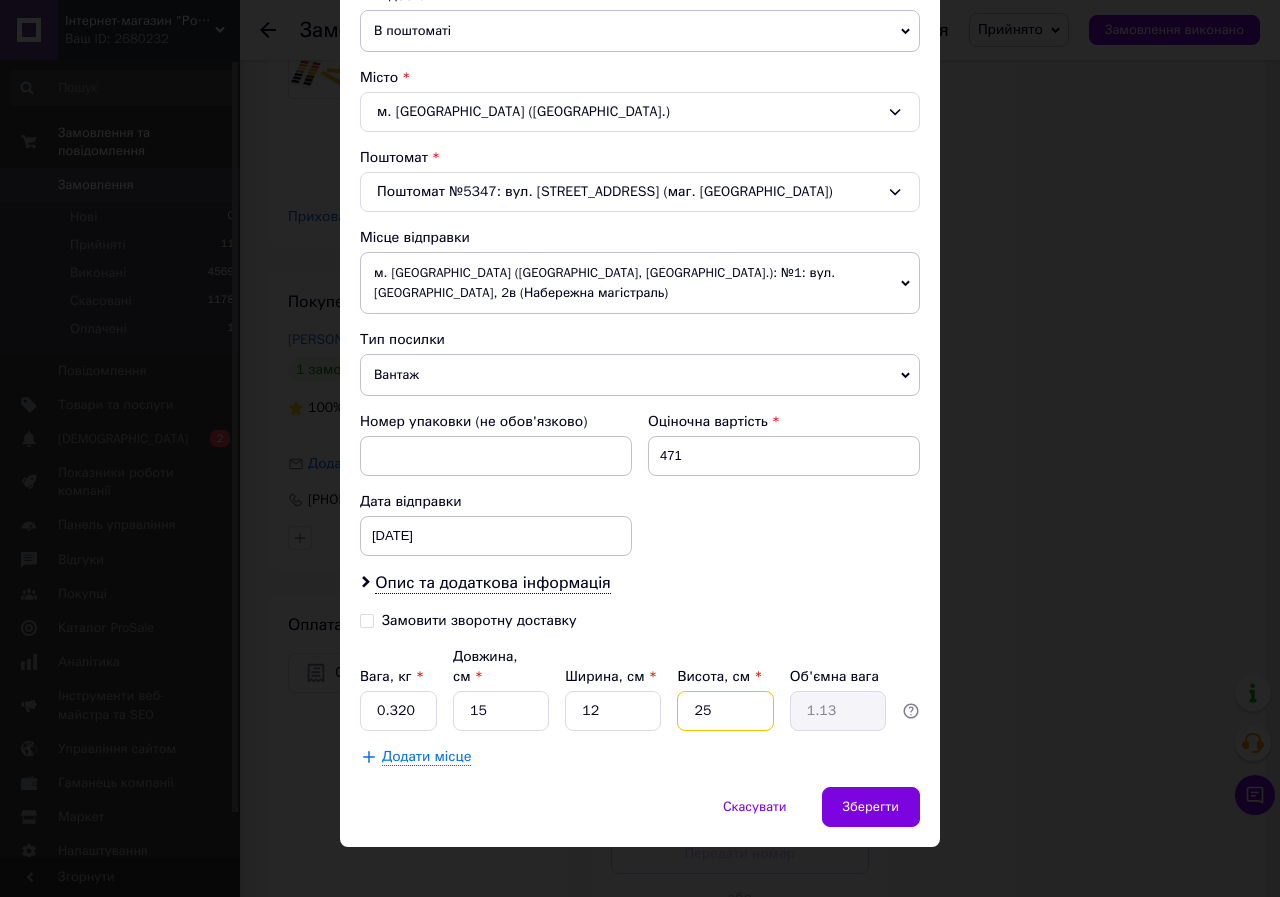 type on "2" 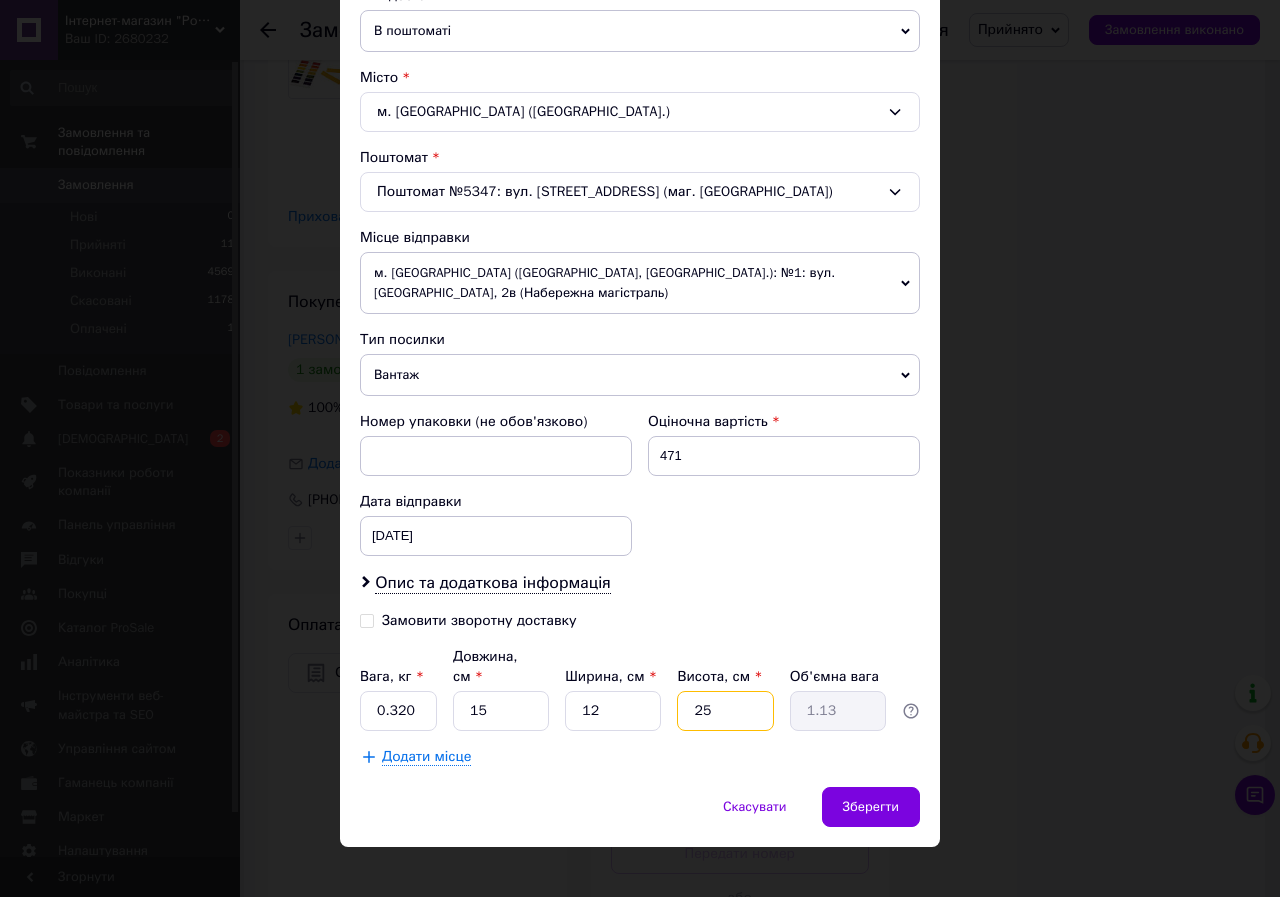 type on "0.1" 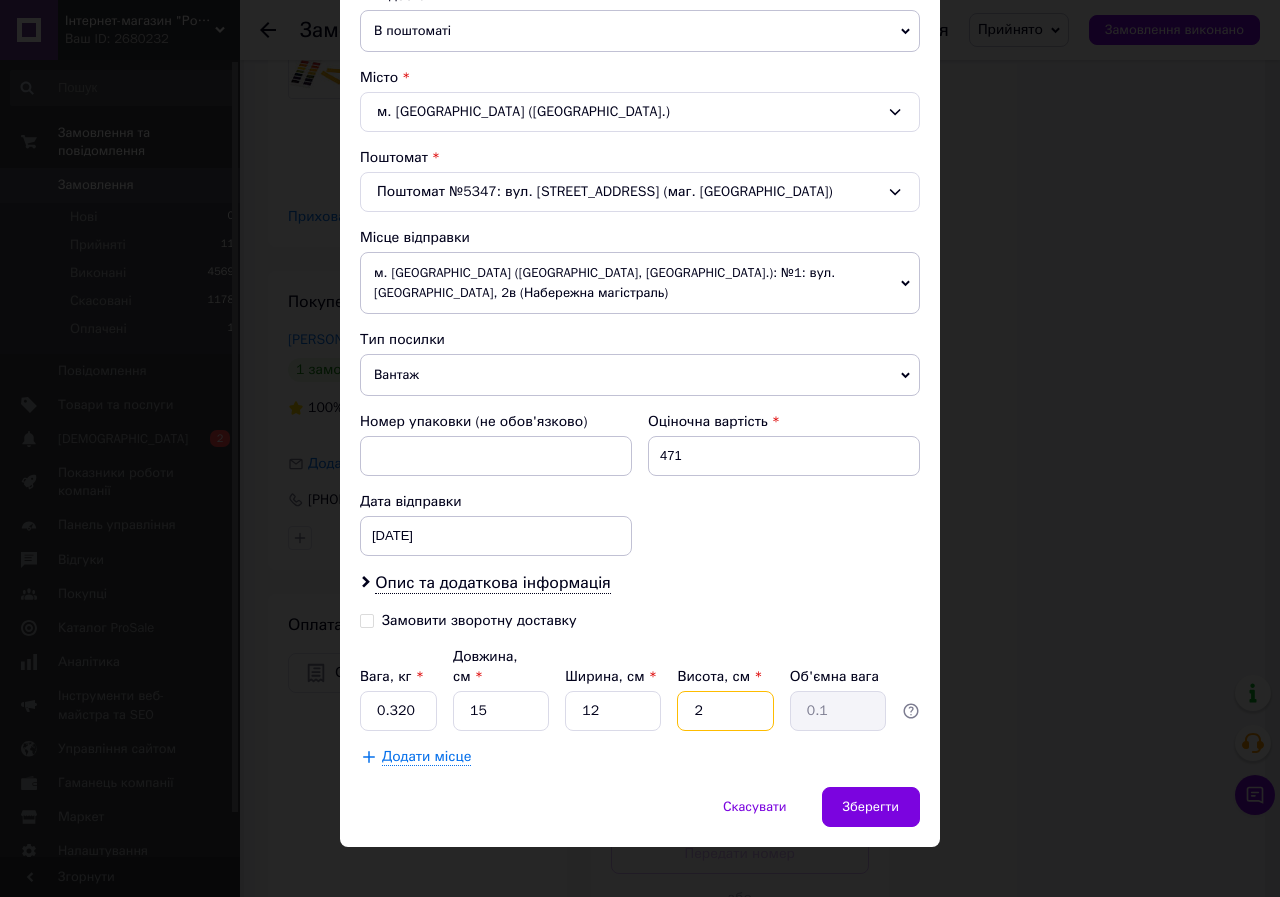 type 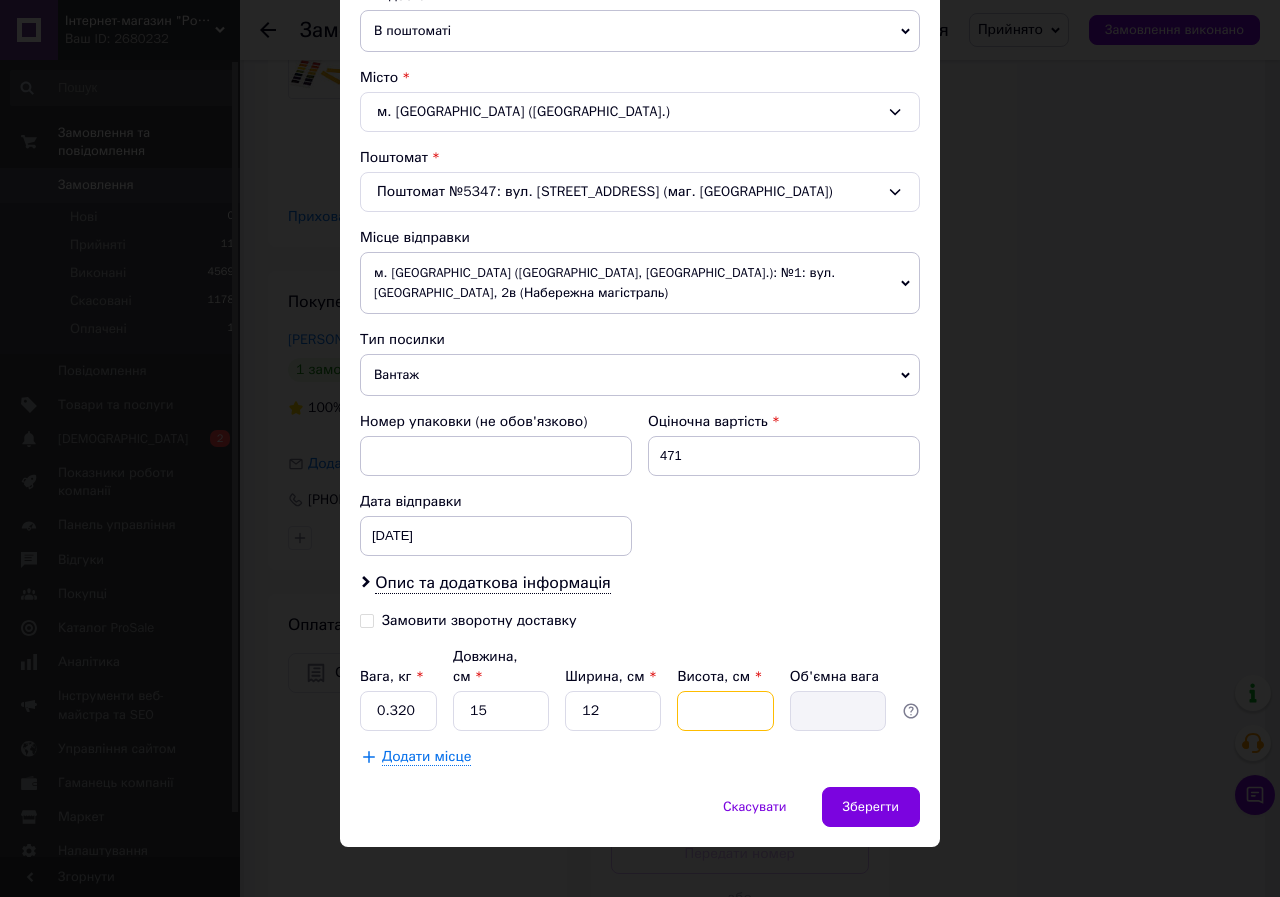 type on "7" 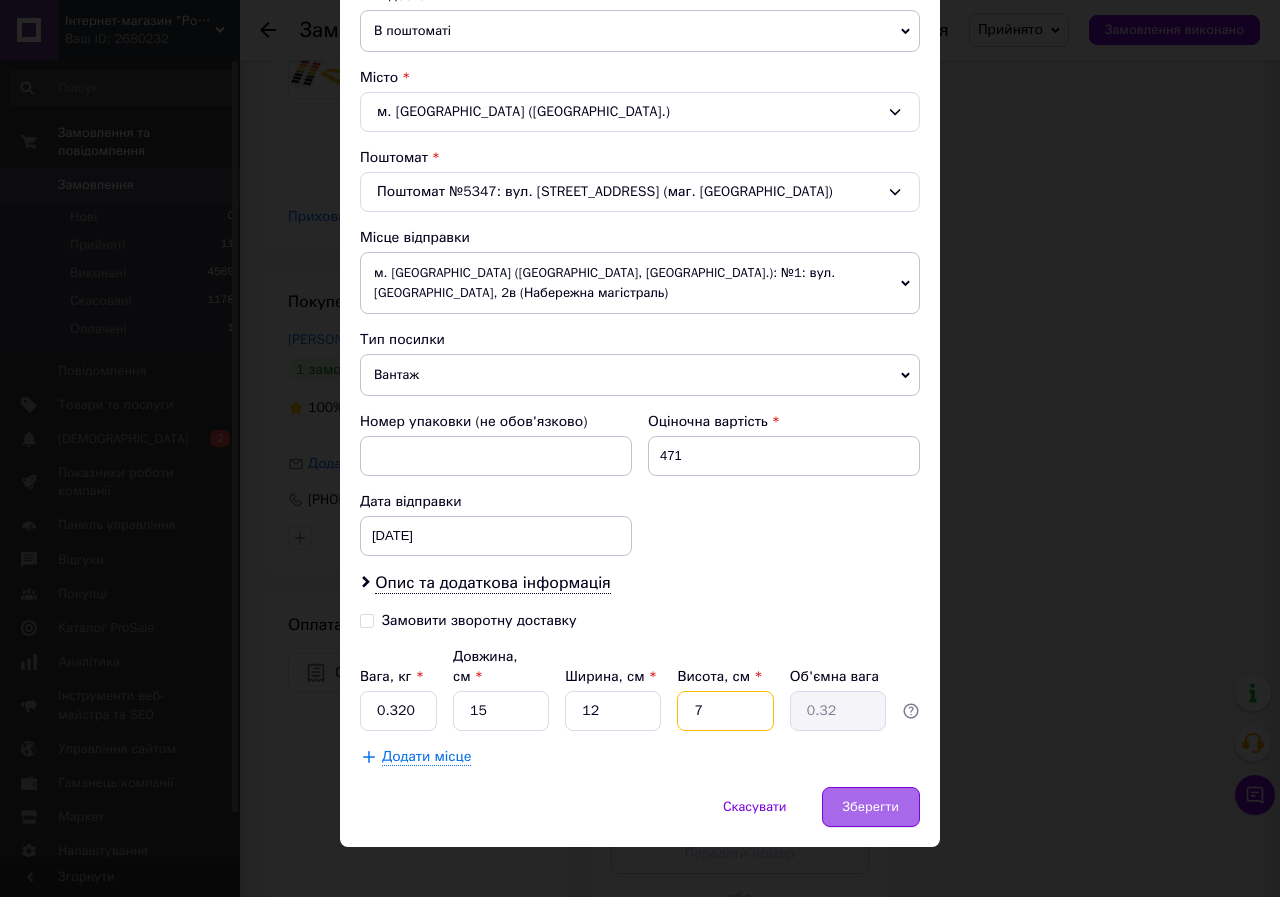 type on "7" 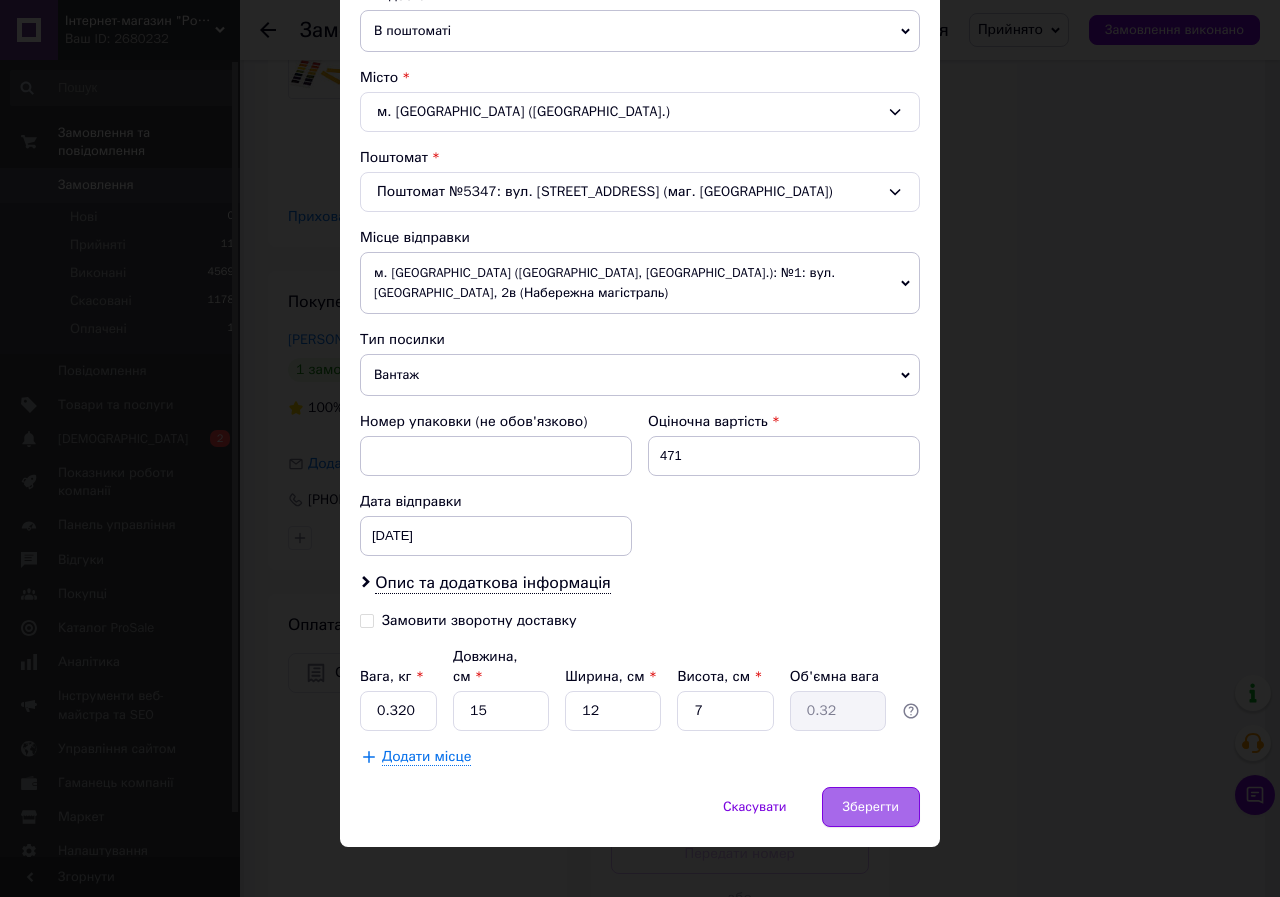 click on "Зберегти" at bounding box center (871, 807) 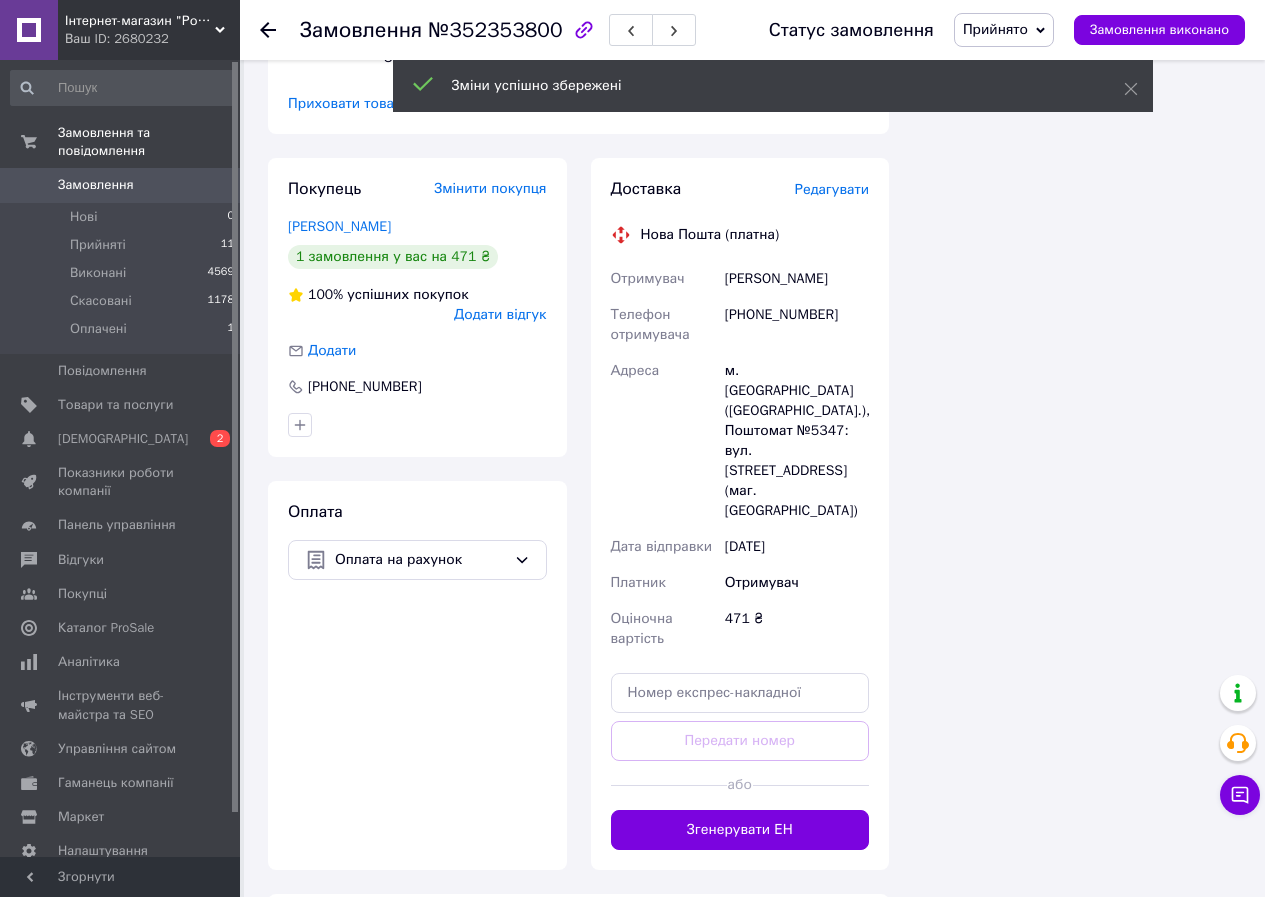 scroll, scrollTop: 1500, scrollLeft: 0, axis: vertical 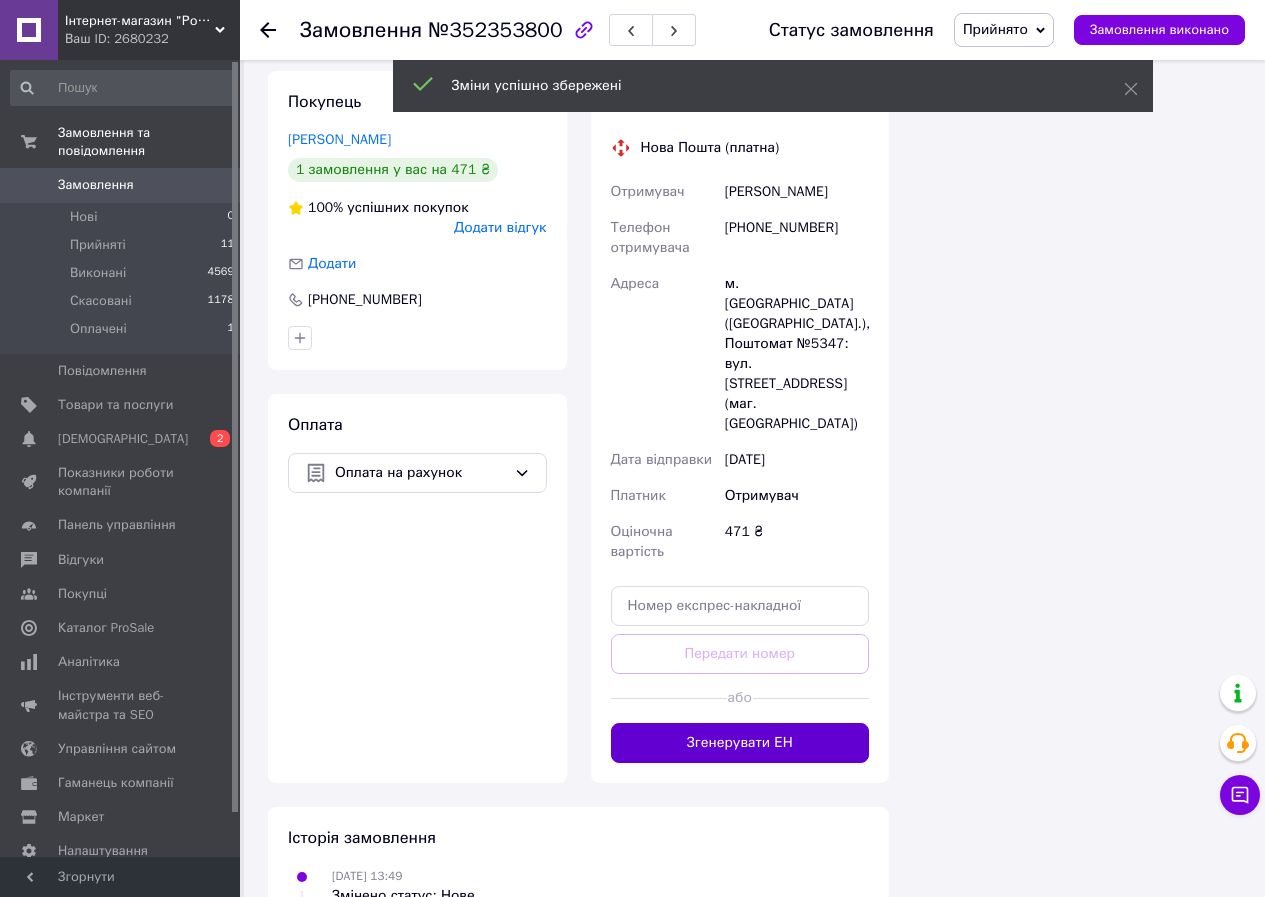 click on "Згенерувати ЕН" at bounding box center [740, 743] 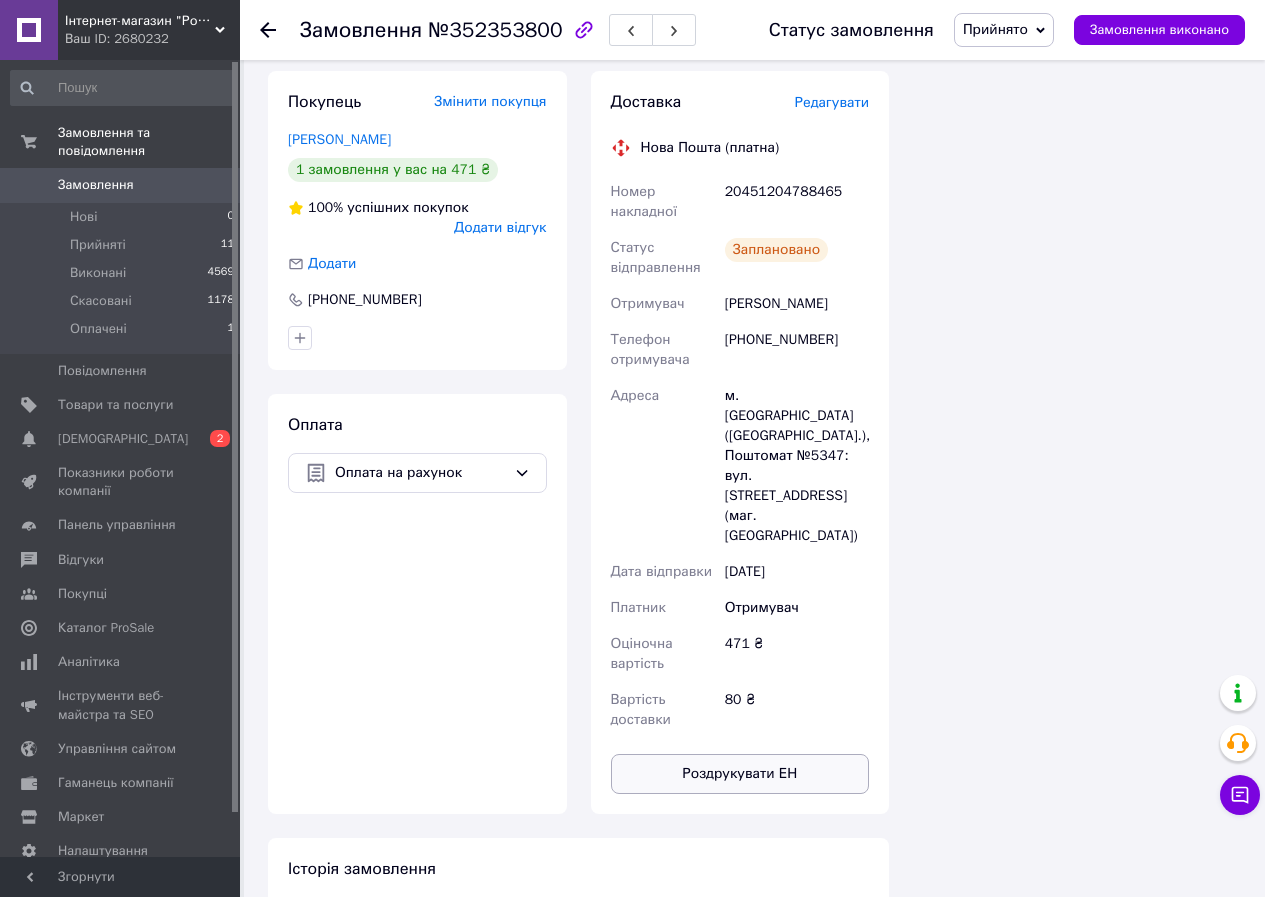 click on "Роздрукувати ЕН" at bounding box center [740, 774] 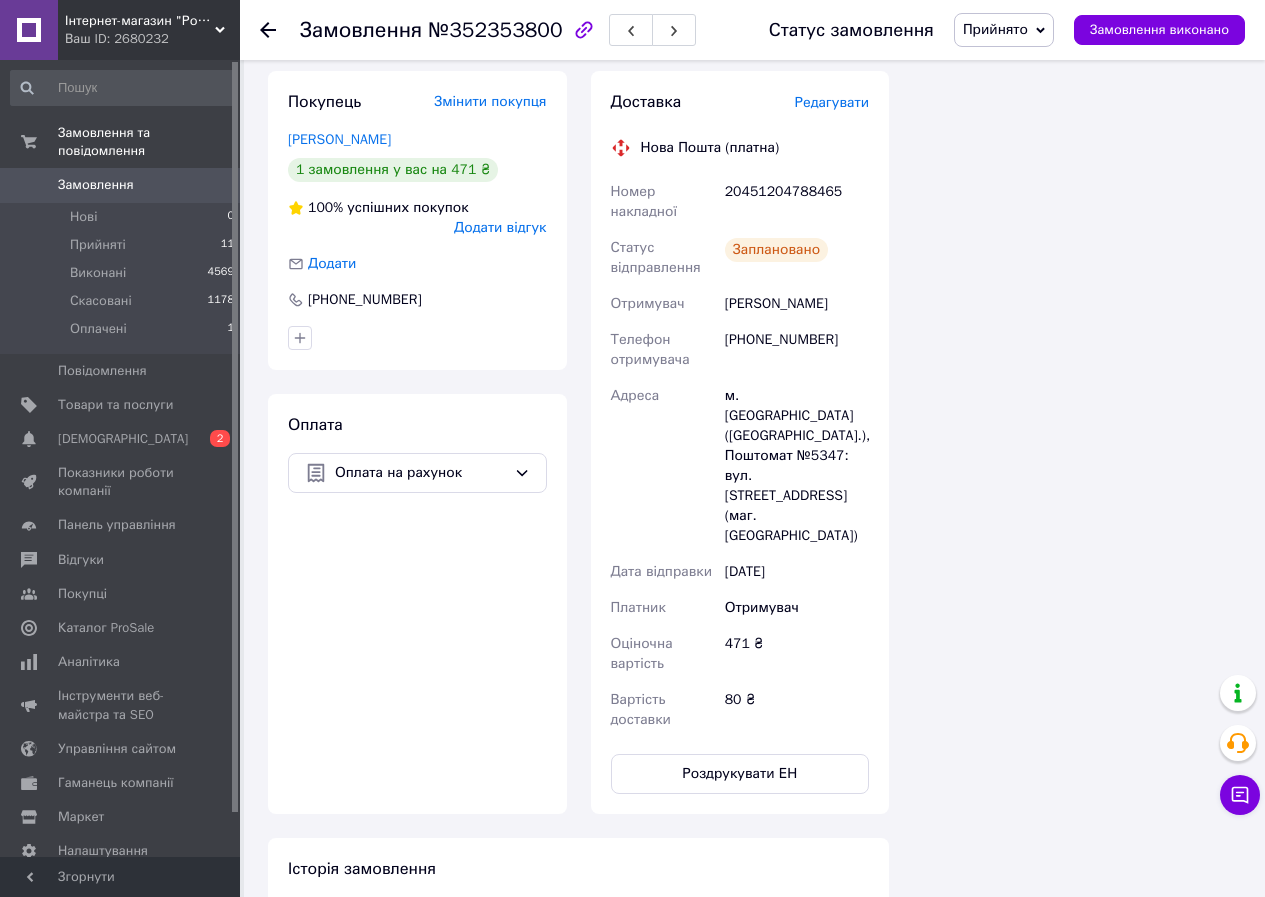 click 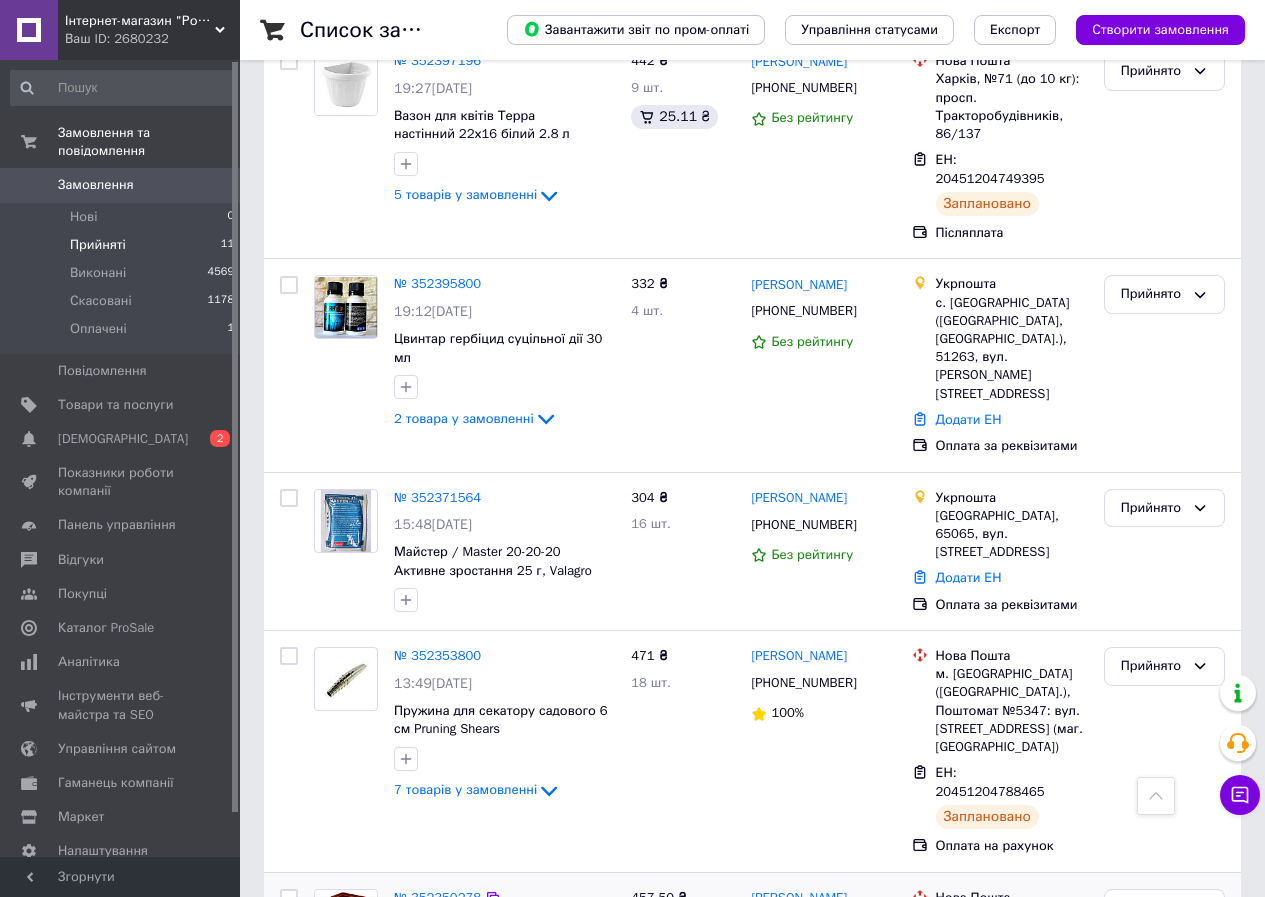scroll, scrollTop: 1051, scrollLeft: 0, axis: vertical 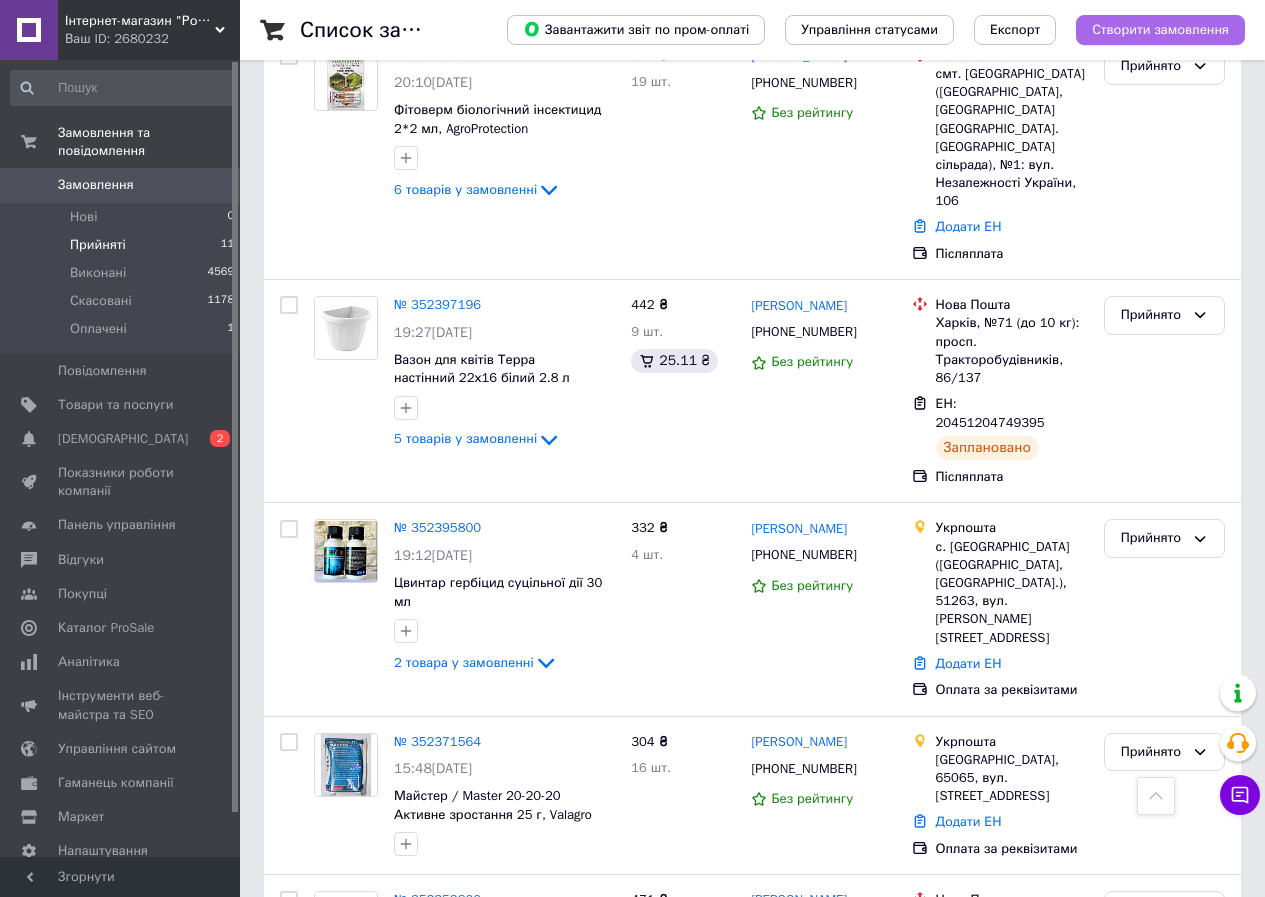 click on "Створити замовлення" at bounding box center [1160, 30] 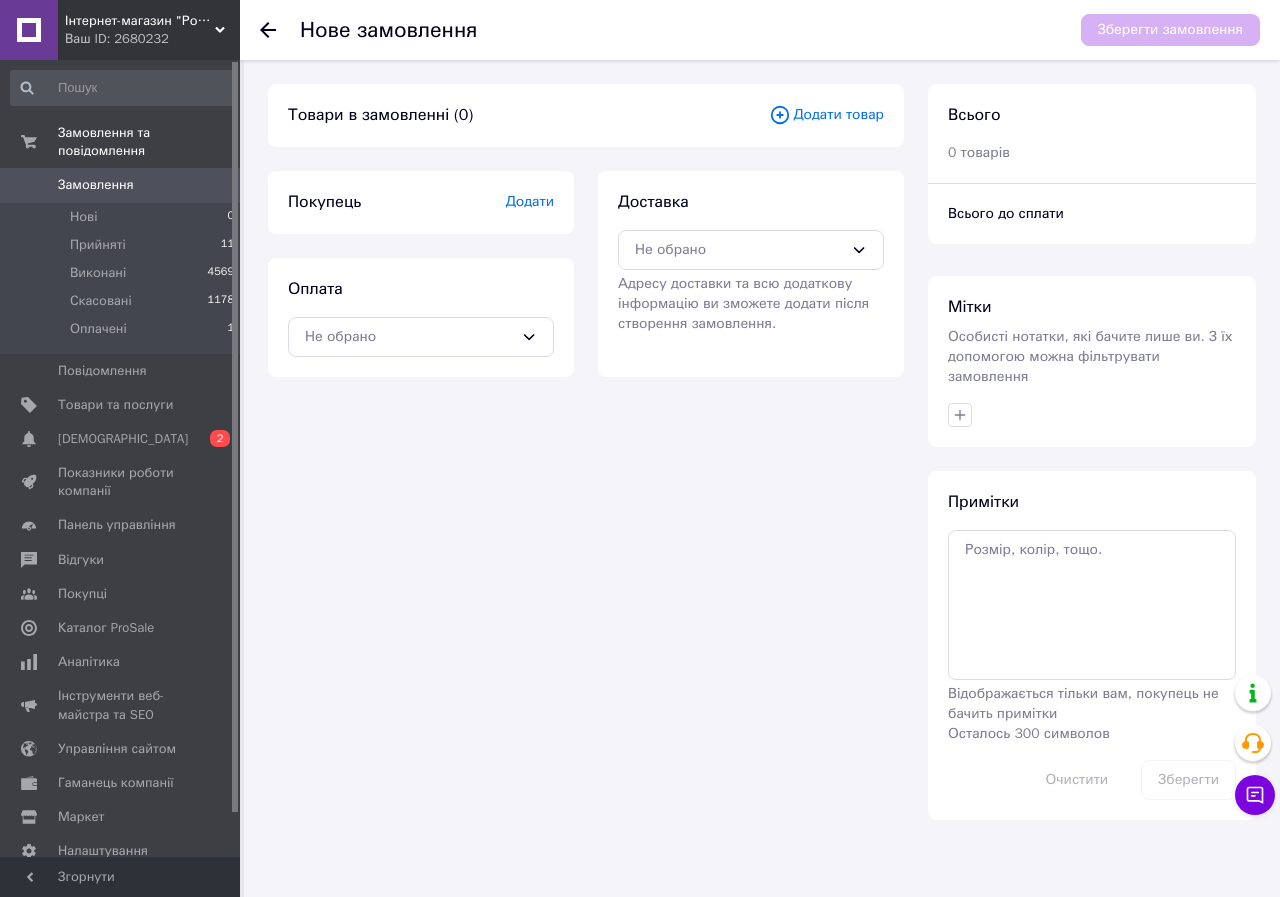 click on "Додати" at bounding box center [530, 201] 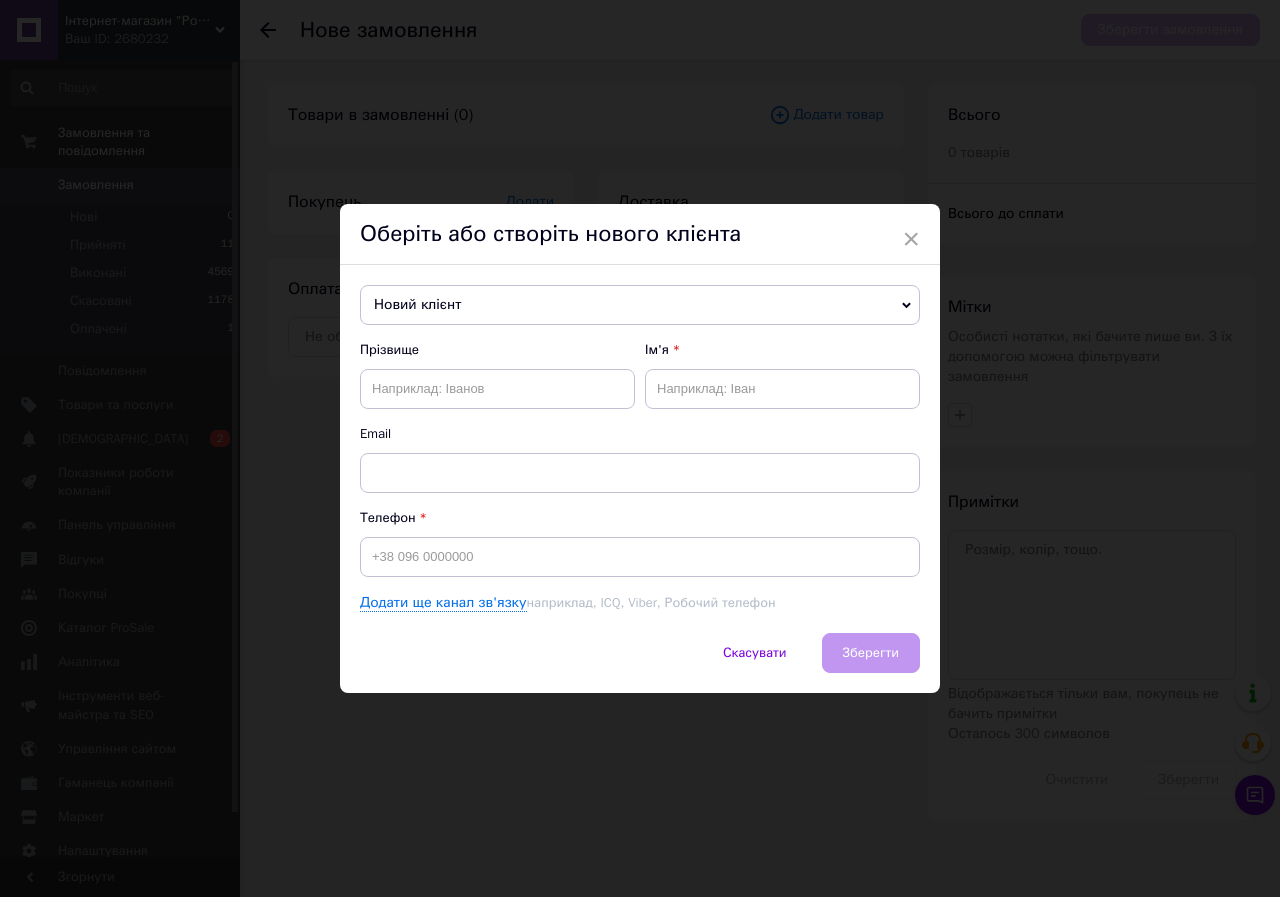 click on "Новий клієнт" at bounding box center (640, 305) 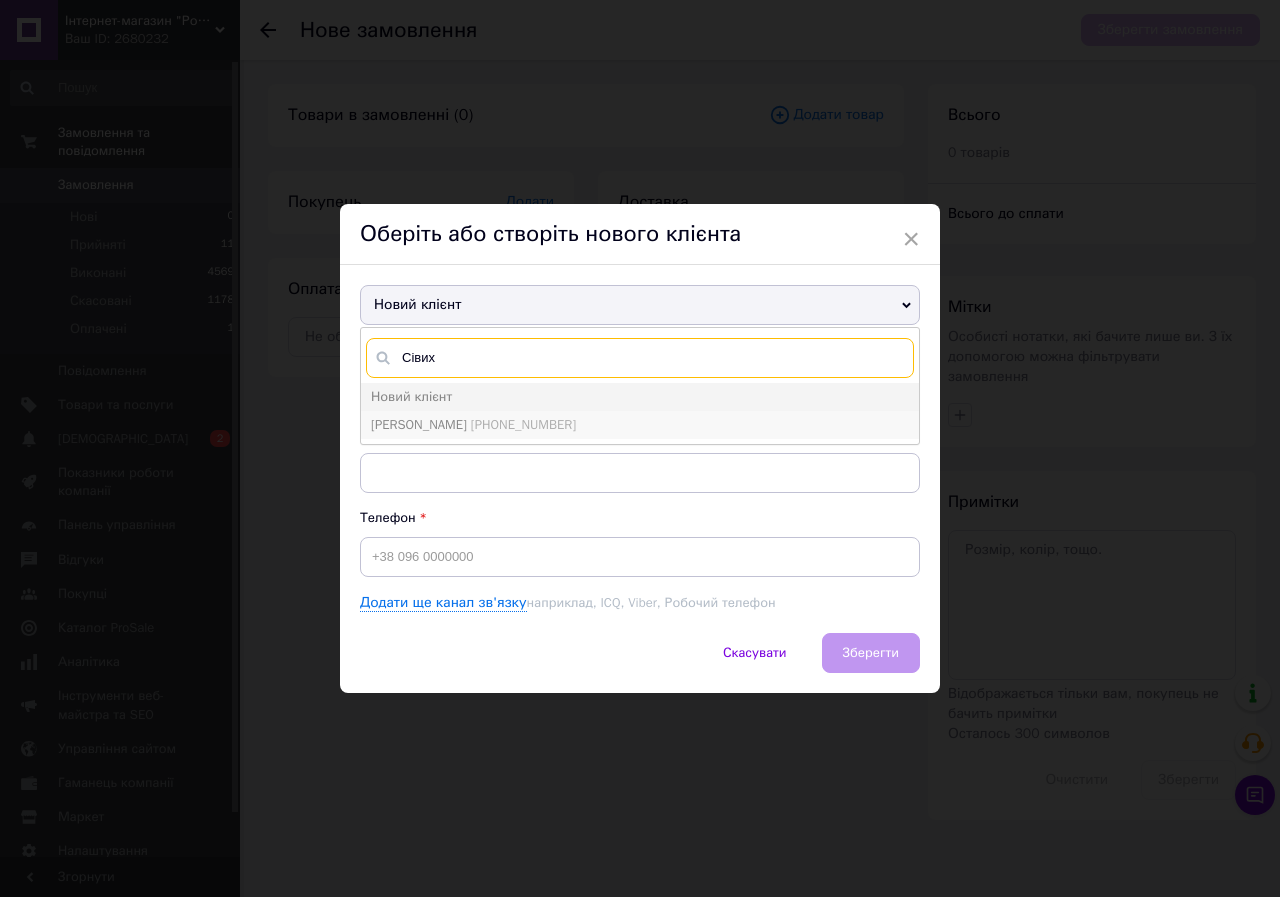 type on "Сівих" 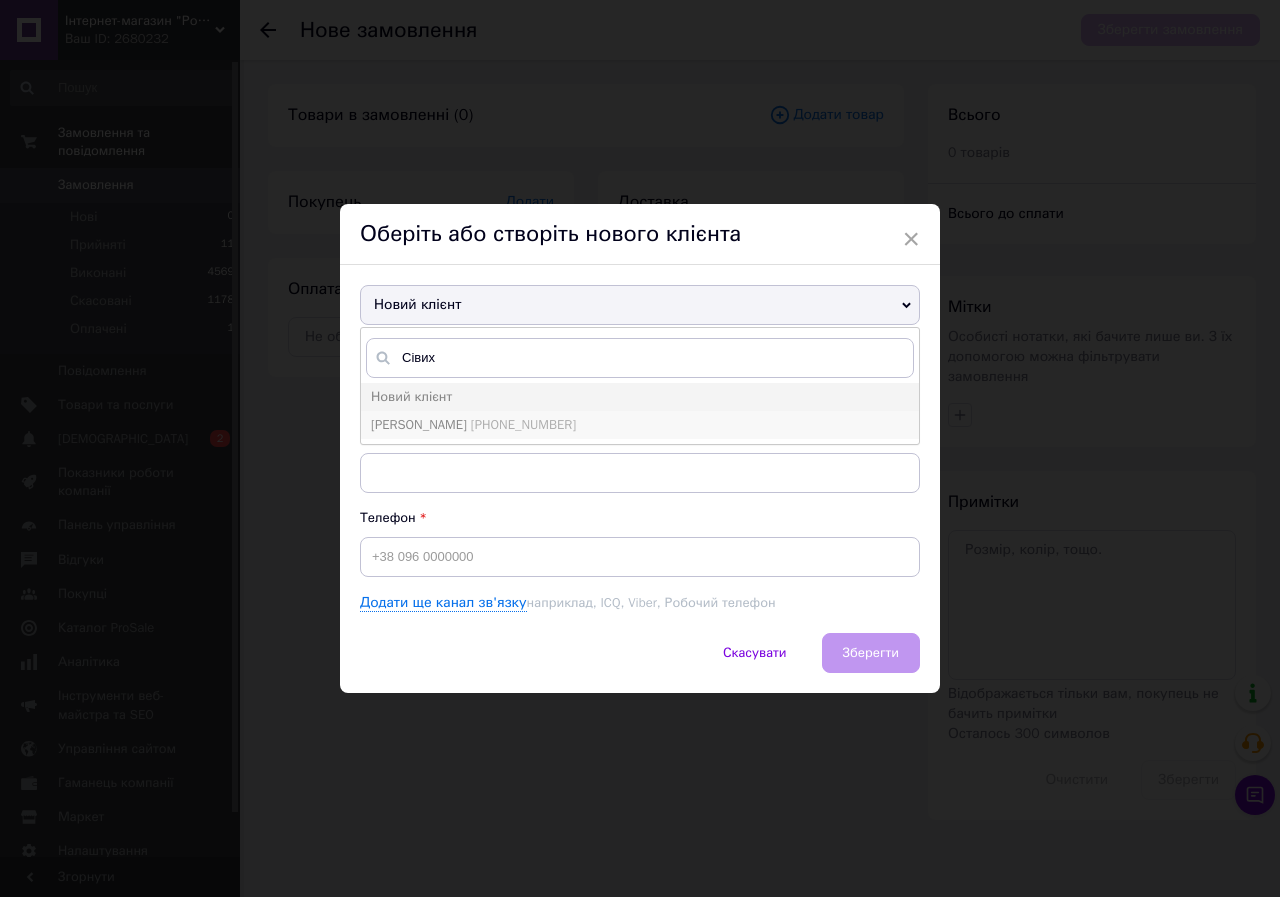 click on "[PHONE_NUMBER]" at bounding box center [523, 424] 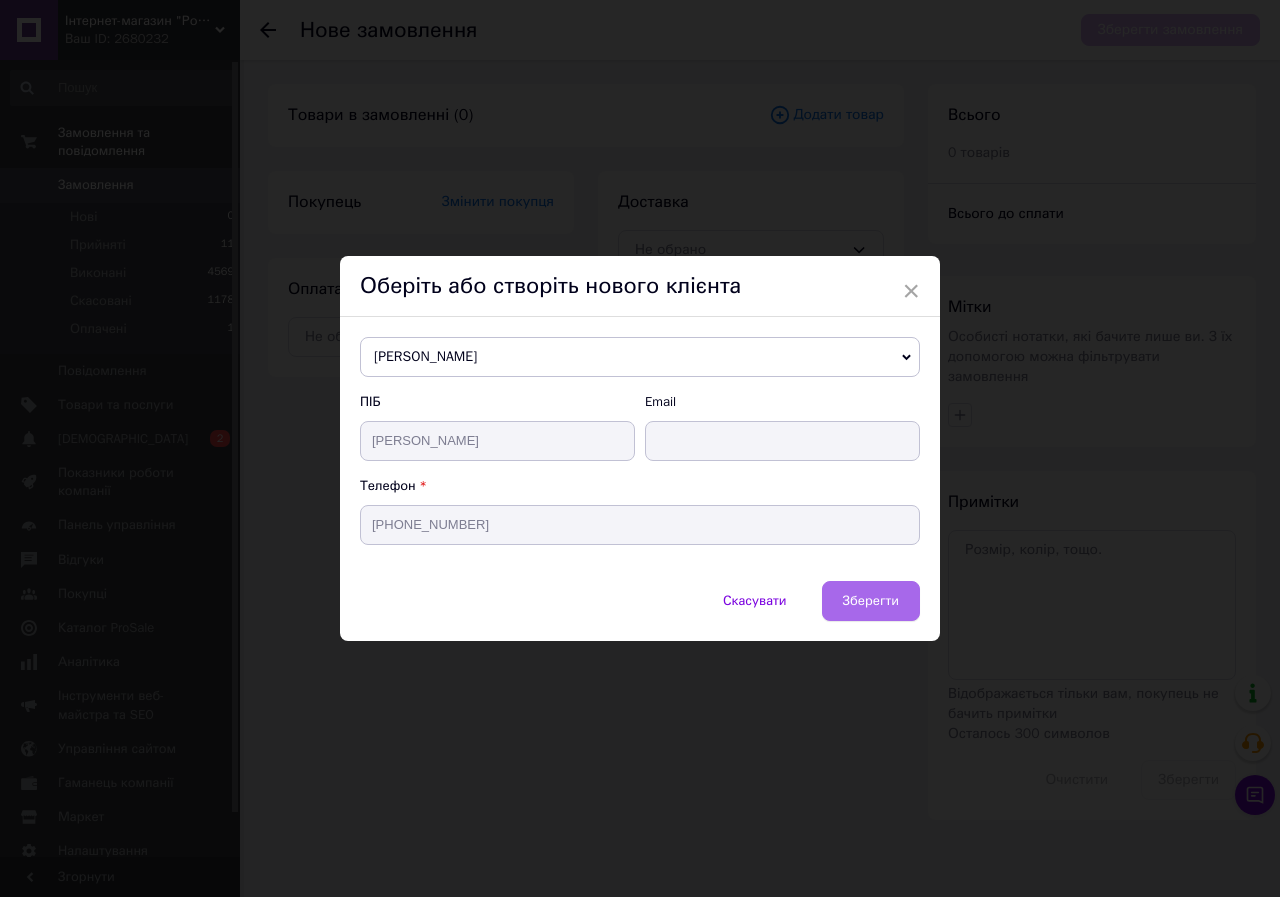 click on "Зберегти" at bounding box center [871, 600] 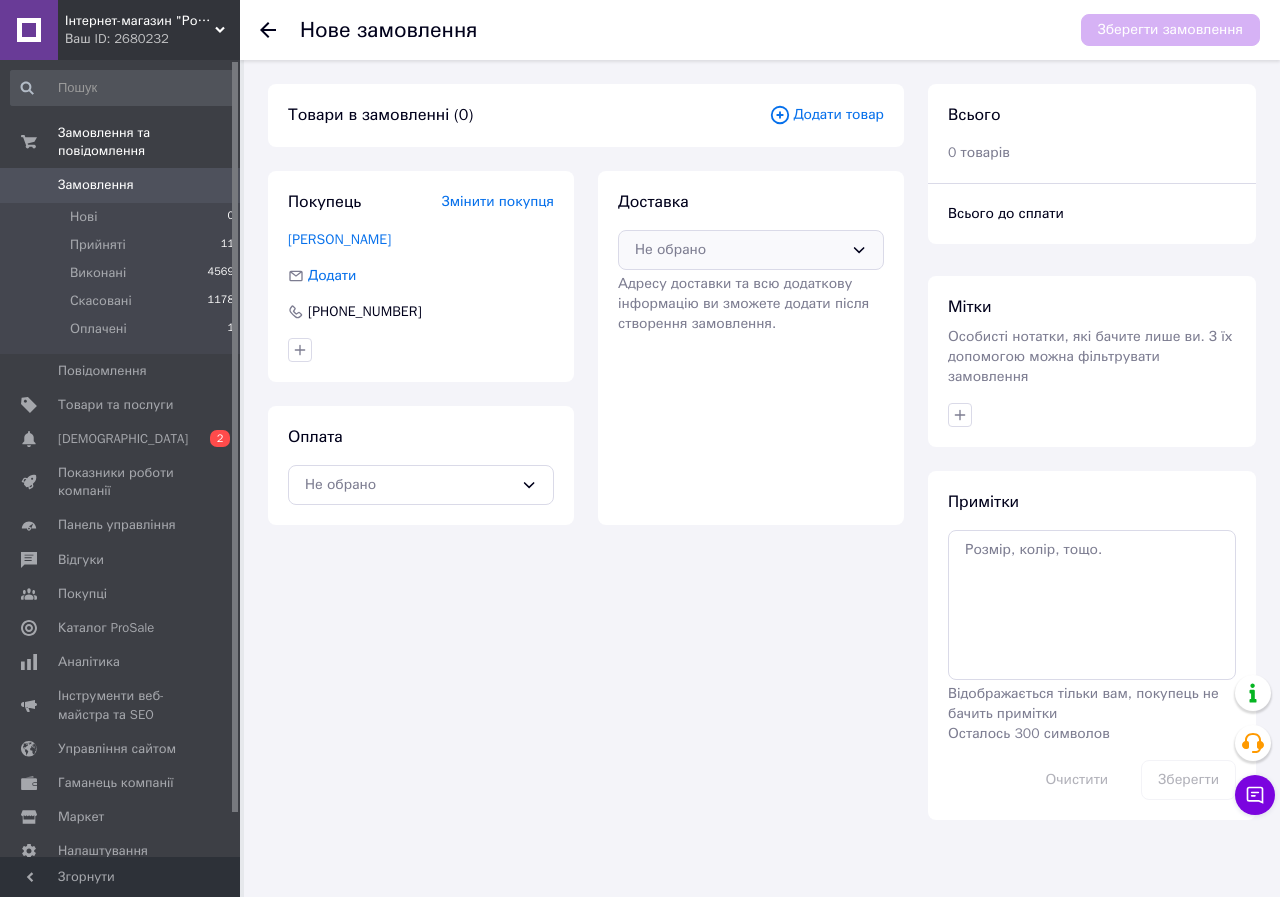 click 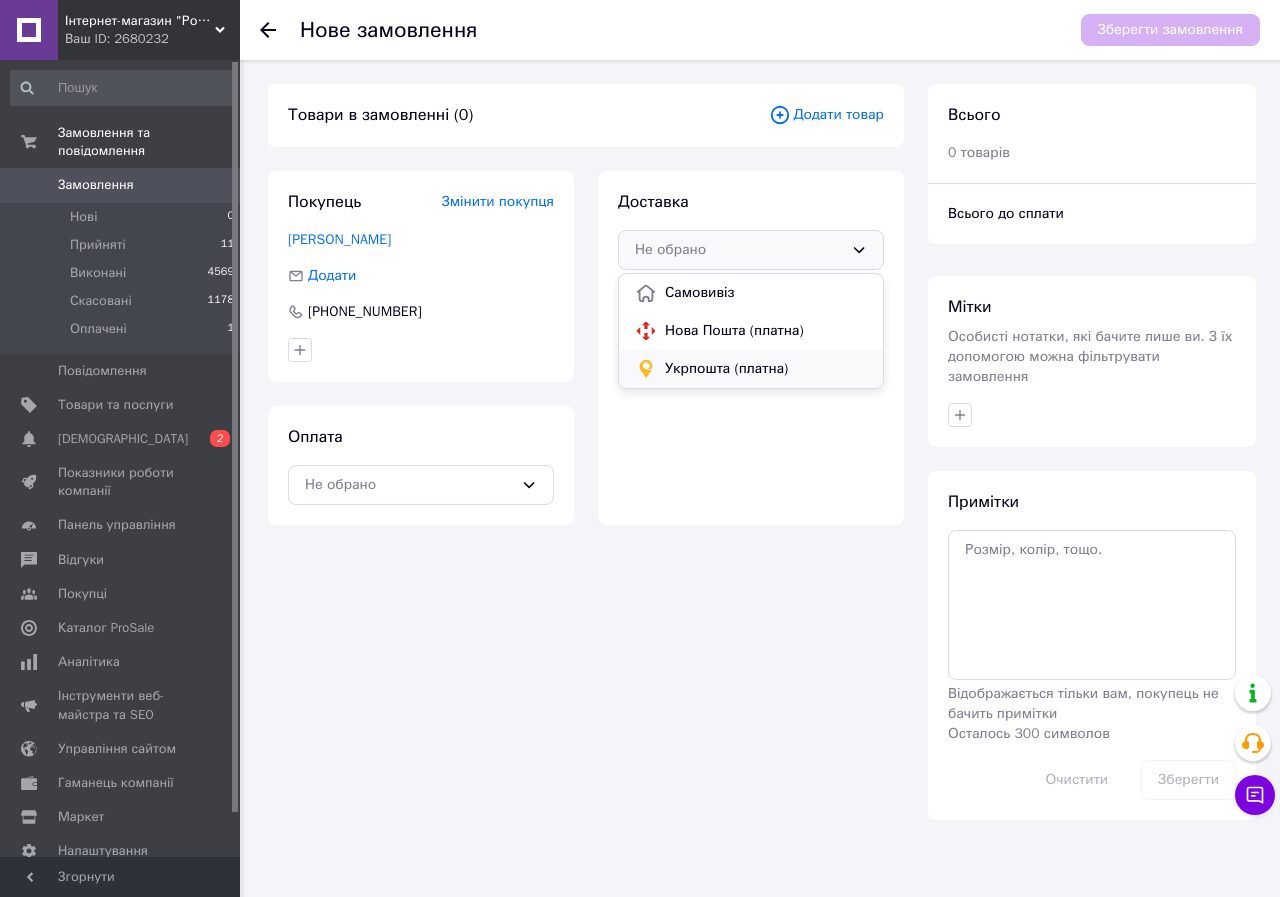 click on "Укрпошта (платна)" at bounding box center [766, 369] 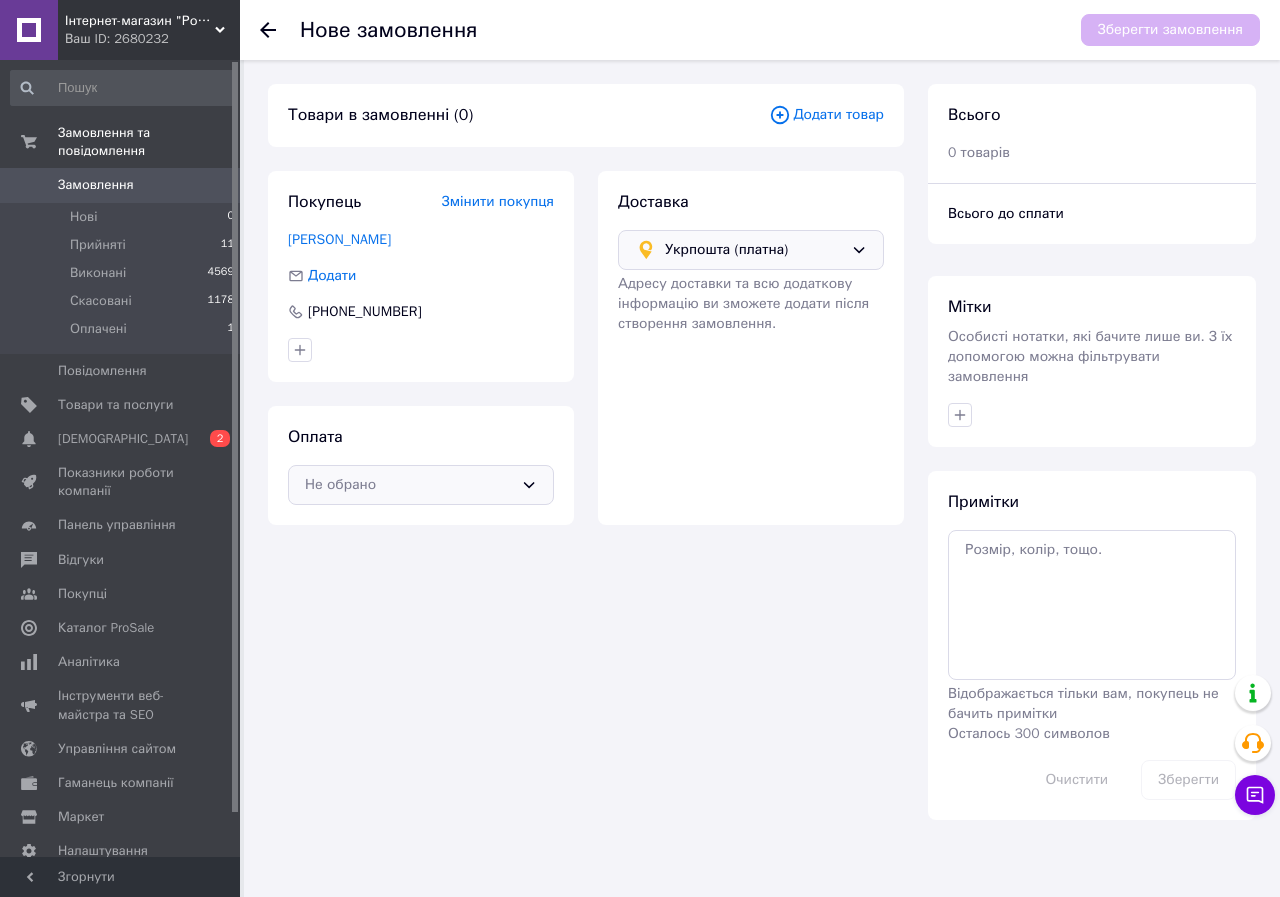 click 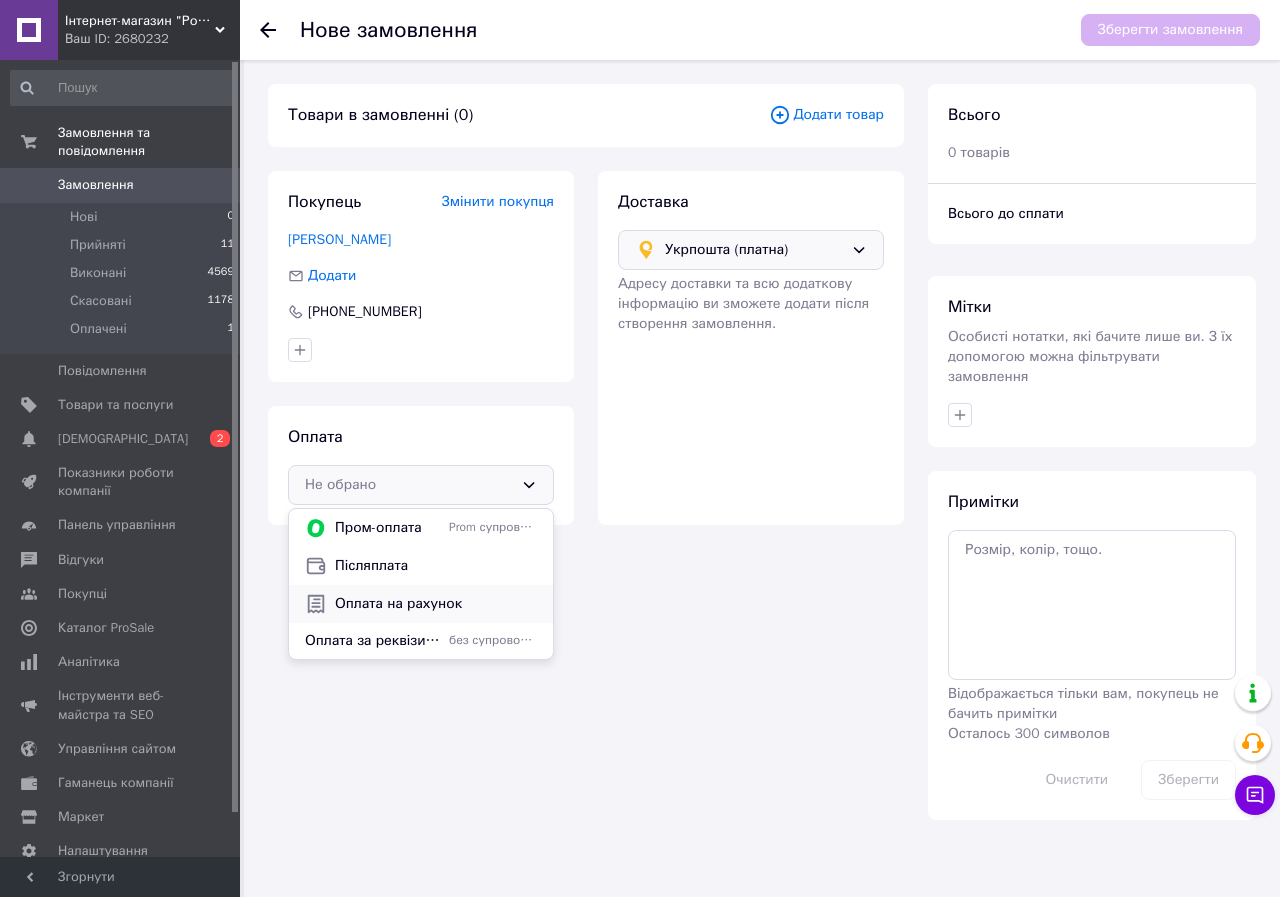 click on "Оплата на рахунок" at bounding box center [436, 604] 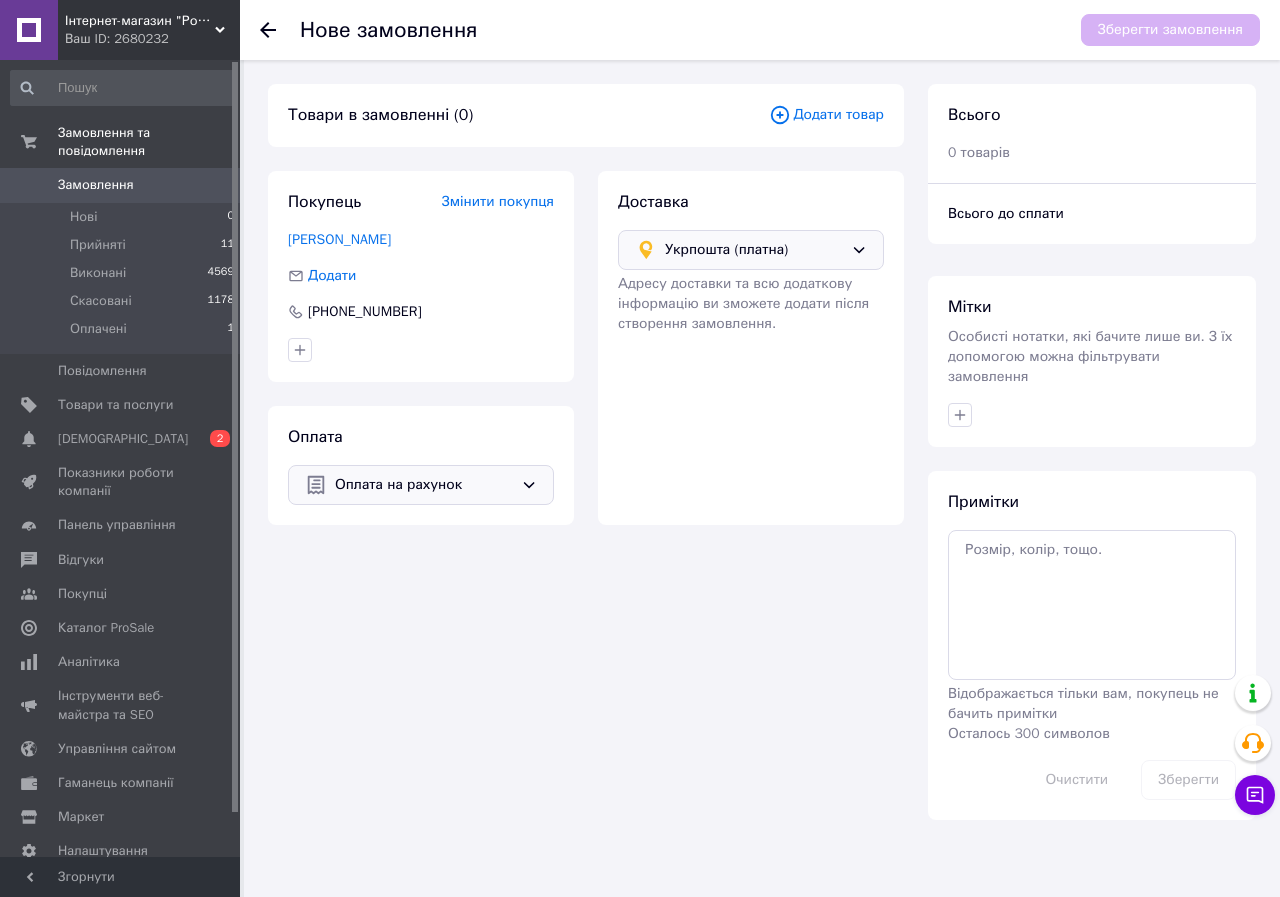 click on "Додати товар" at bounding box center (826, 115) 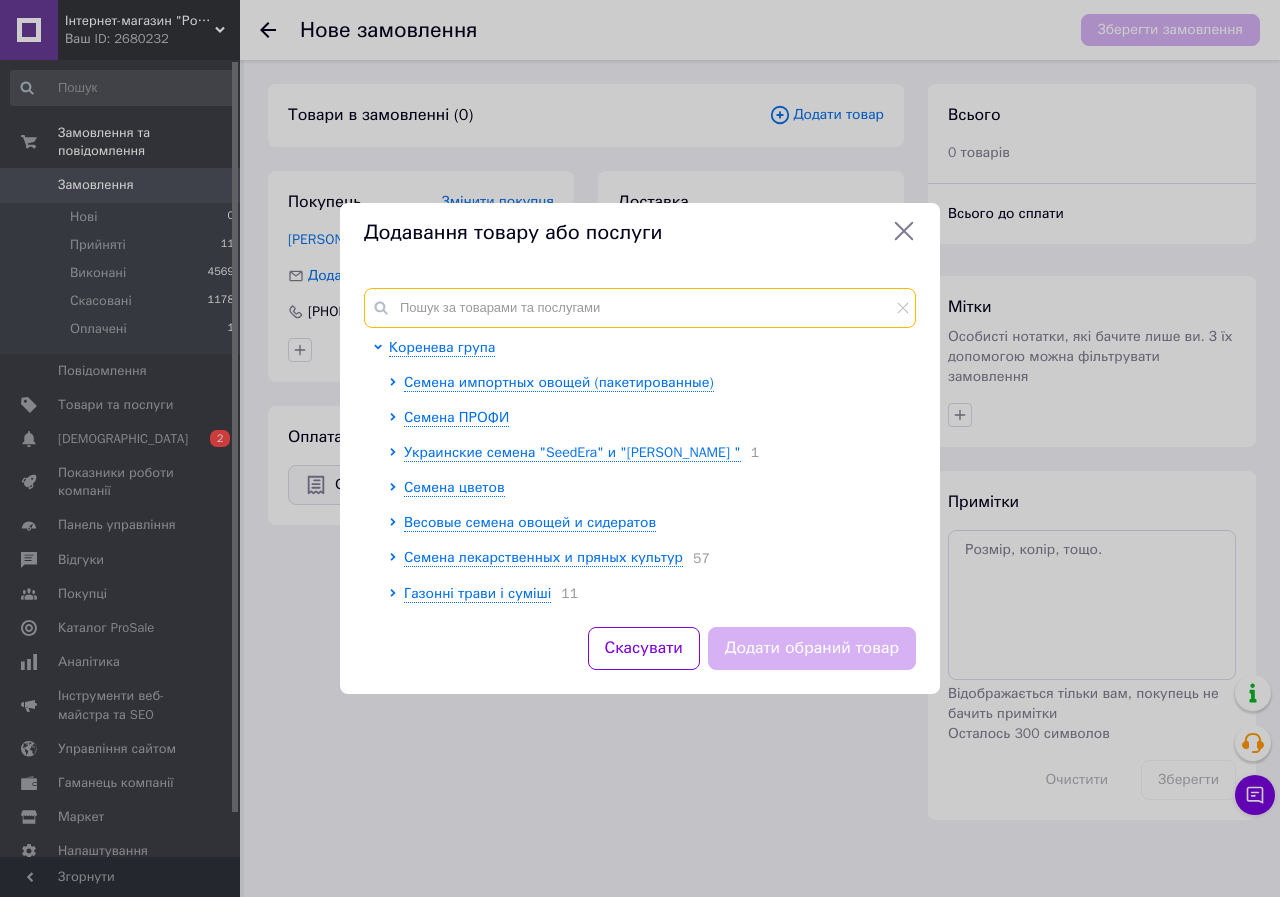 click at bounding box center [640, 308] 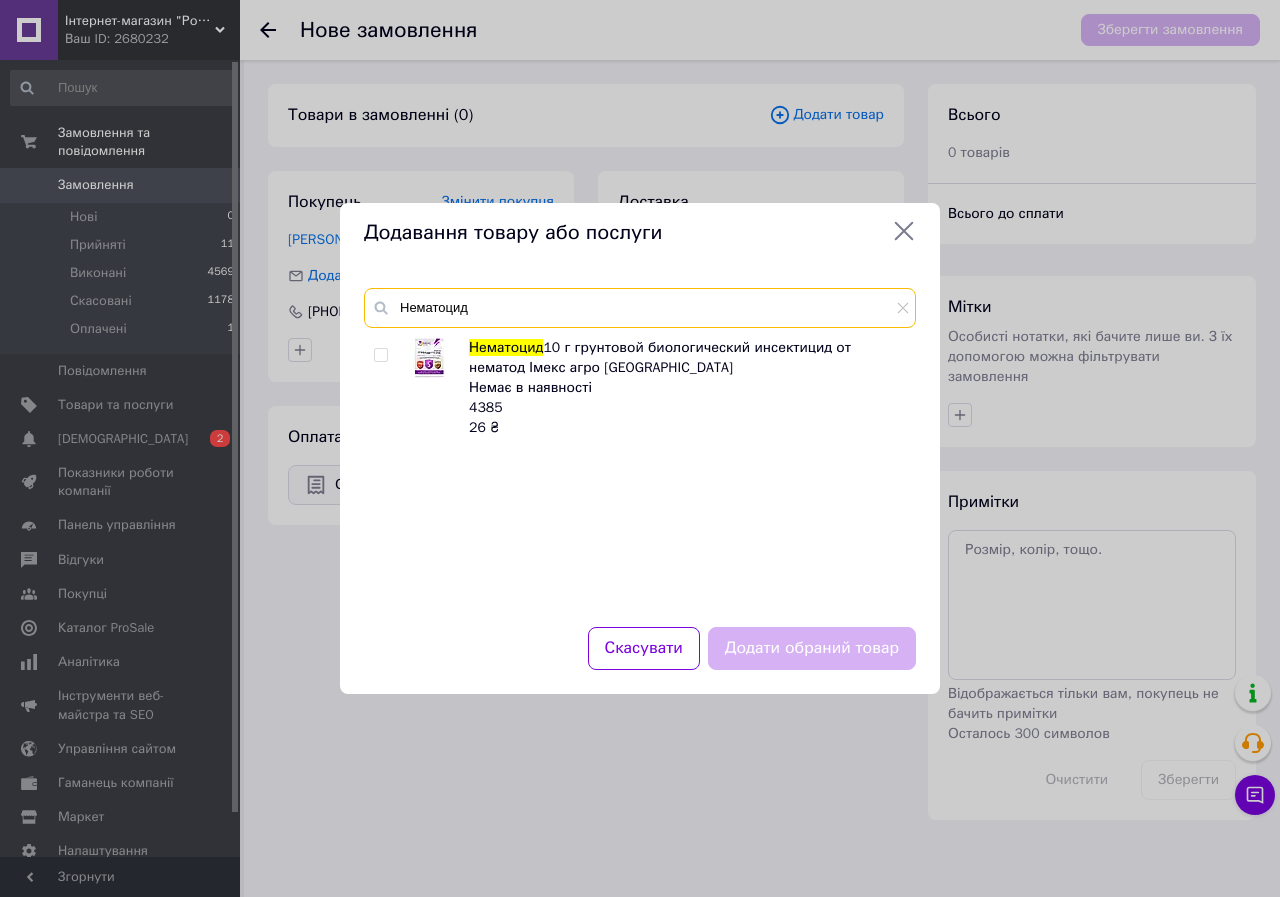type on "Нематоцид" 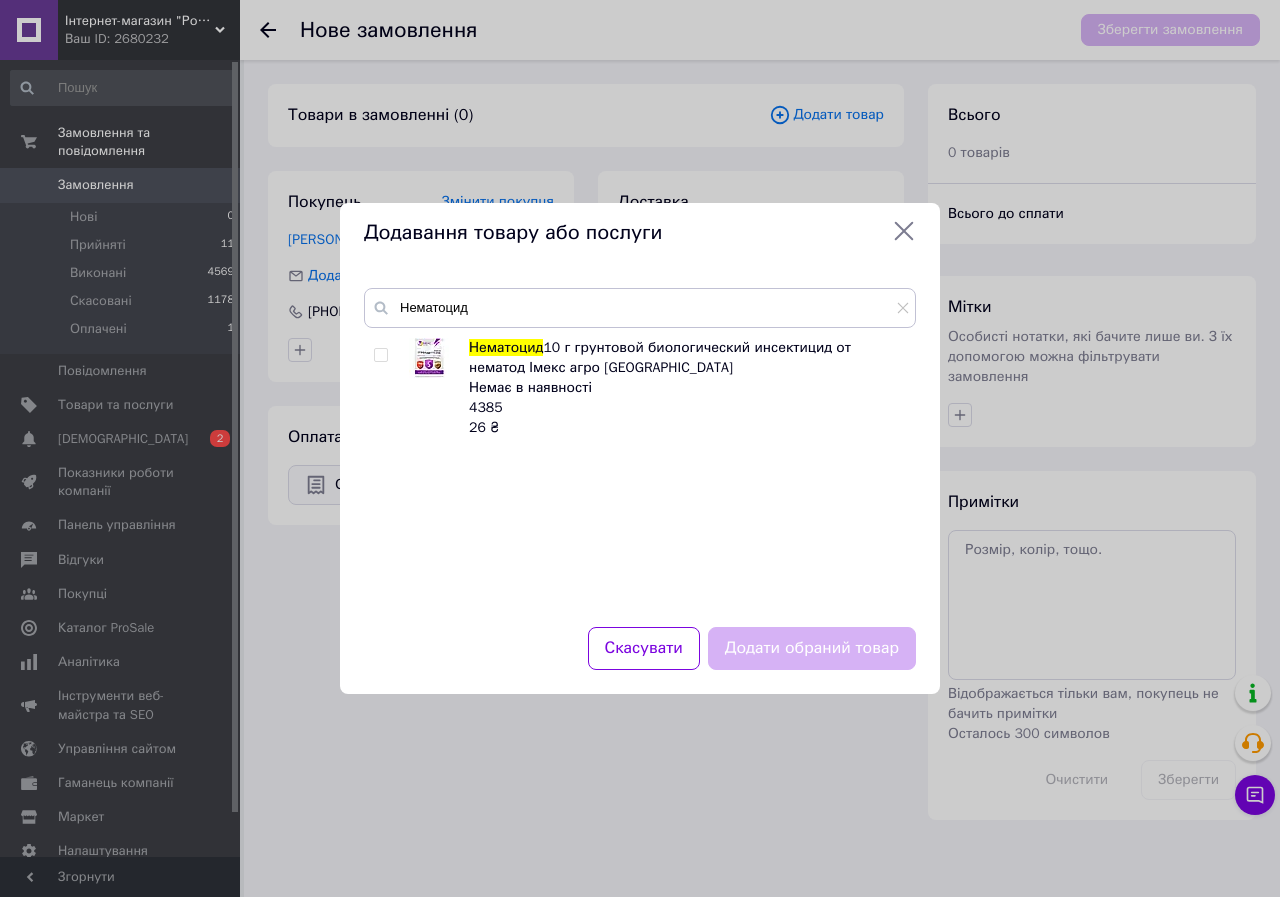 click at bounding box center (380, 355) 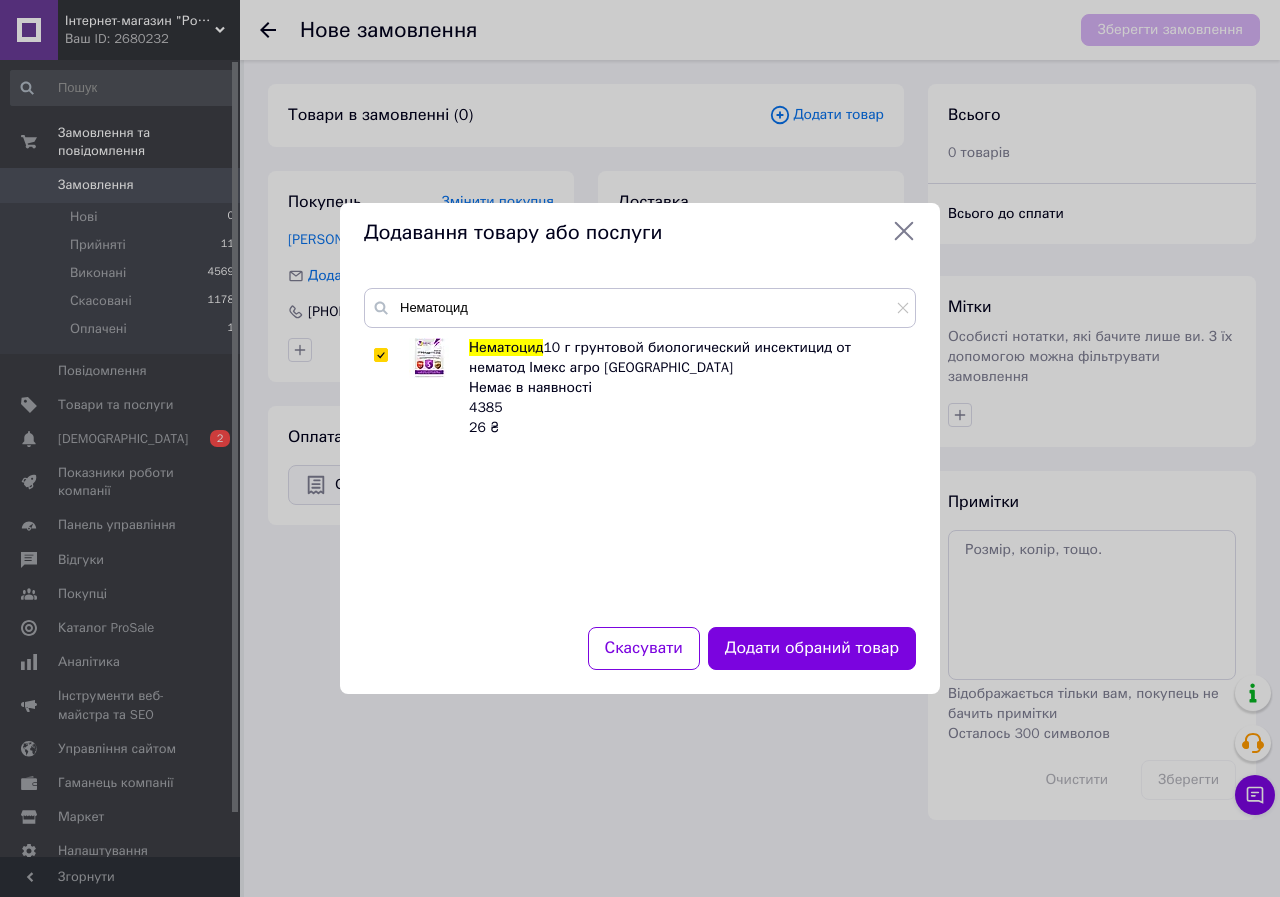 drag, startPoint x: 754, startPoint y: 647, endPoint x: 765, endPoint y: 647, distance: 11 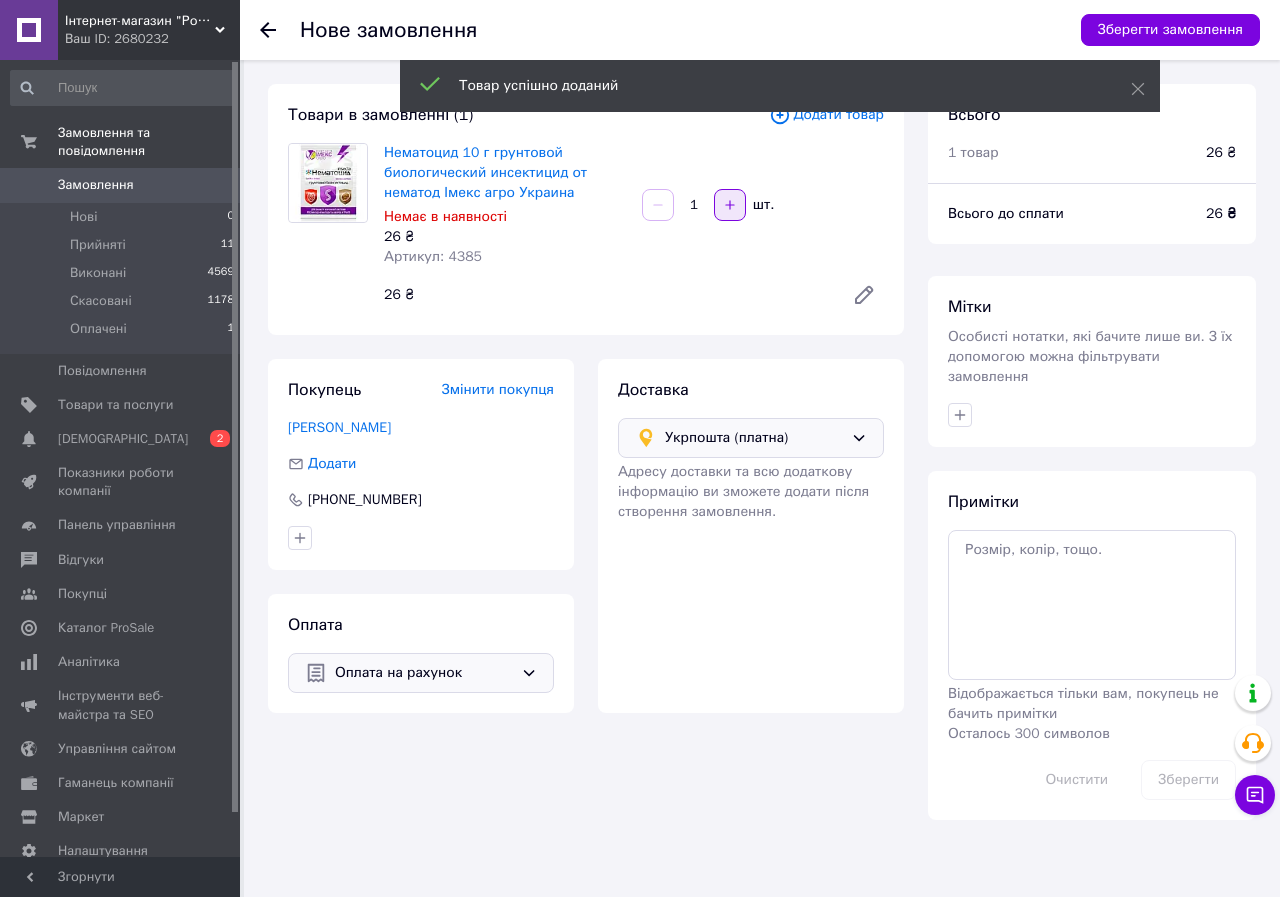 click 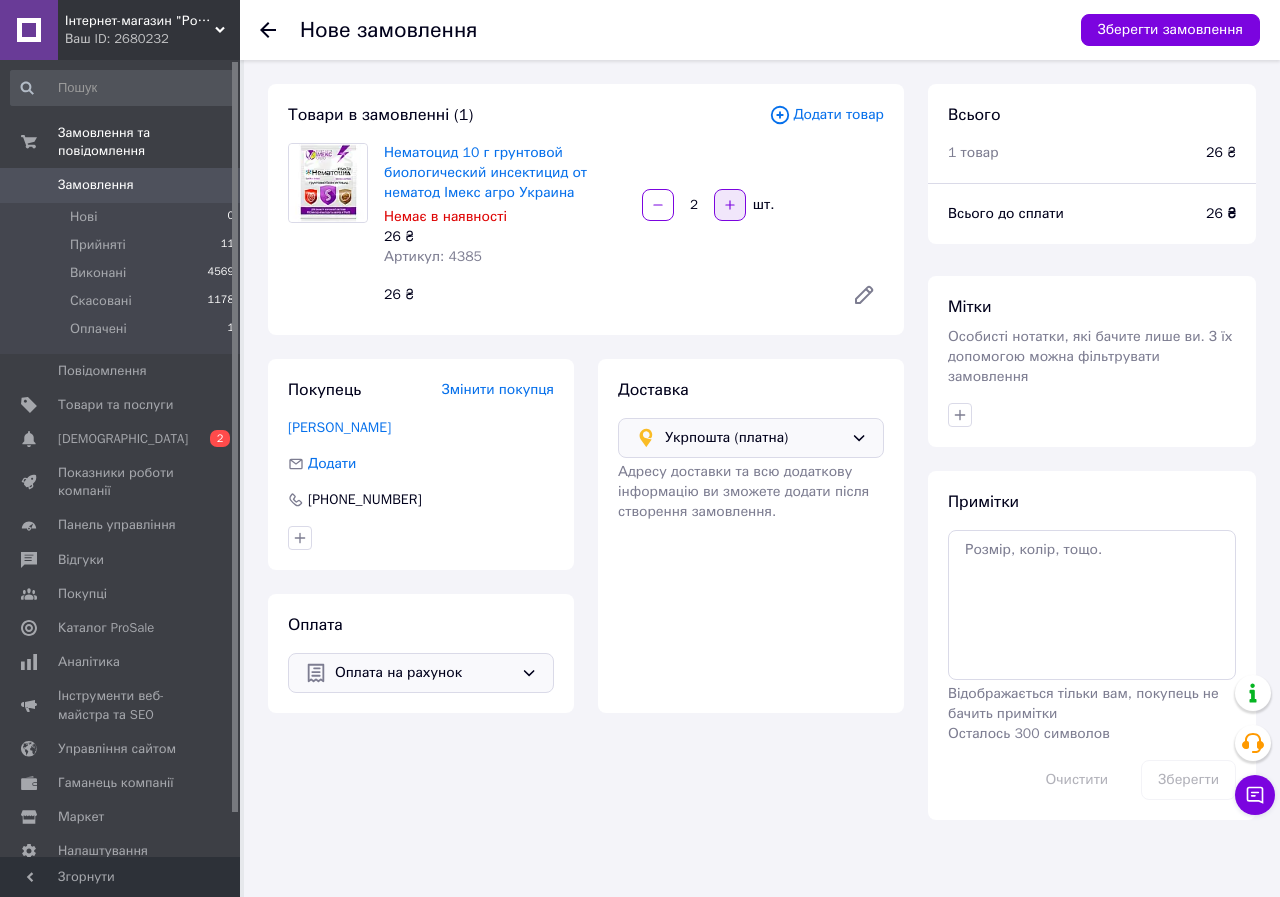 click 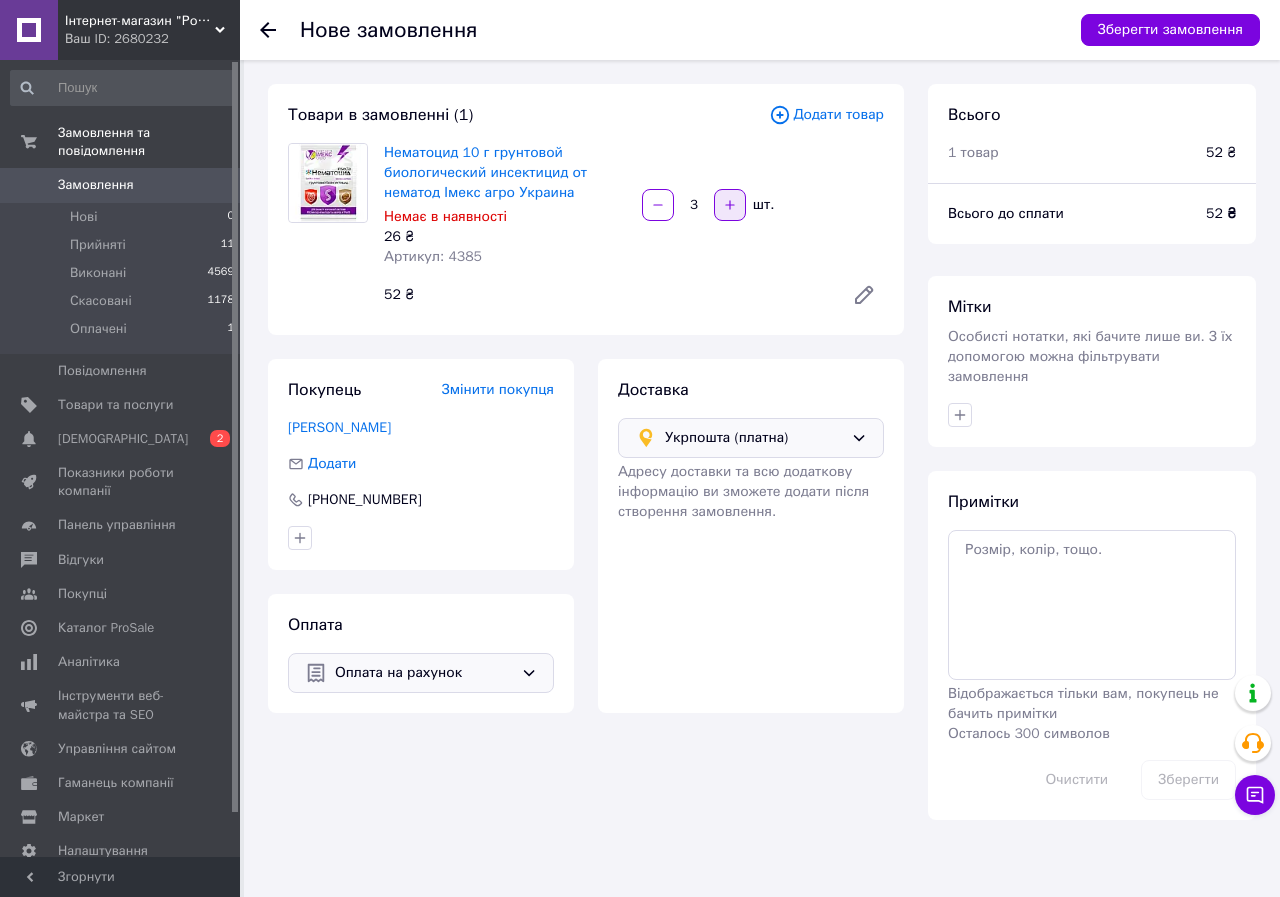click 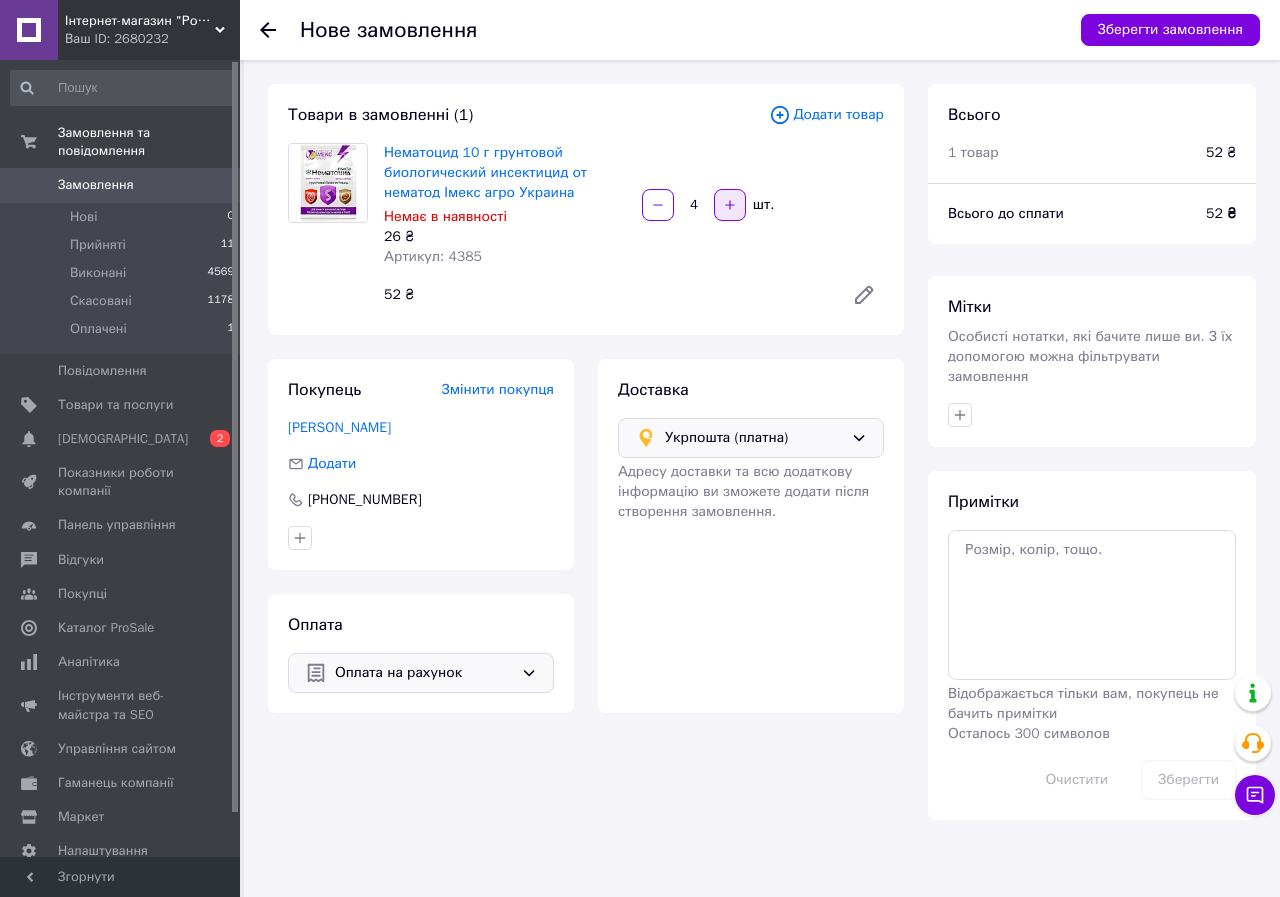click 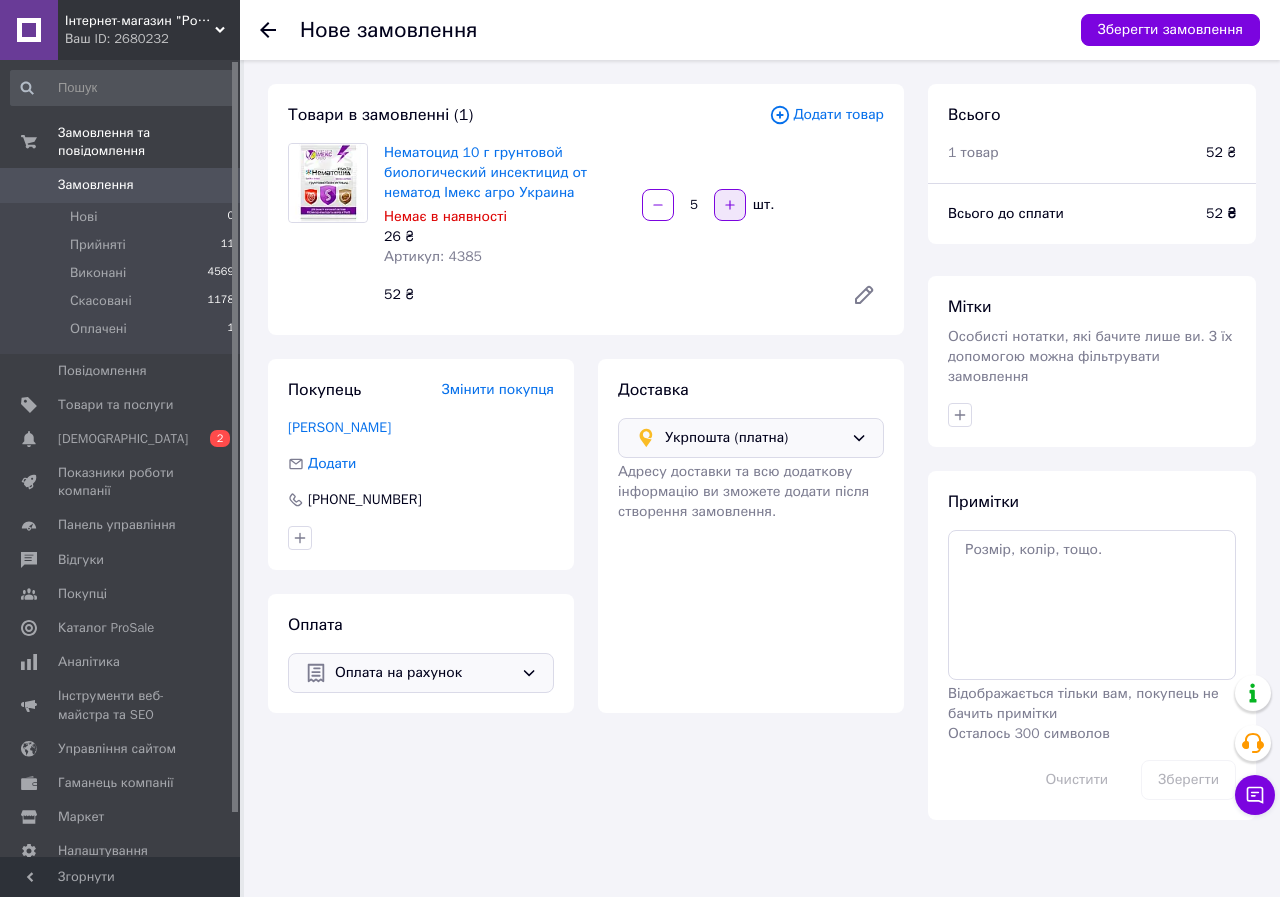click 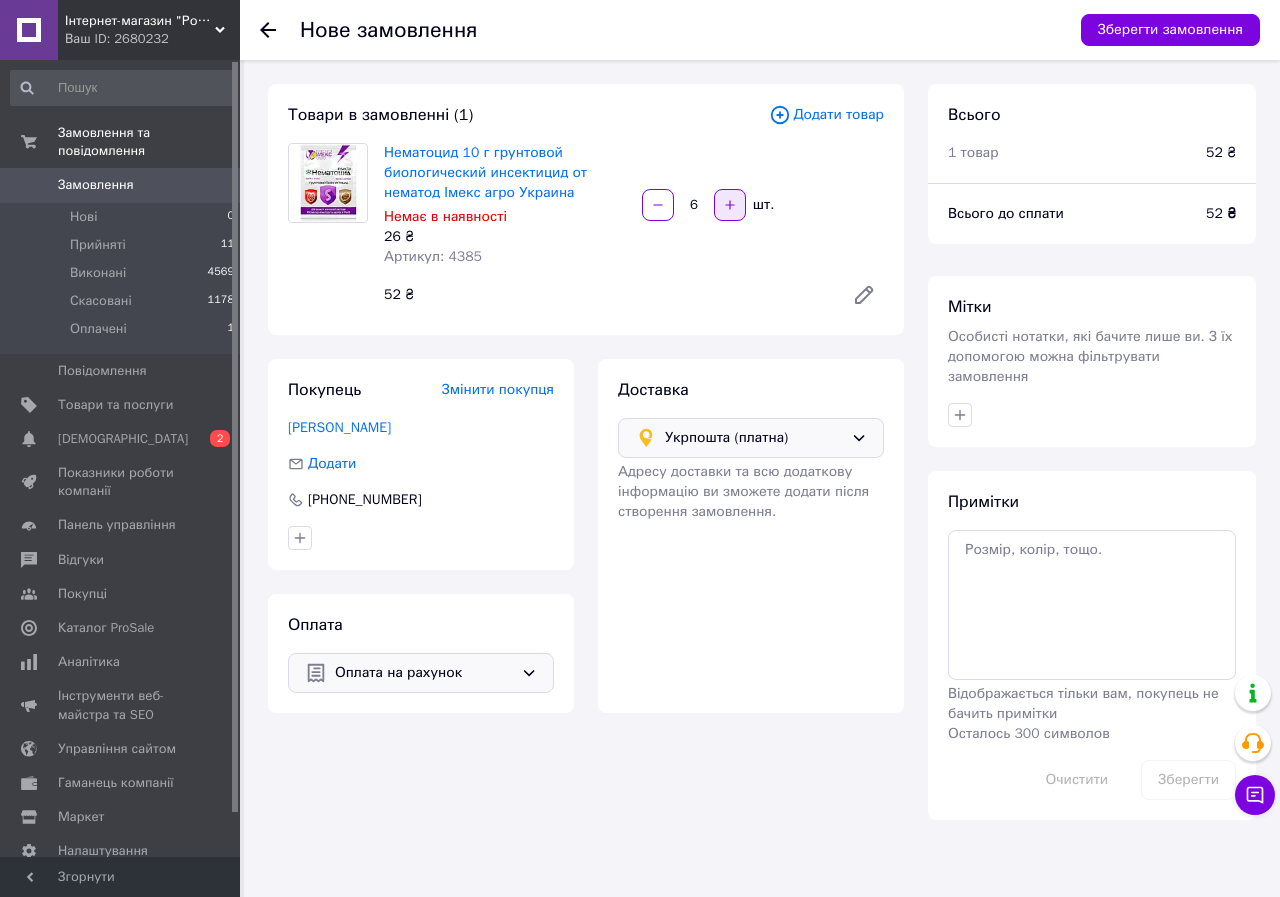 click 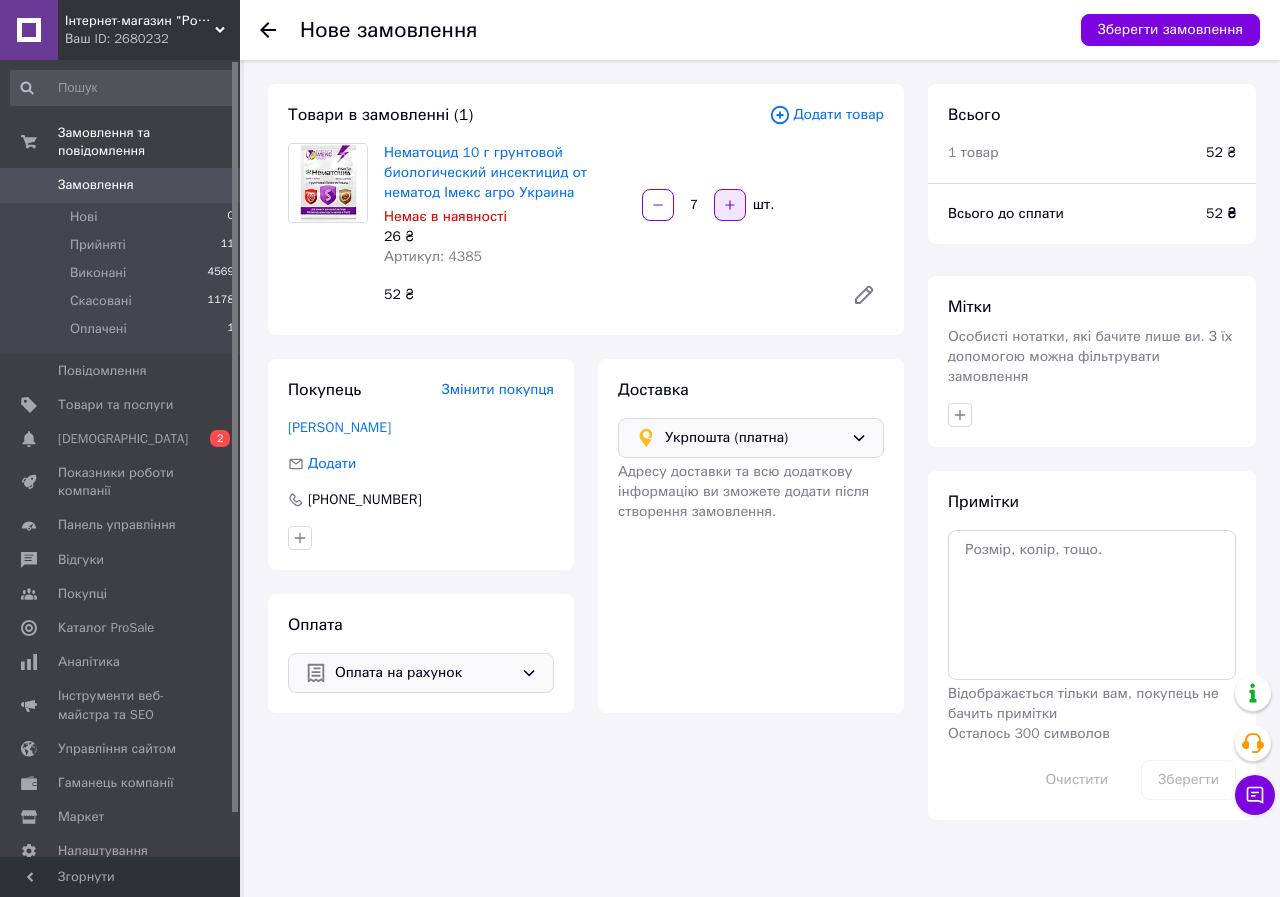 click 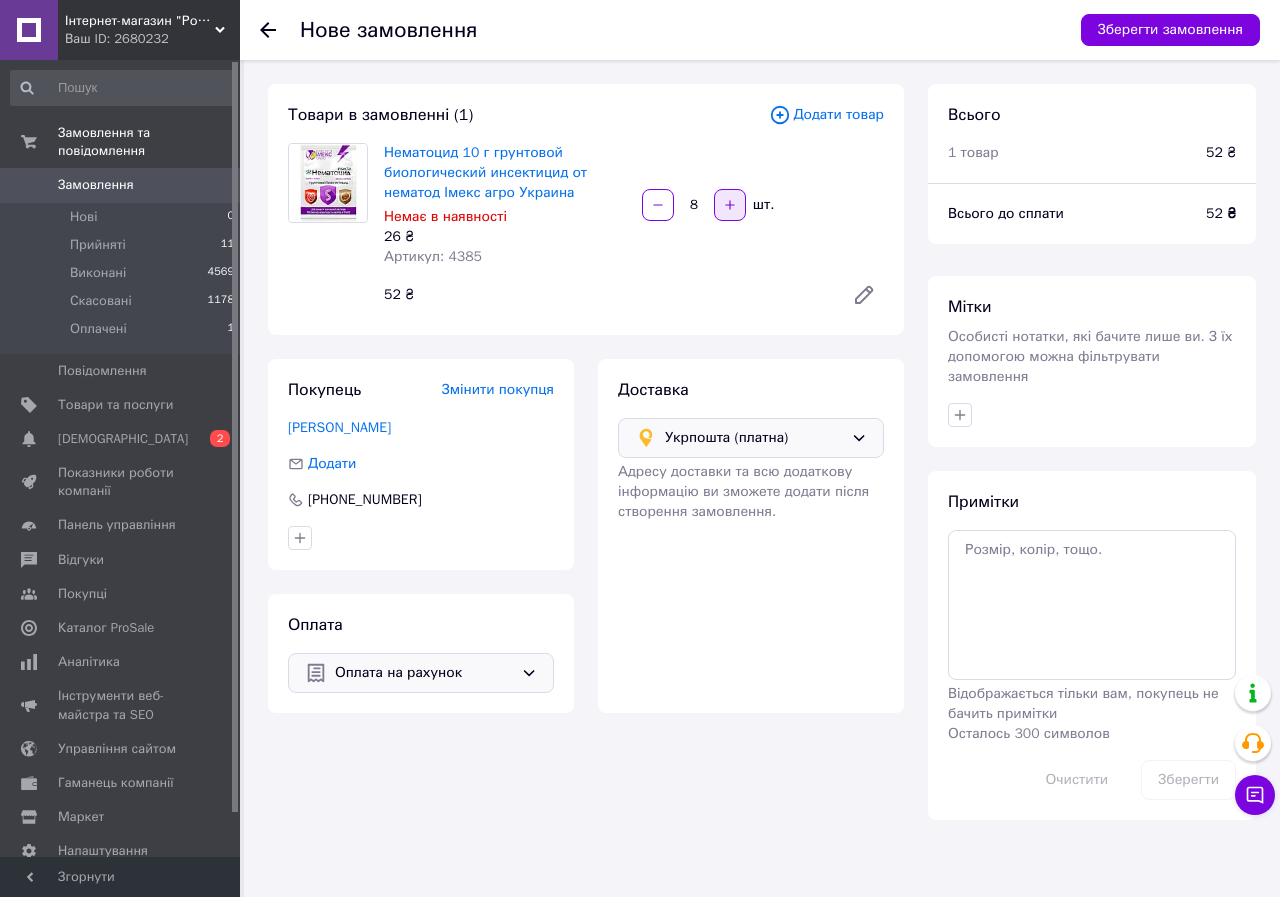 click 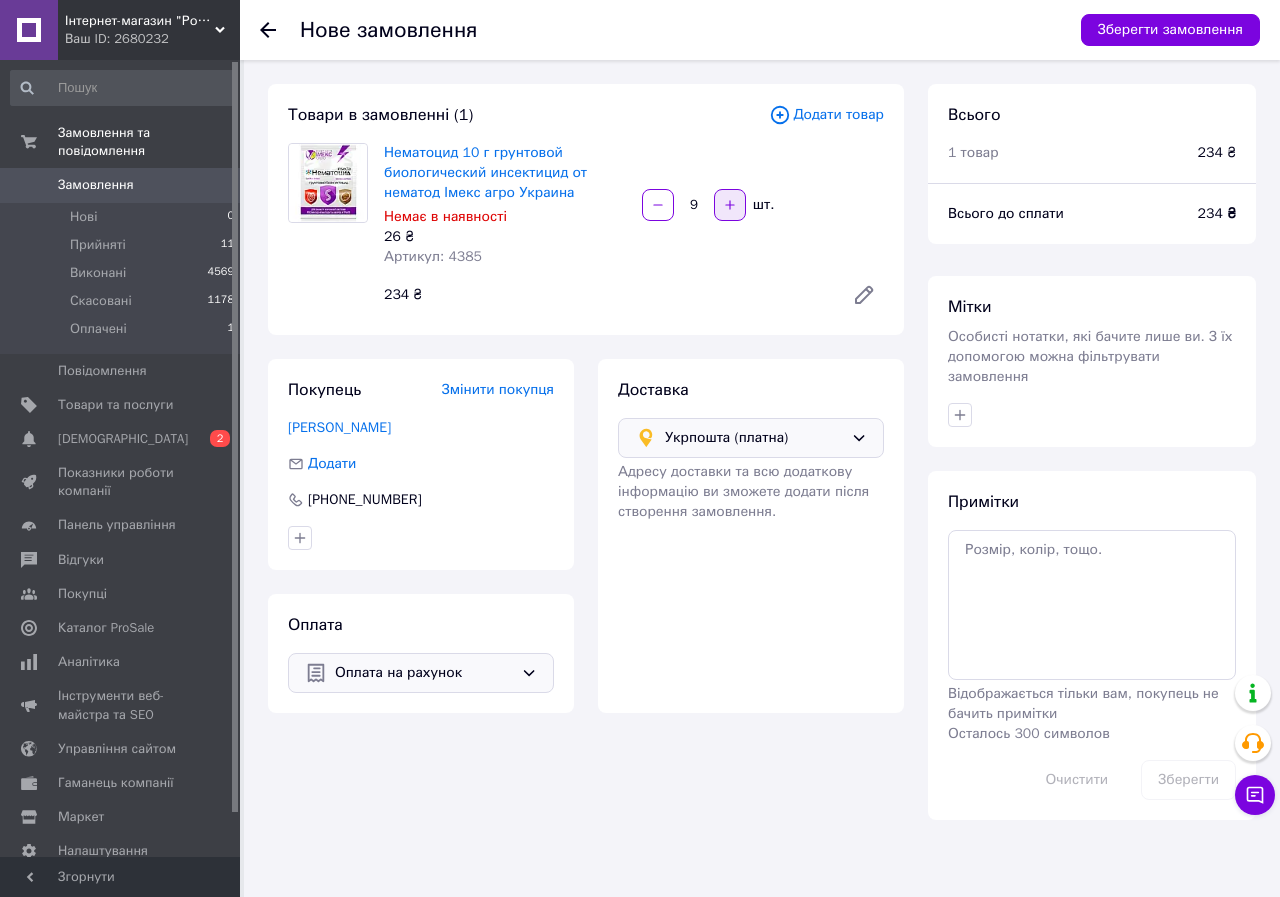 click 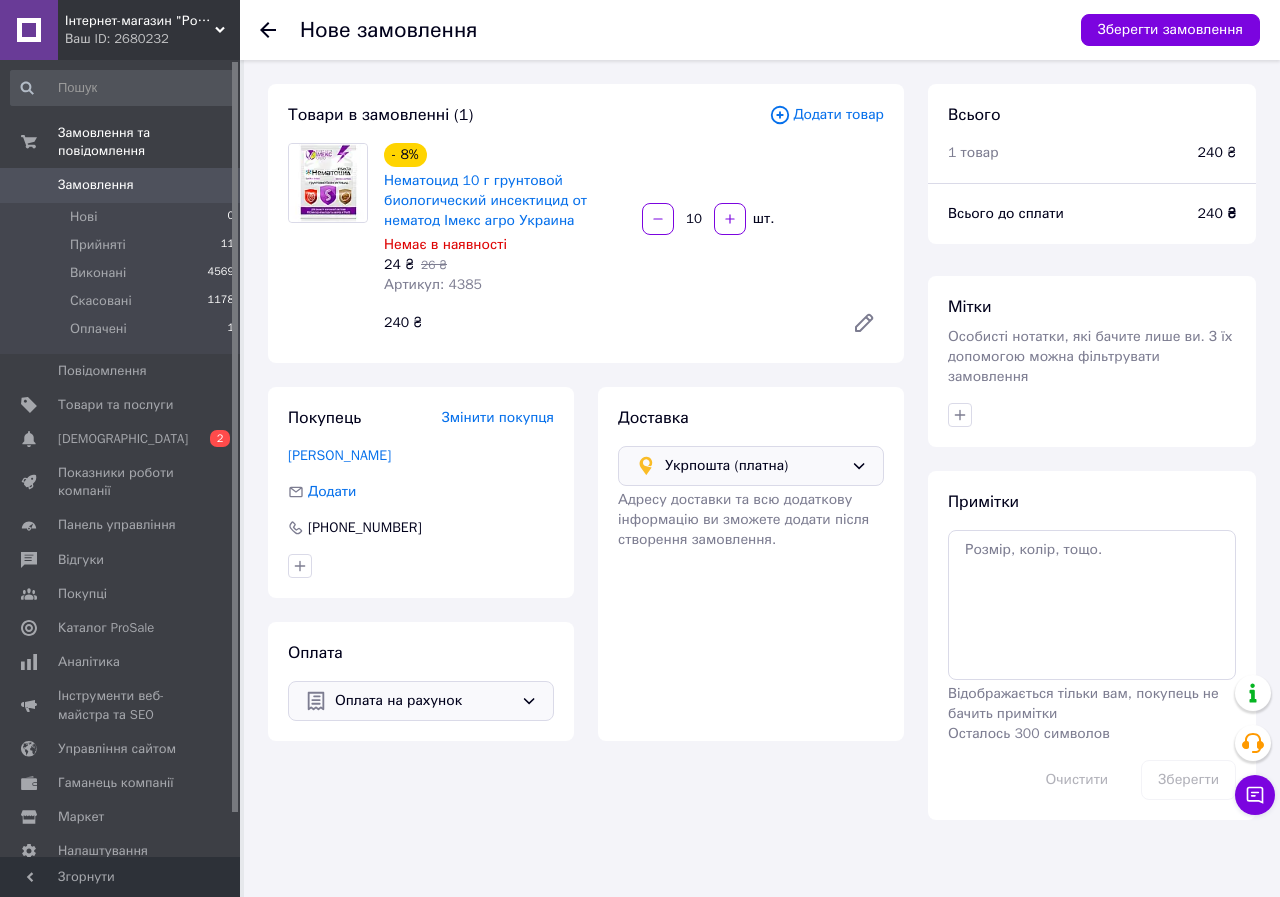 click on "Додати товар" at bounding box center [826, 115] 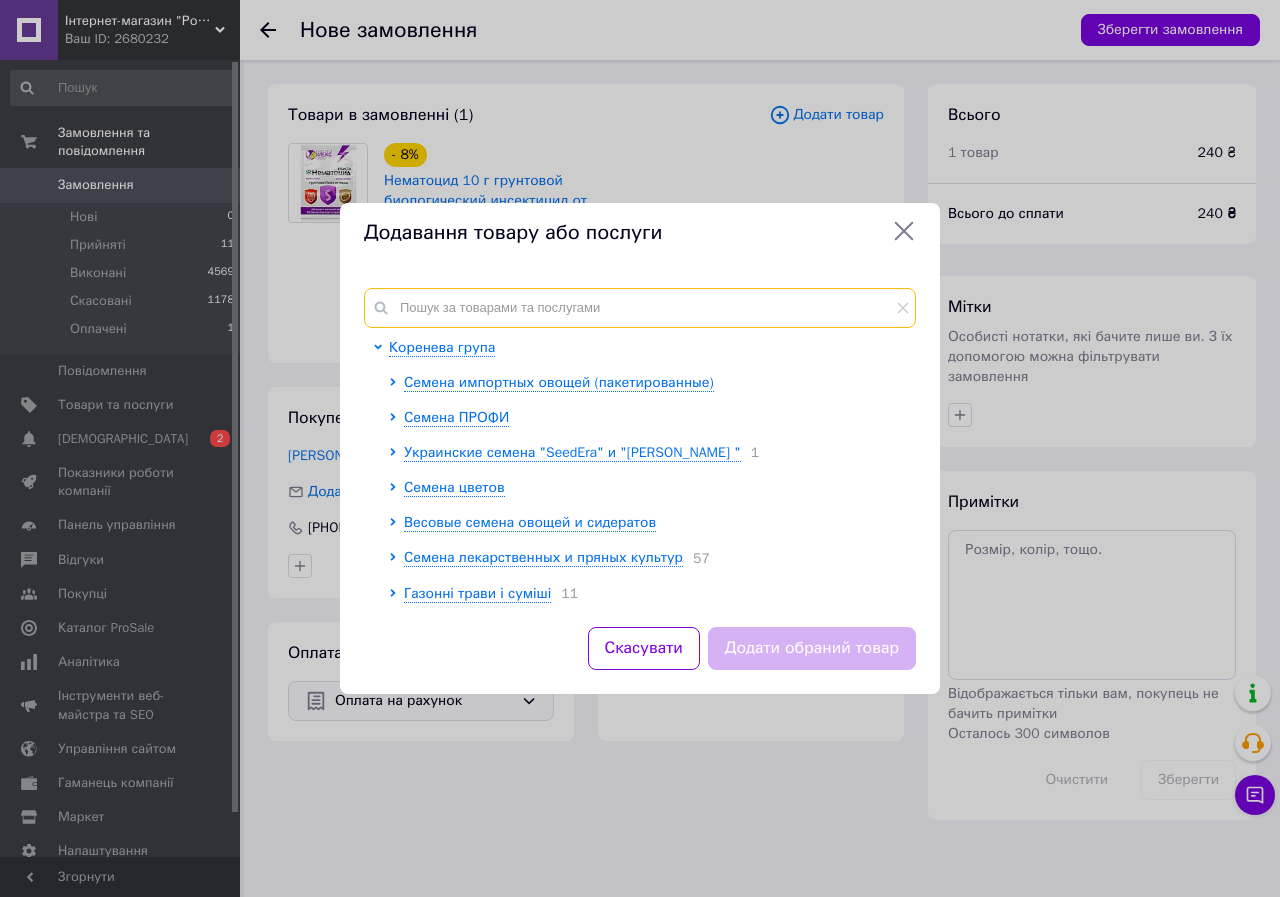 click at bounding box center (640, 308) 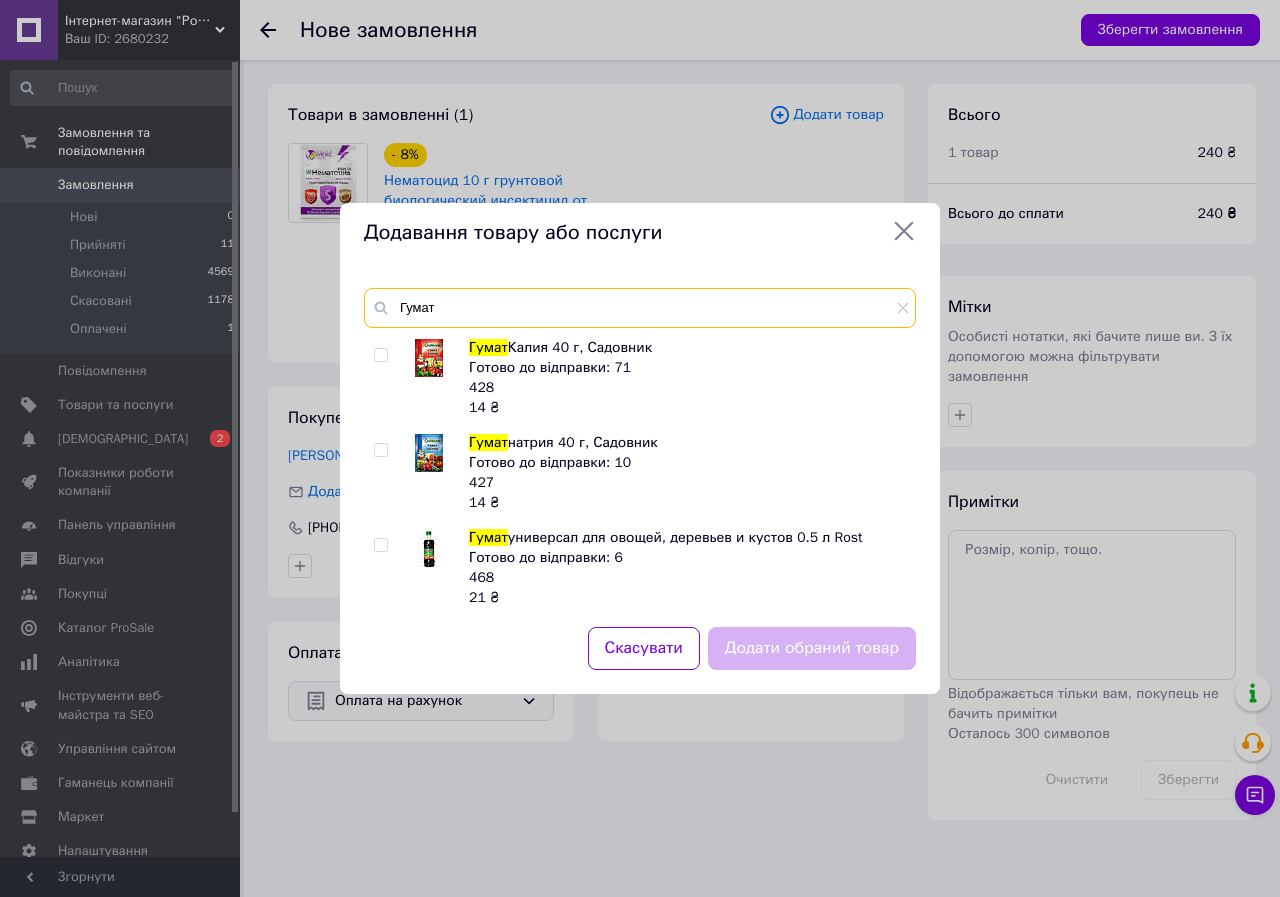 type on "Гумат" 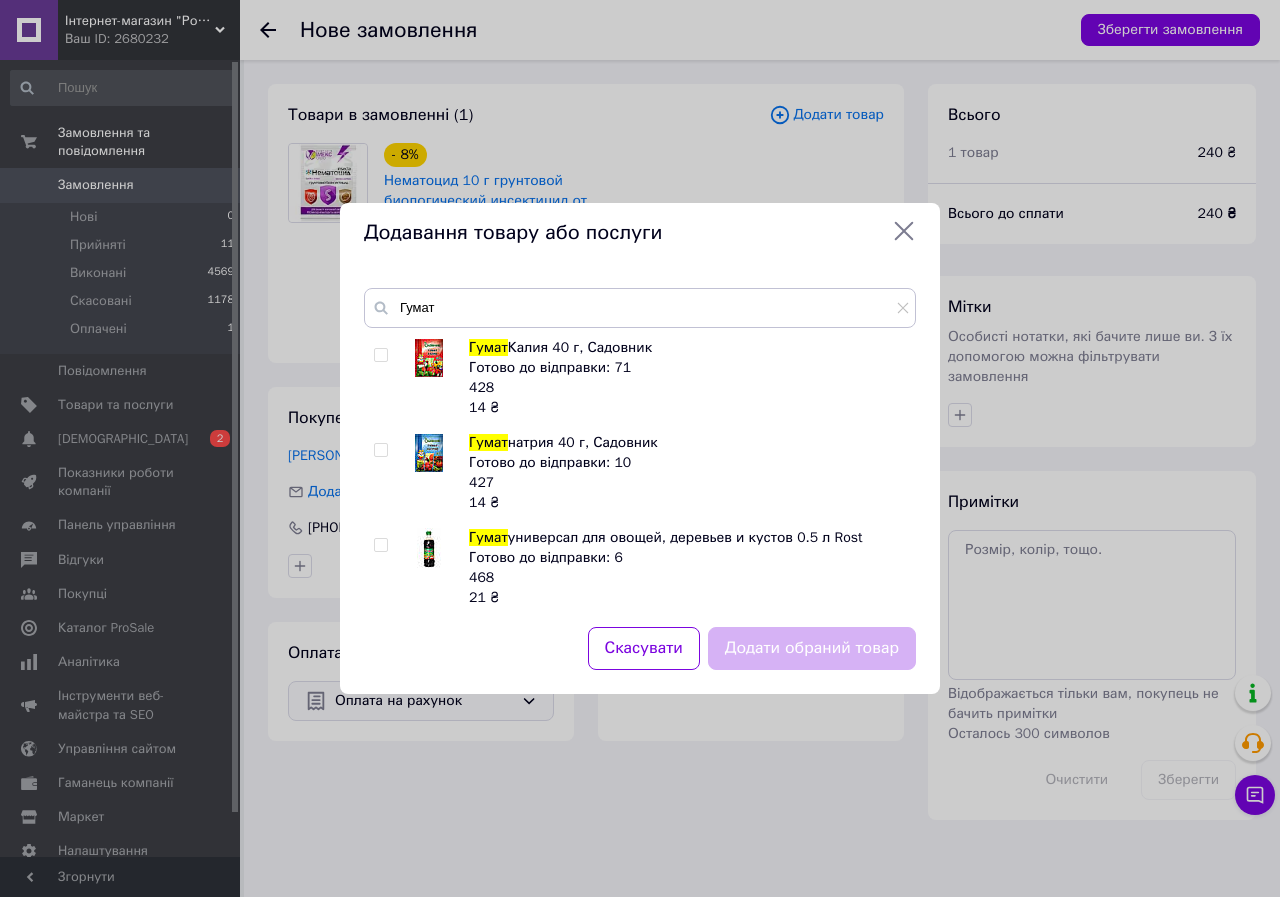click at bounding box center (380, 355) 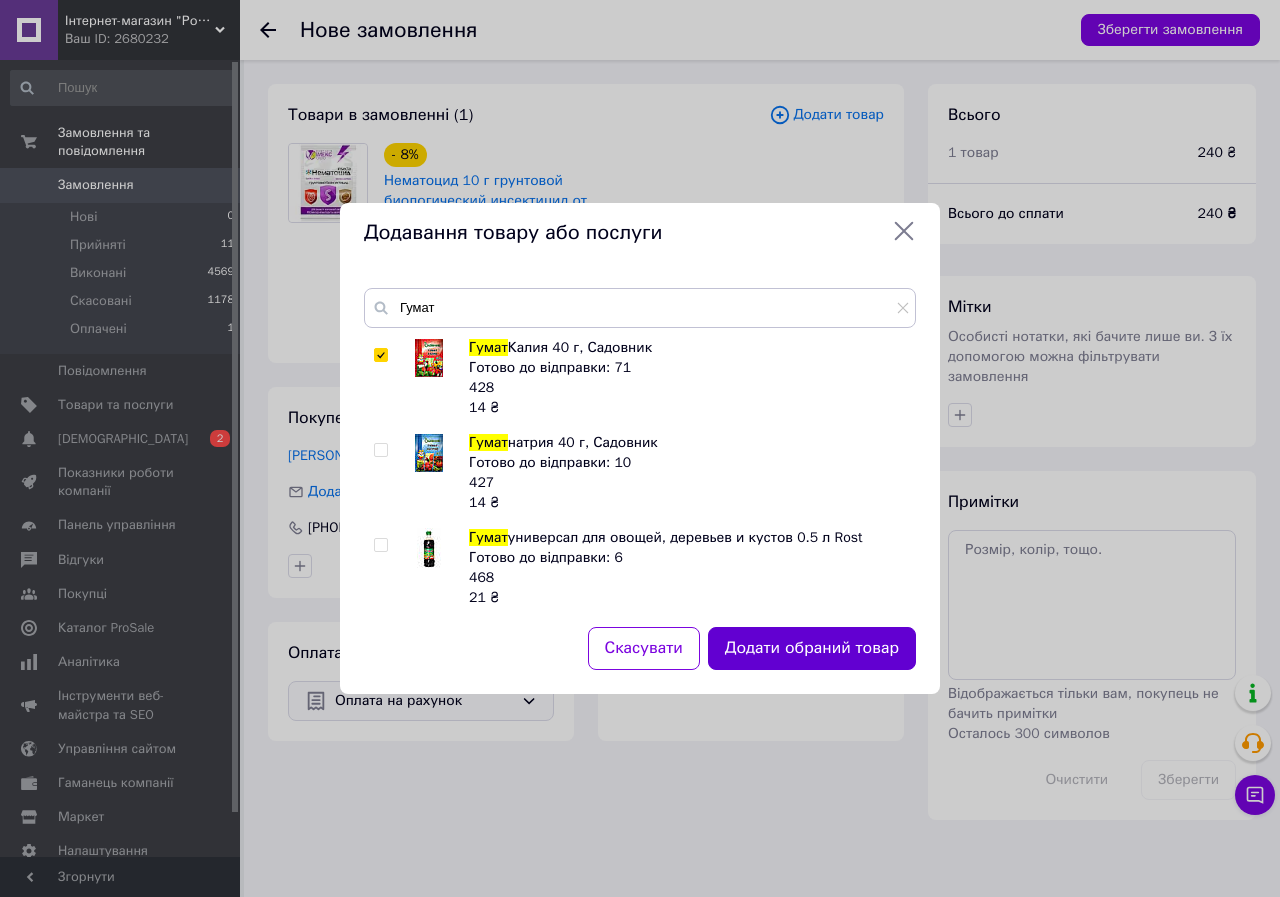click on "Додати обраний товар" at bounding box center (812, 648) 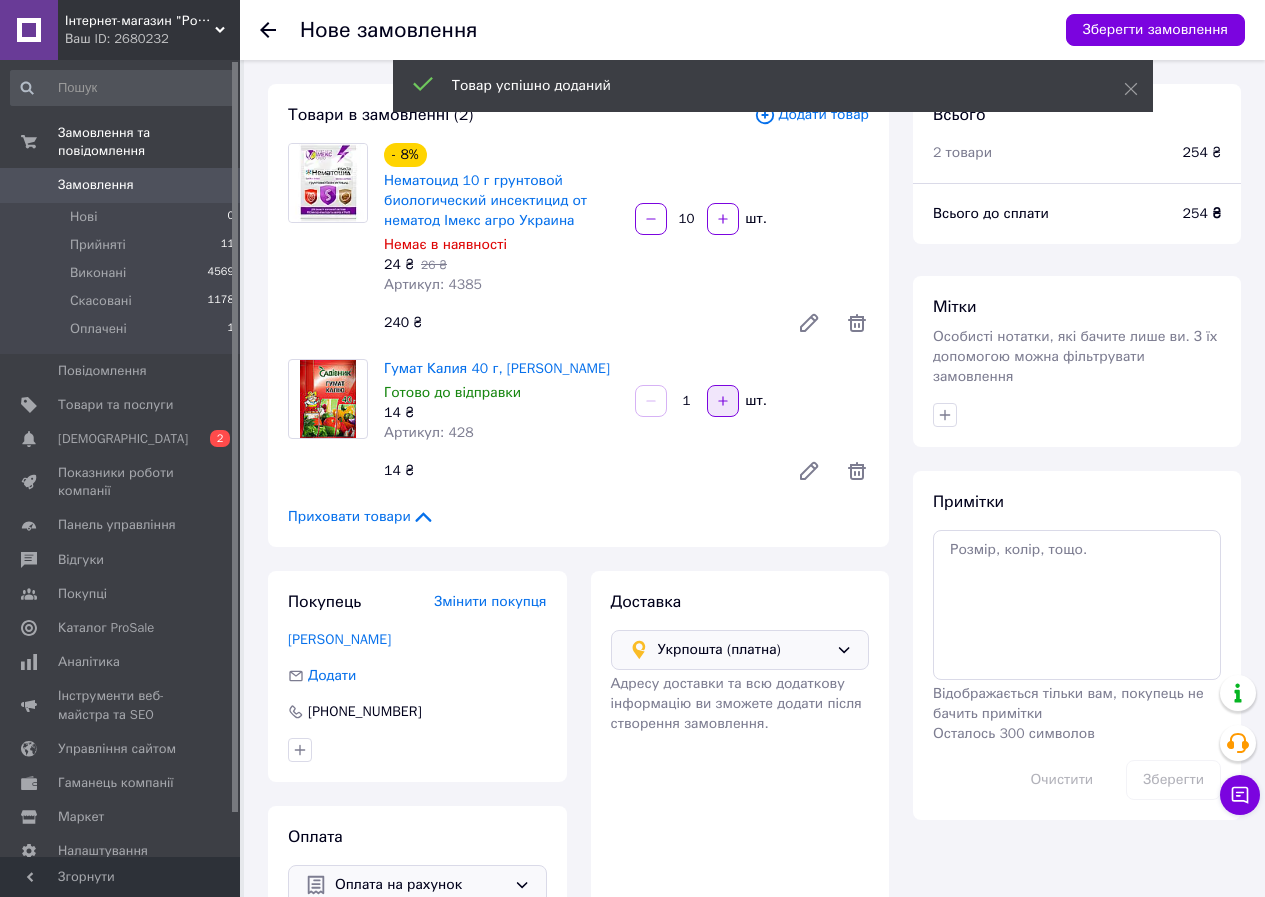 click at bounding box center (723, 401) 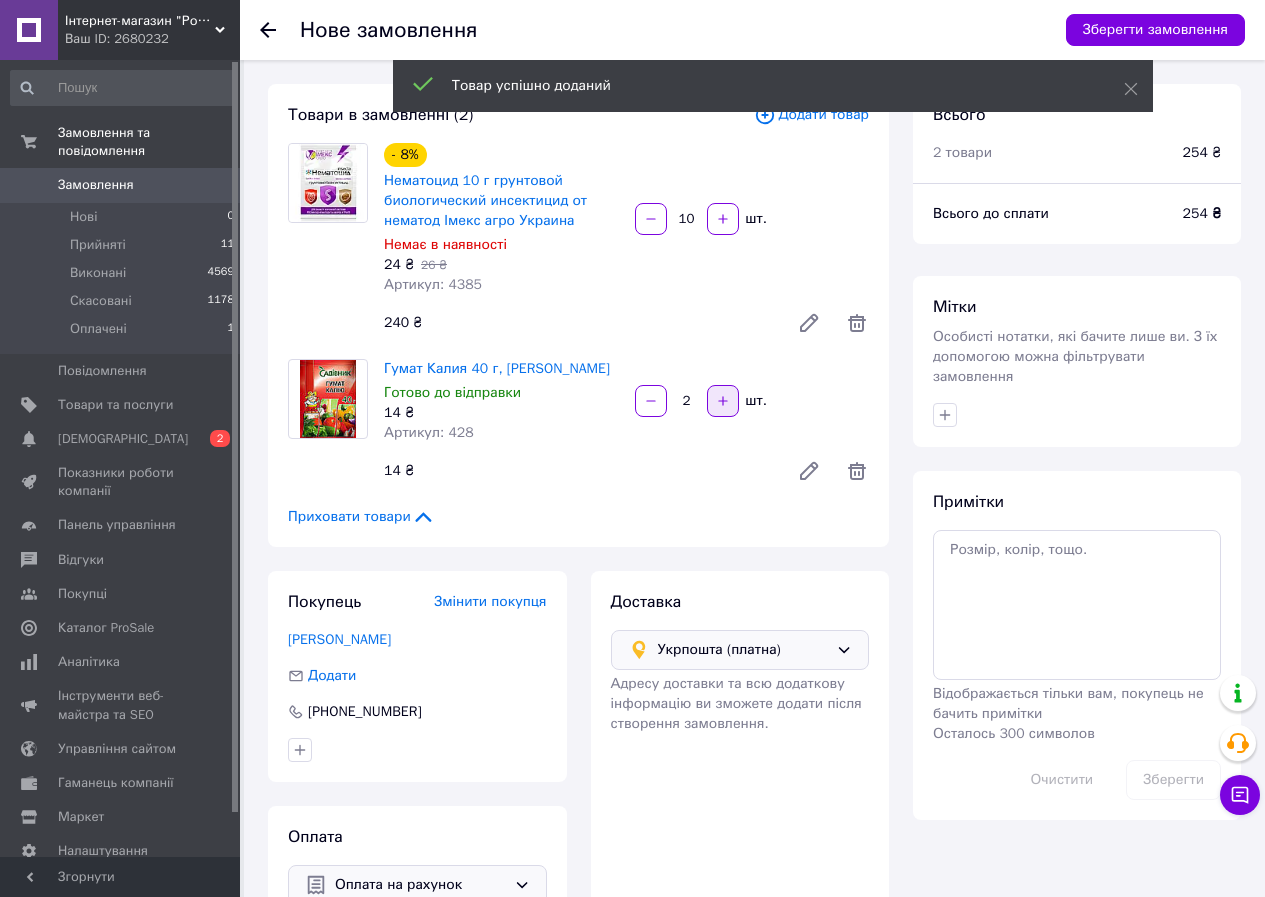 click 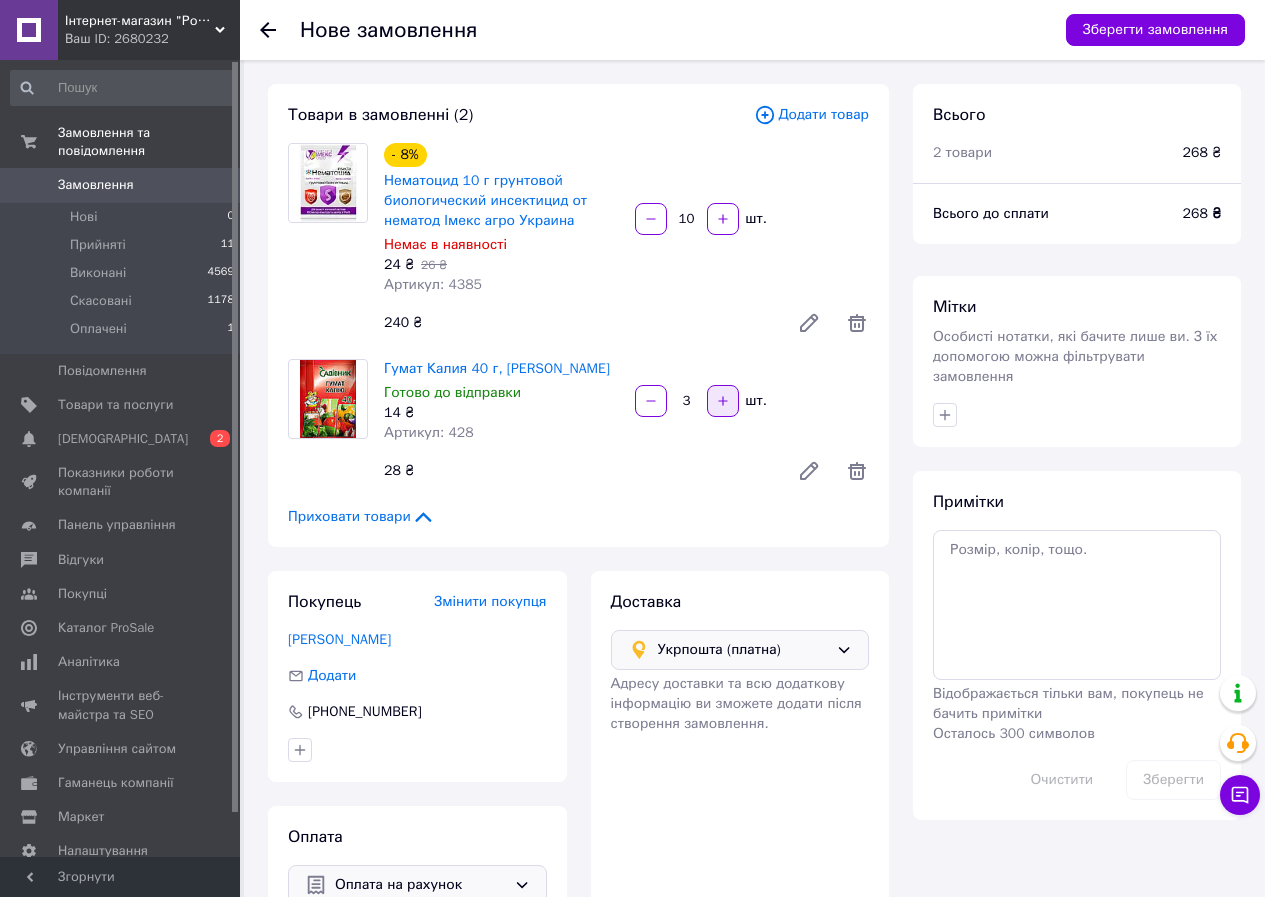 click 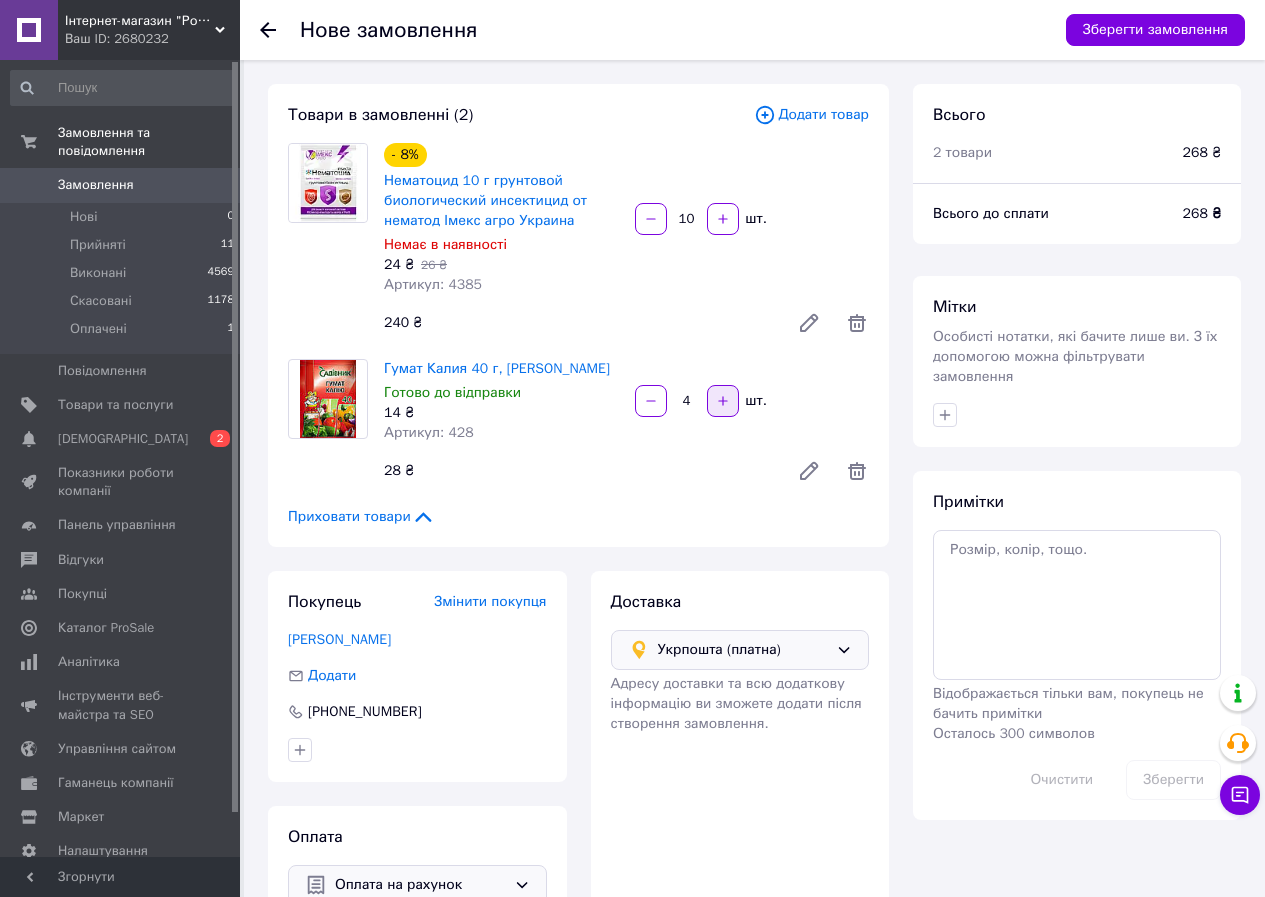 click 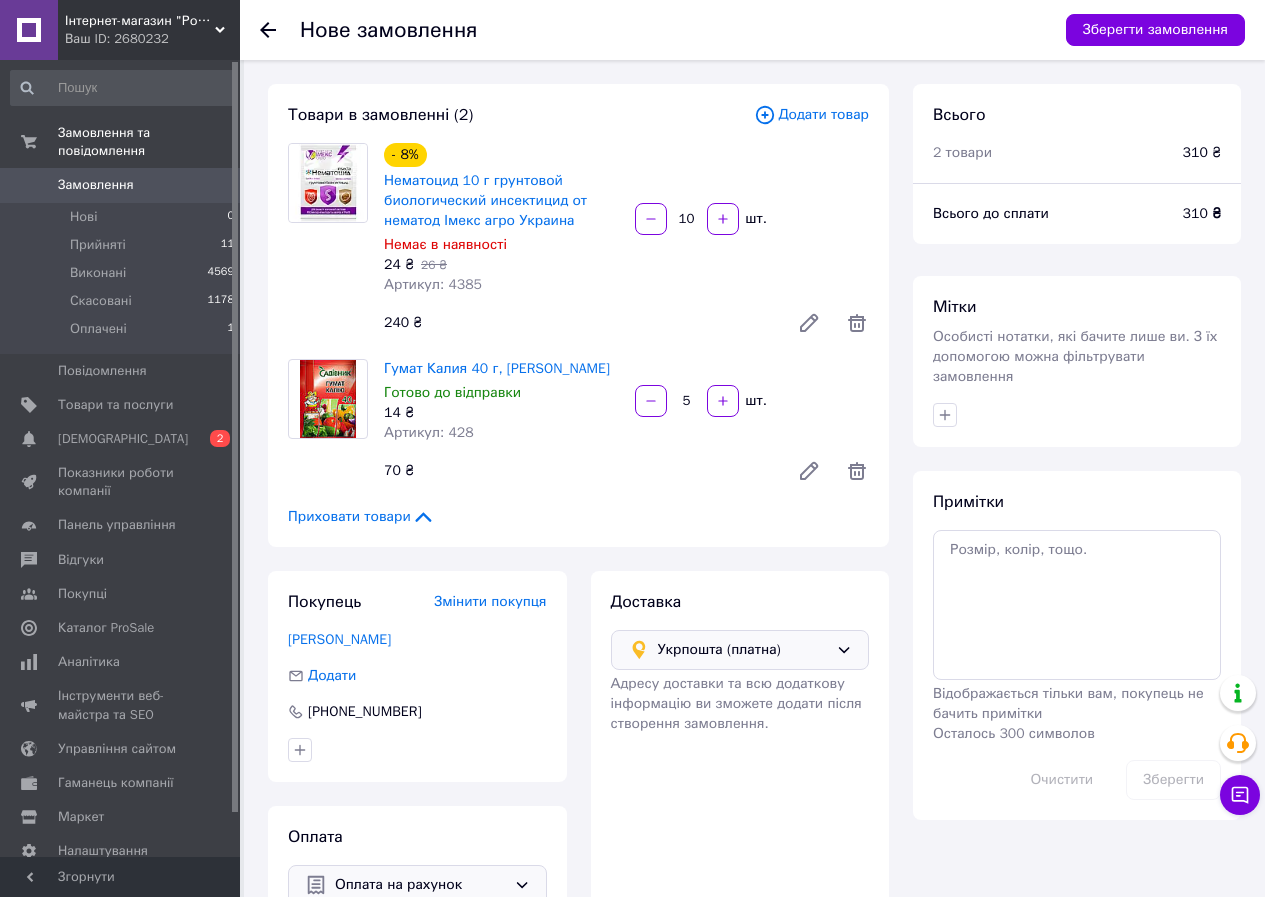 click on "Додати товар" at bounding box center [811, 115] 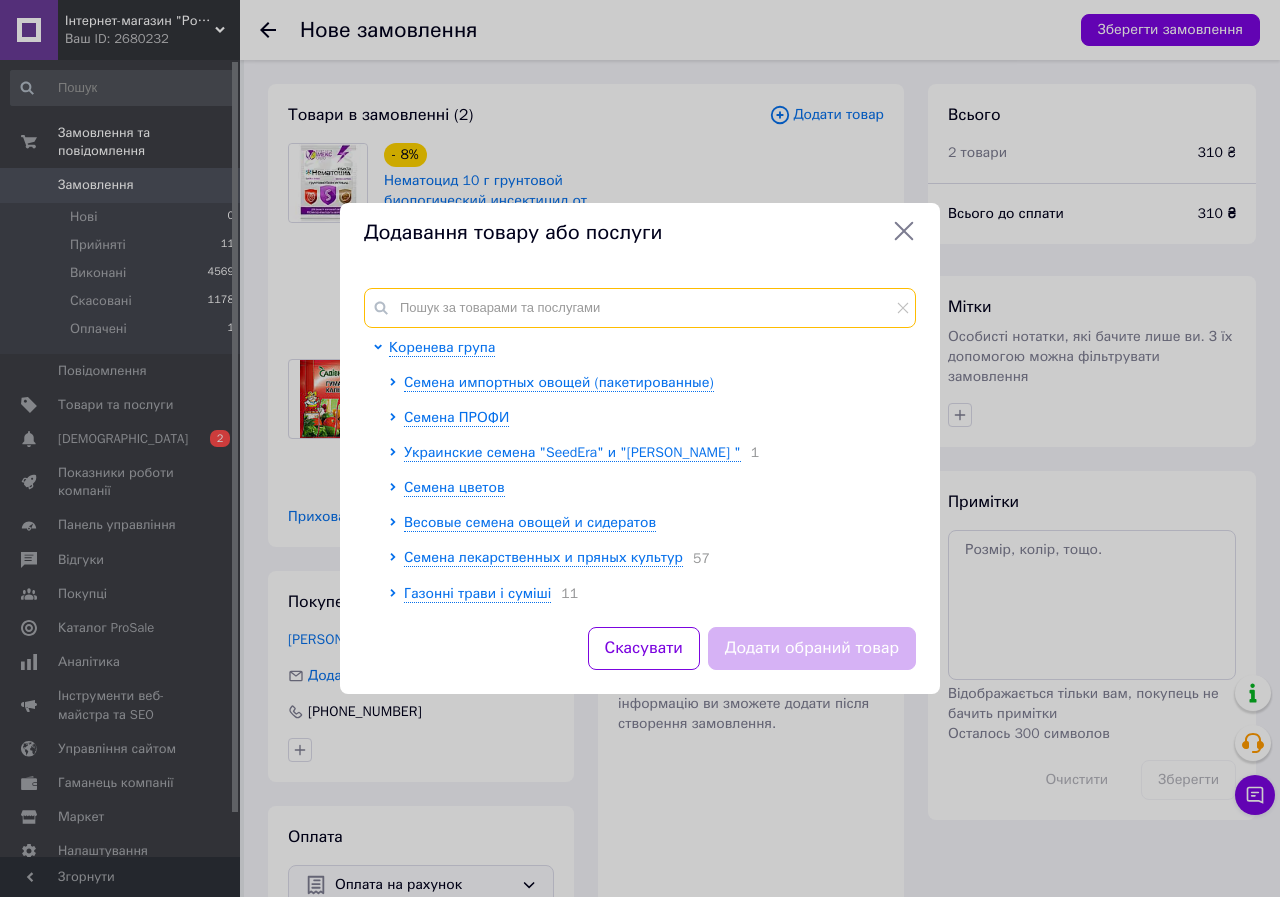 click at bounding box center (640, 308) 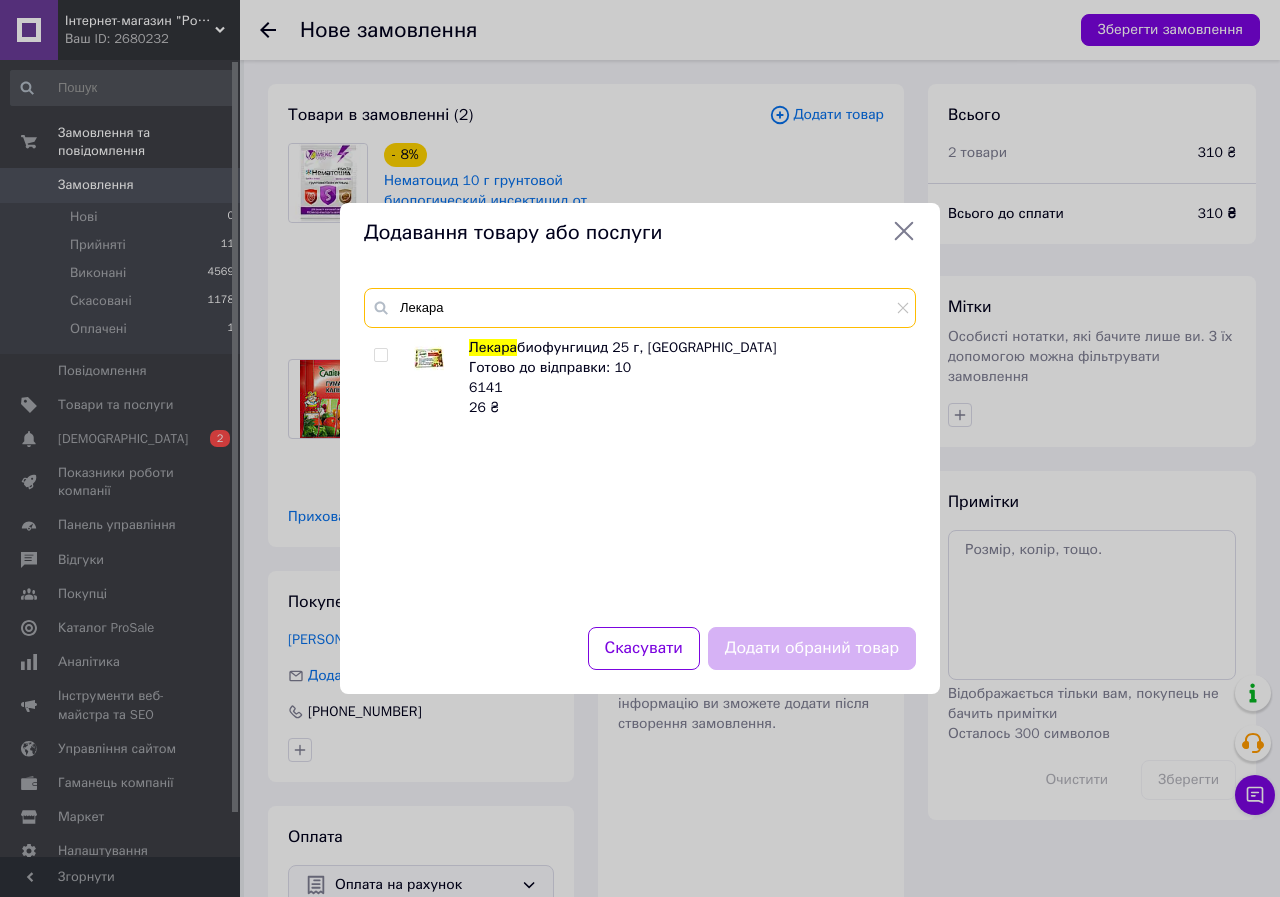 type on "Лекара" 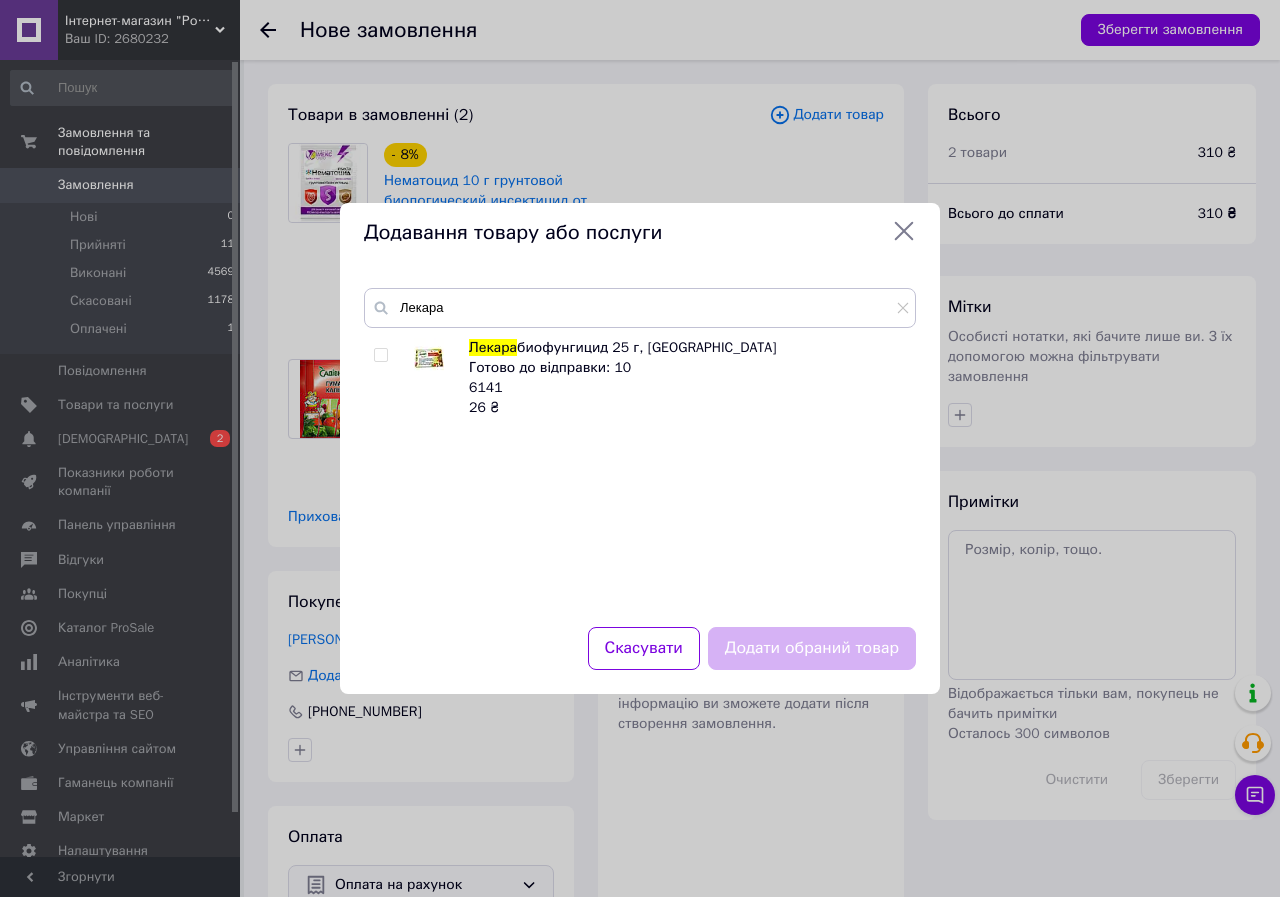 click at bounding box center [380, 355] 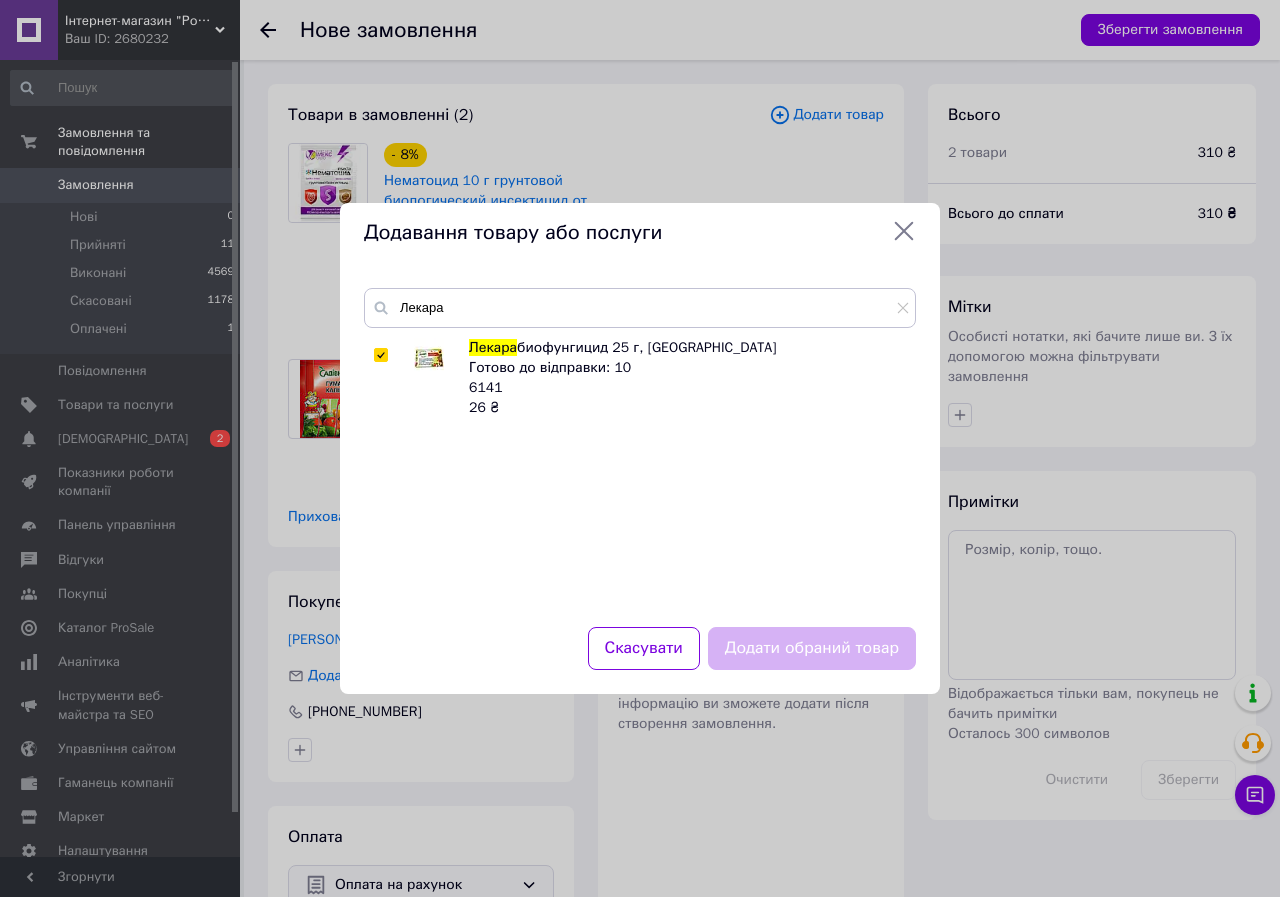 checkbox on "true" 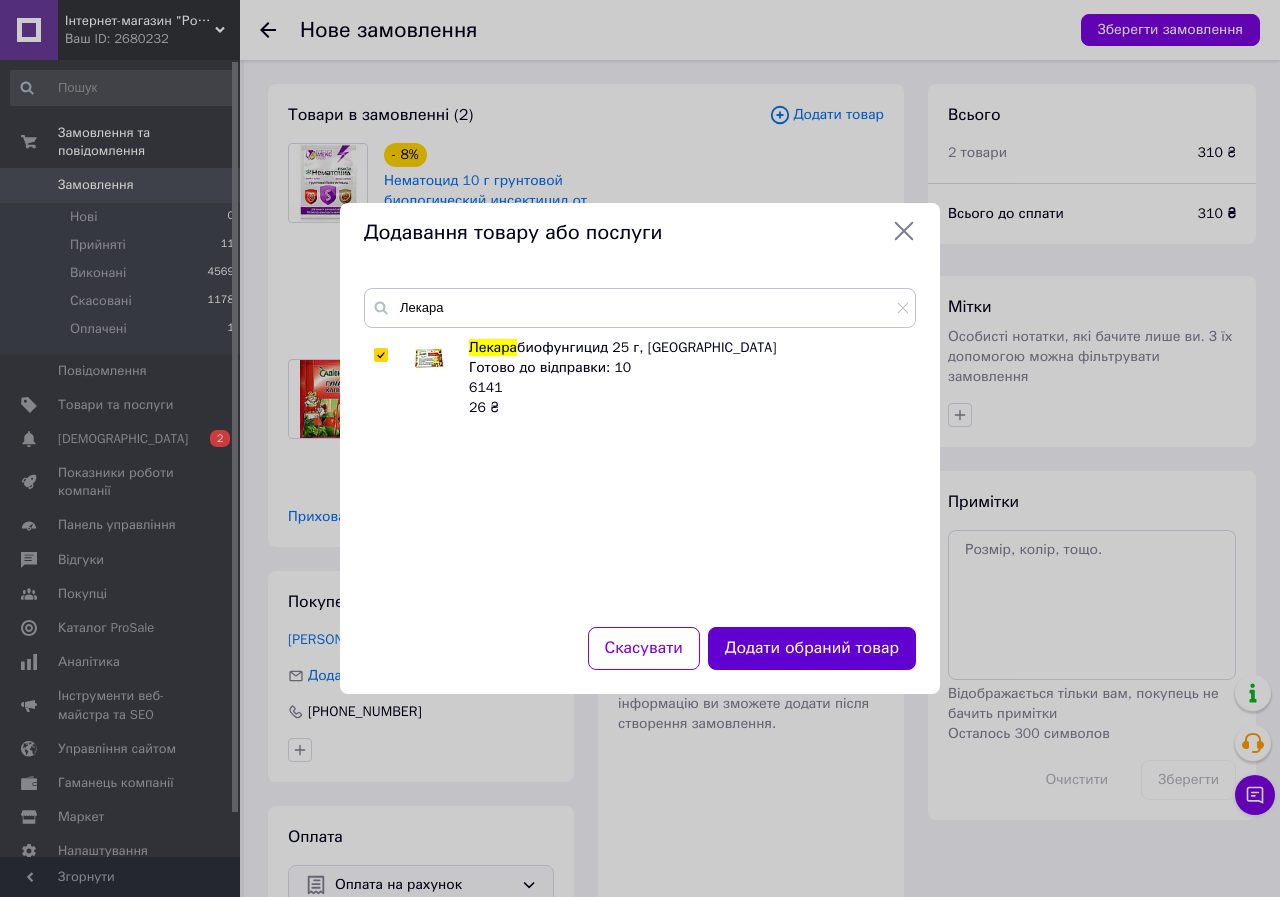 click on "Додати обраний товар" at bounding box center [812, 648] 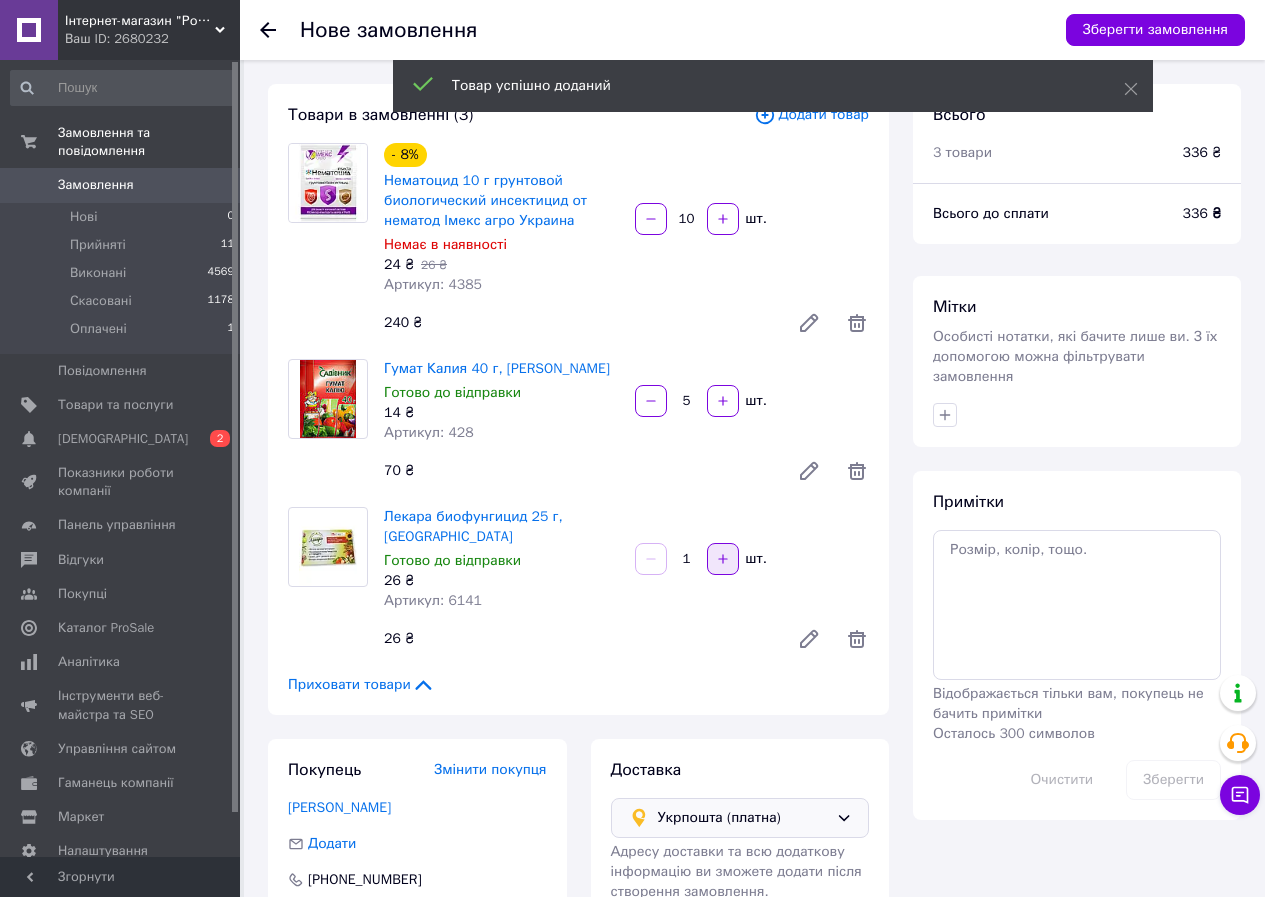 click 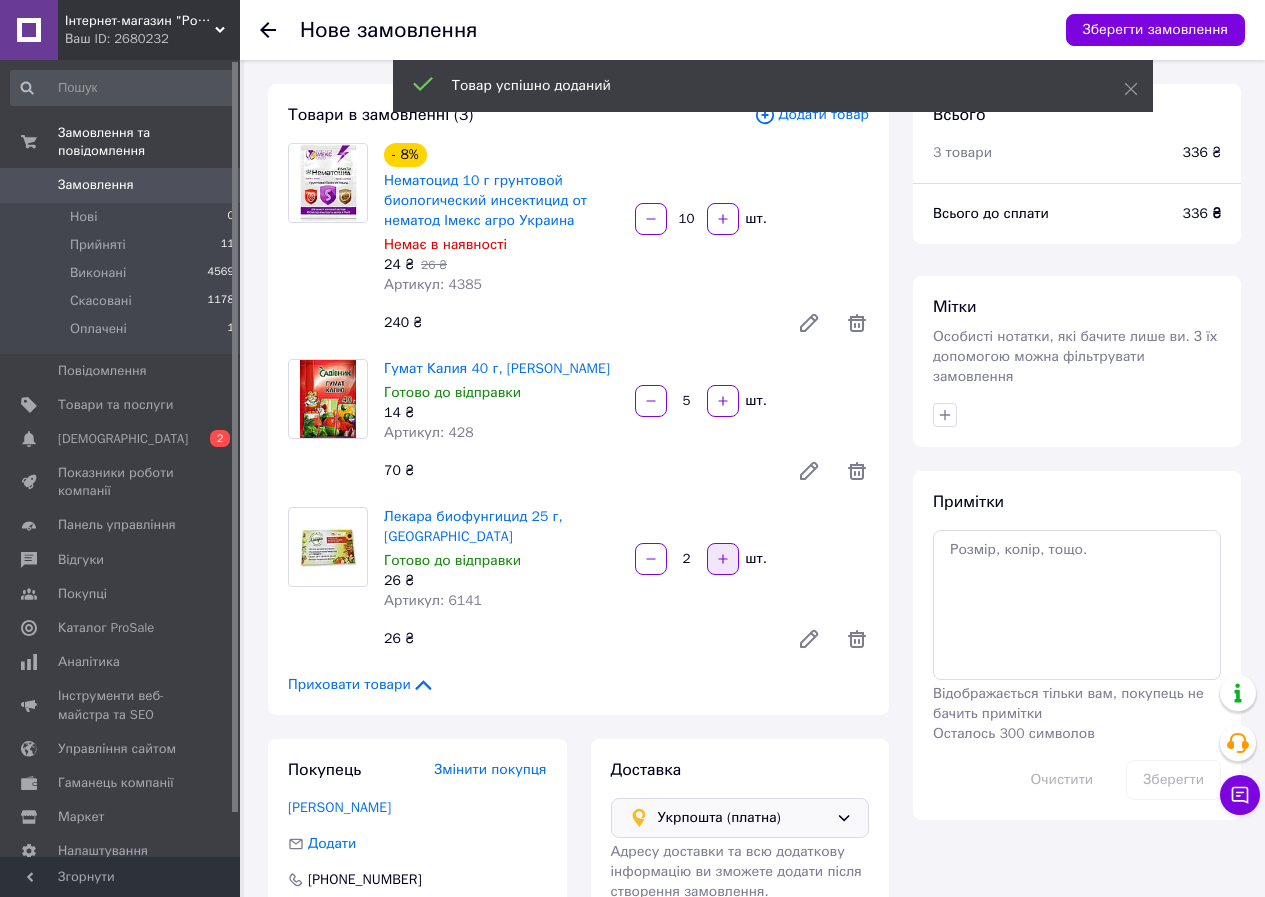 click 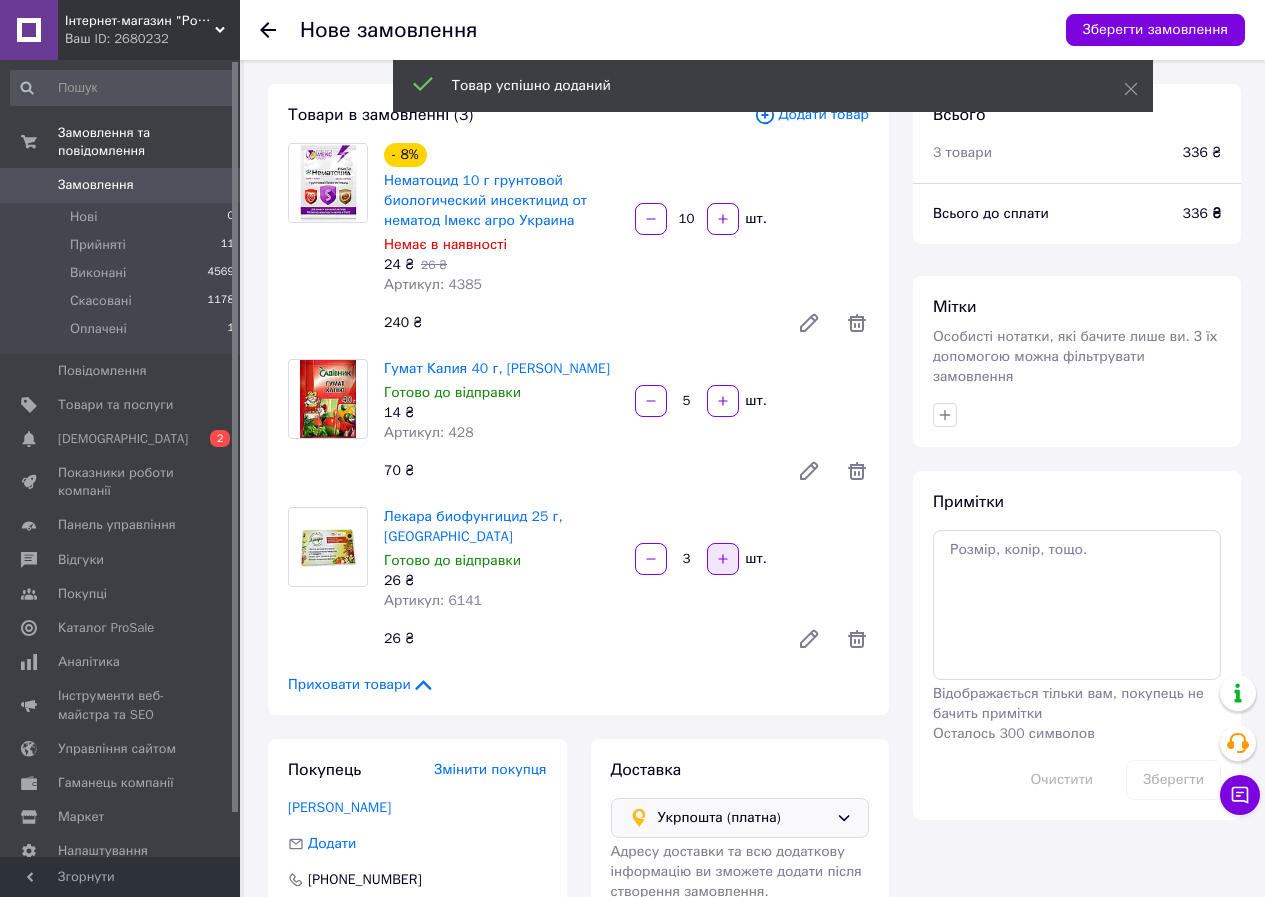 click 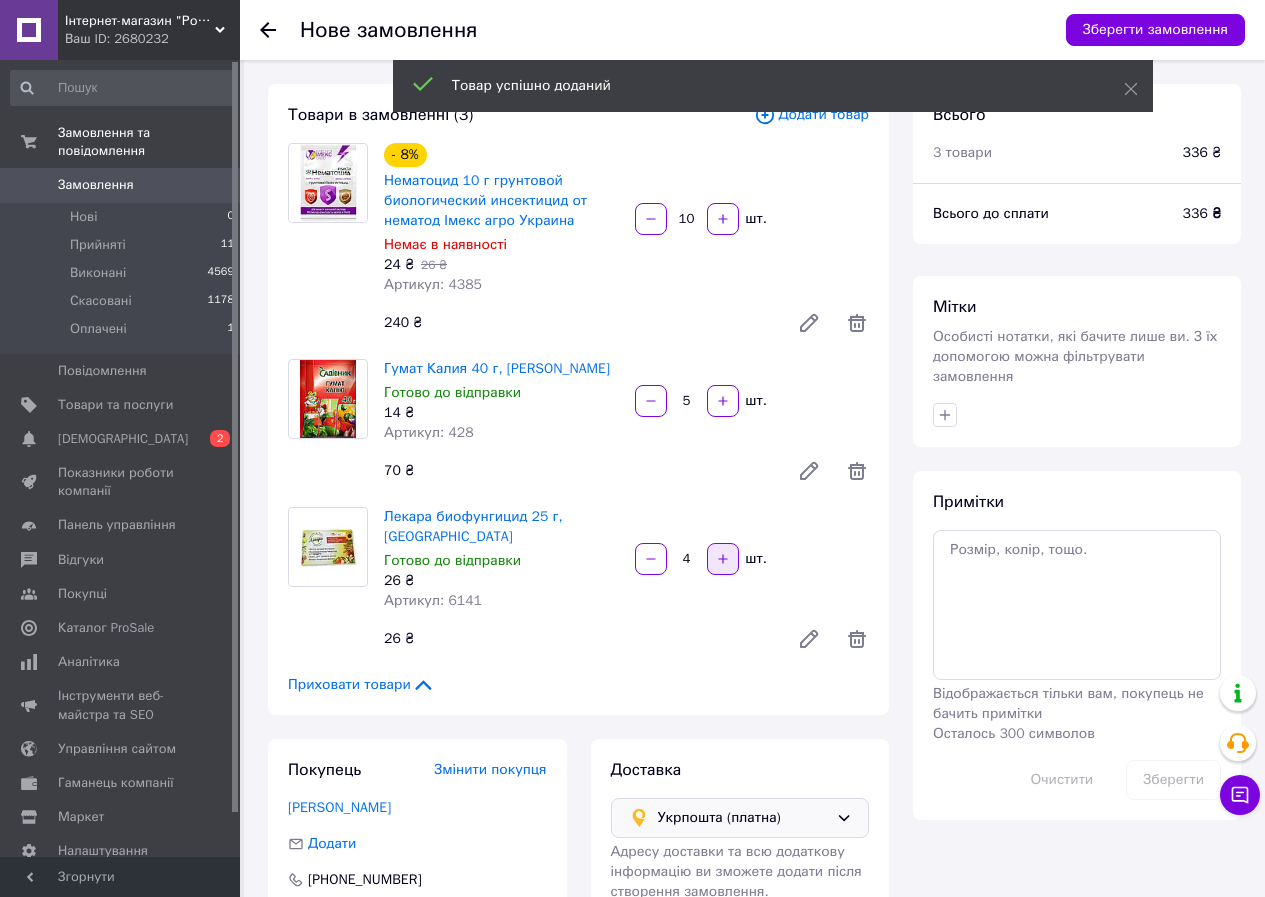 click 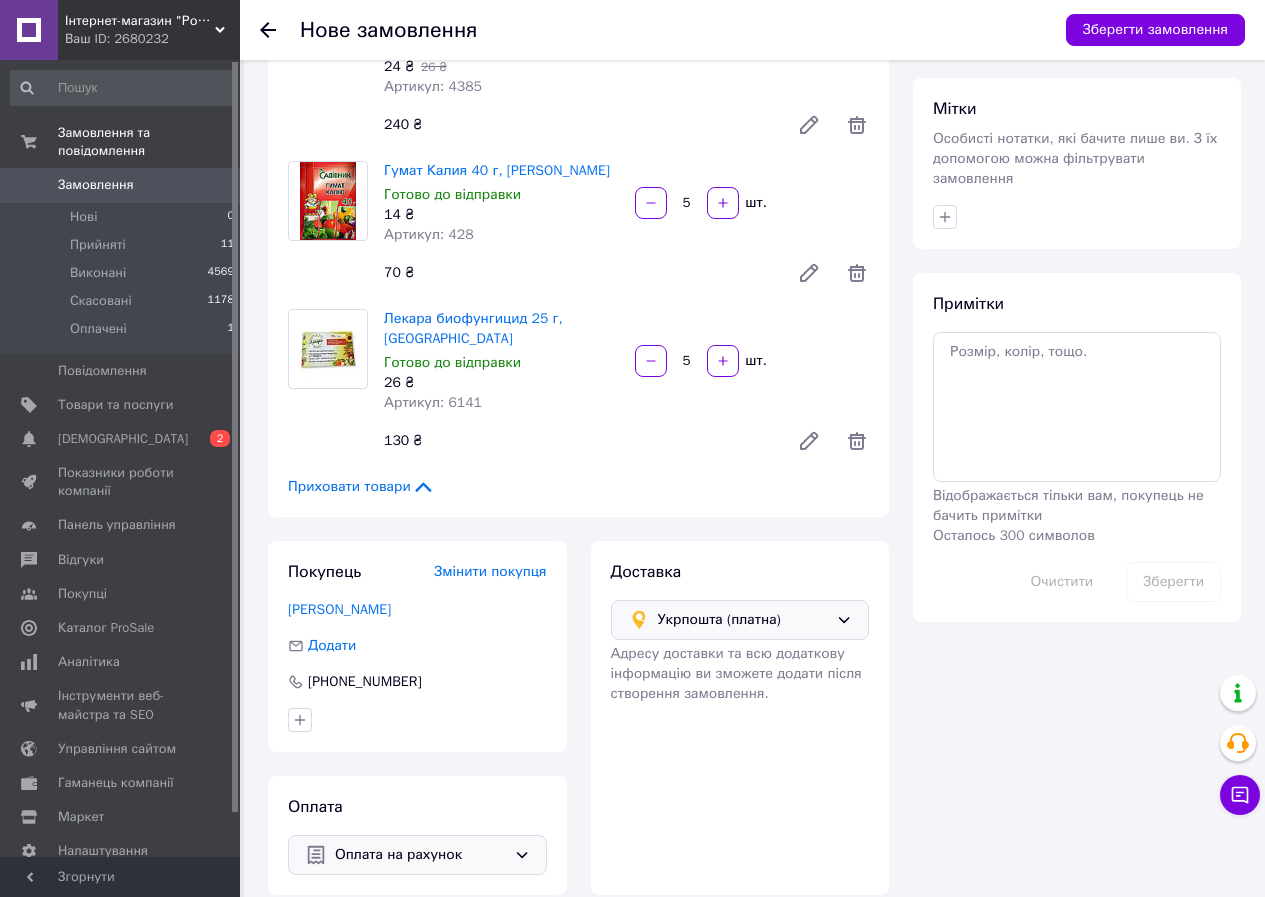 scroll, scrollTop: 200, scrollLeft: 0, axis: vertical 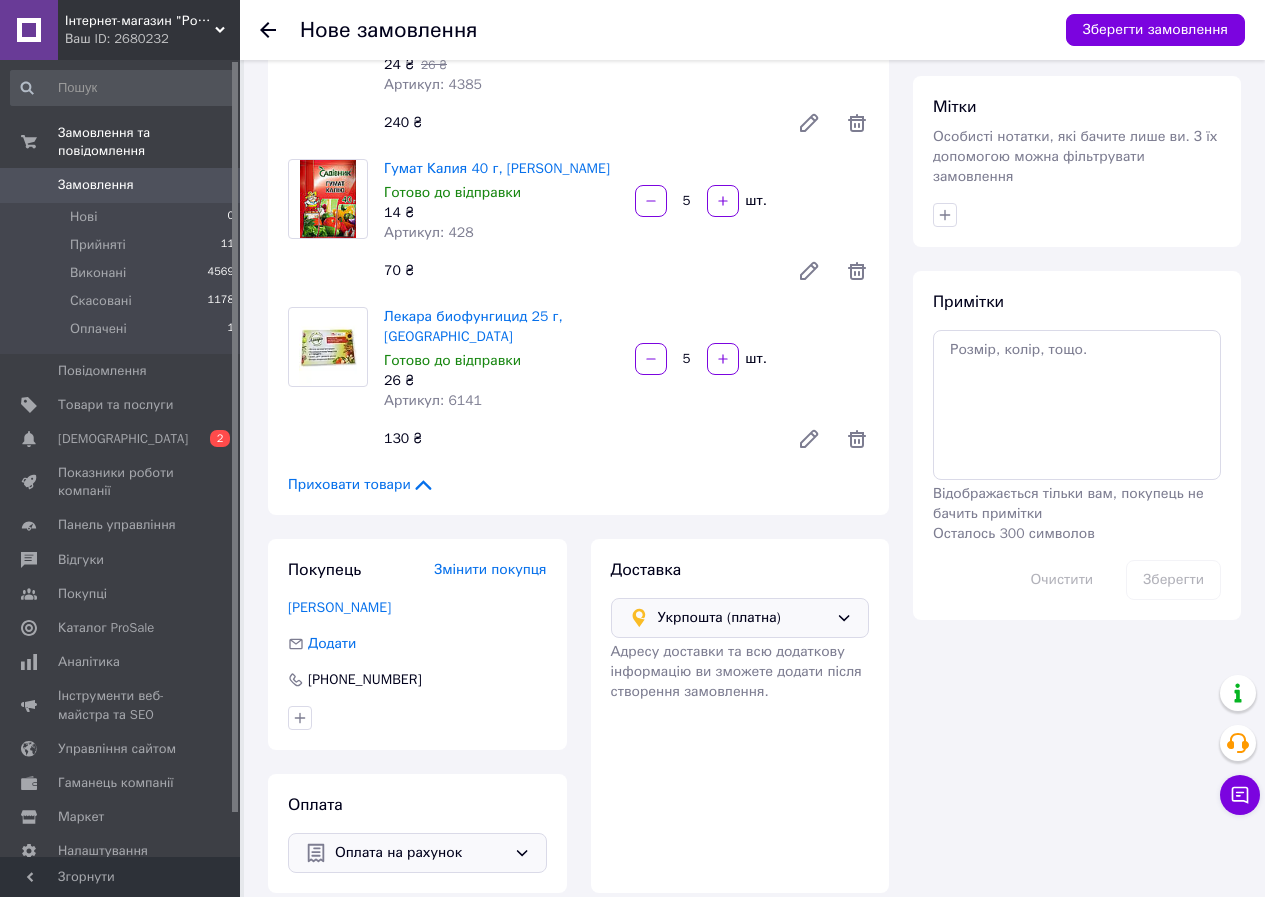 click 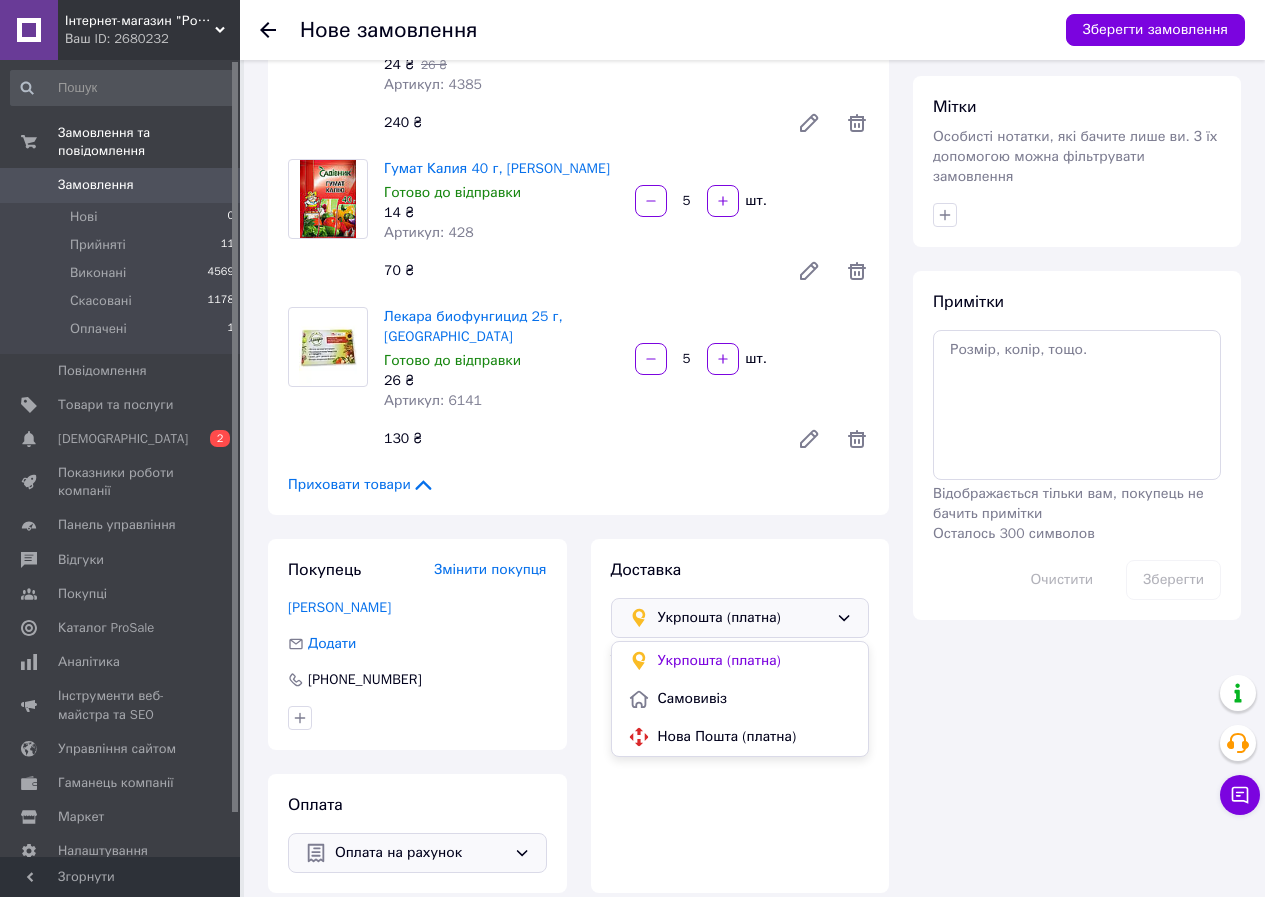click 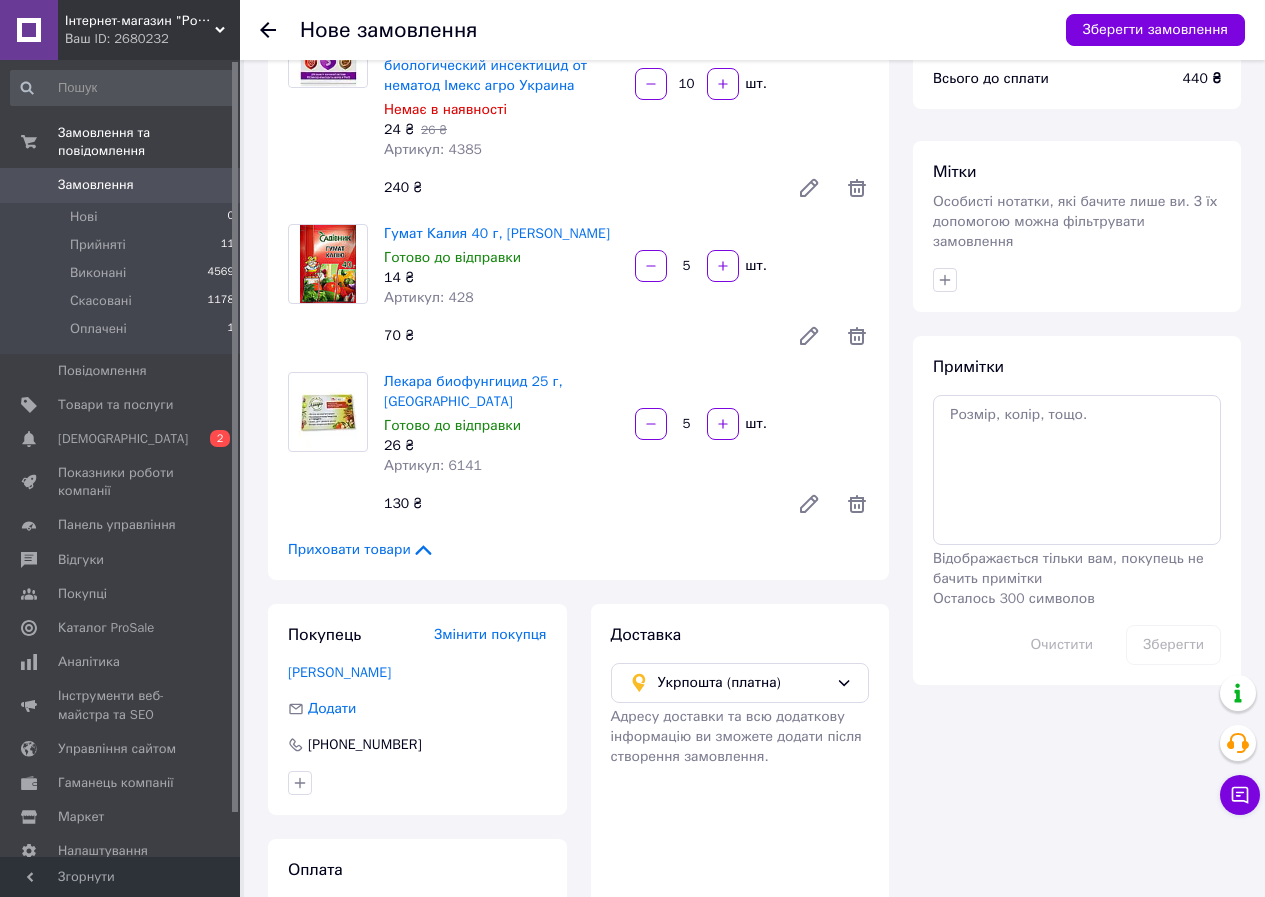 scroll, scrollTop: 100, scrollLeft: 0, axis: vertical 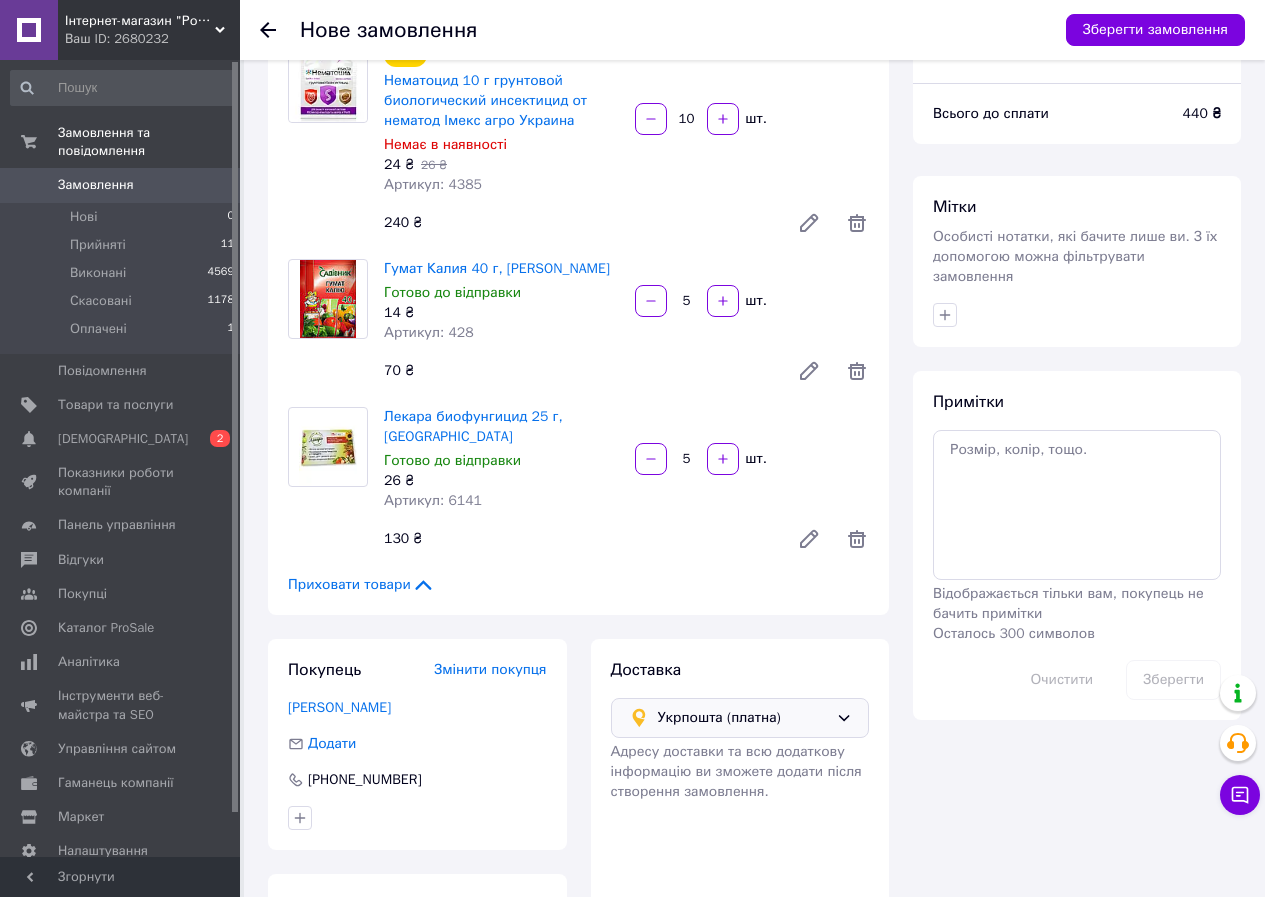 click on "Укрпошта (платна)" at bounding box center (743, 718) 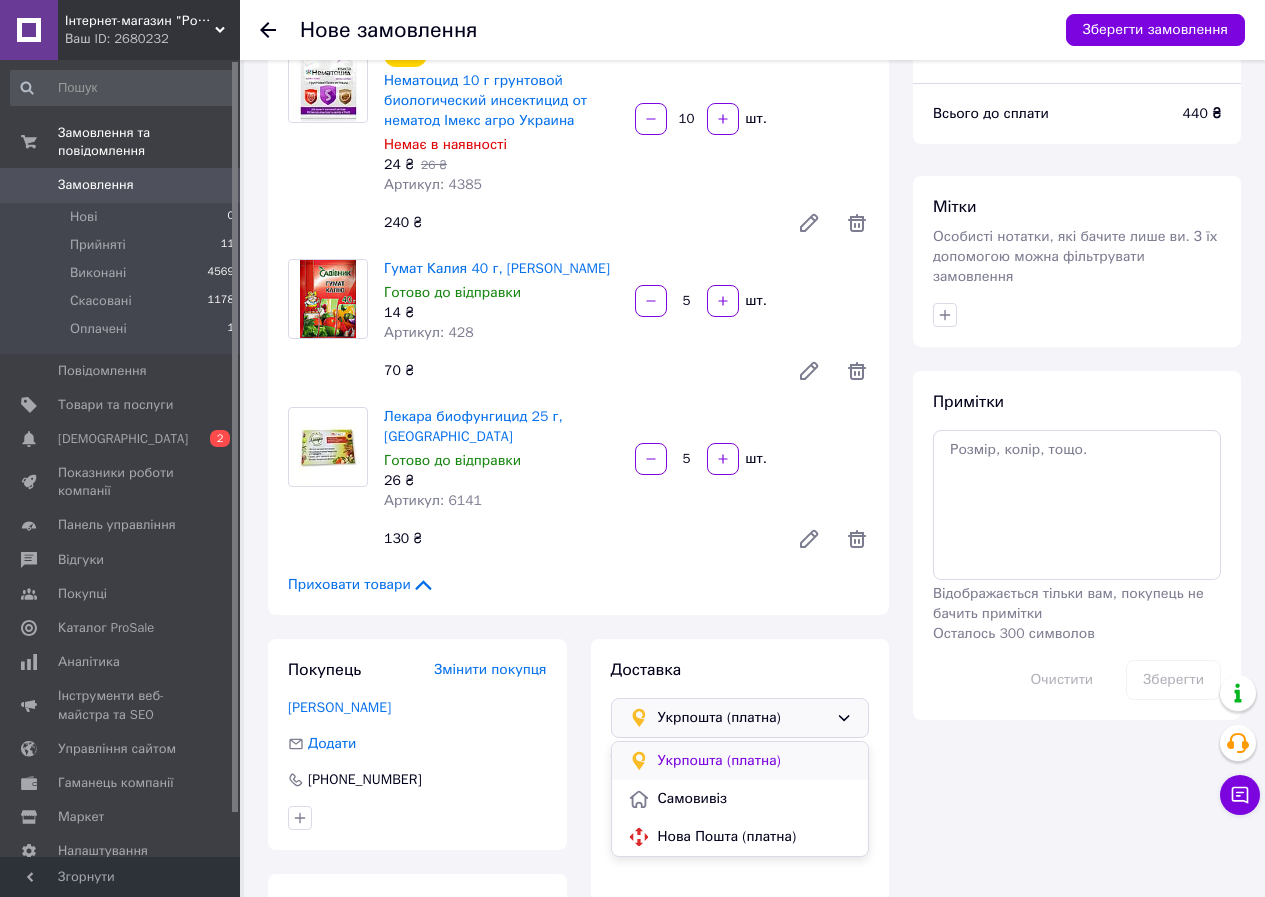 click on "Укрпошта (платна)" at bounding box center [755, 761] 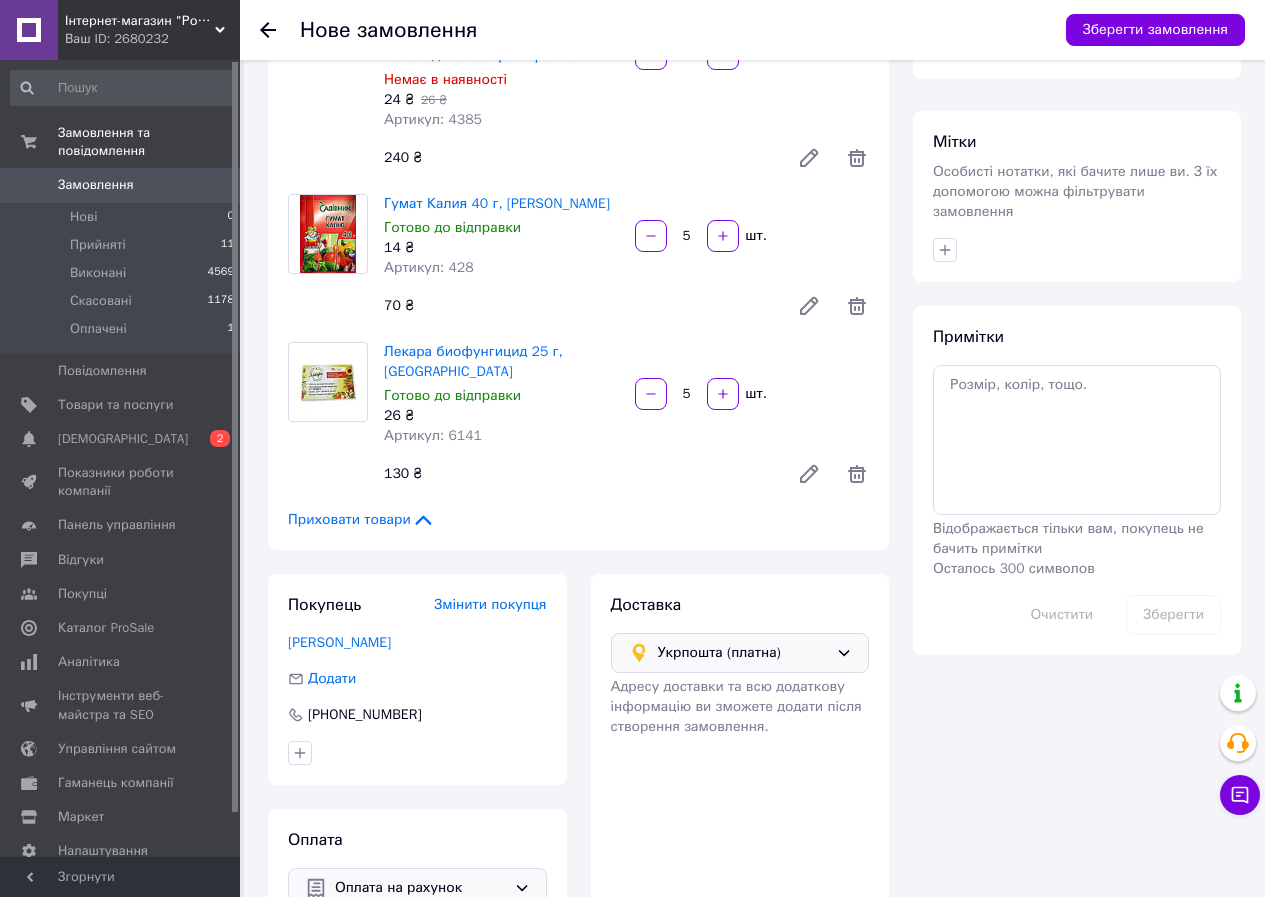 scroll, scrollTop: 200, scrollLeft: 0, axis: vertical 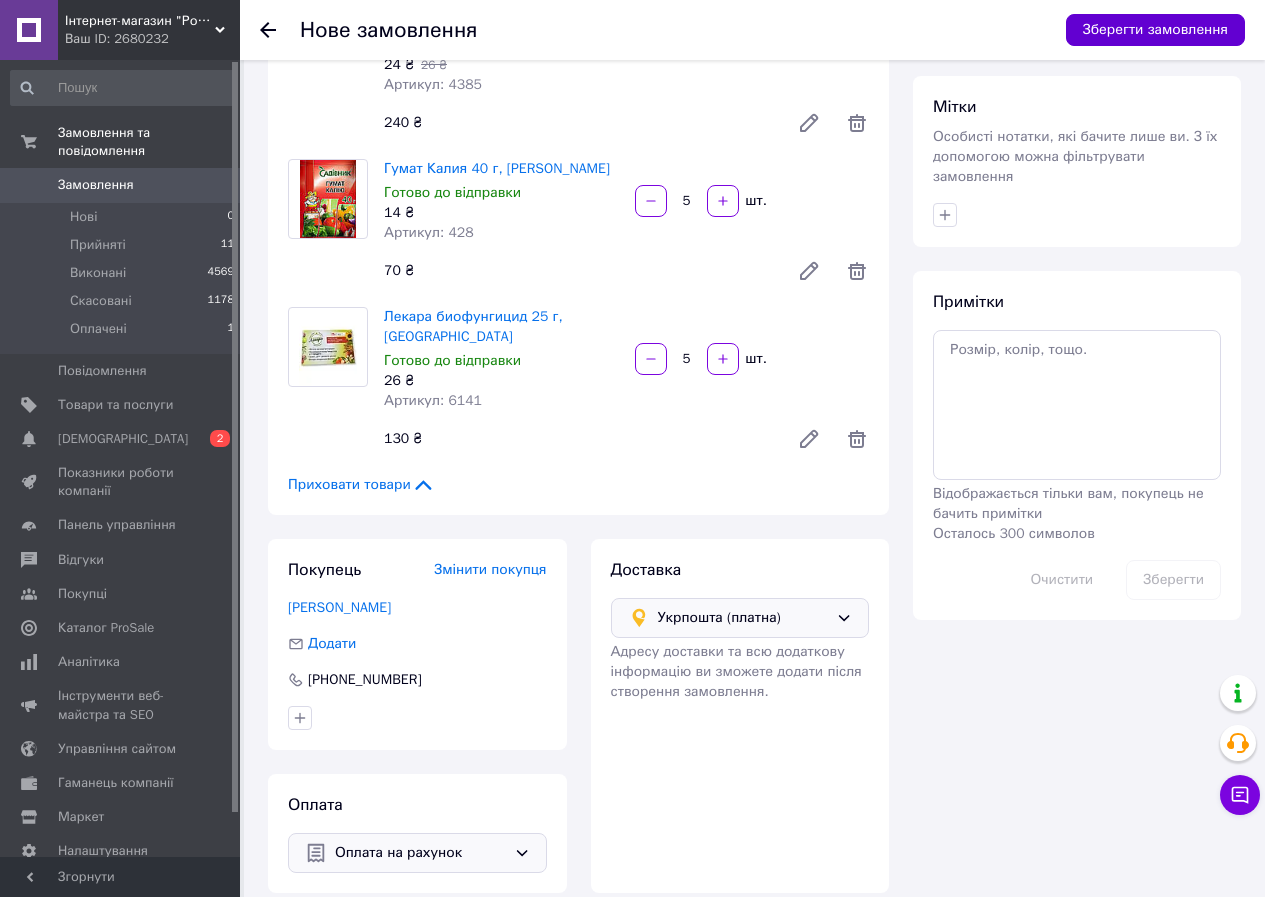 click on "Зберегти замовлення" at bounding box center [1155, 30] 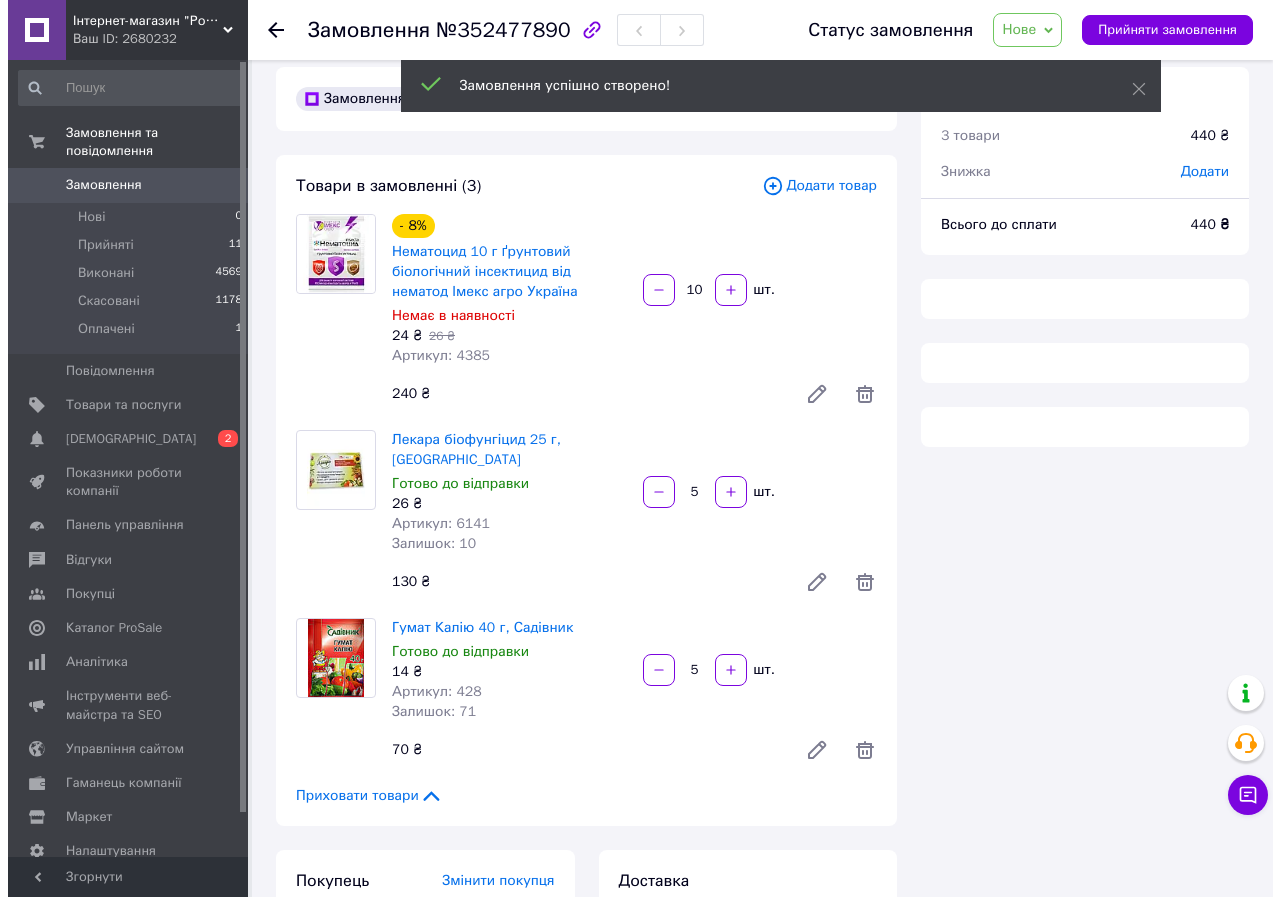 scroll, scrollTop: 200, scrollLeft: 0, axis: vertical 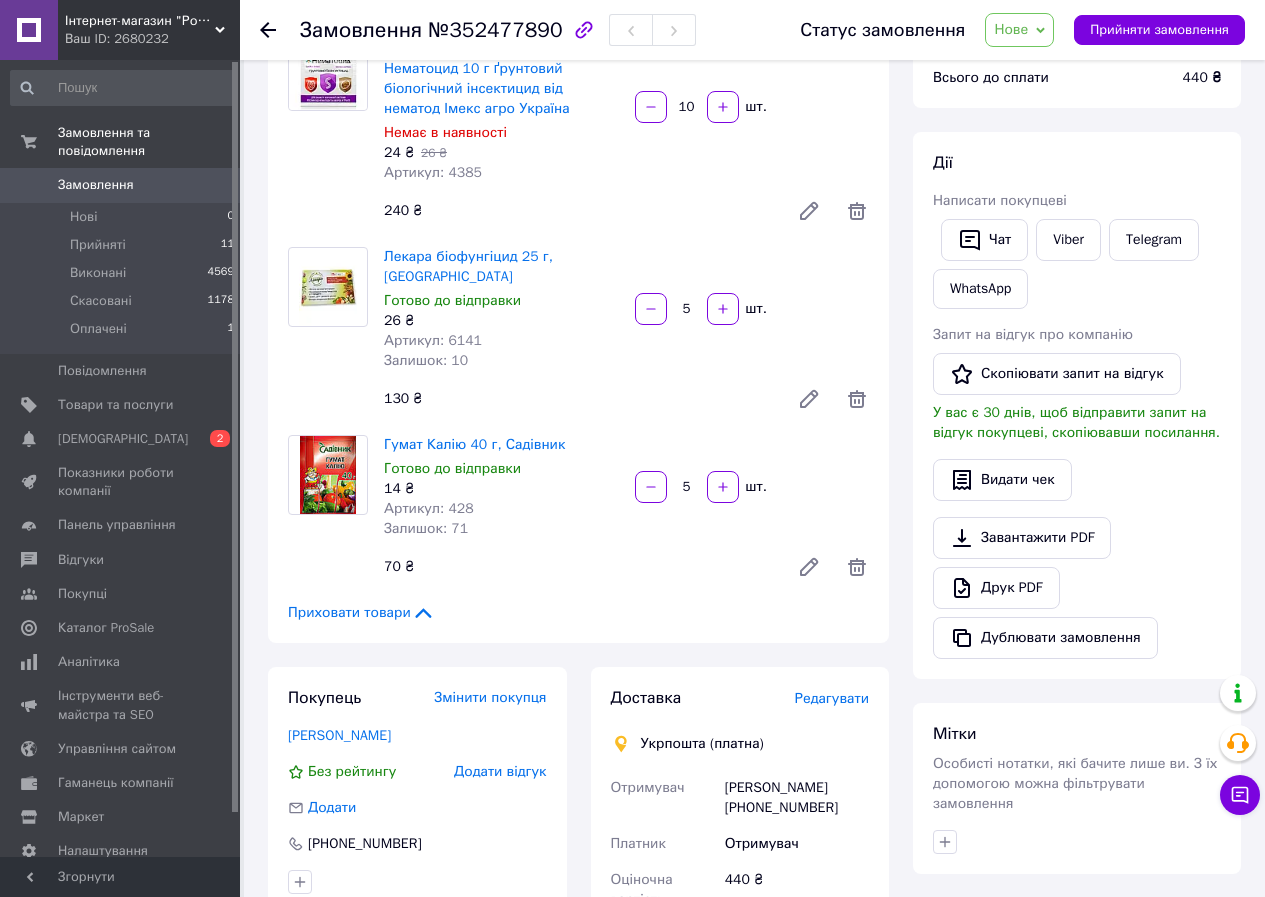 click on "Редагувати" at bounding box center [832, 698] 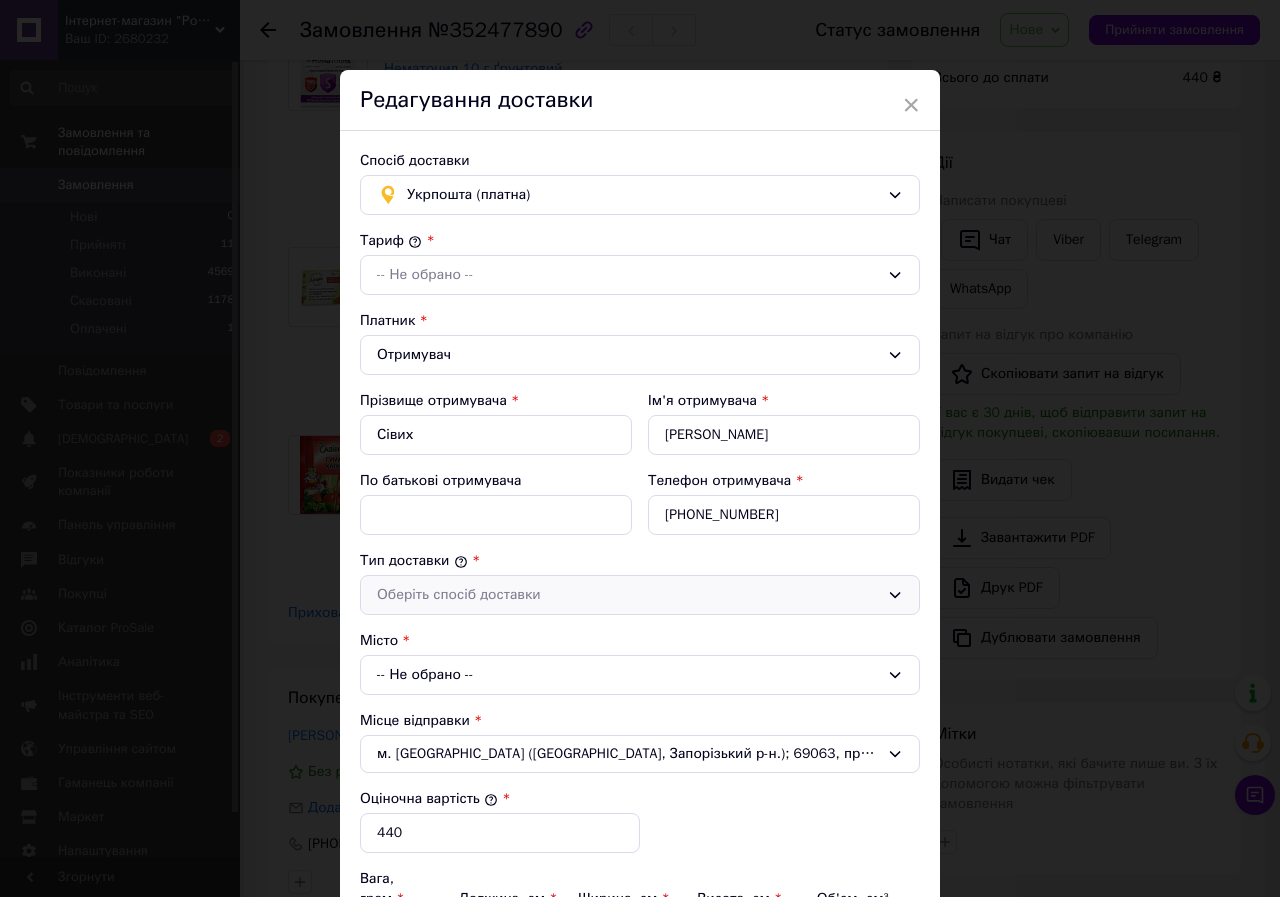 click 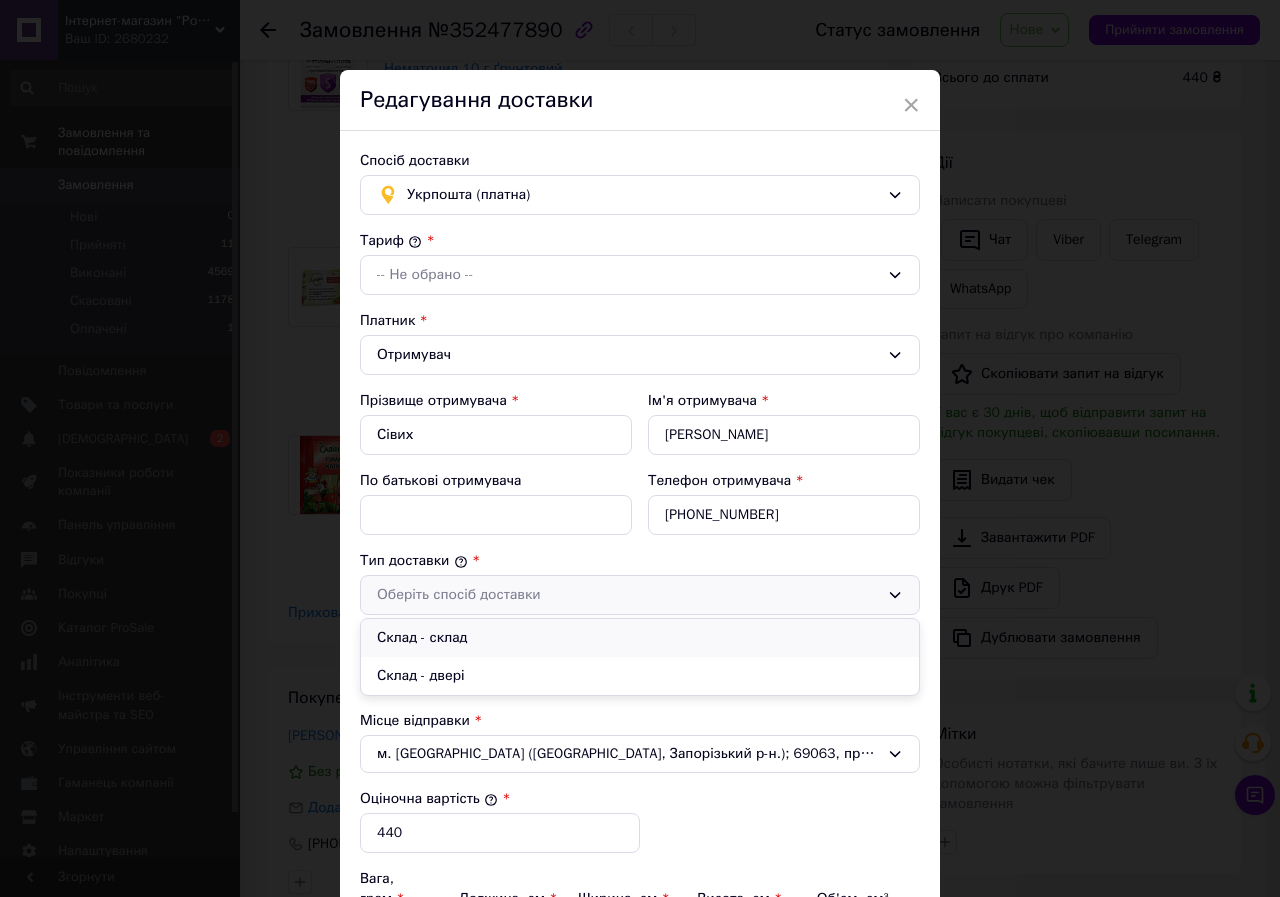 click on "Склад - склад" at bounding box center [640, 638] 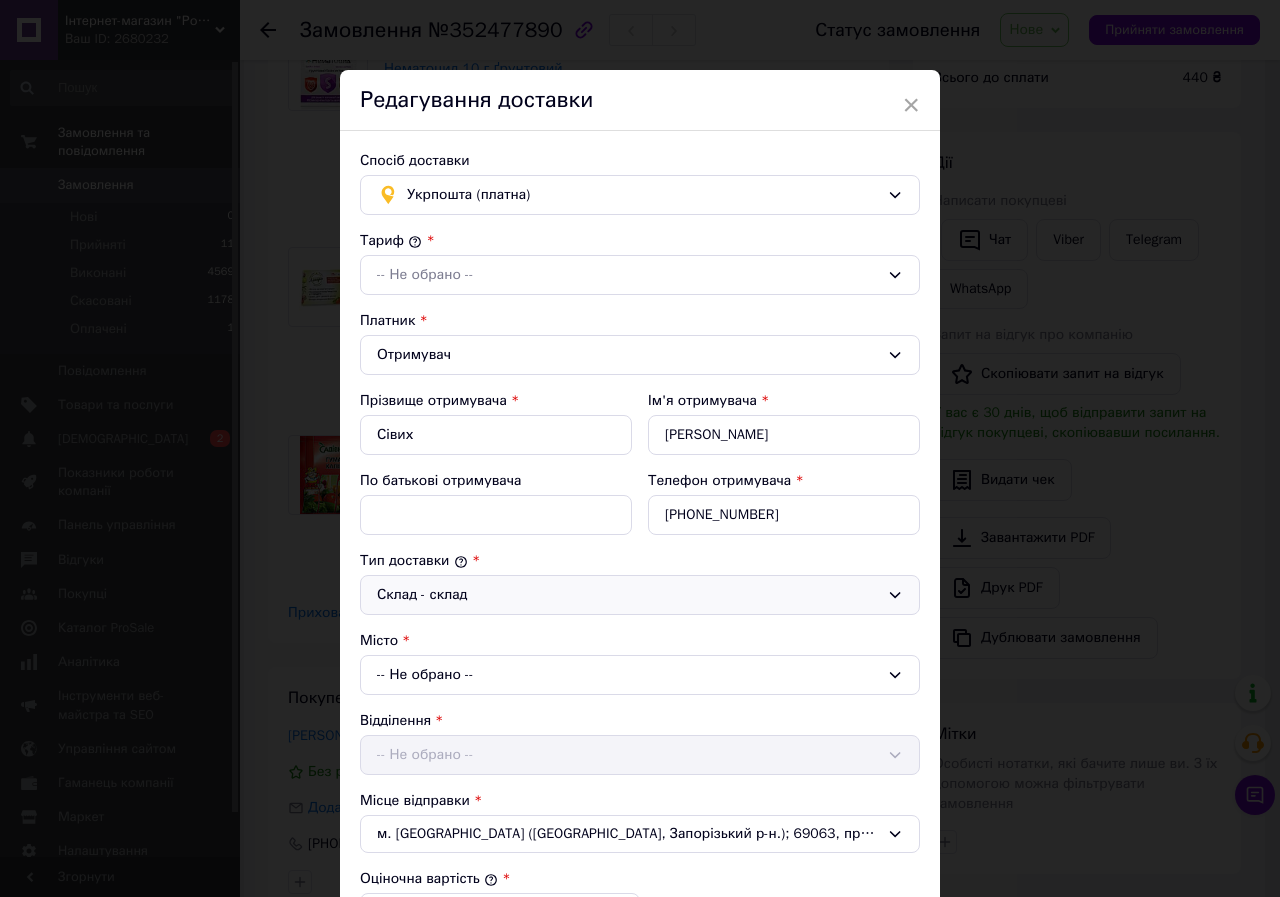 click 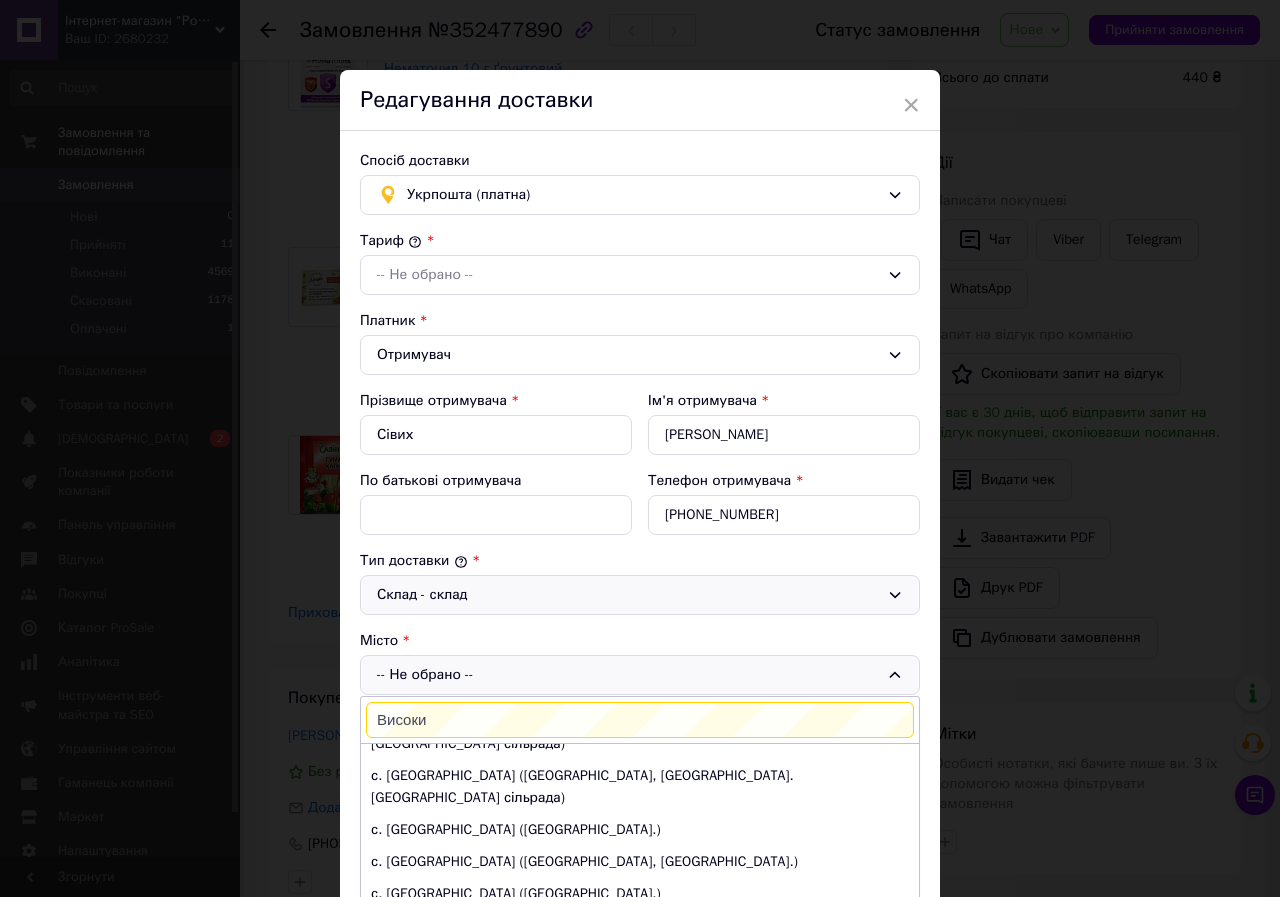 scroll, scrollTop: 0, scrollLeft: 0, axis: both 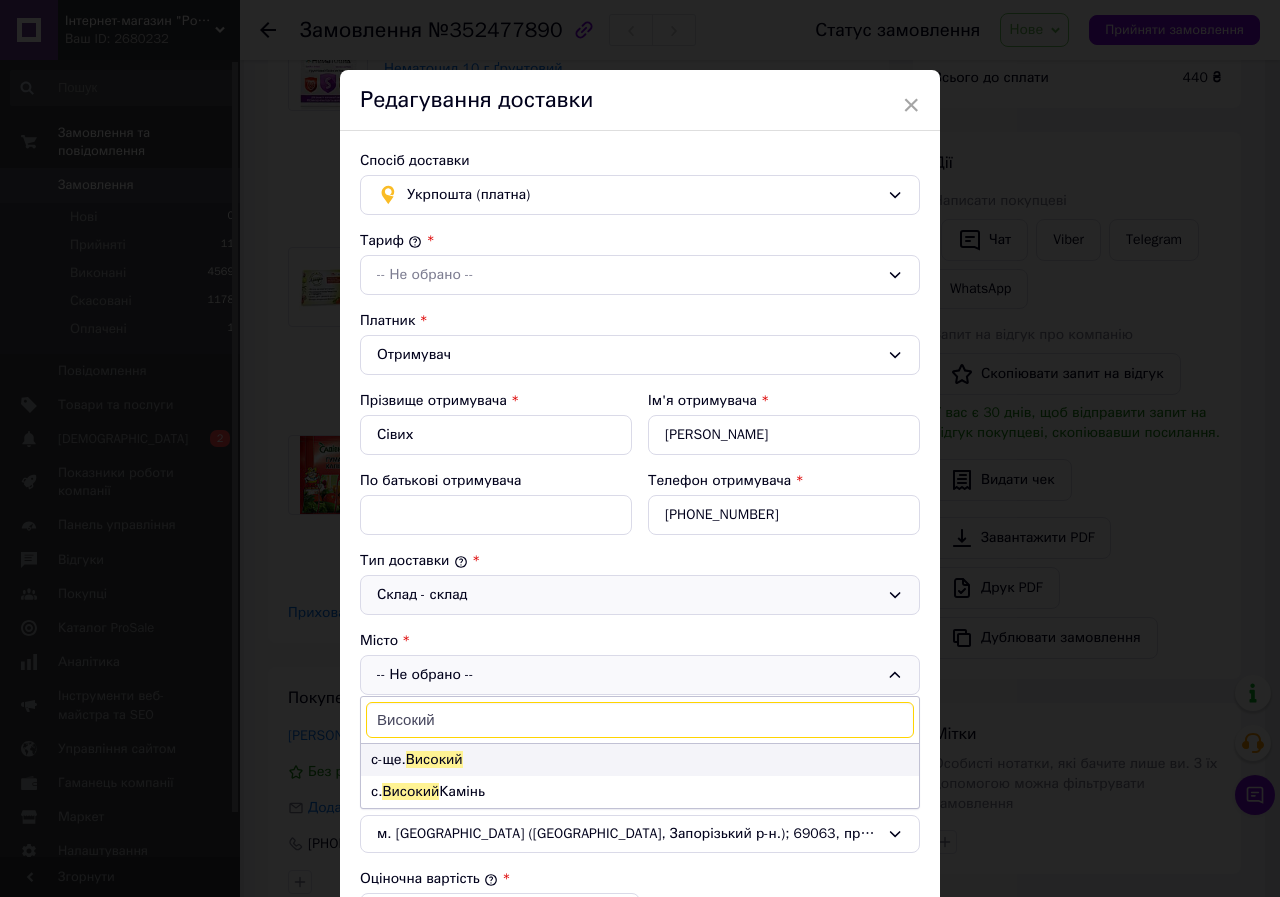 type on "Високий" 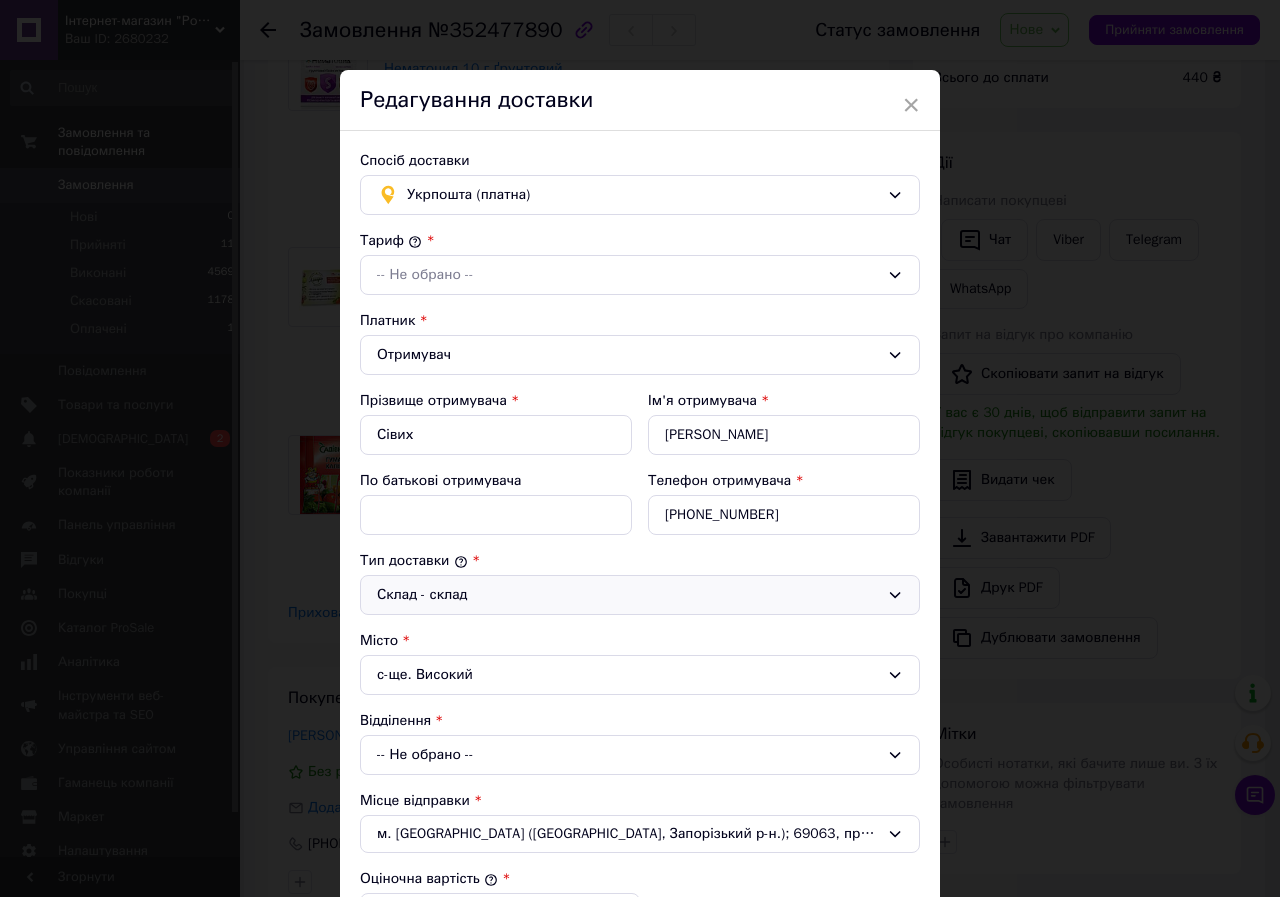 click 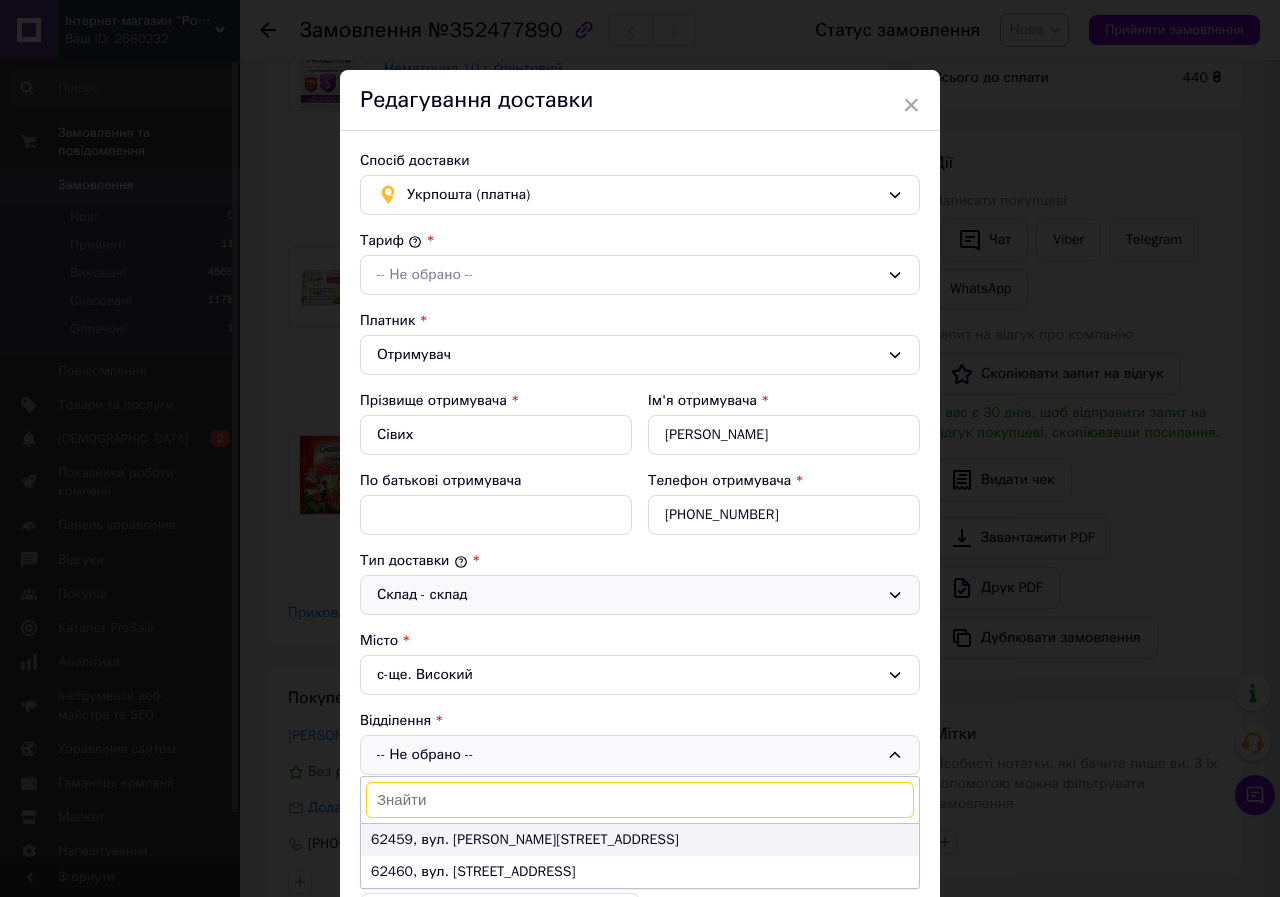 click on "62459, вул. [PERSON_NAME][STREET_ADDRESS]" at bounding box center (640, 840) 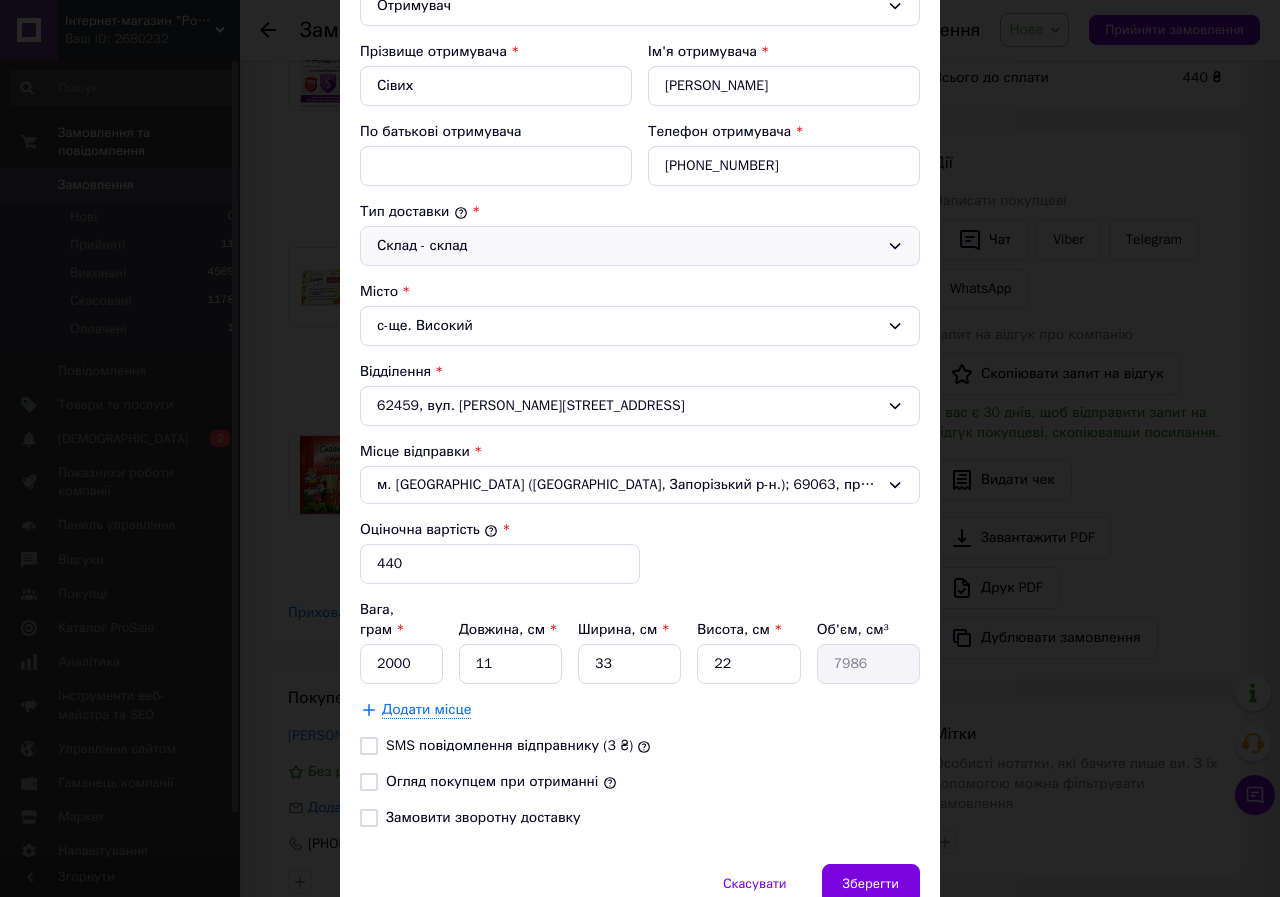 scroll, scrollTop: 400, scrollLeft: 0, axis: vertical 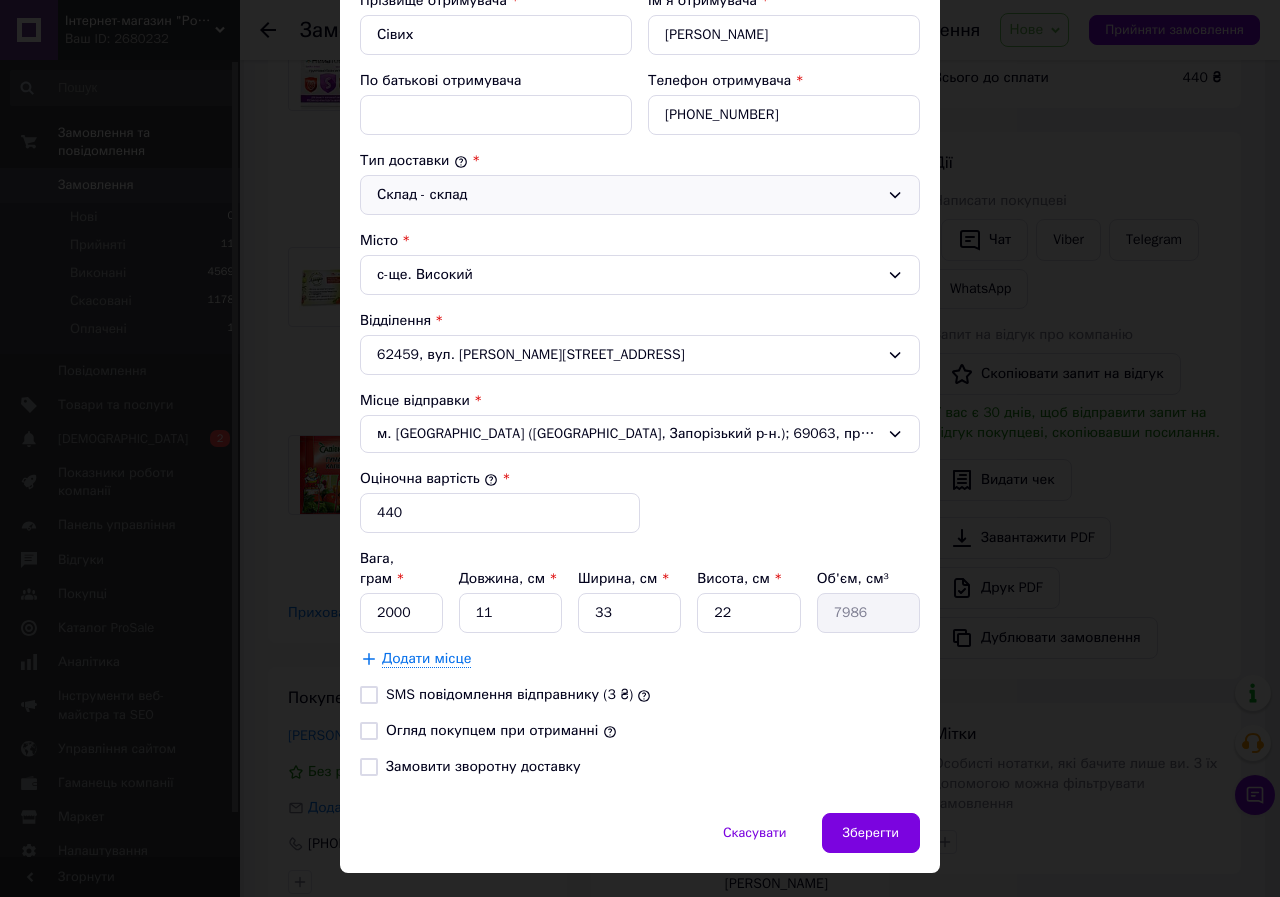 click on "Огляд покупцем при отриманні" at bounding box center (369, 731) 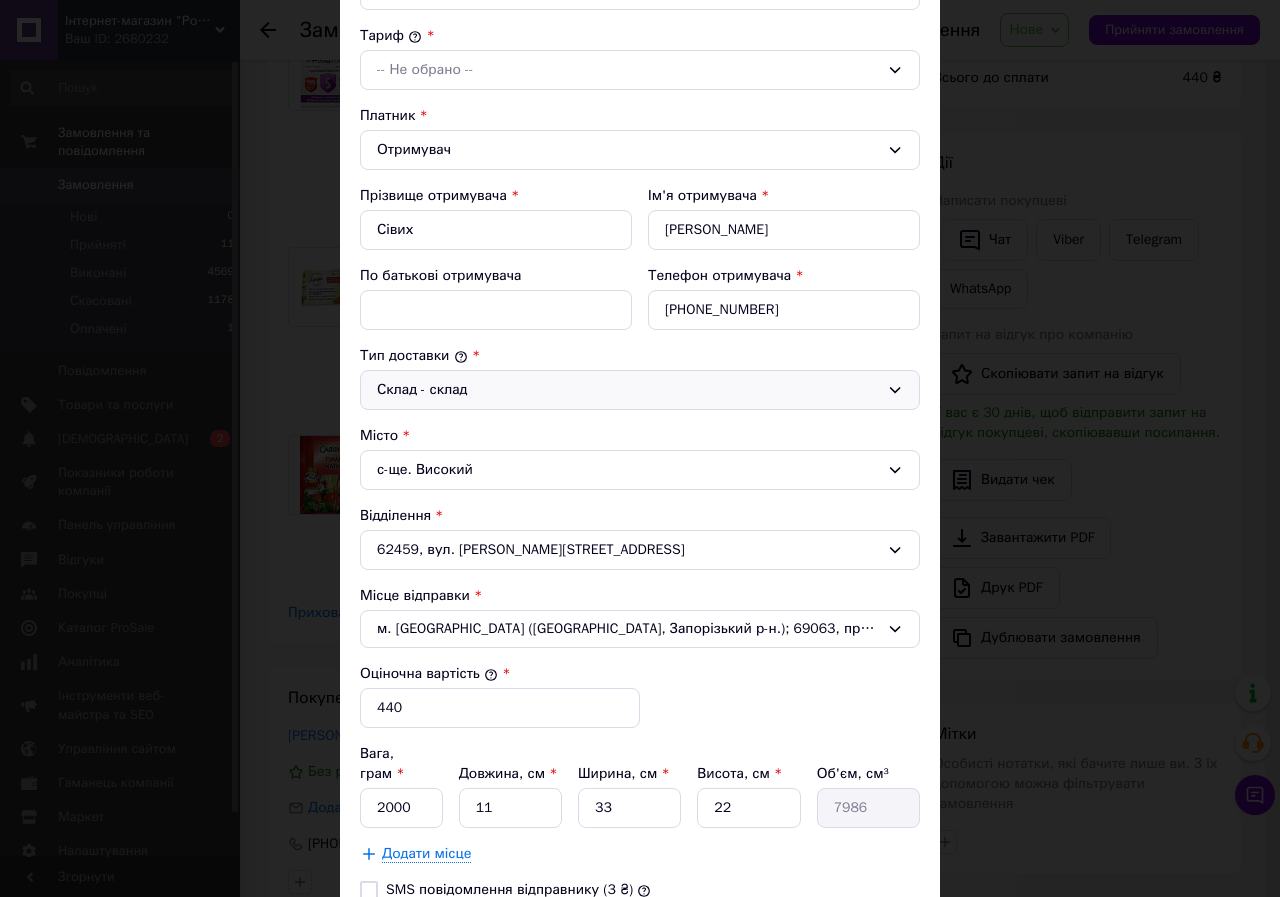 scroll, scrollTop: 200, scrollLeft: 0, axis: vertical 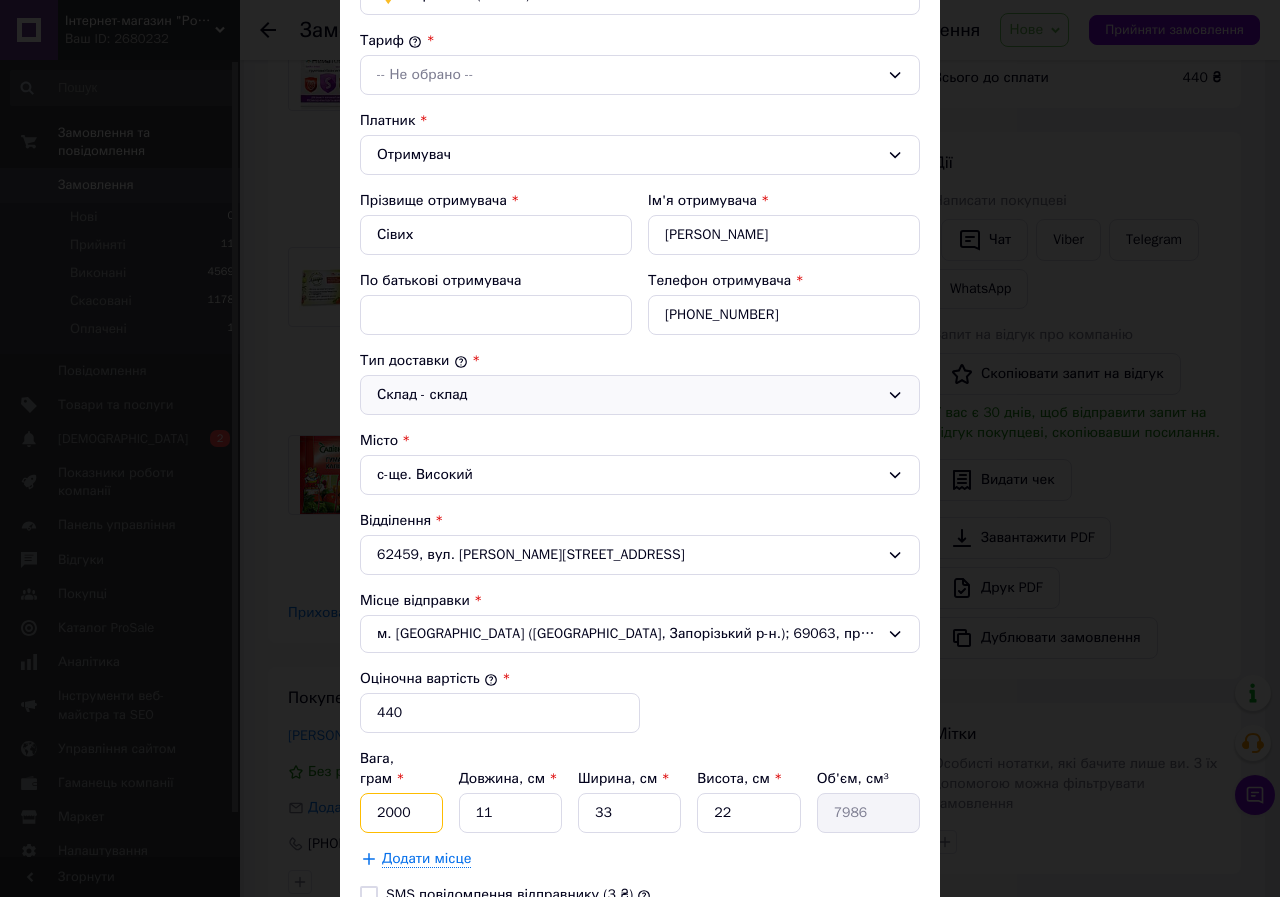 click on "2000" at bounding box center (401, 813) 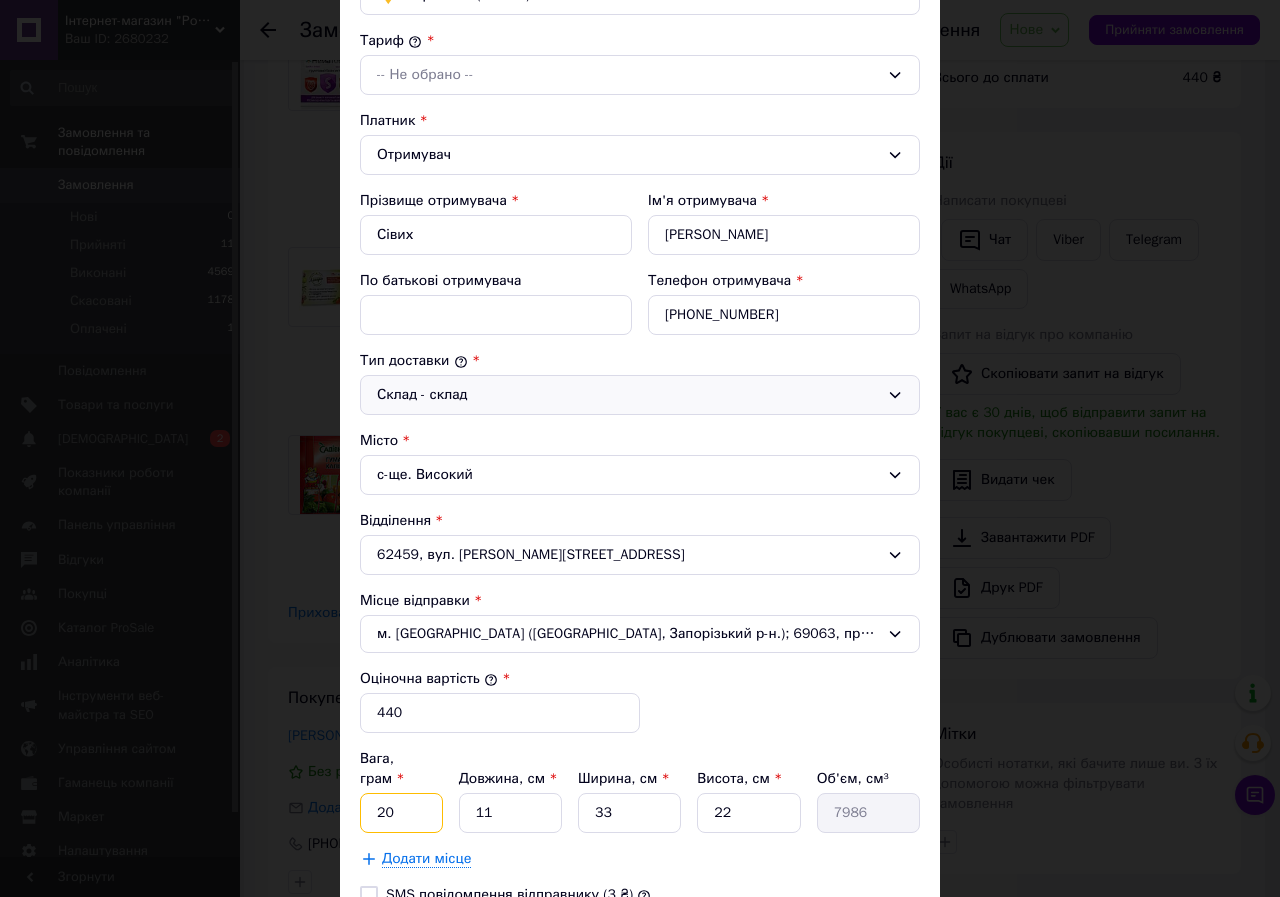 type on "2" 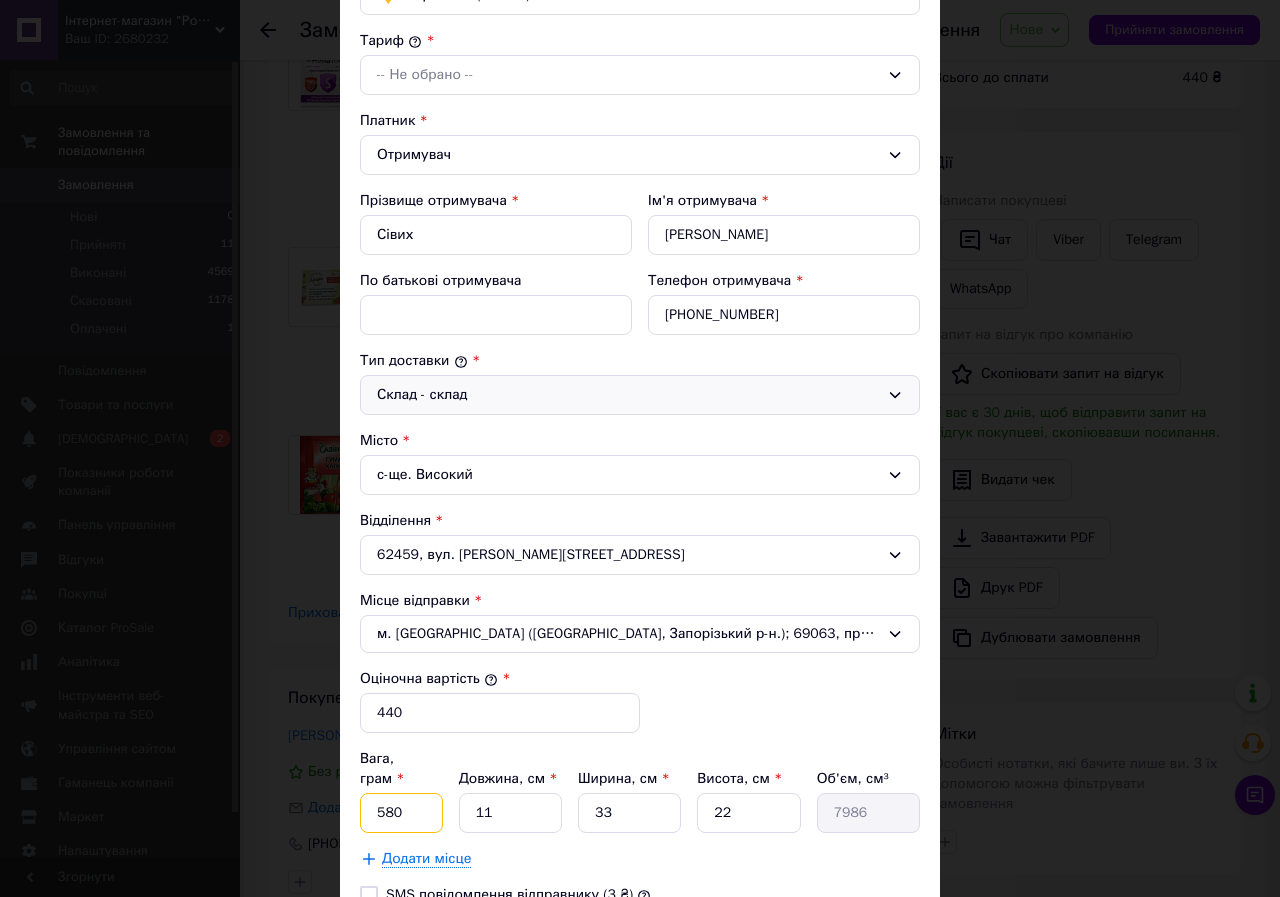 type on "580" 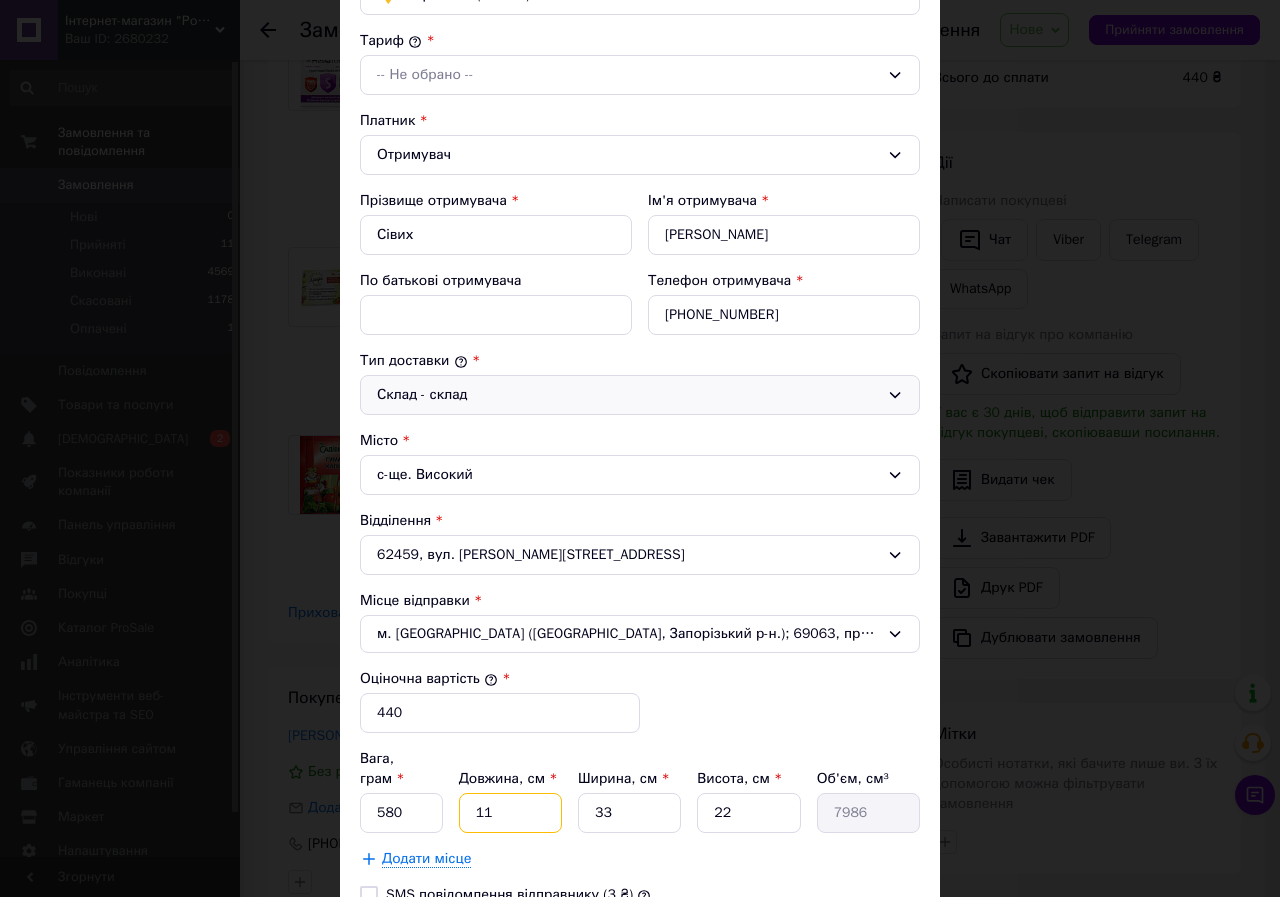 click on "11" at bounding box center [510, 813] 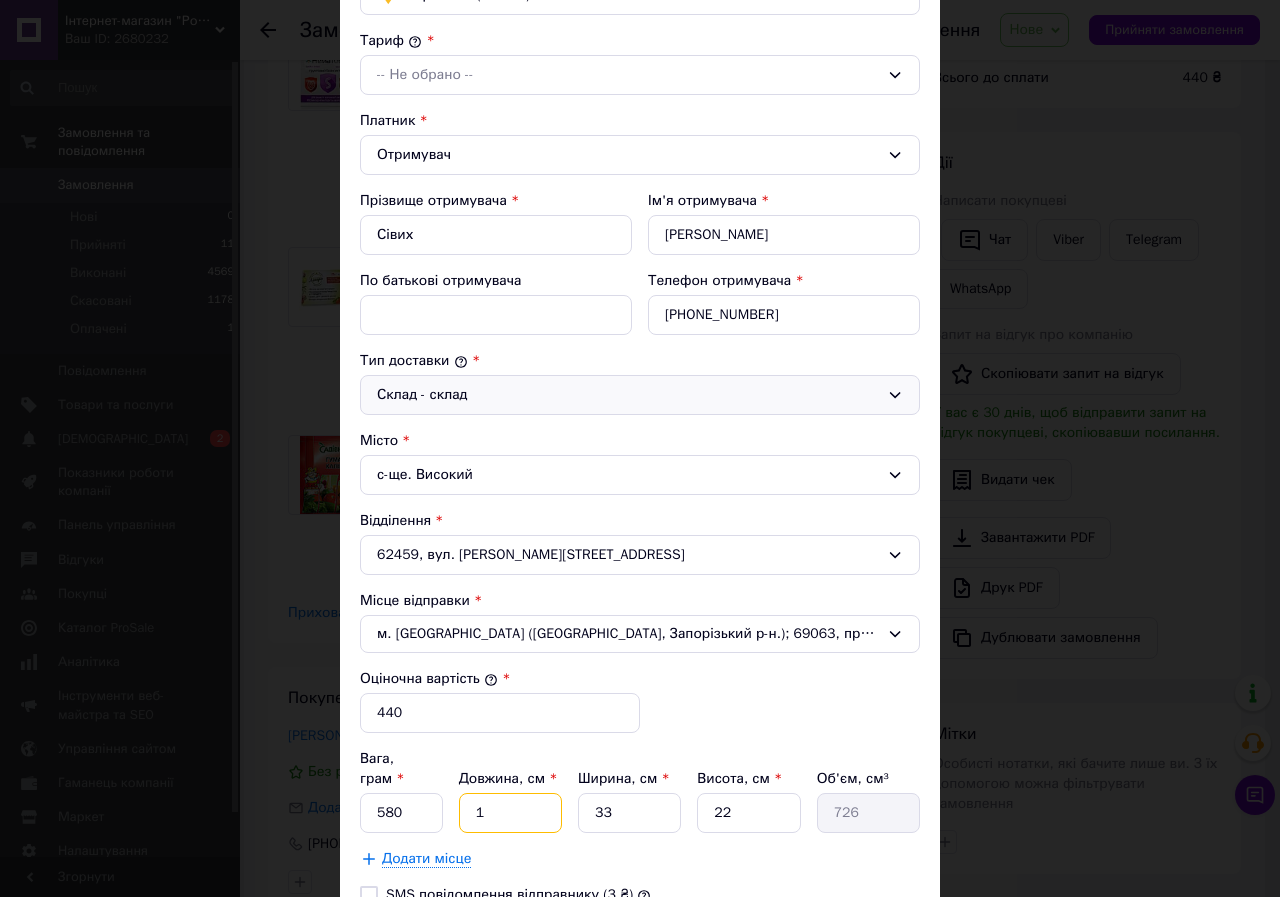 type on "17" 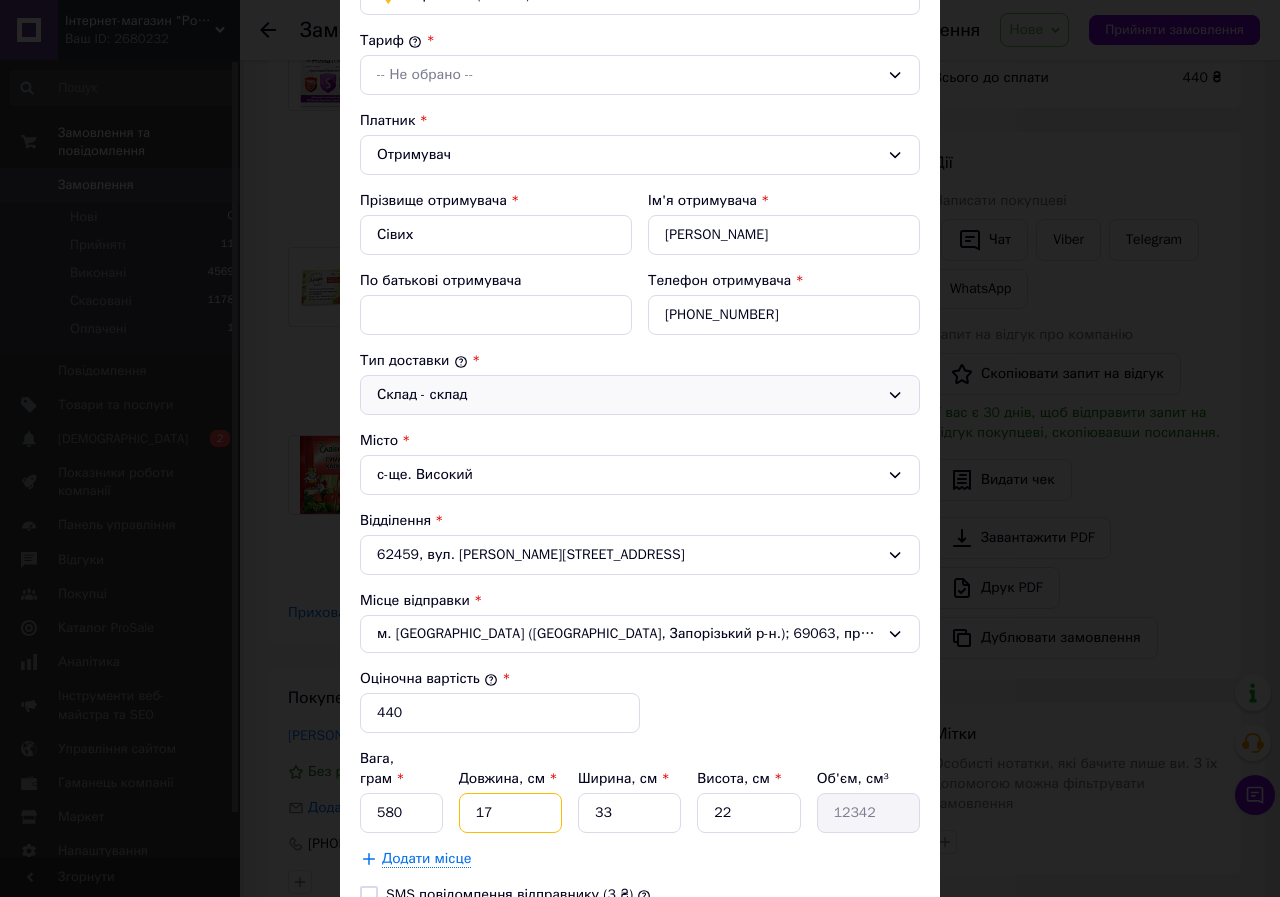 type on "17" 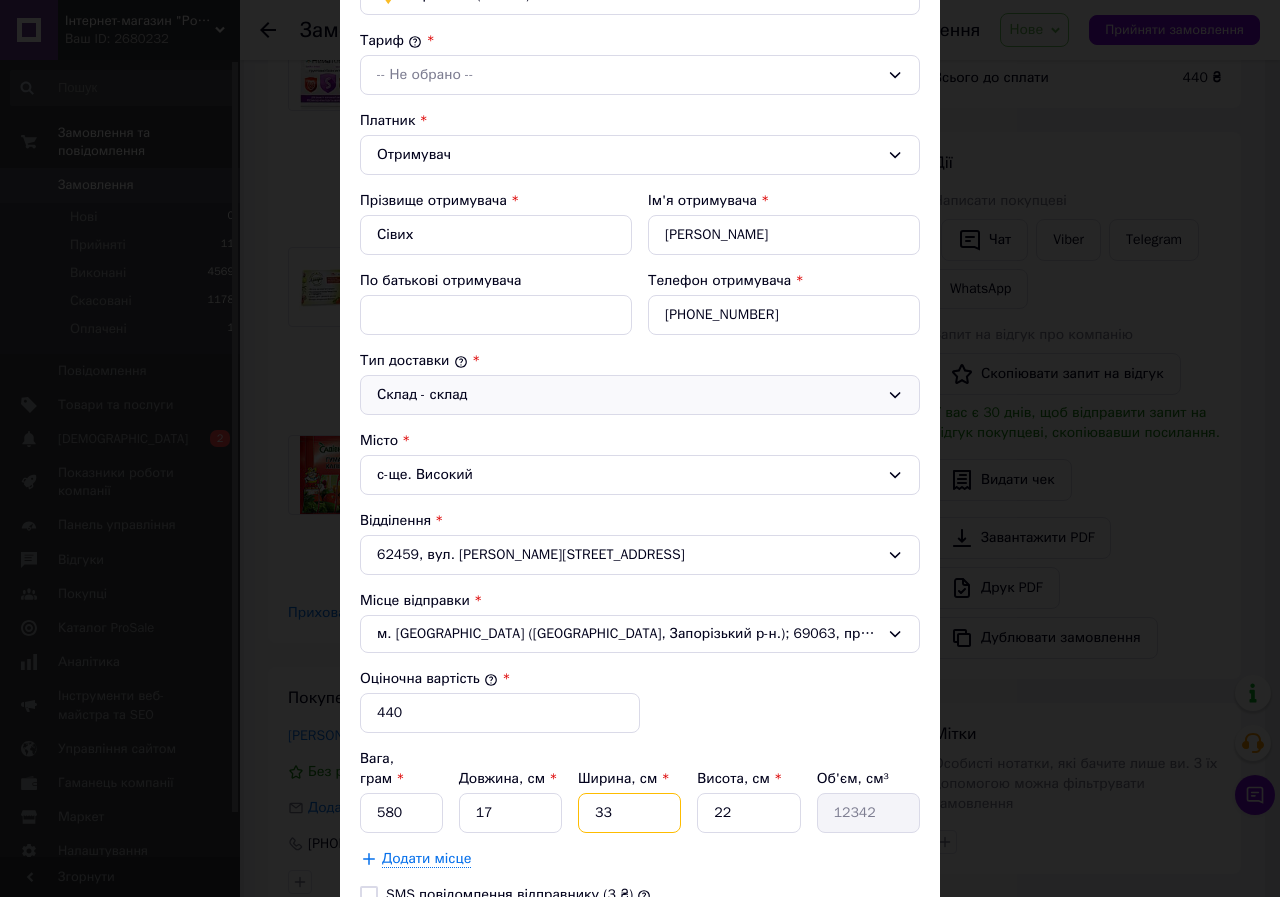 click on "33" at bounding box center (629, 813) 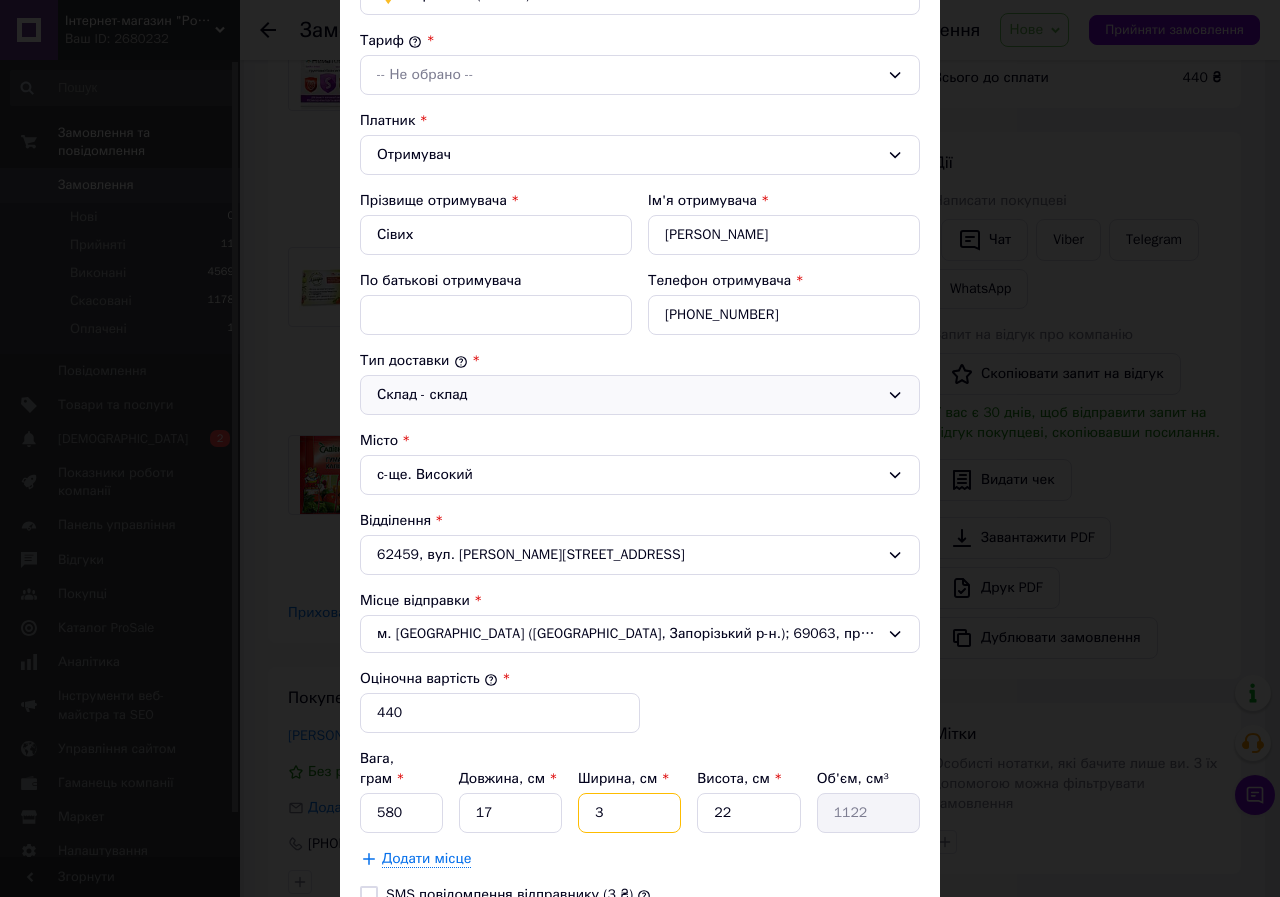 type 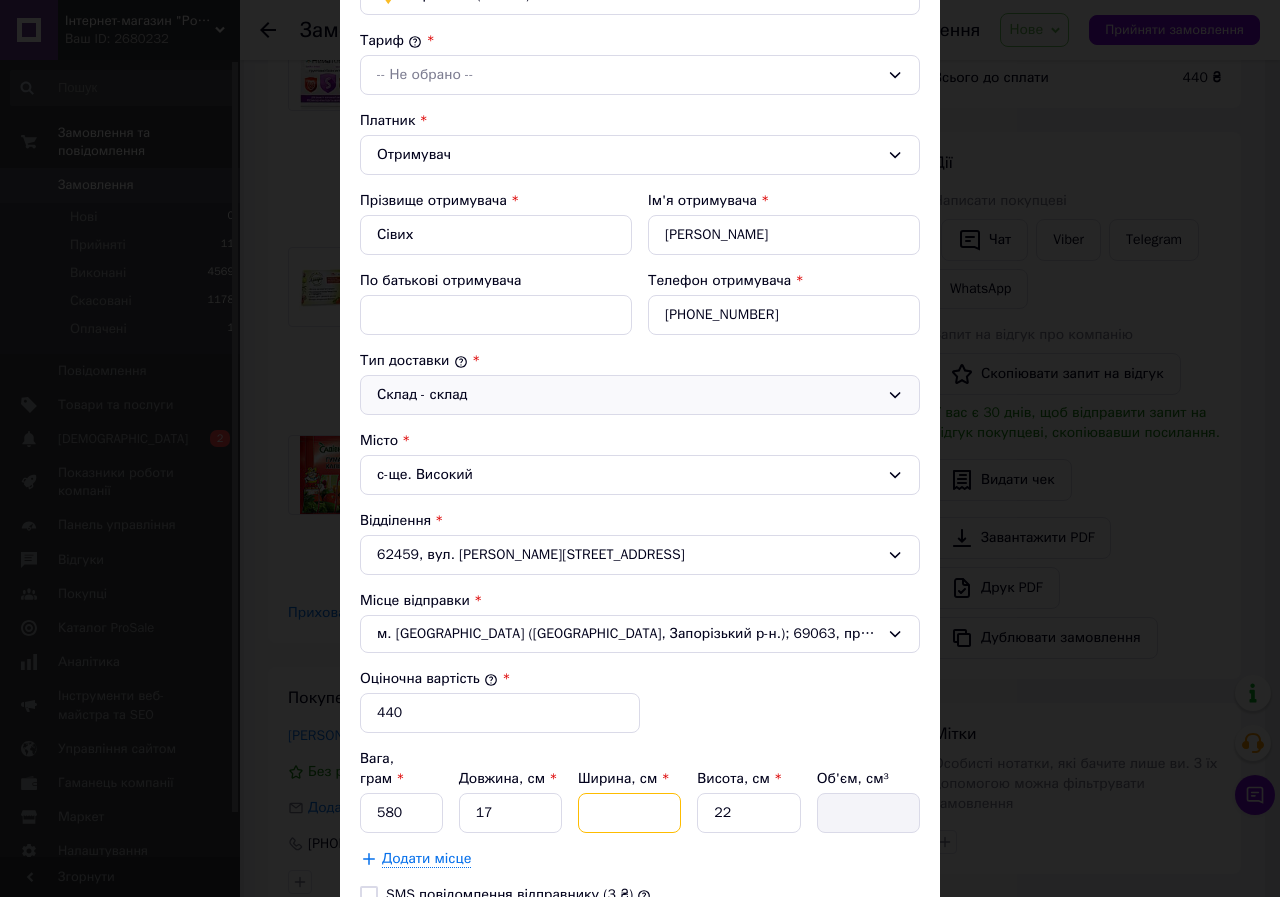 type on "1" 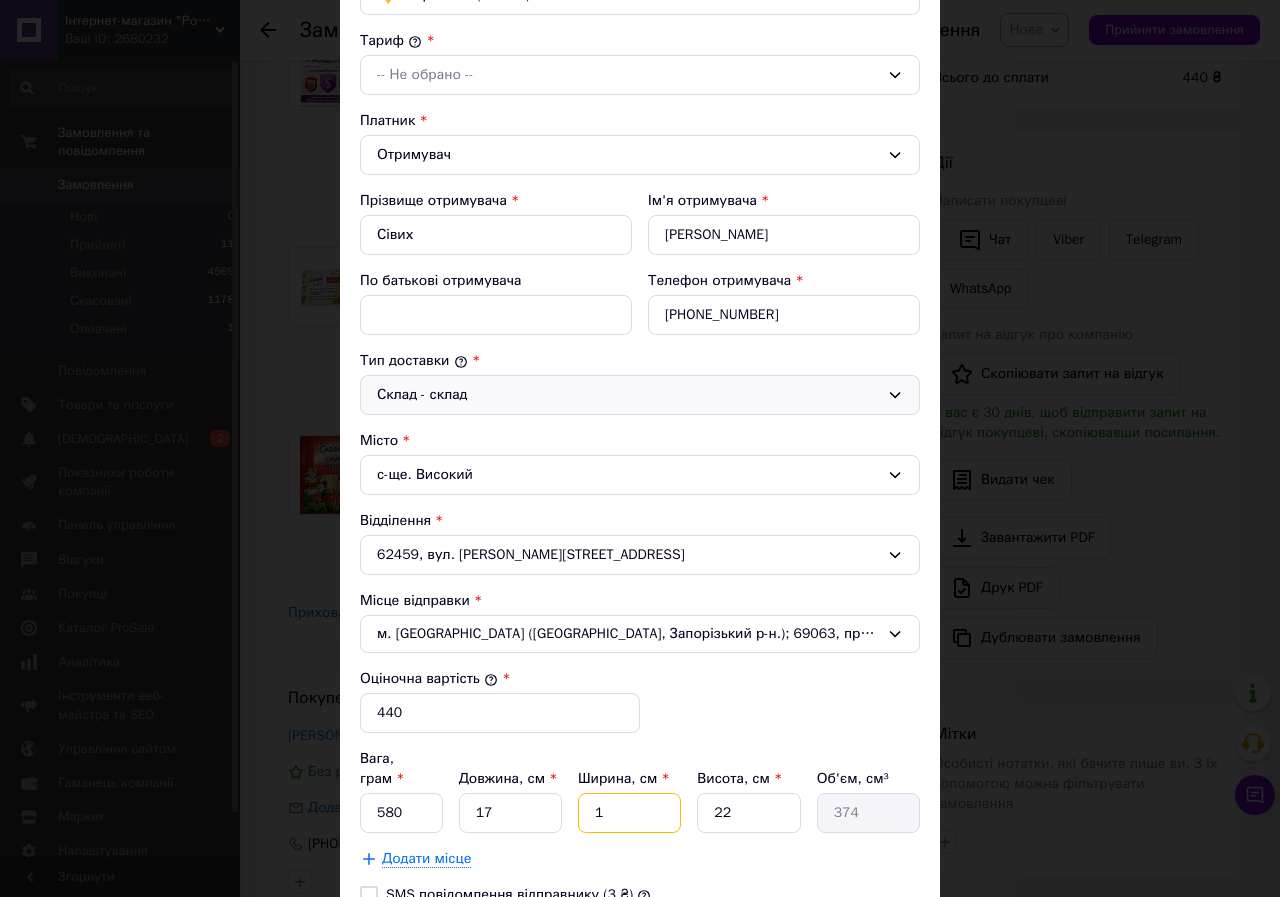 type on "14" 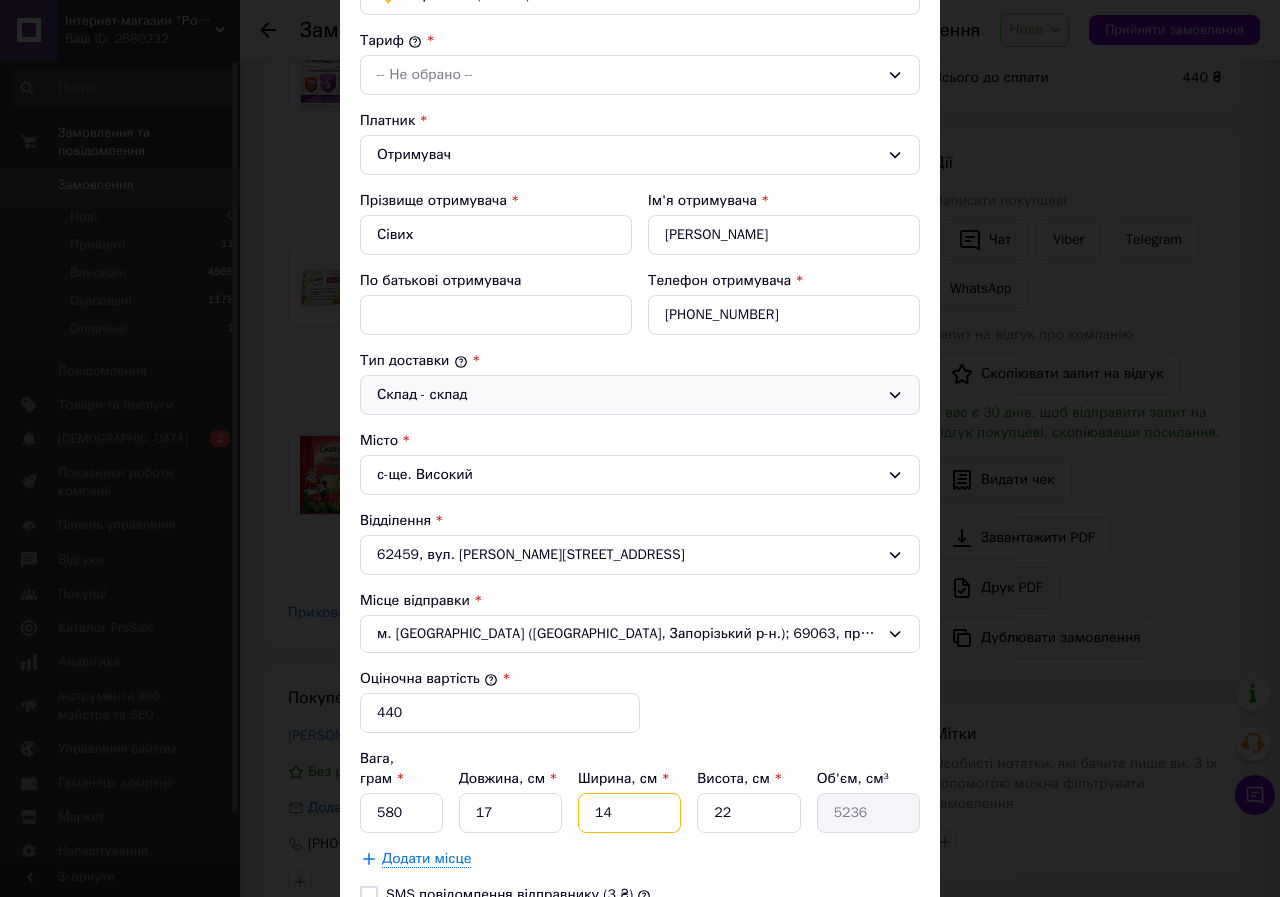 type on "14" 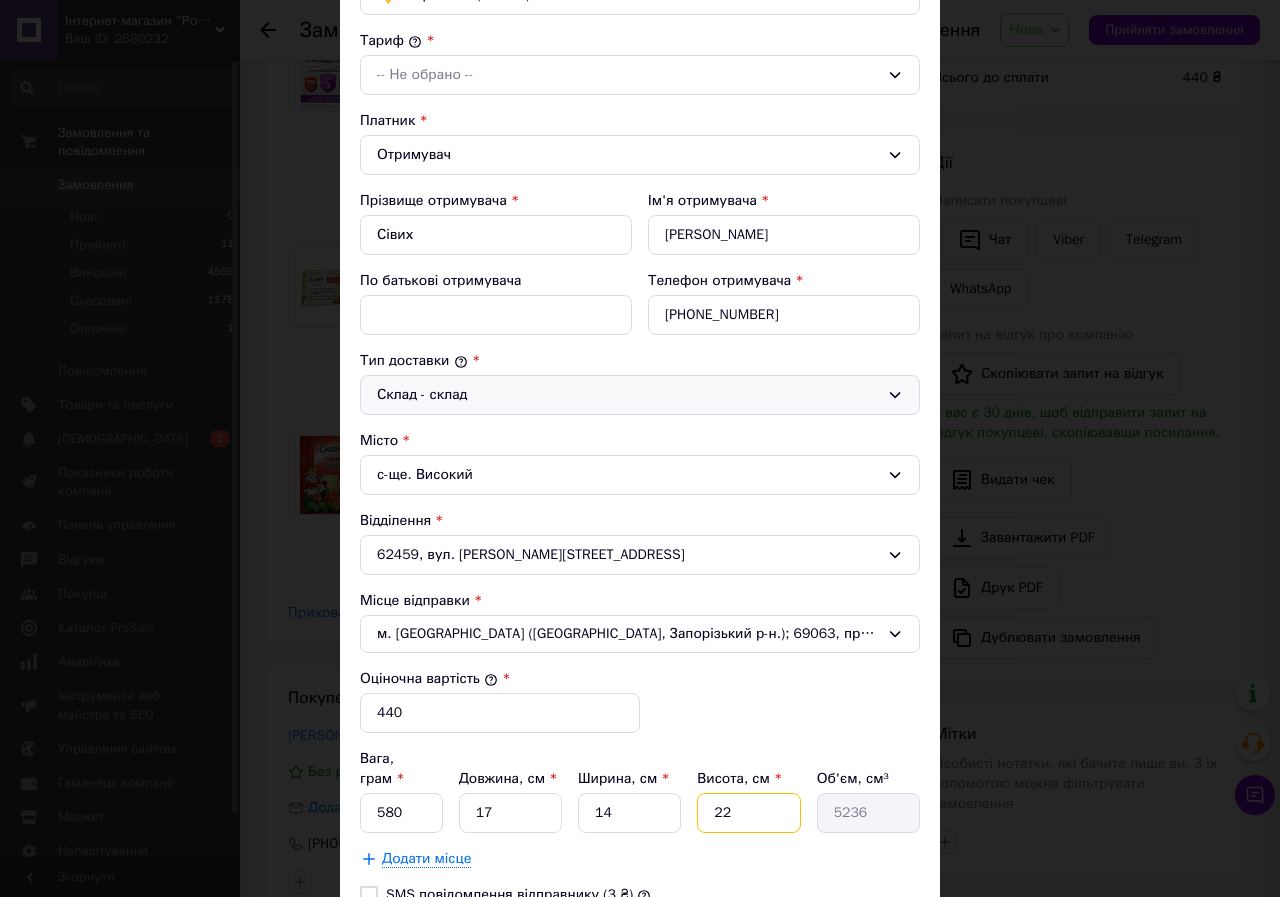 click on "22" at bounding box center [748, 813] 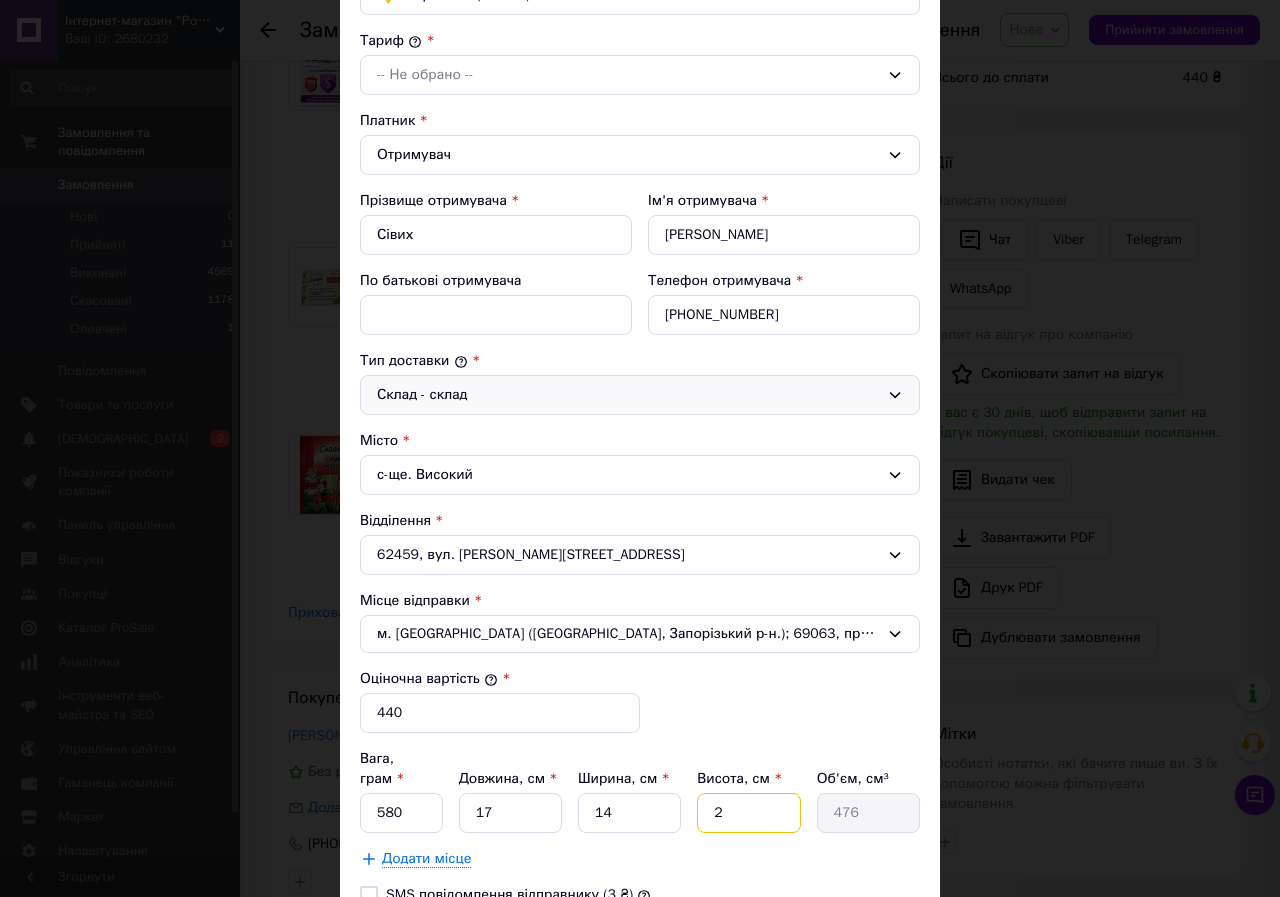 type 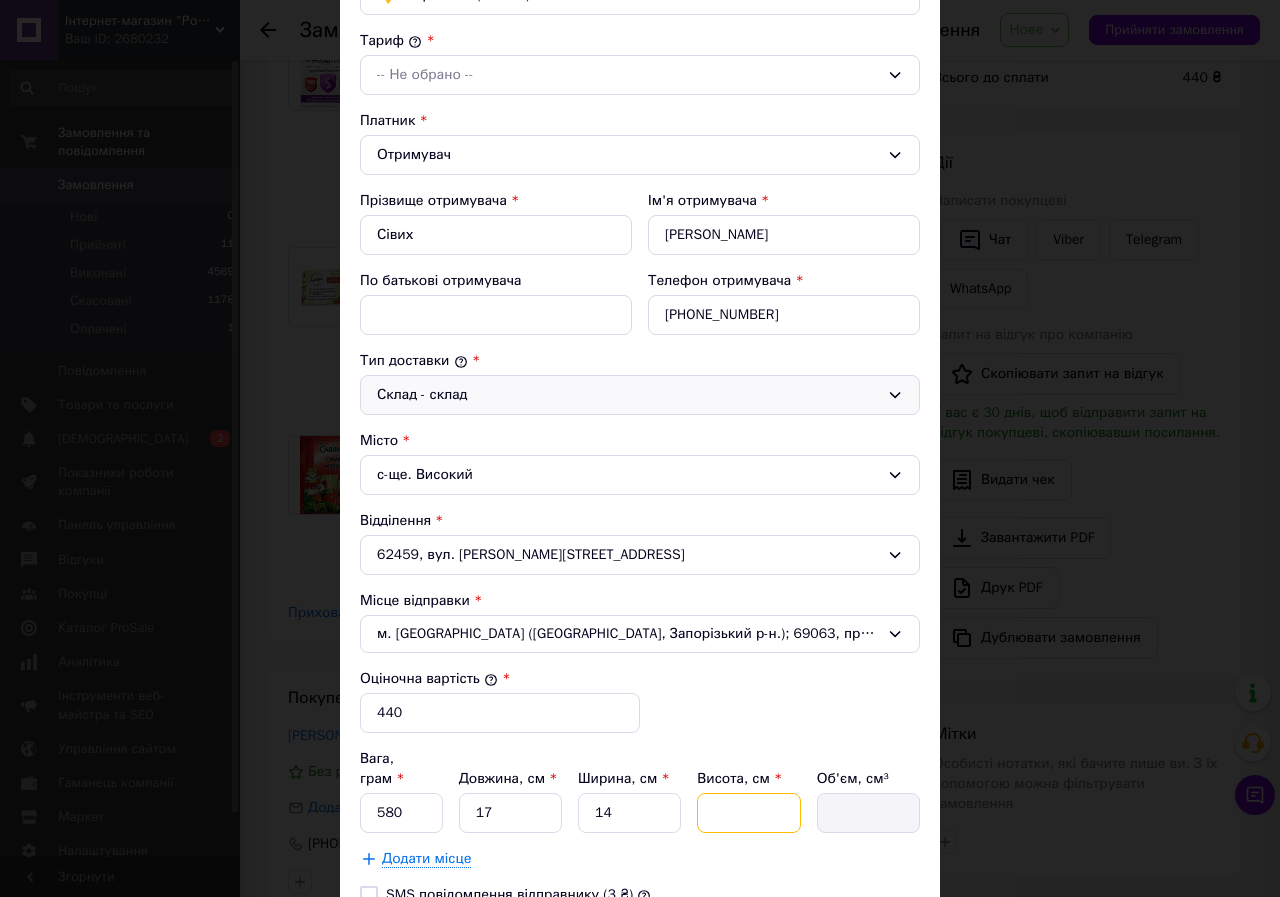 type on "1" 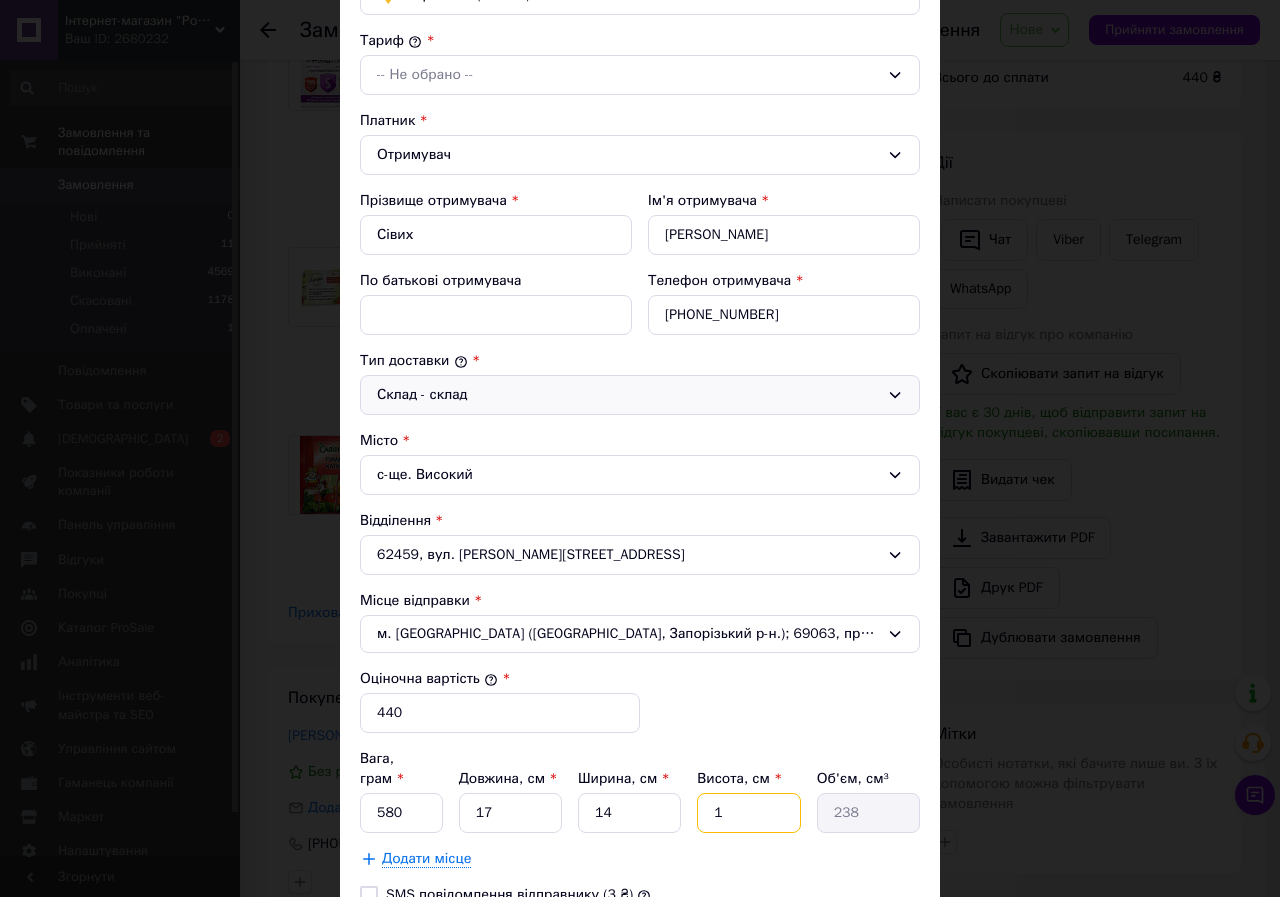 type on "11" 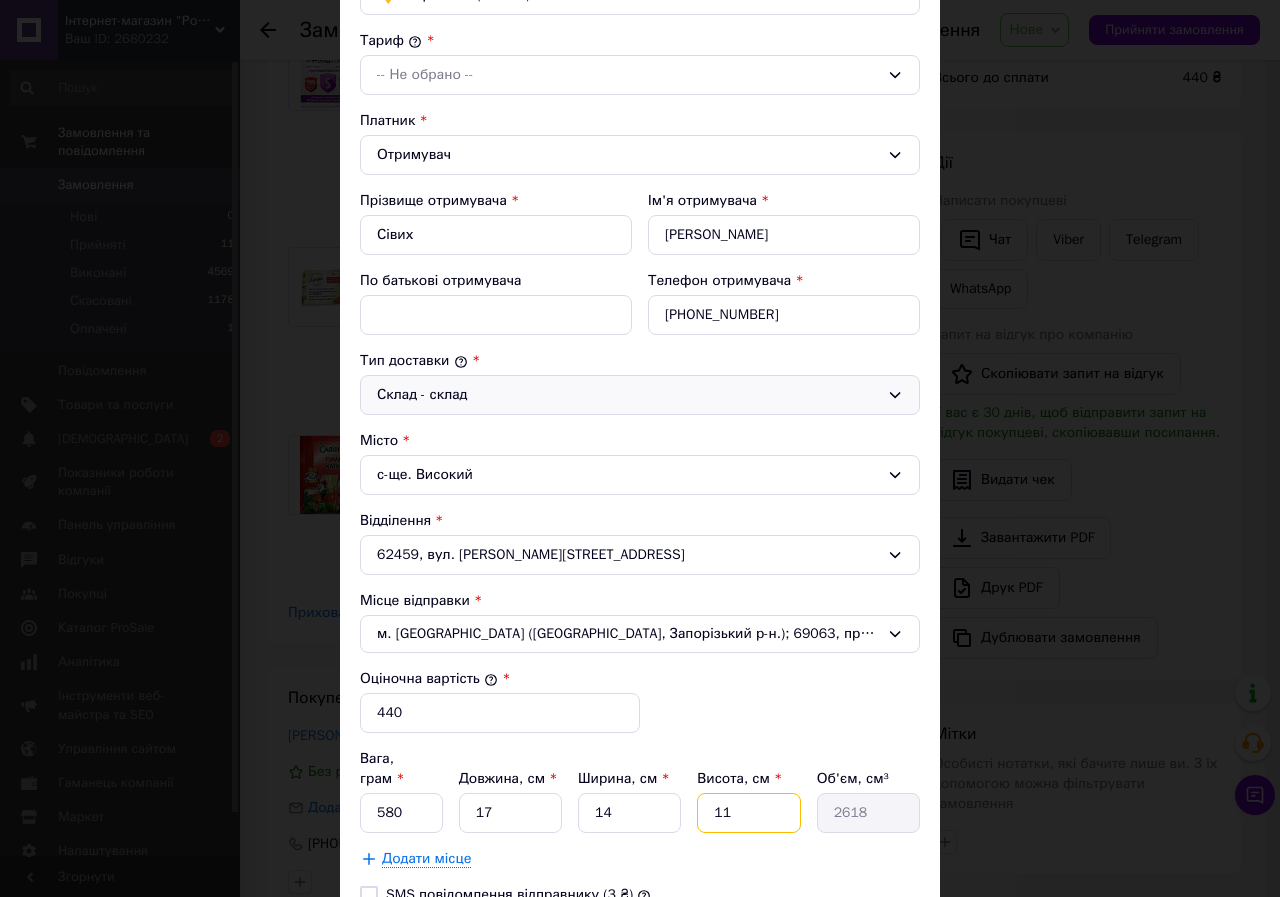 type on "11" 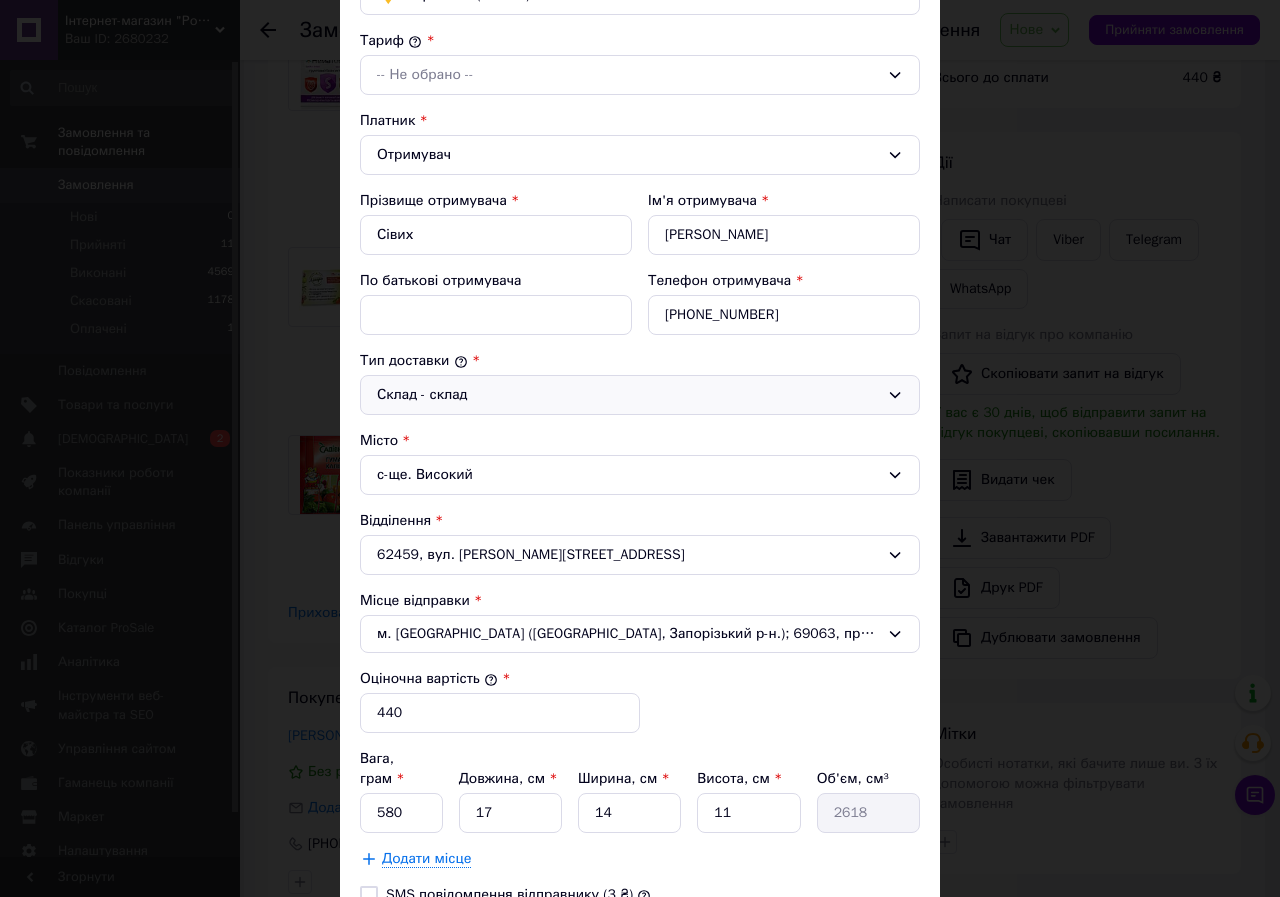 click 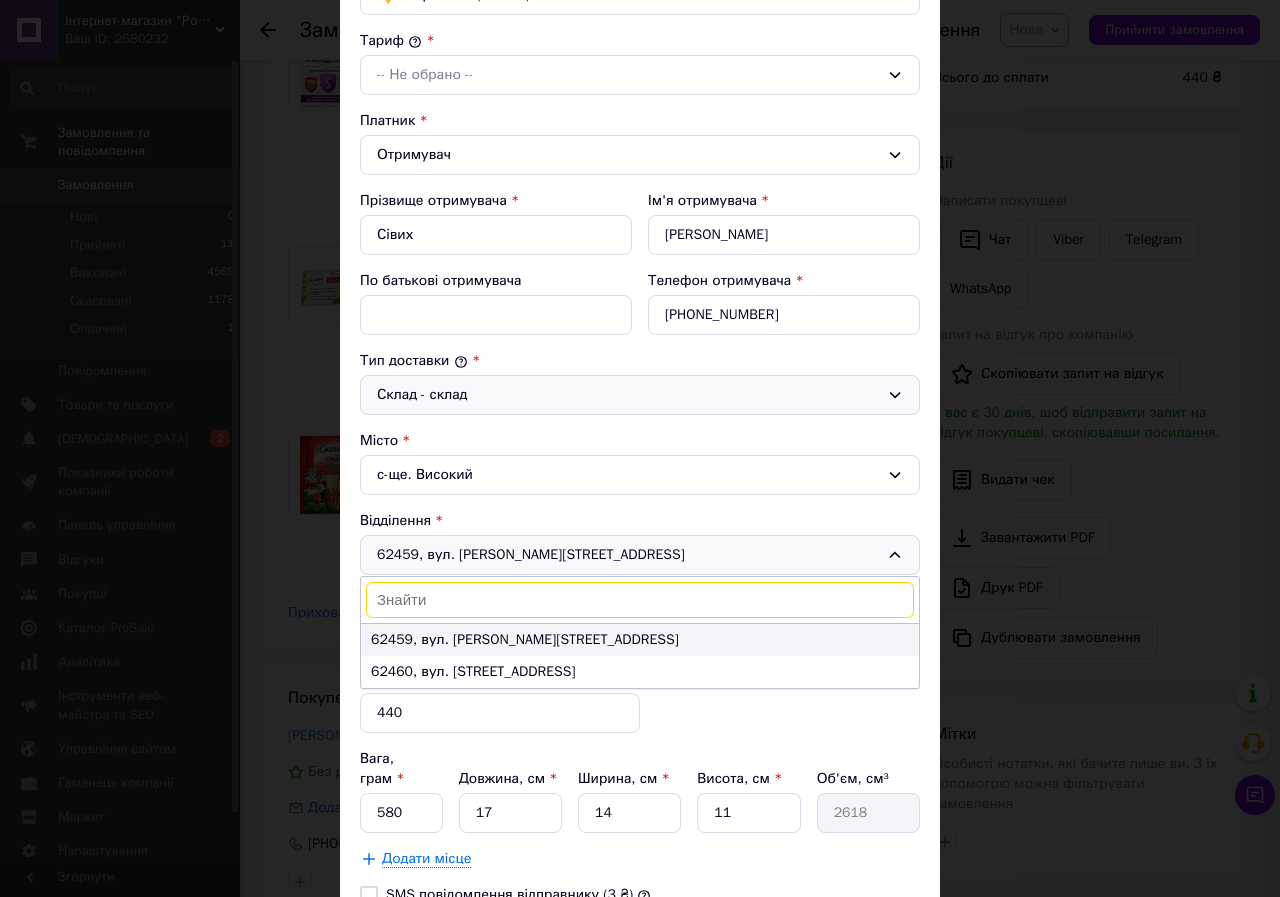 click on "62459, вул. [PERSON_NAME][STREET_ADDRESS]" at bounding box center [525, 639] 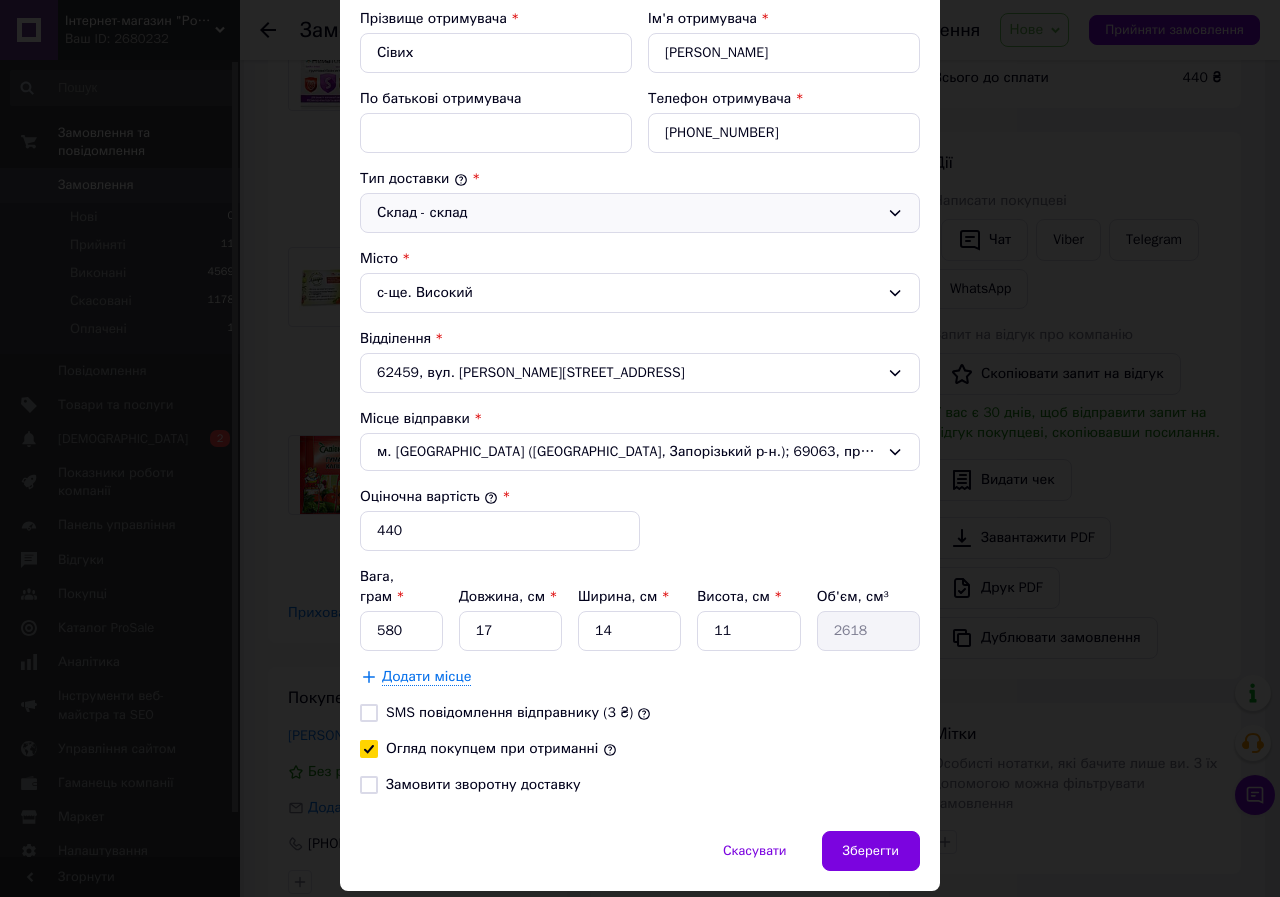 scroll, scrollTop: 400, scrollLeft: 0, axis: vertical 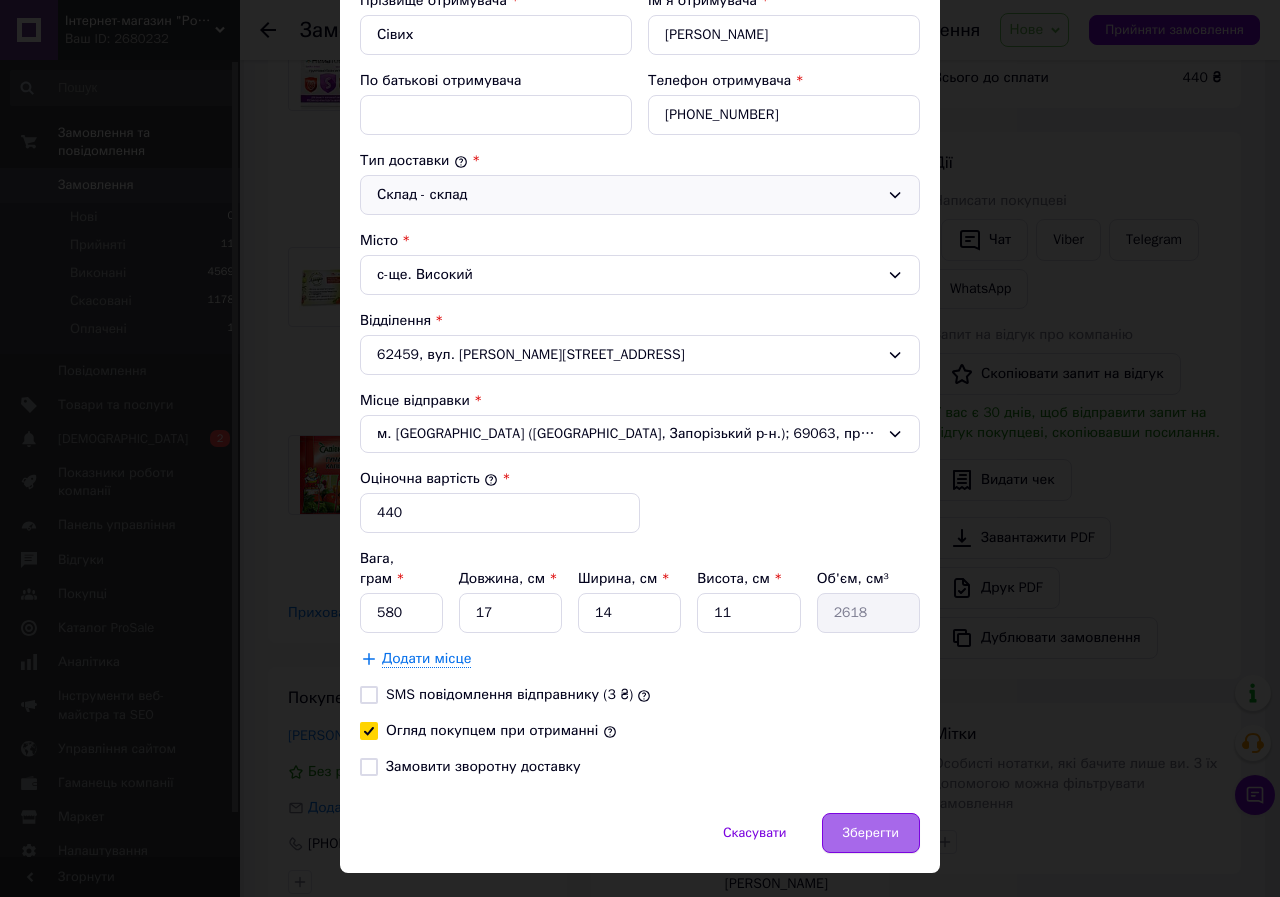 click on "Зберегти" at bounding box center [871, 833] 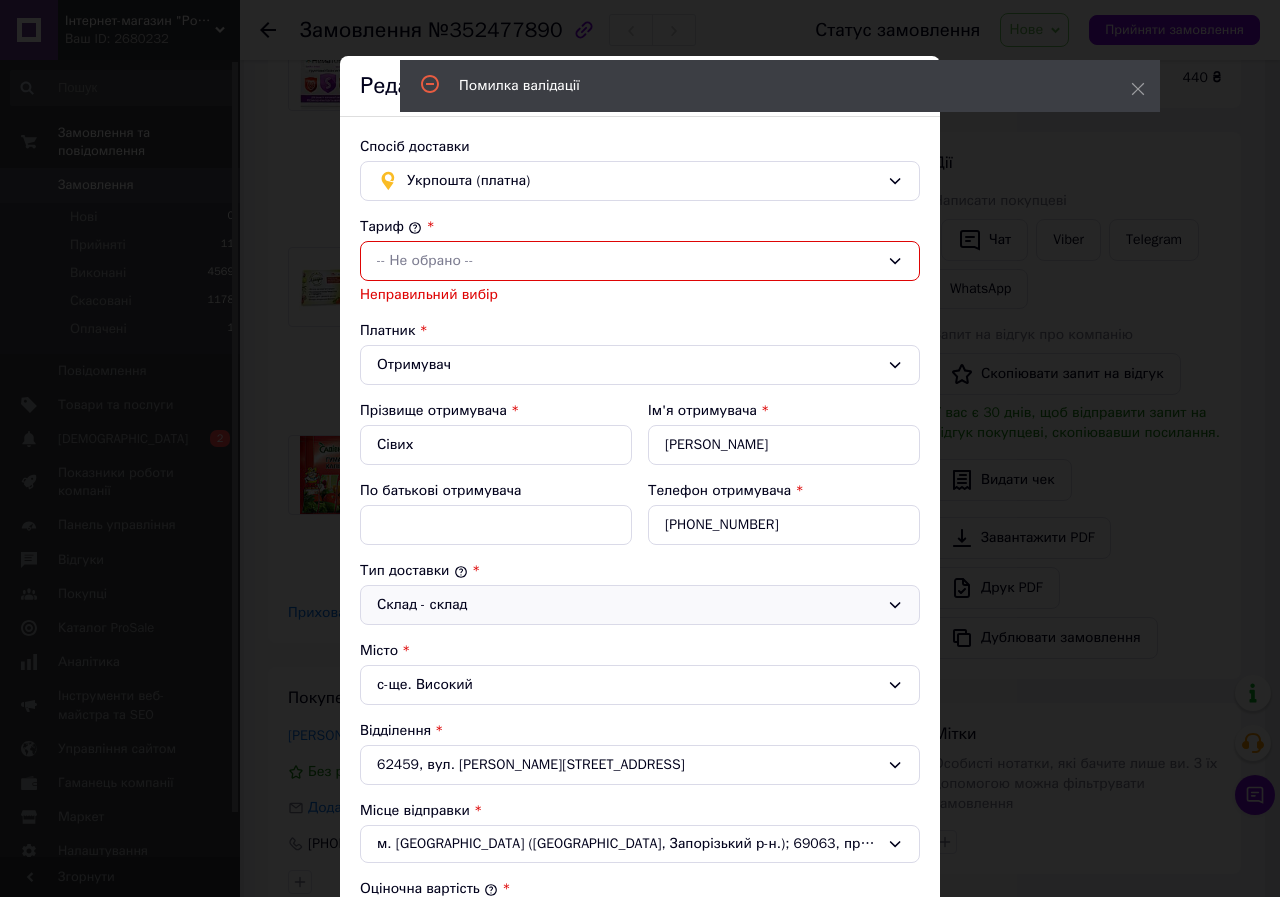 scroll, scrollTop: 0, scrollLeft: 0, axis: both 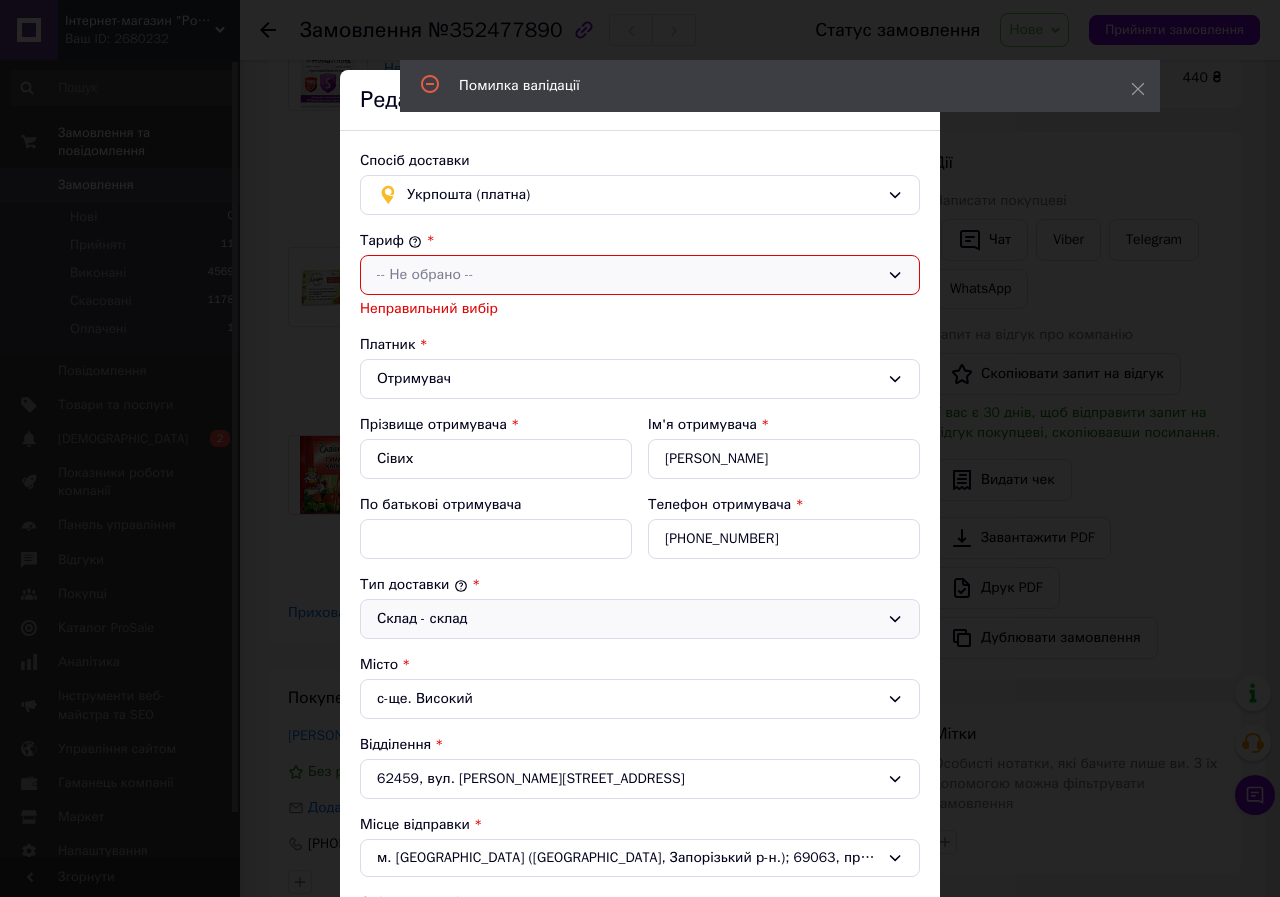click 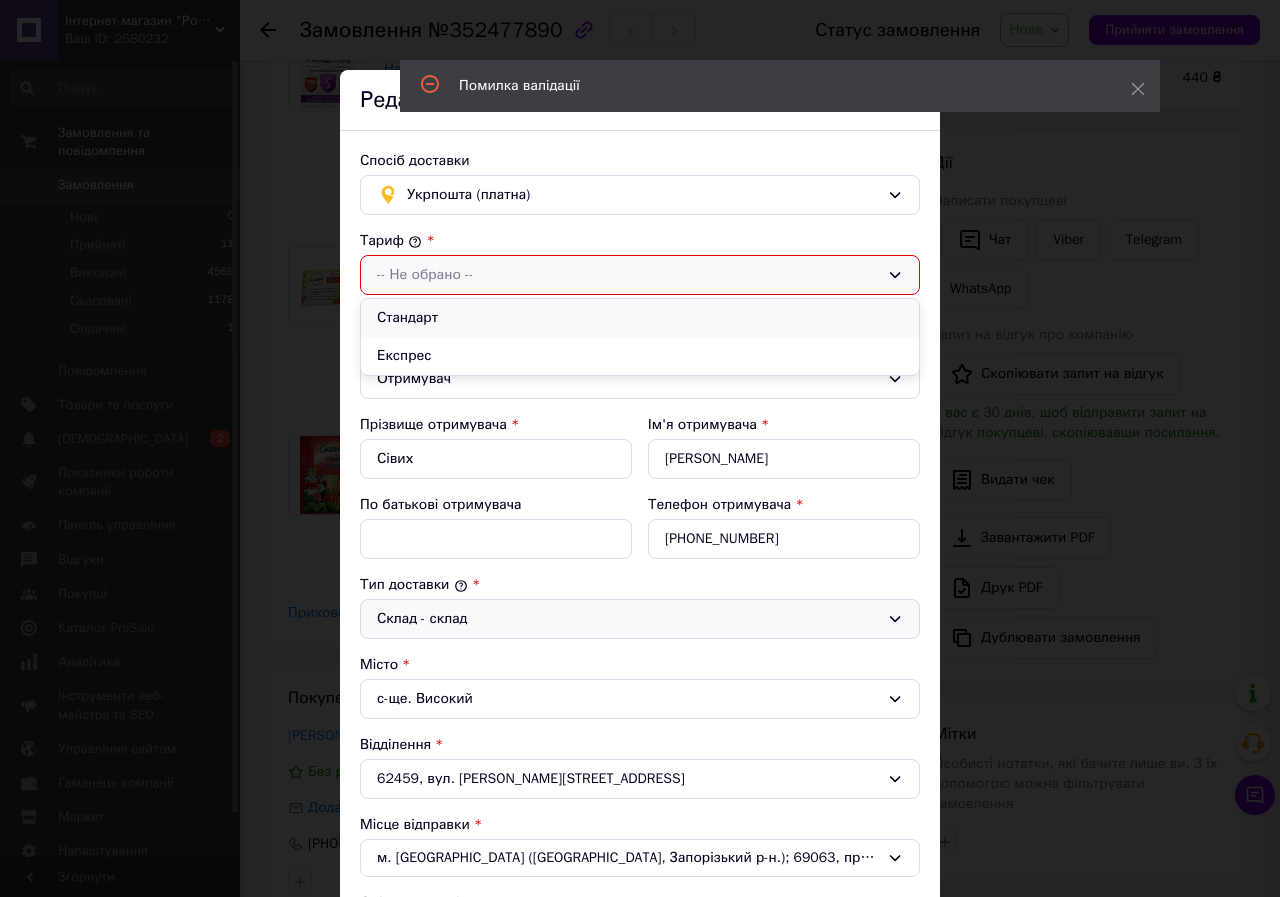 click on "Стандарт" at bounding box center (640, 318) 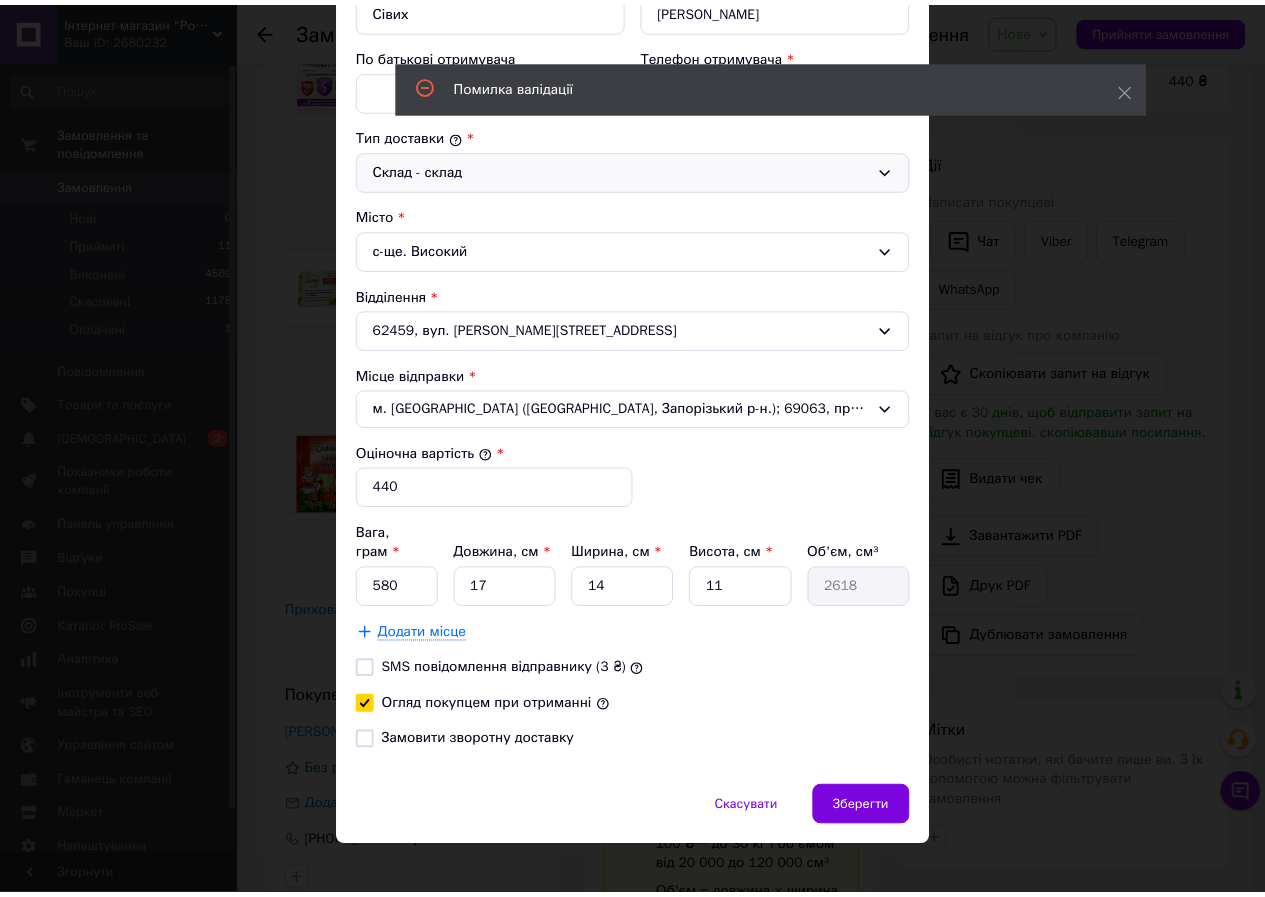 scroll, scrollTop: 426, scrollLeft: 0, axis: vertical 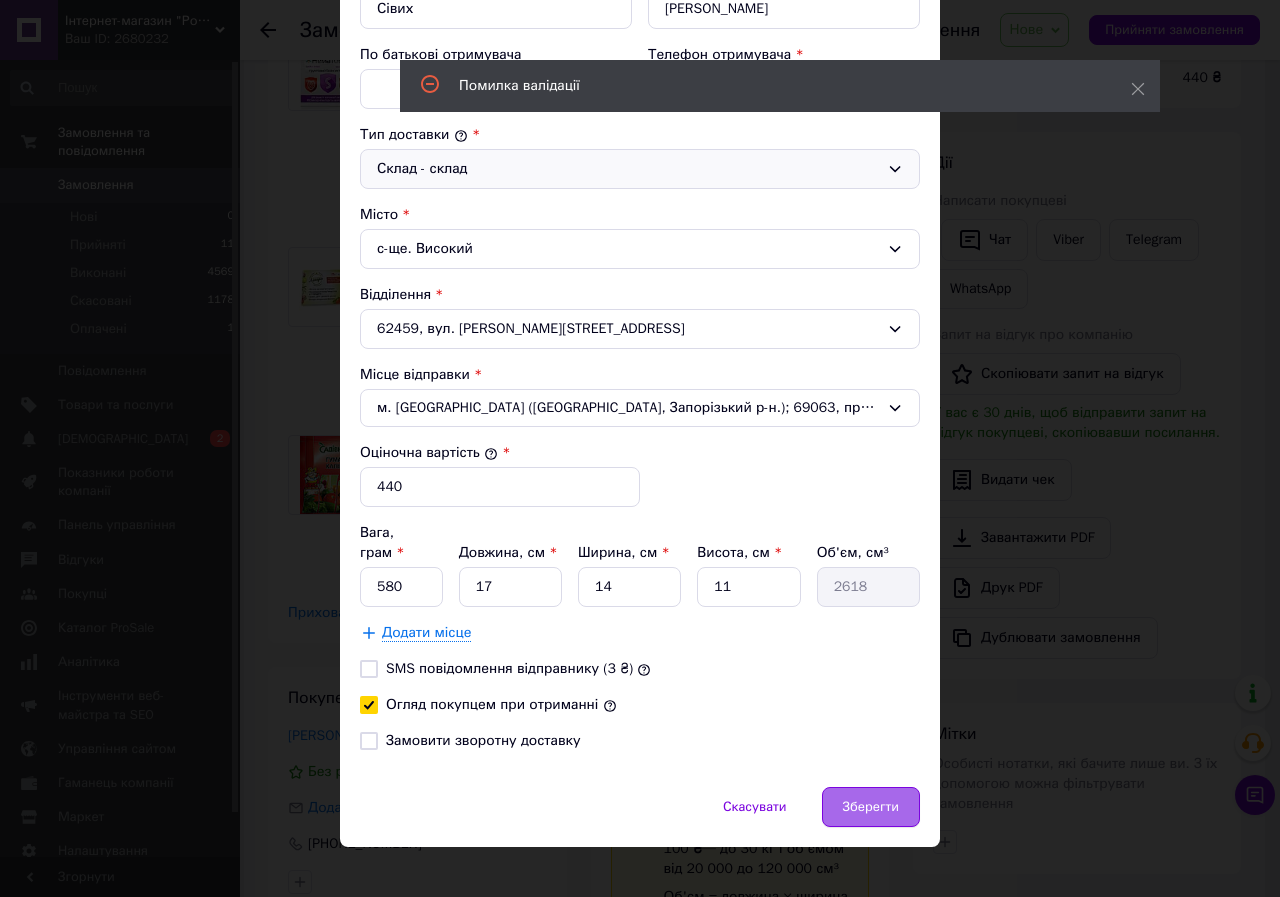 click on "Зберегти" at bounding box center [871, 807] 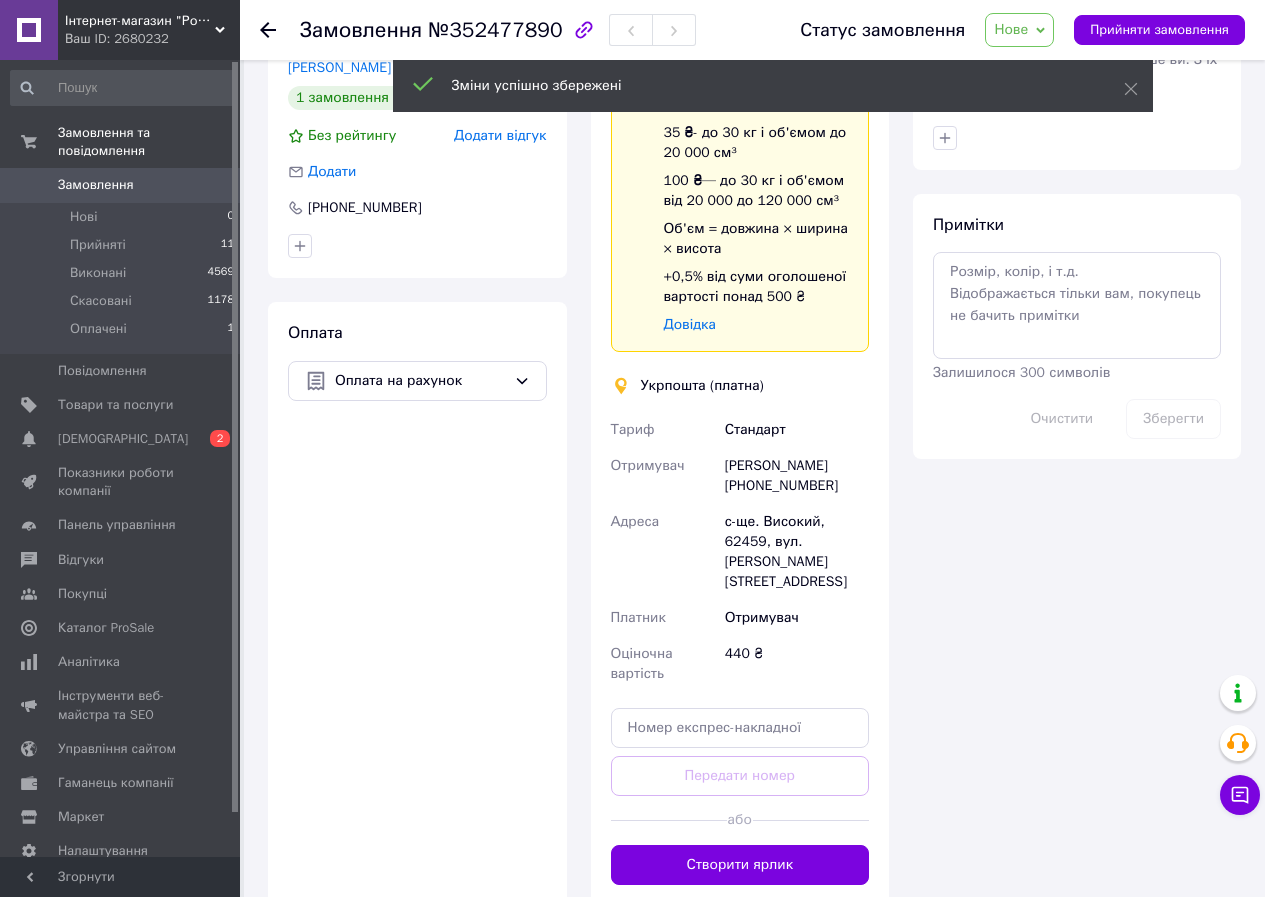 scroll, scrollTop: 900, scrollLeft: 0, axis: vertical 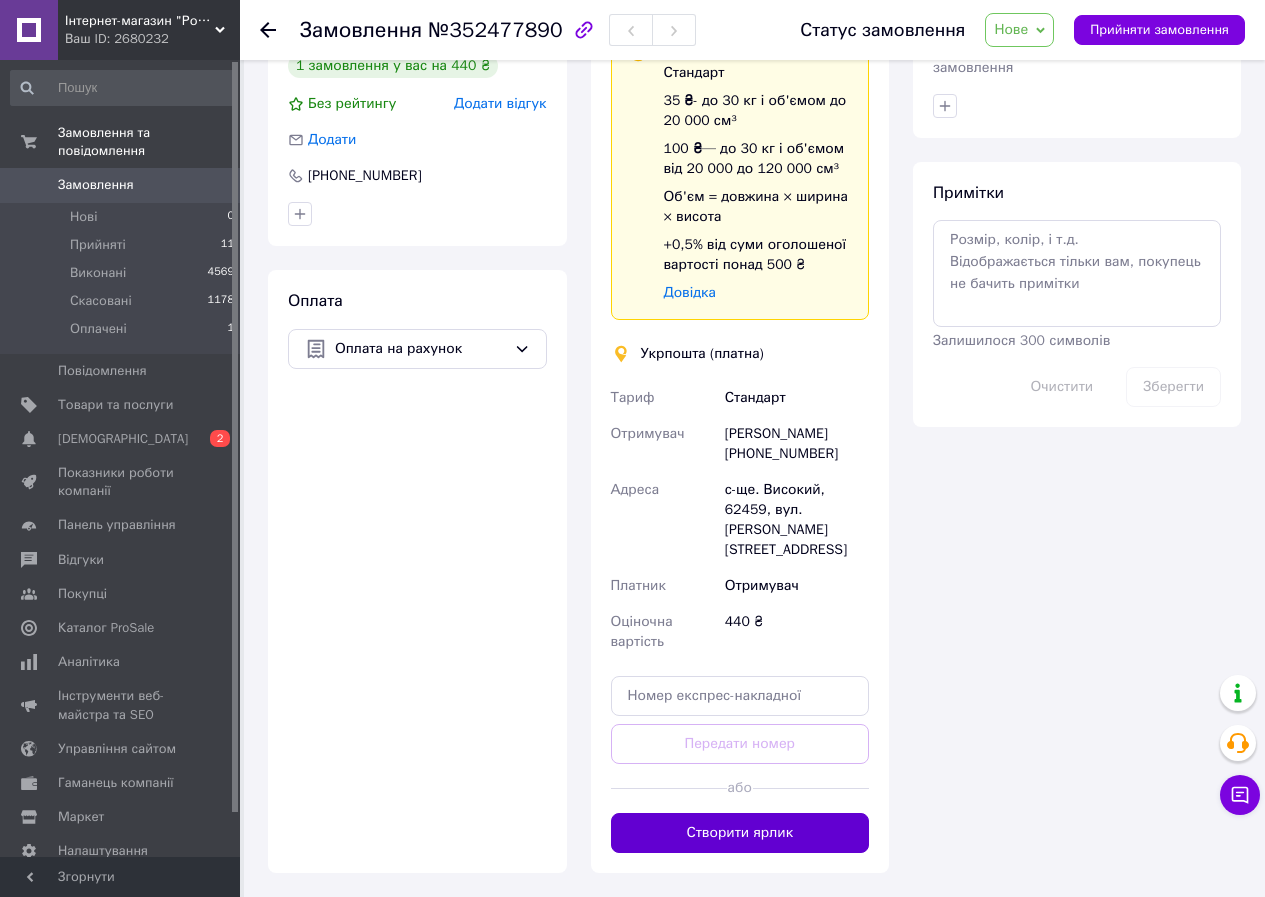 click on "Створити ярлик" at bounding box center (740, 833) 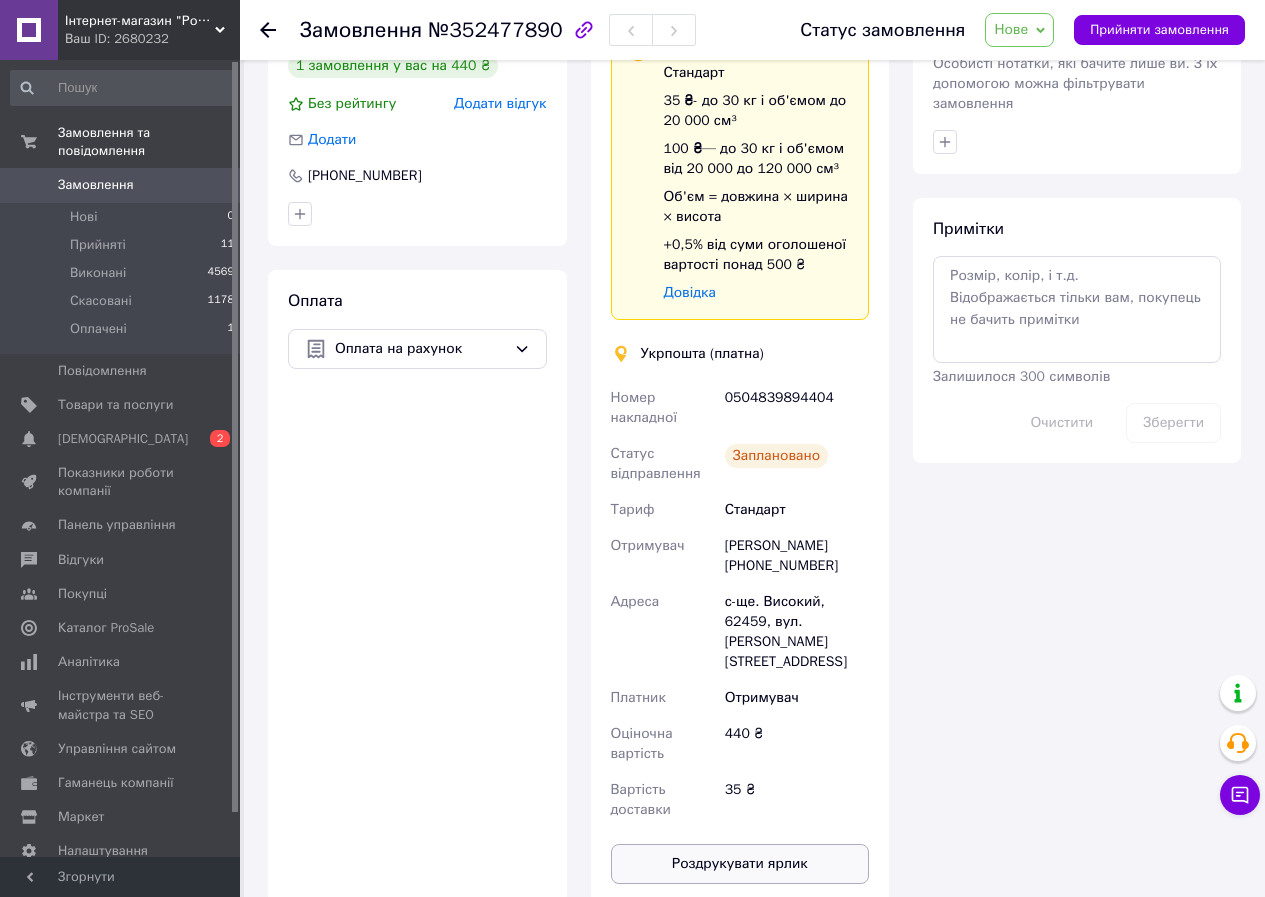 click on "Роздрукувати ярлик" at bounding box center (740, 864) 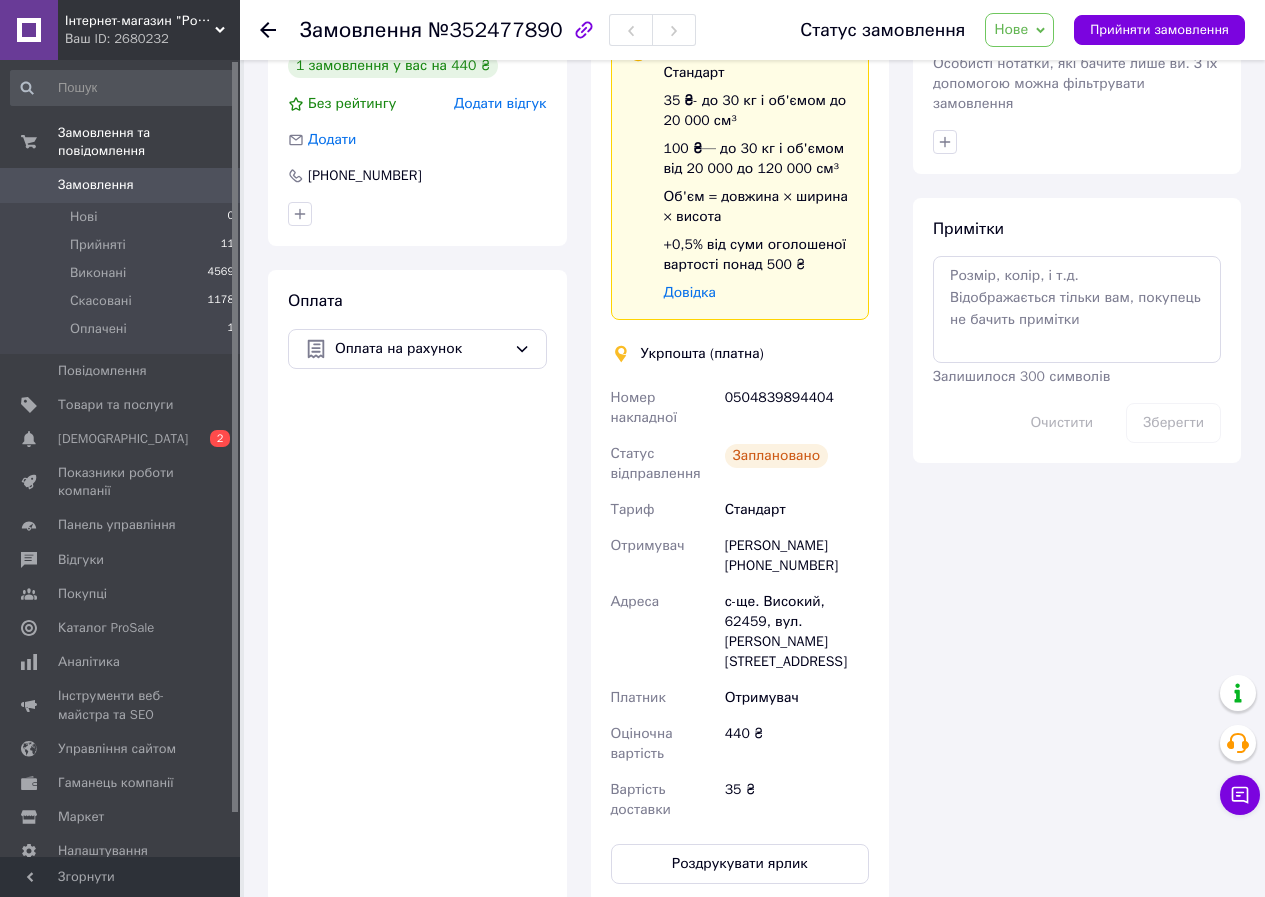 click 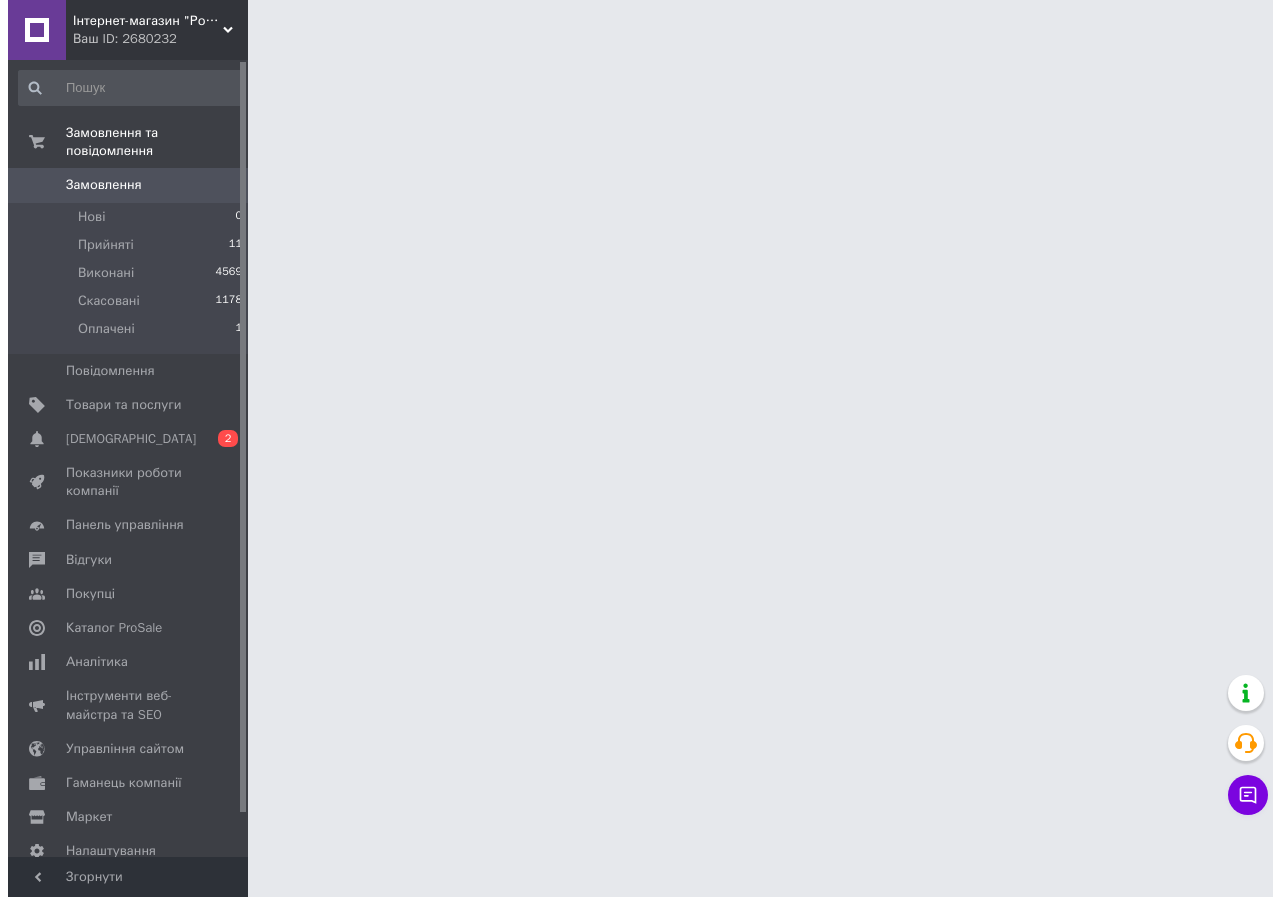 scroll, scrollTop: 0, scrollLeft: 0, axis: both 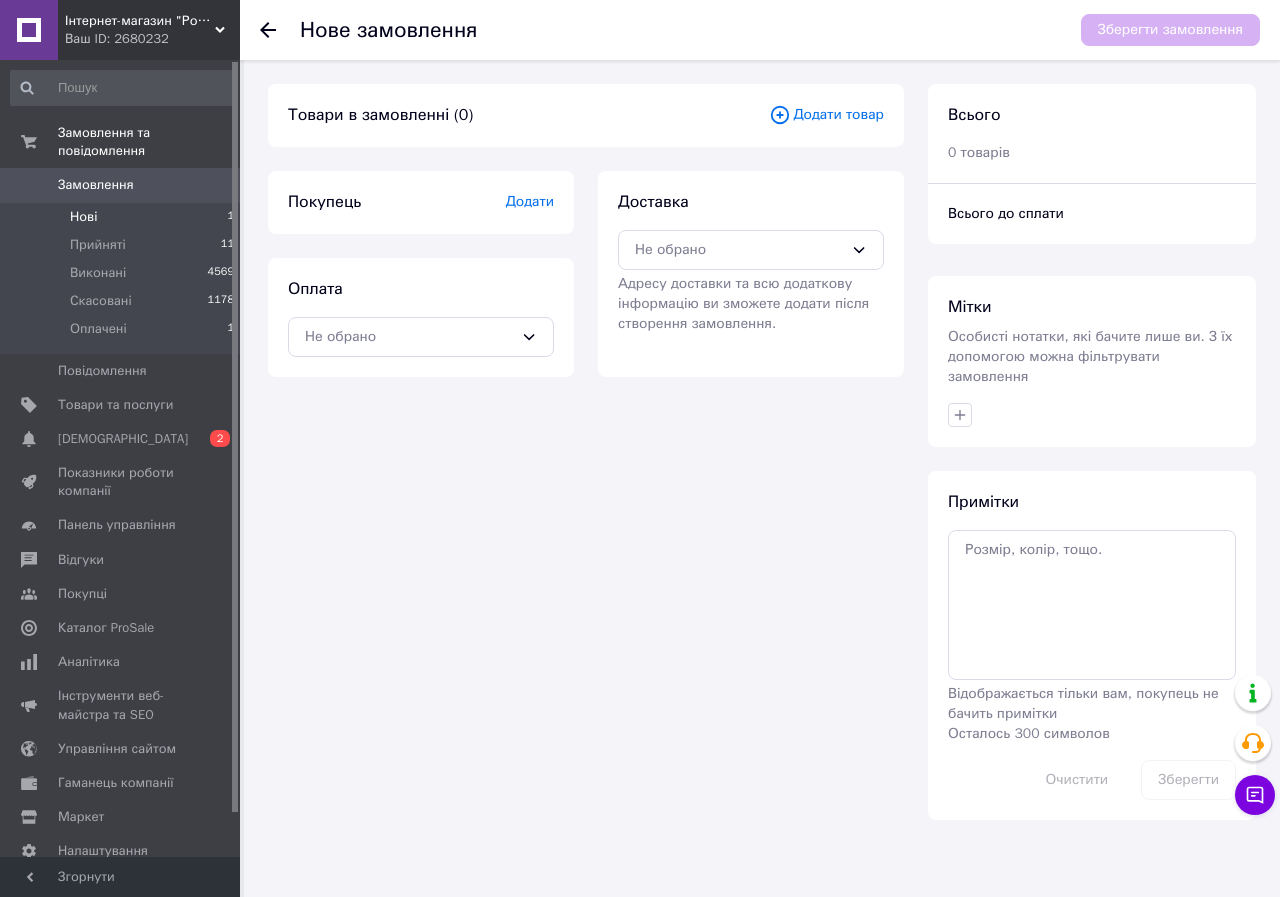 click on "Нові 1" at bounding box center (123, 217) 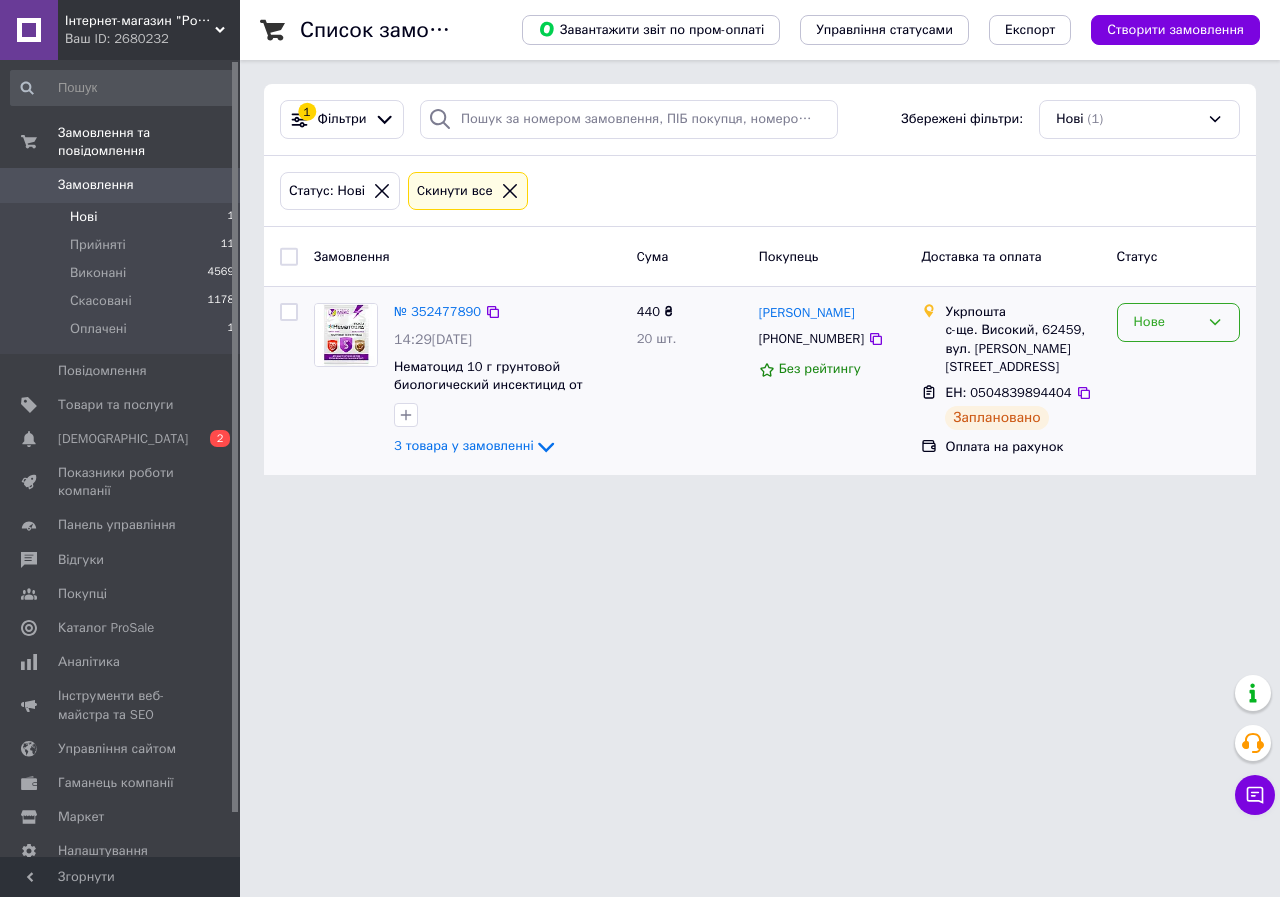 click 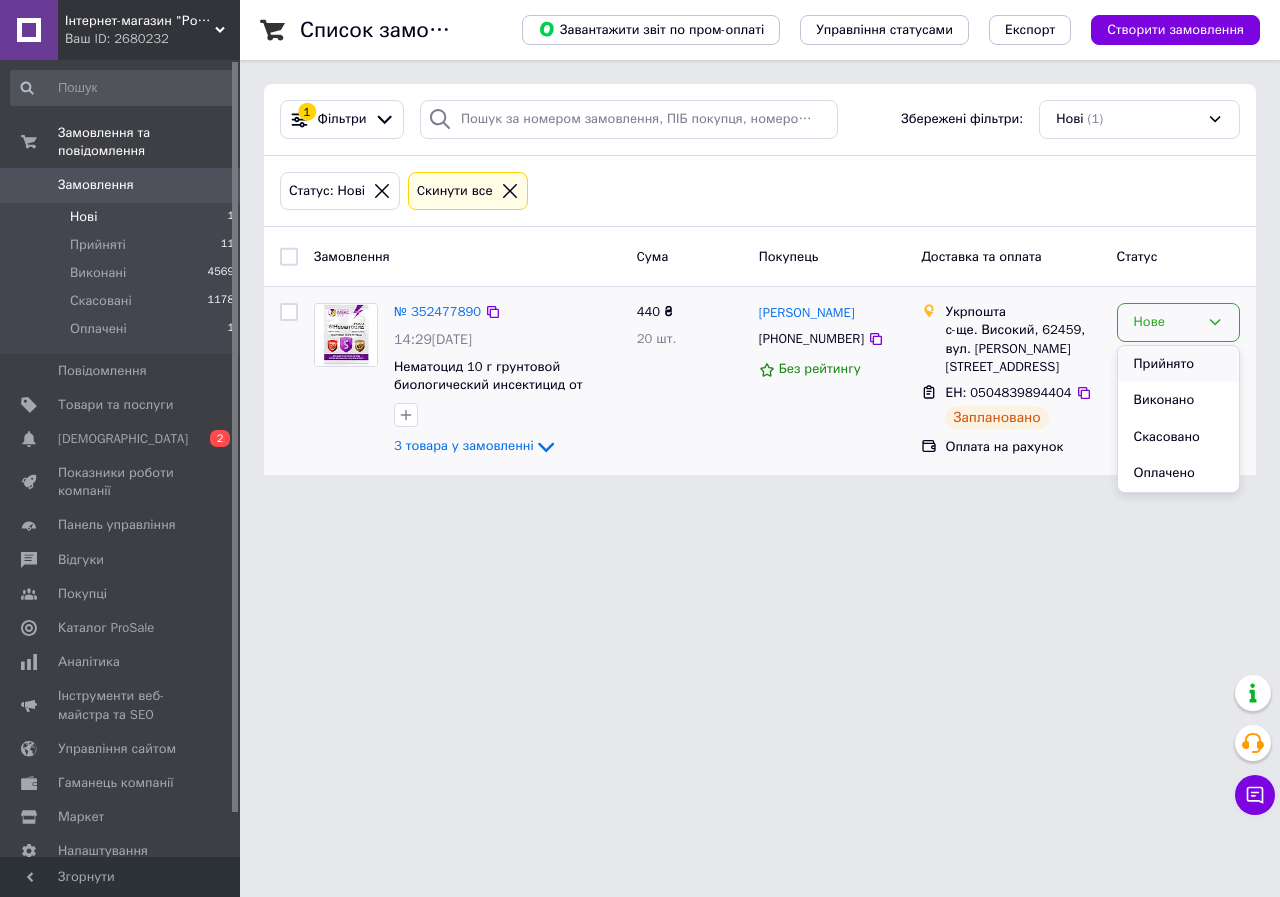 click on "Прийнято" at bounding box center (1178, 364) 